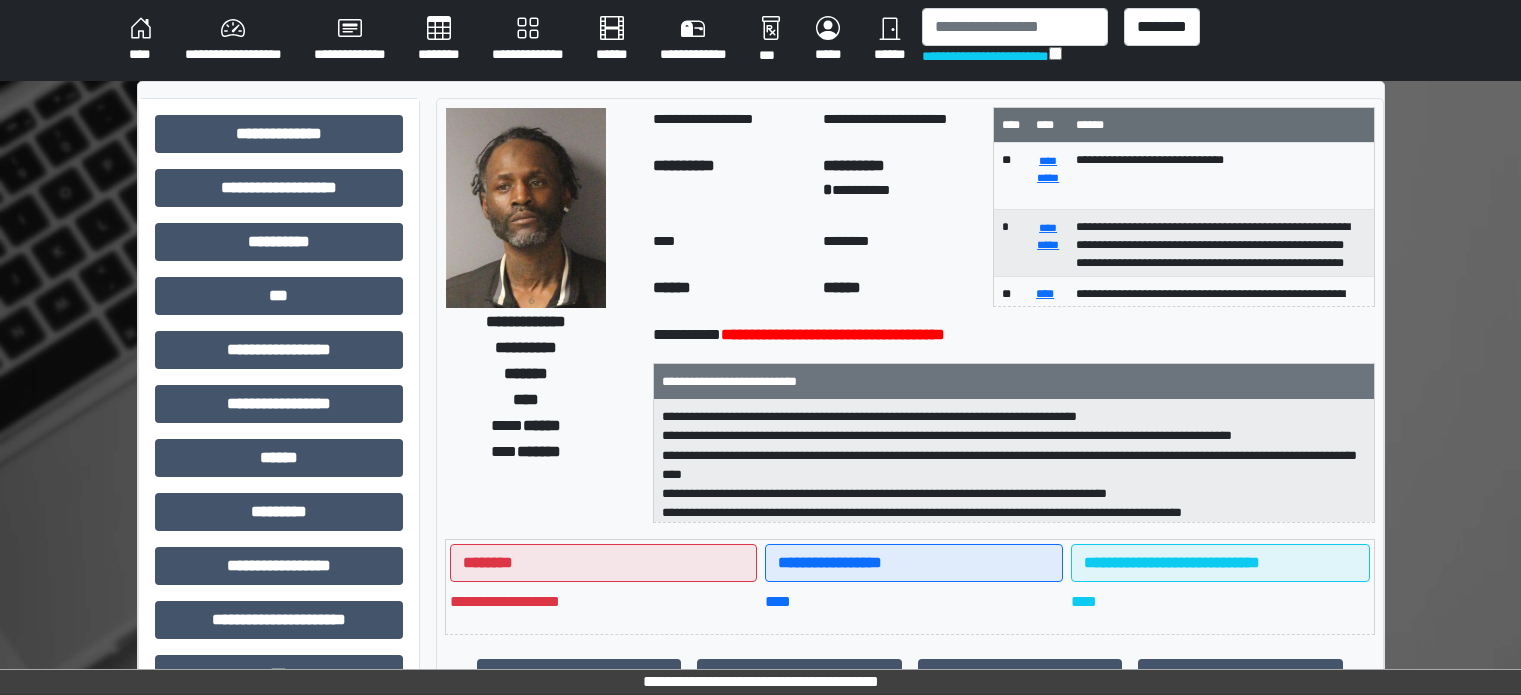 select on "*" 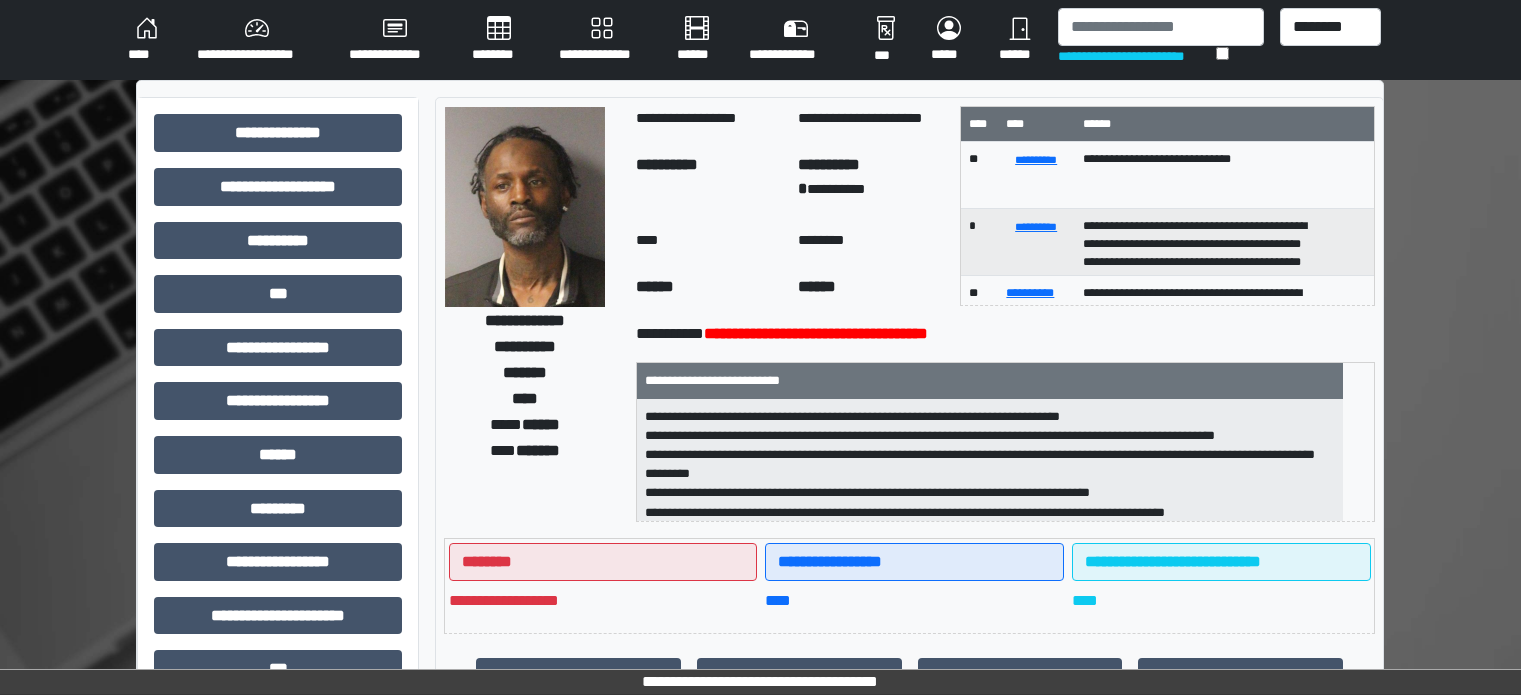 scroll, scrollTop: 0, scrollLeft: 0, axis: both 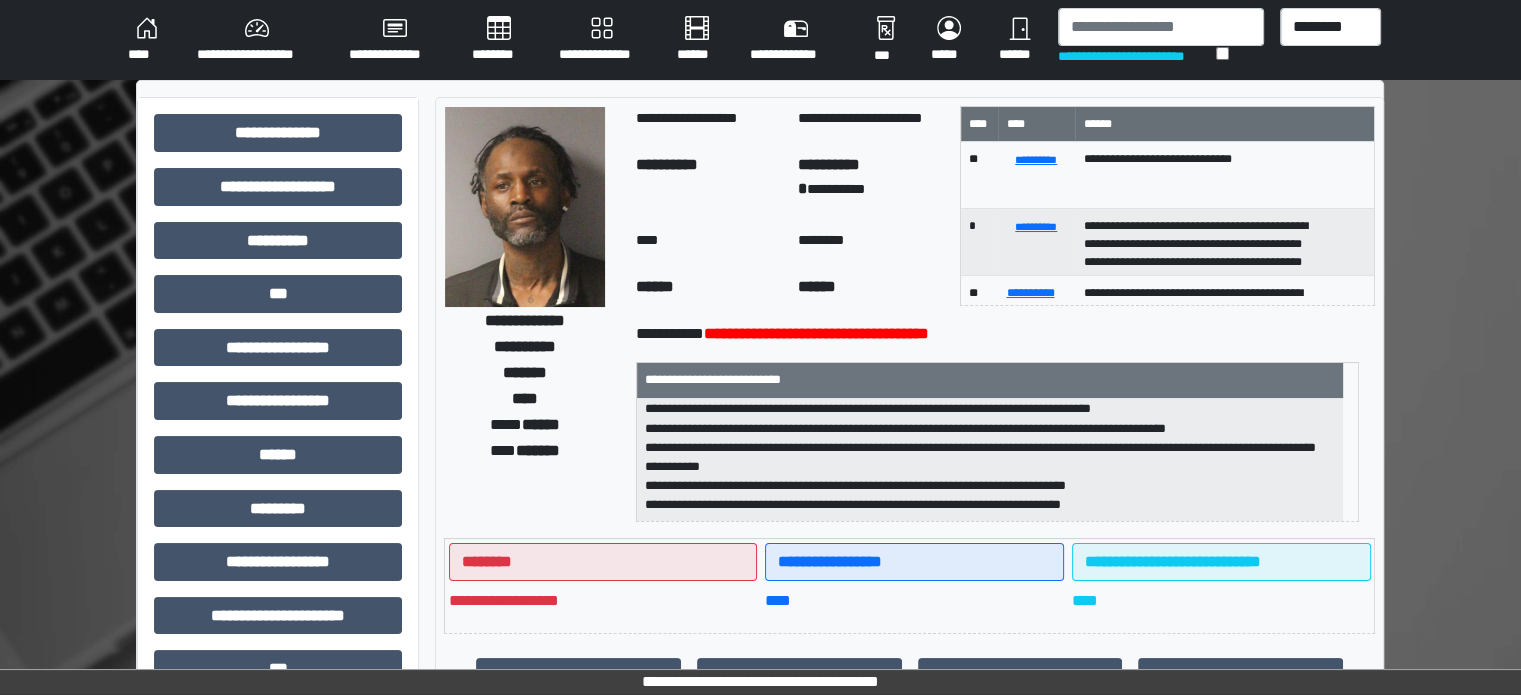 click on "**********" at bounding box center [257, 40] 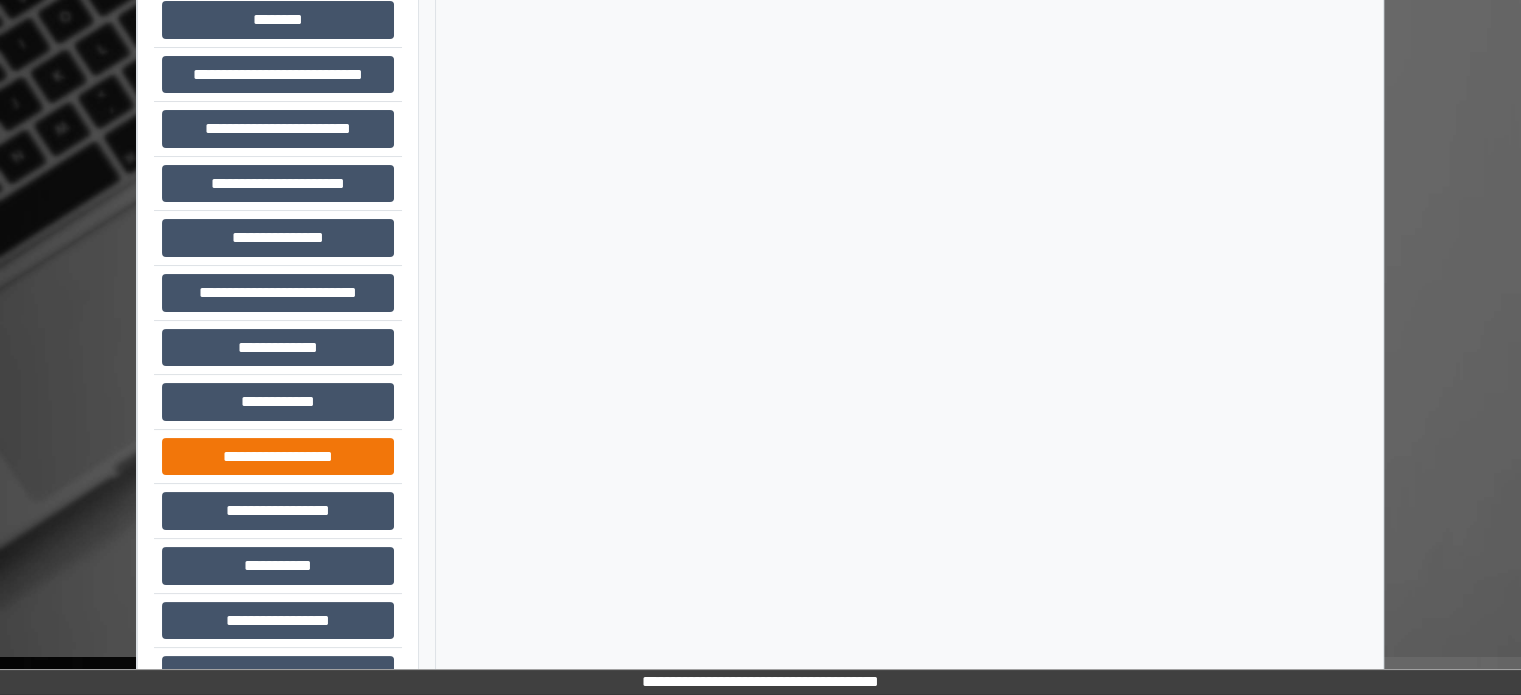 scroll, scrollTop: 200, scrollLeft: 0, axis: vertical 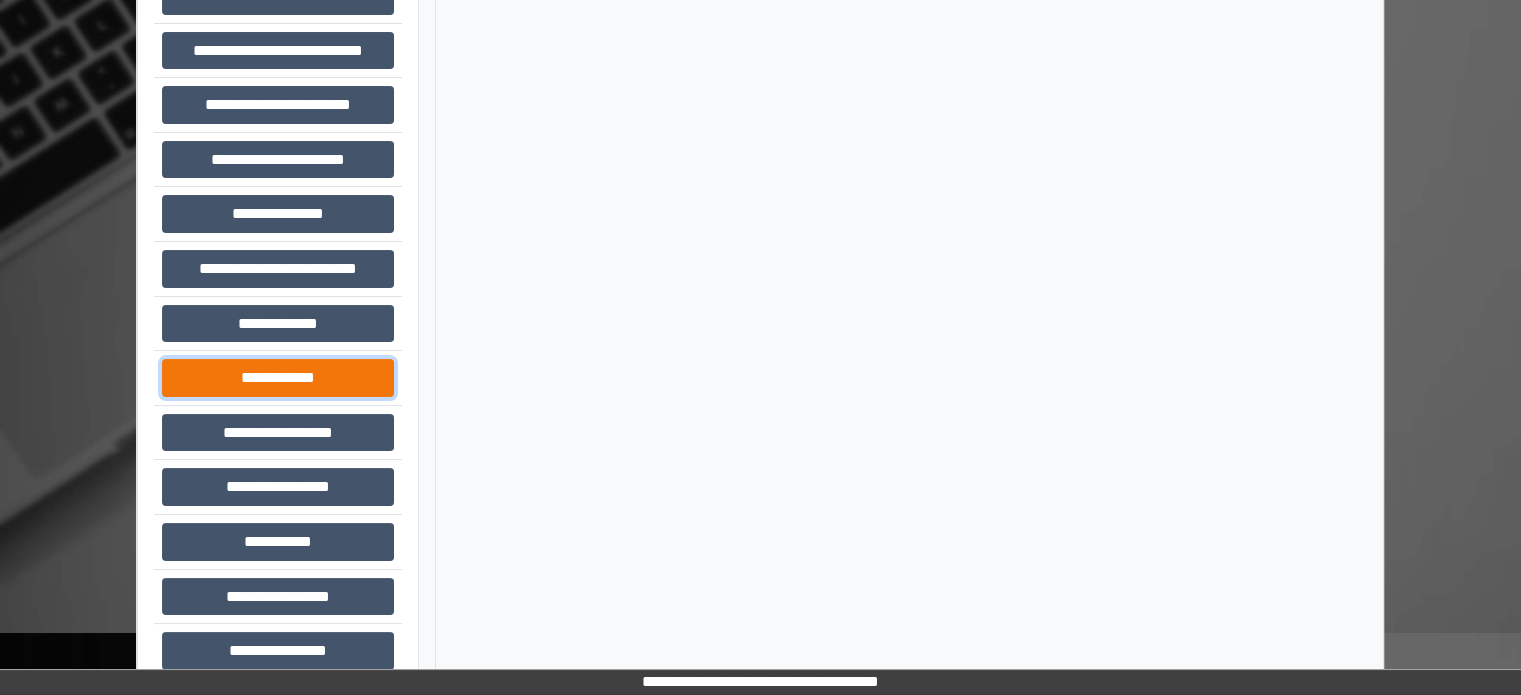 click on "**********" at bounding box center (278, 378) 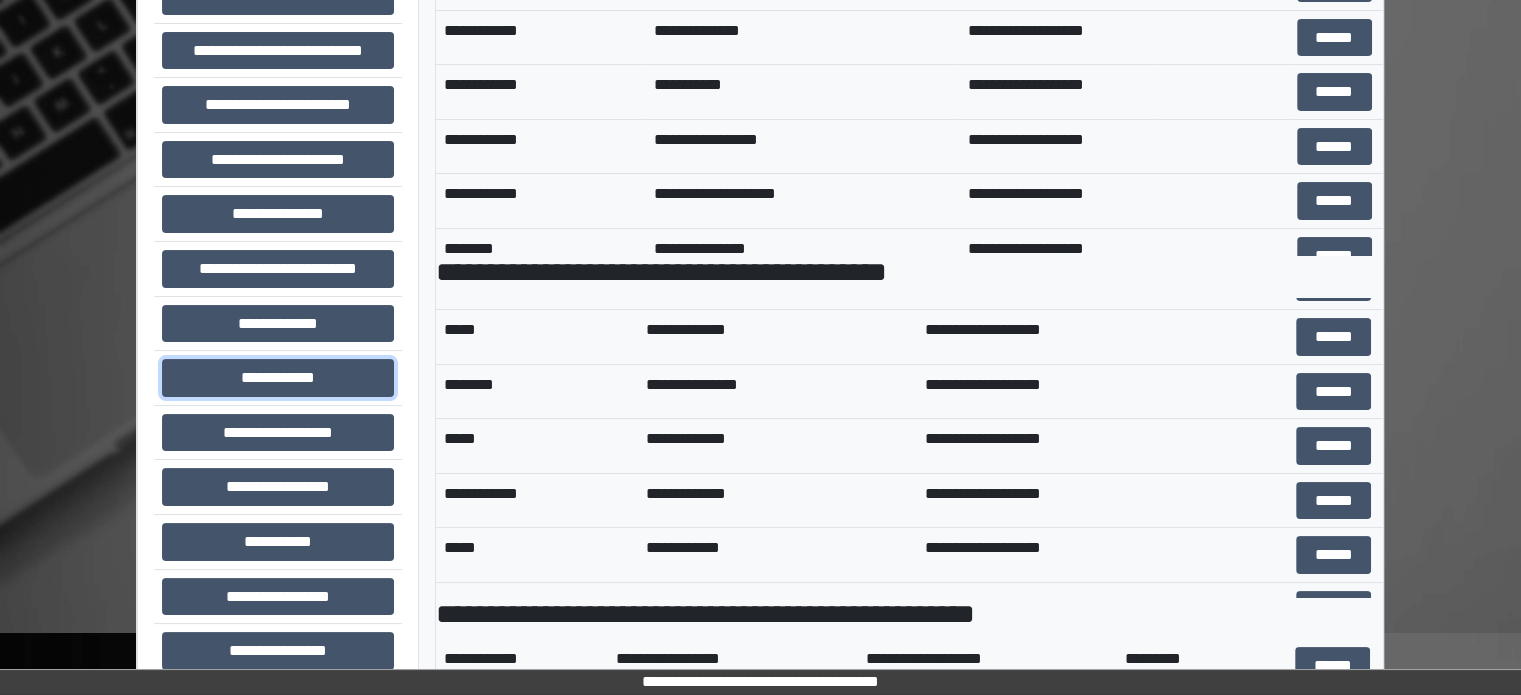 scroll, scrollTop: 600, scrollLeft: 0, axis: vertical 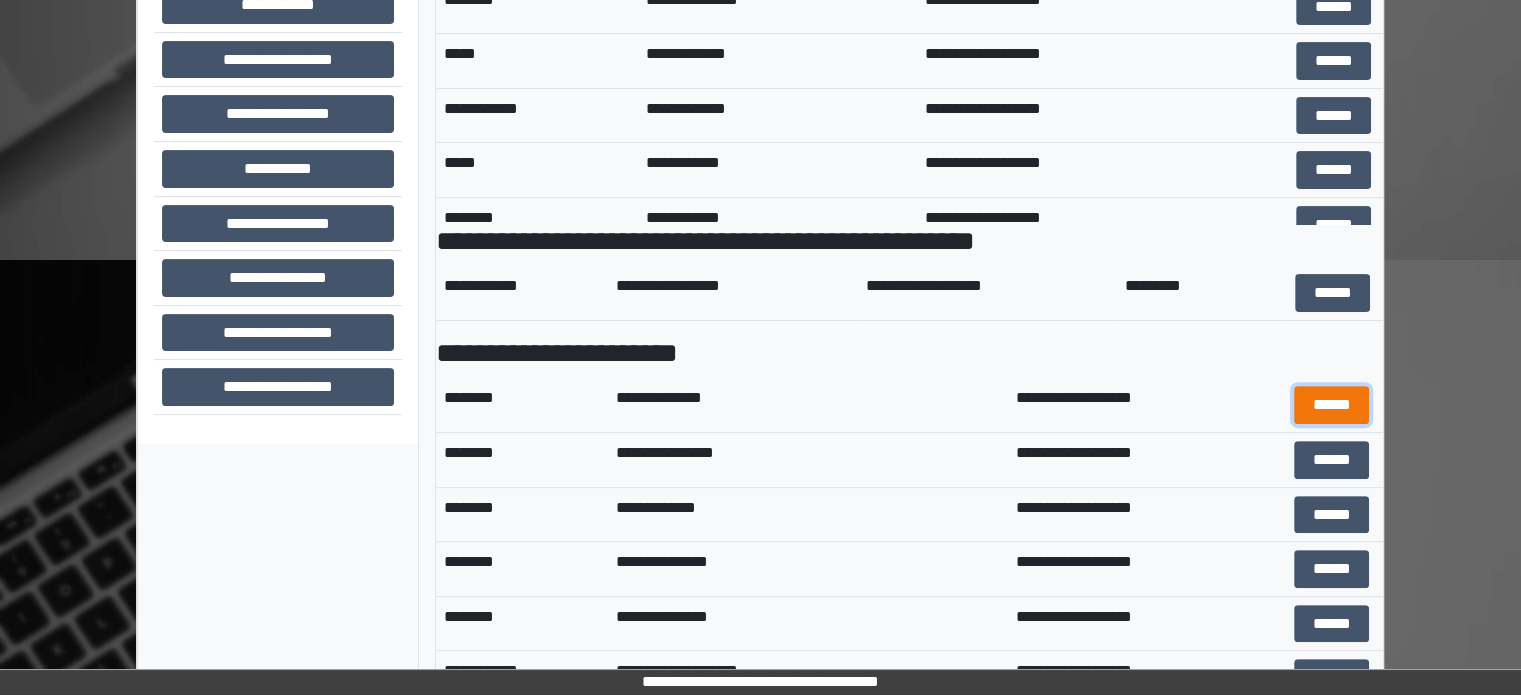 click on "******" at bounding box center [1331, 405] 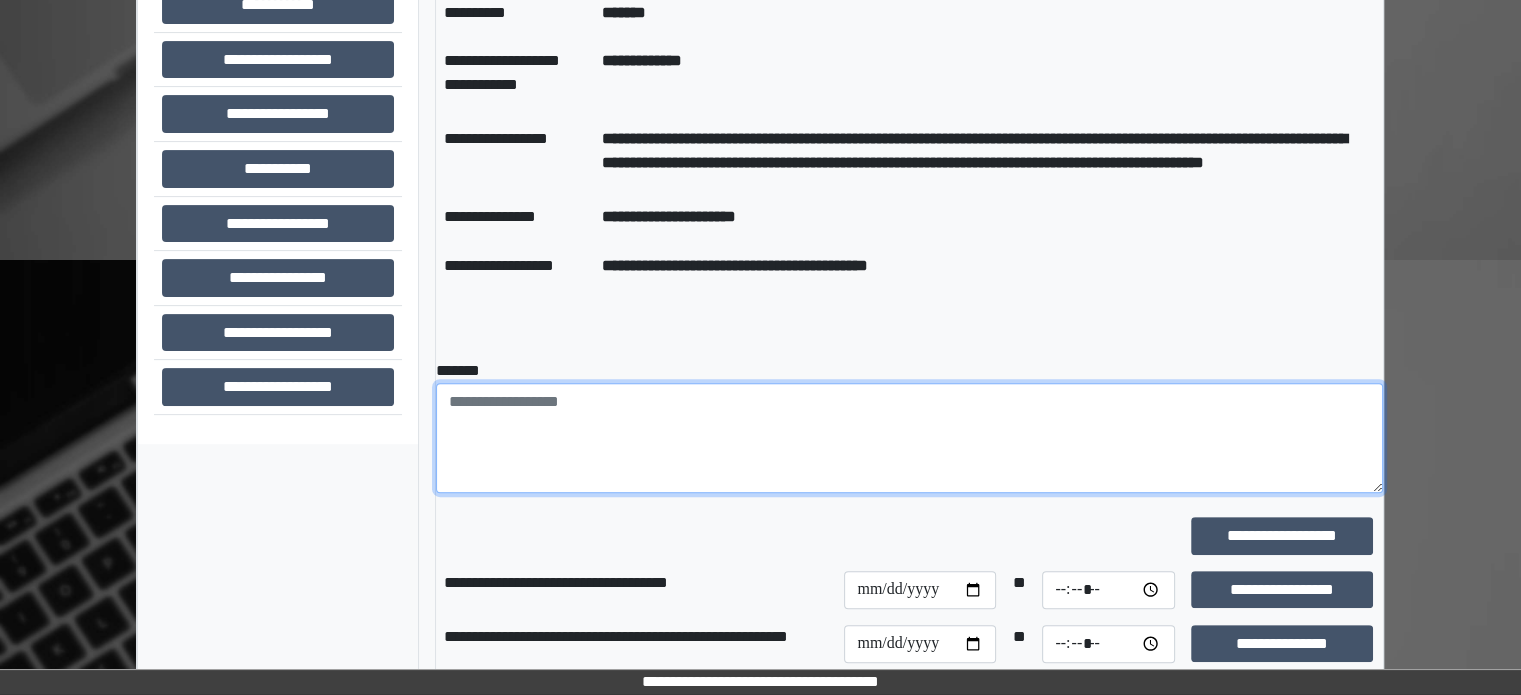 click at bounding box center [909, 438] 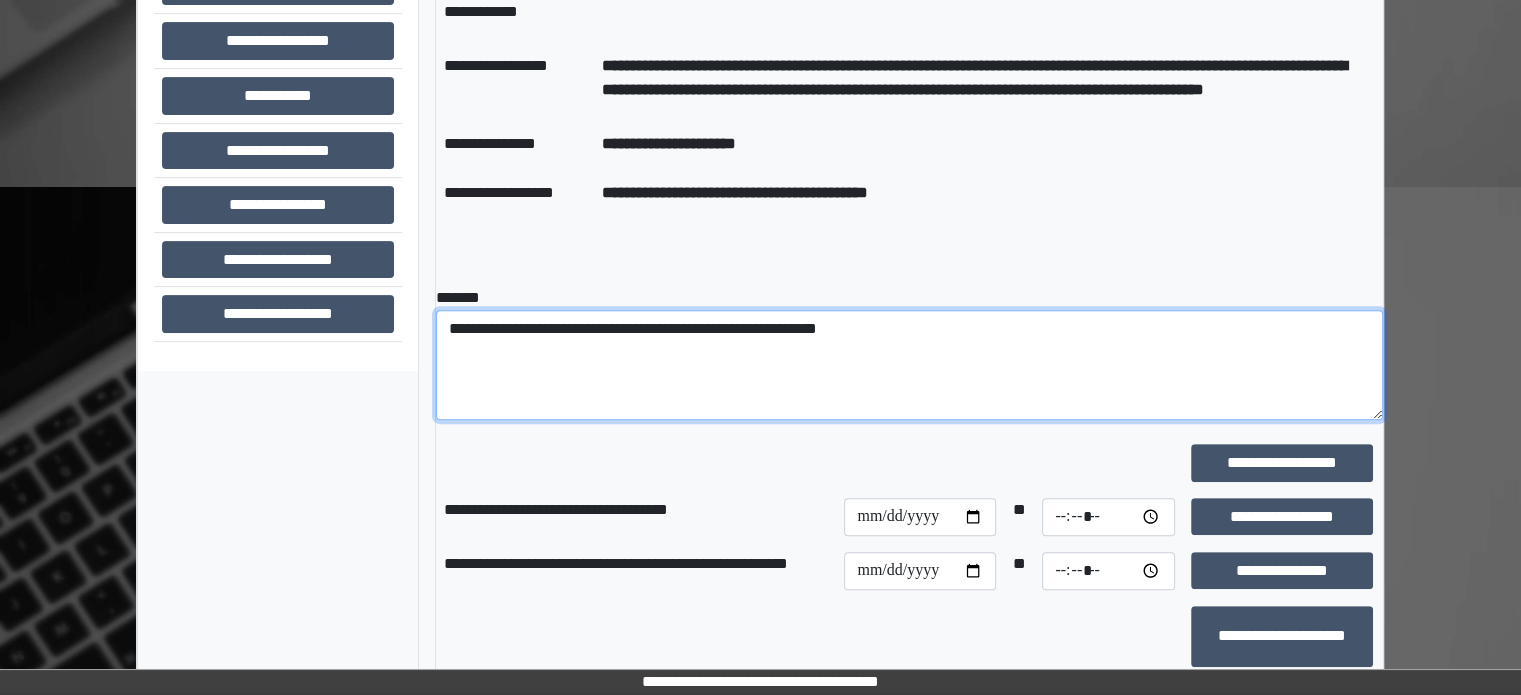 scroll, scrollTop: 848, scrollLeft: 0, axis: vertical 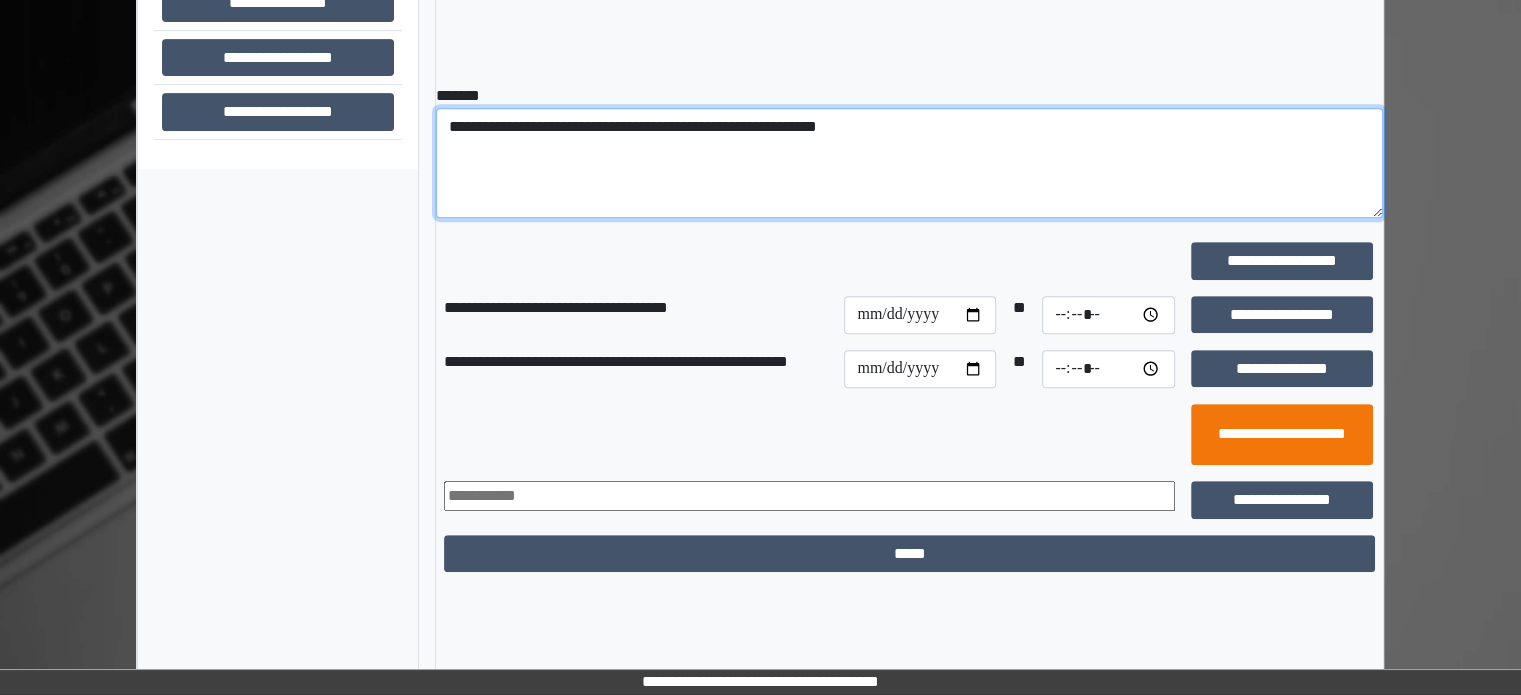 type on "**********" 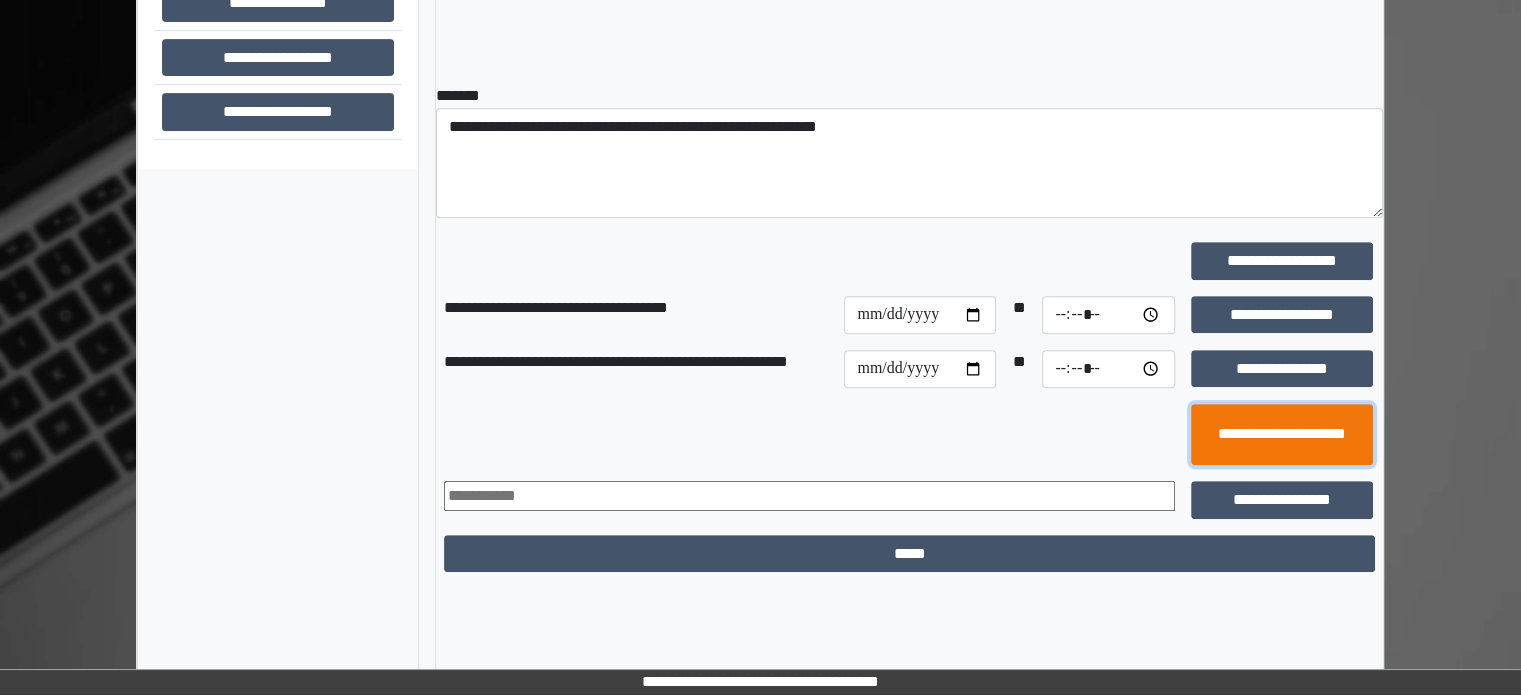 click on "**********" at bounding box center (1282, 435) 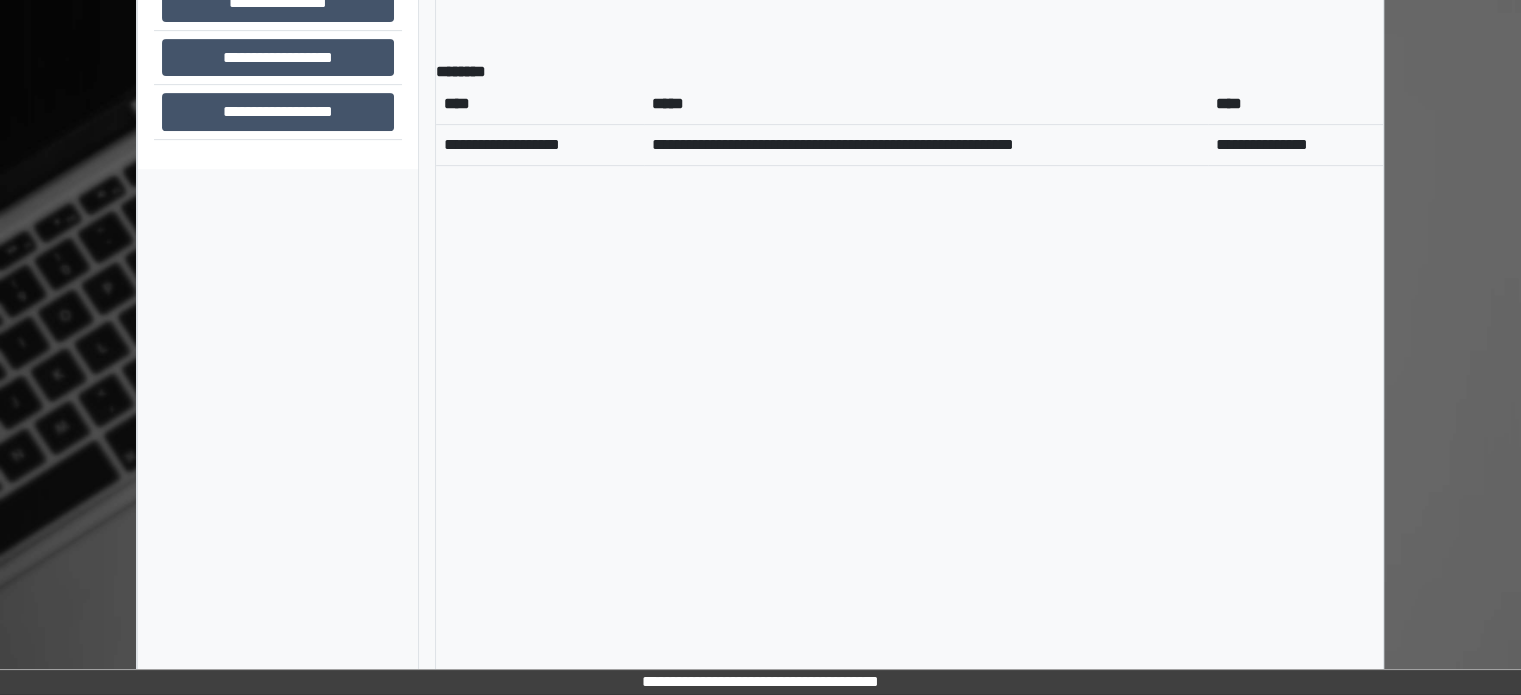 scroll, scrollTop: 448, scrollLeft: 0, axis: vertical 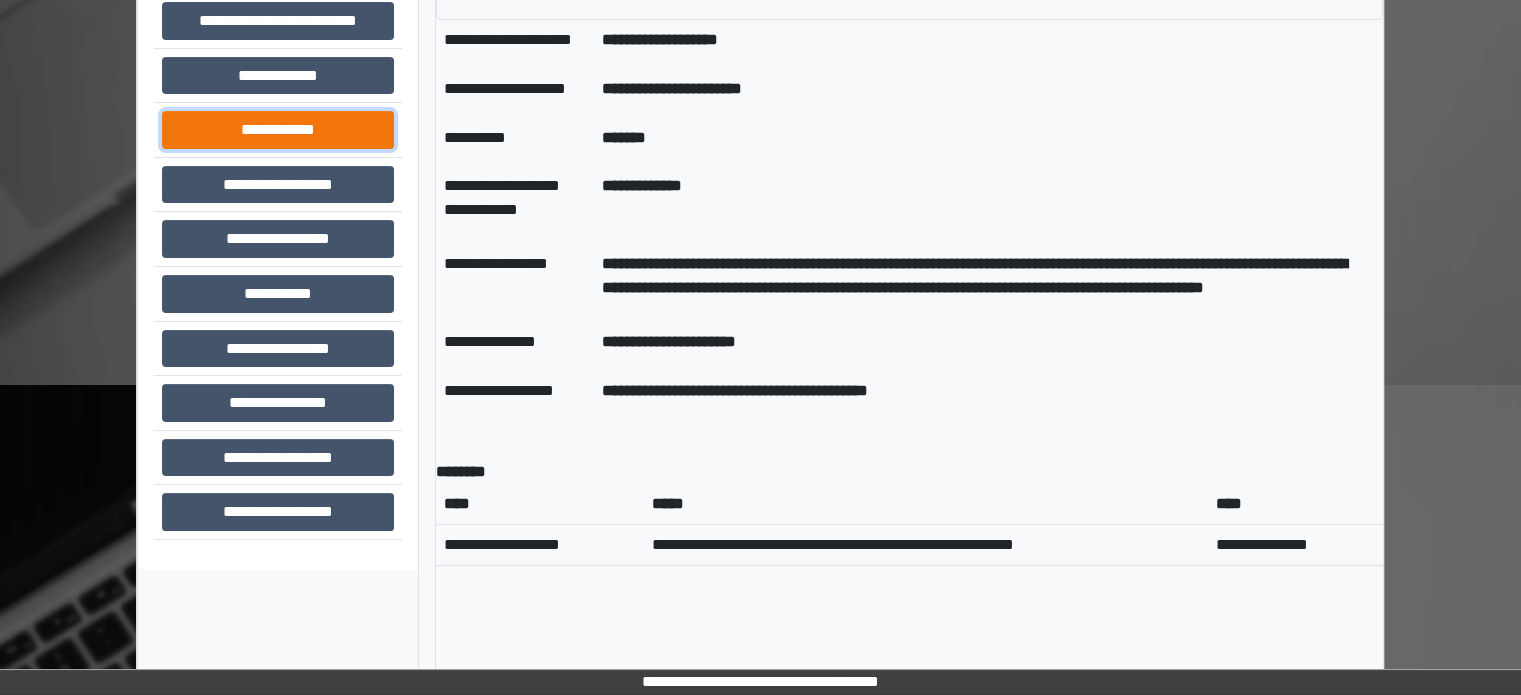 click on "**********" at bounding box center (278, 130) 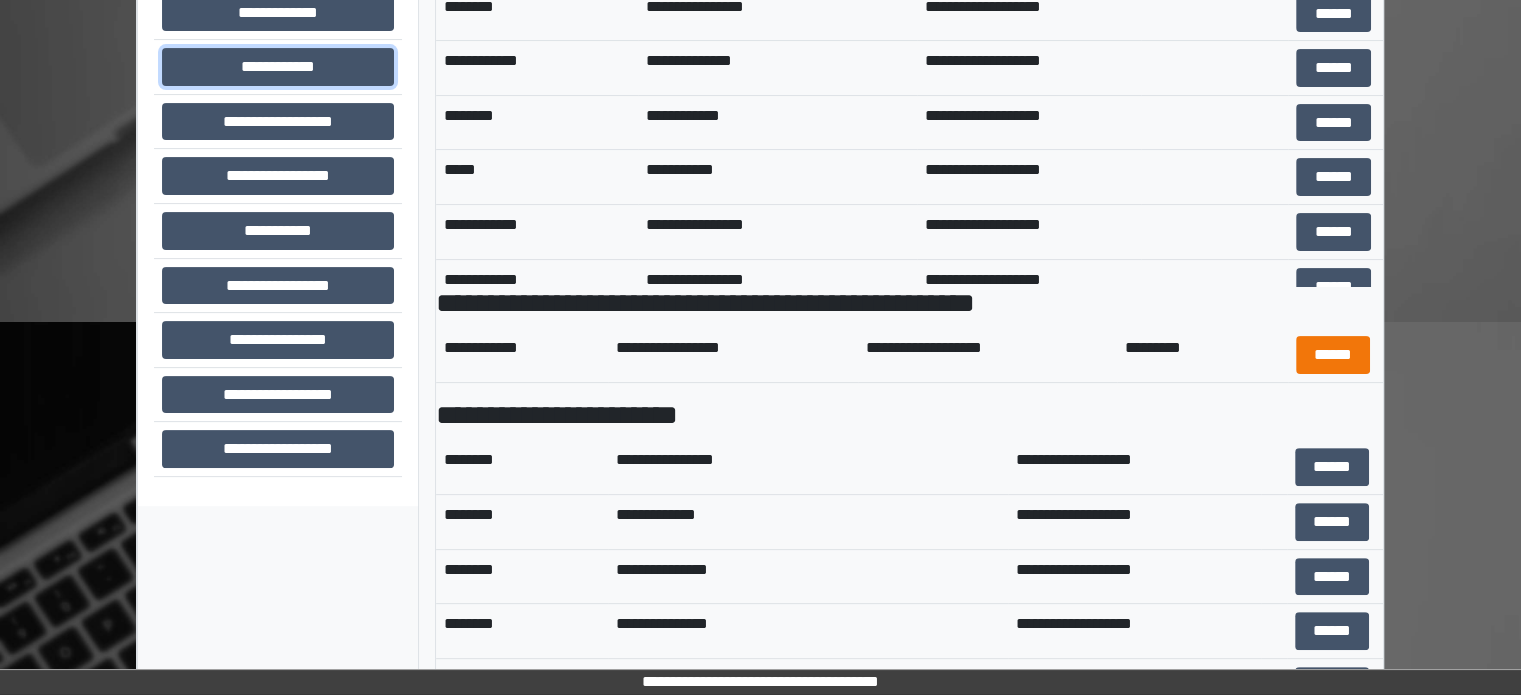 scroll, scrollTop: 573, scrollLeft: 0, axis: vertical 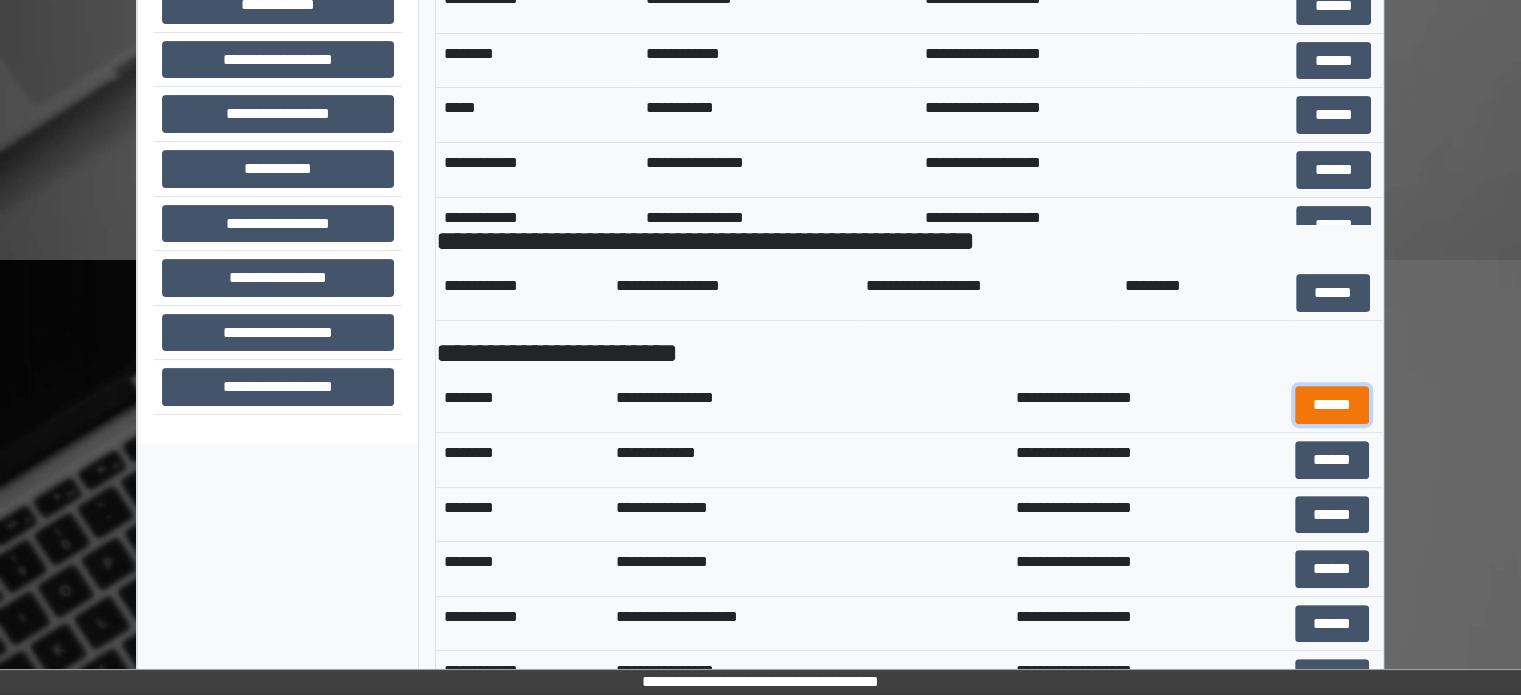 click on "******" at bounding box center [1332, 405] 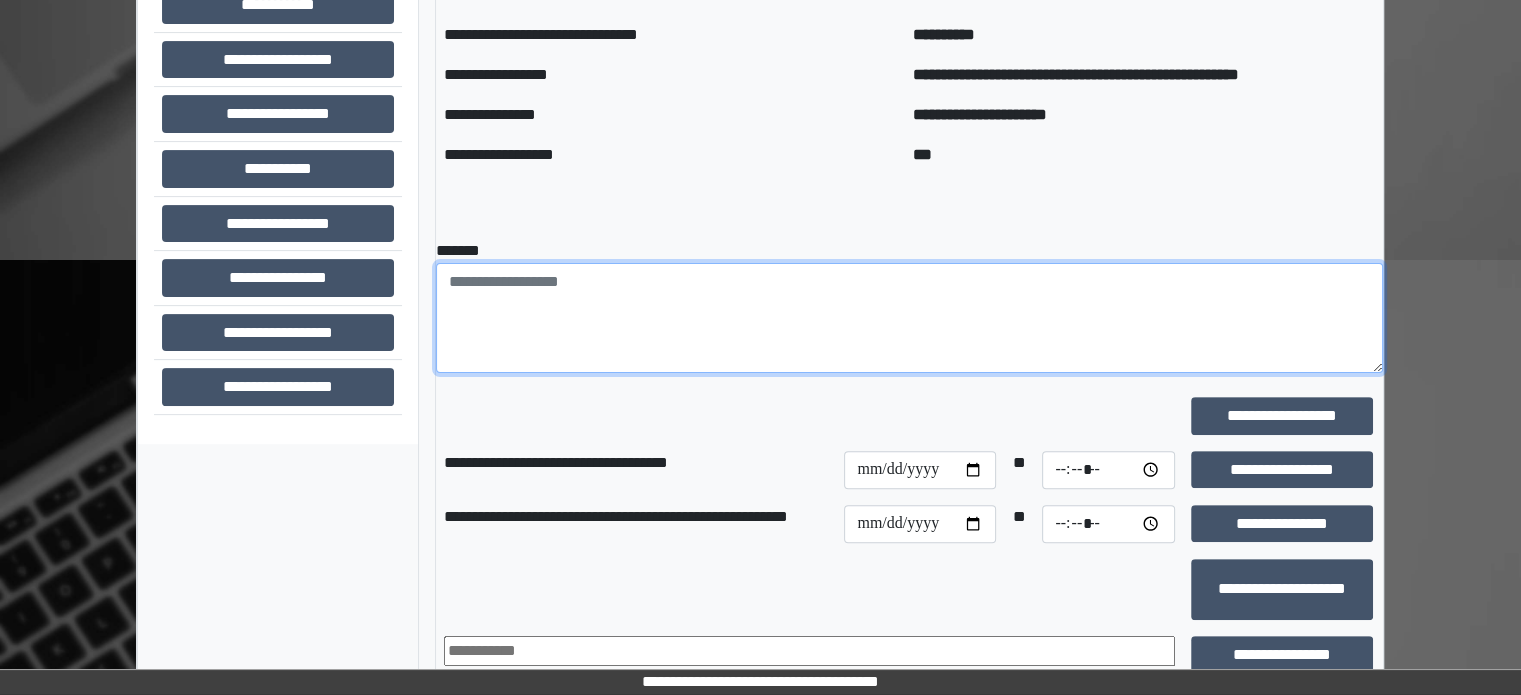 paste on "**********" 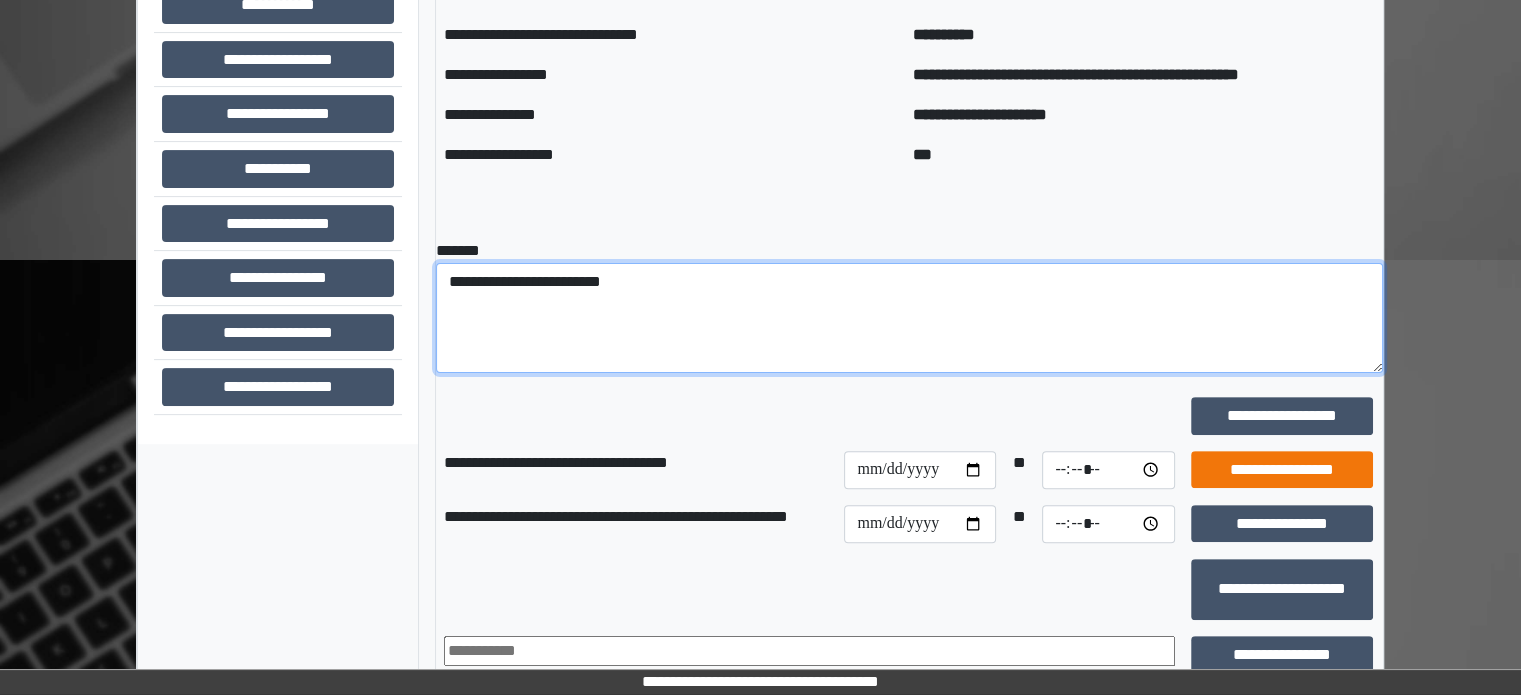 type on "**********" 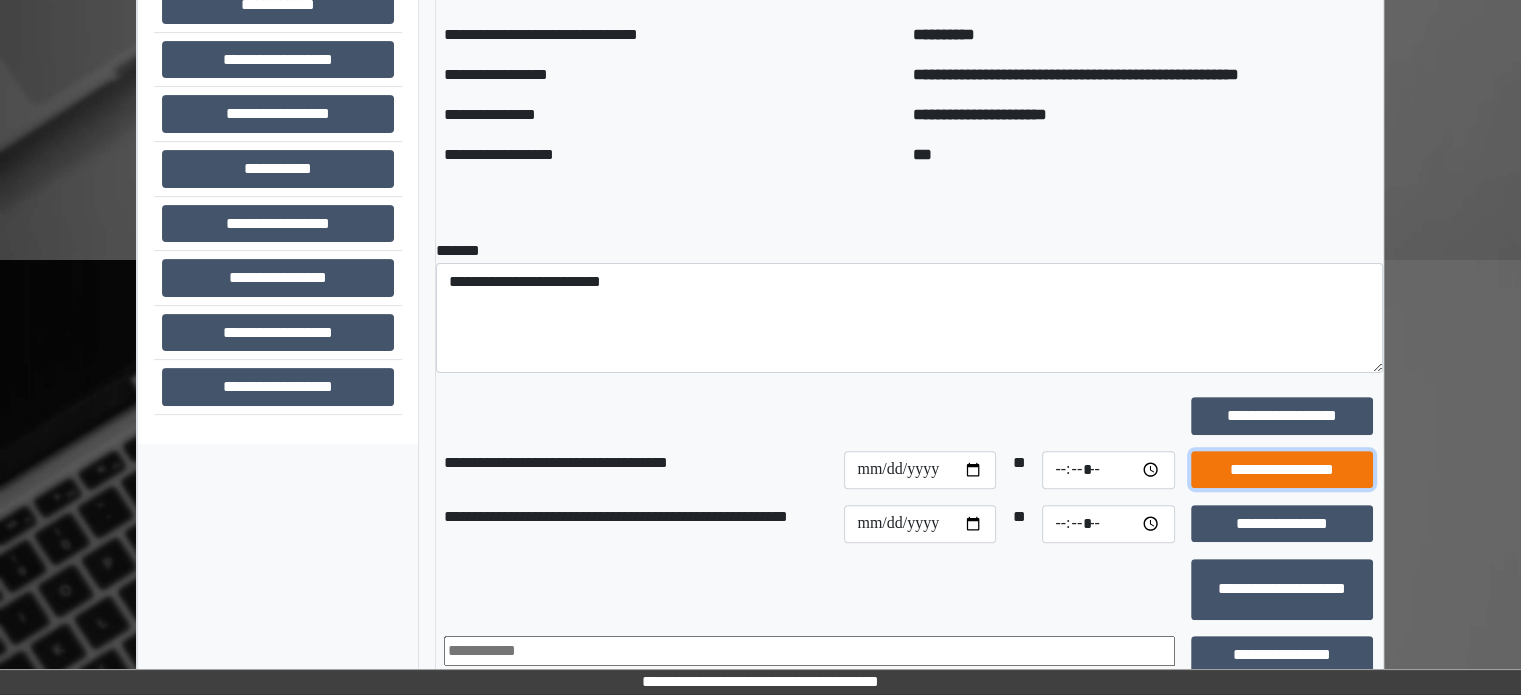 click on "**********" at bounding box center [1282, 470] 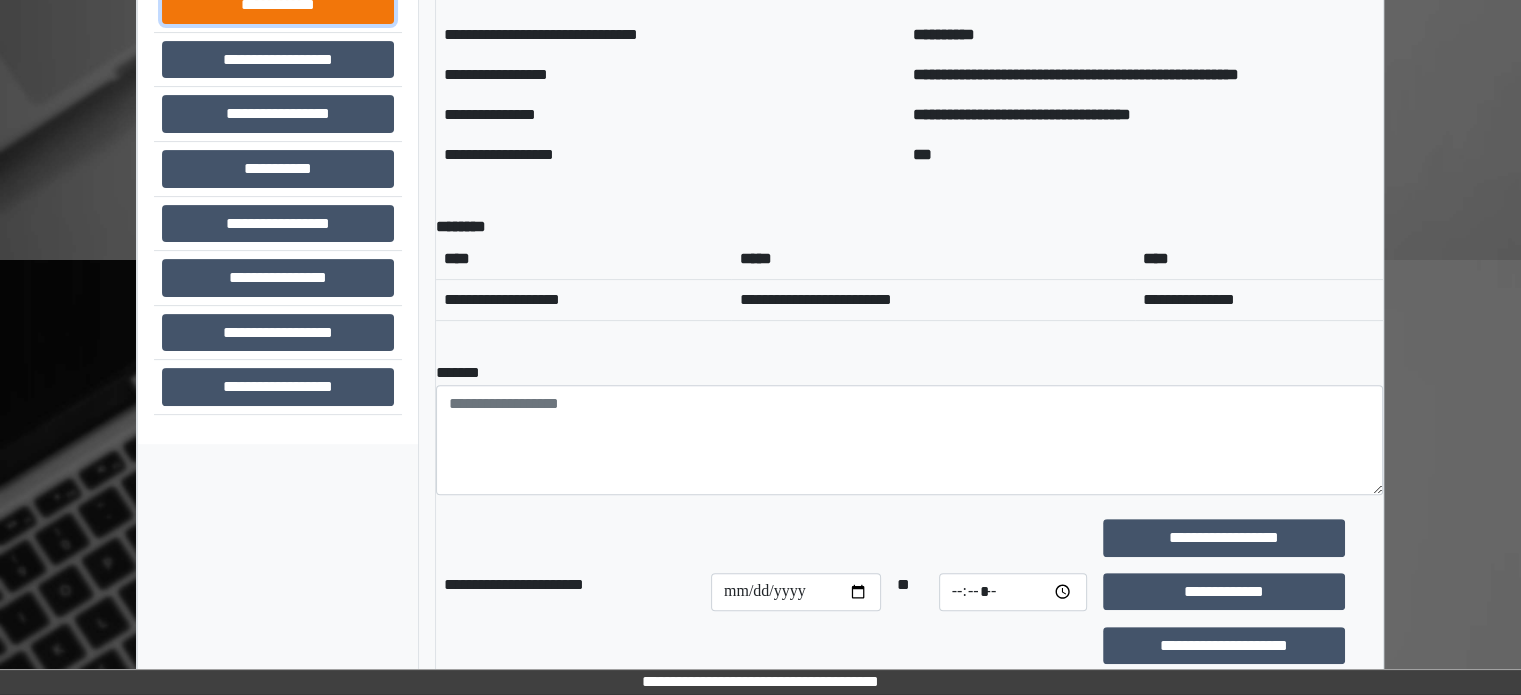 click on "**********" at bounding box center [278, 5] 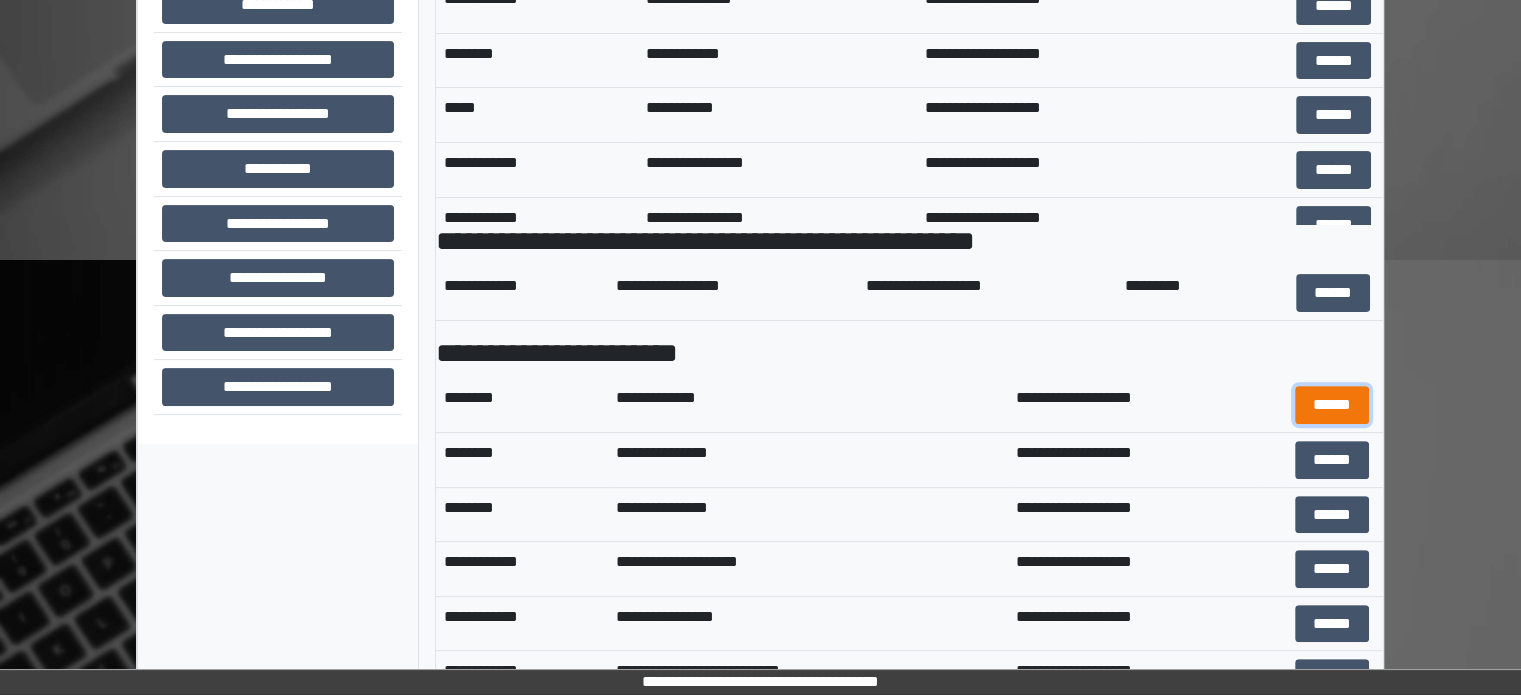 click on "******" at bounding box center [1332, 405] 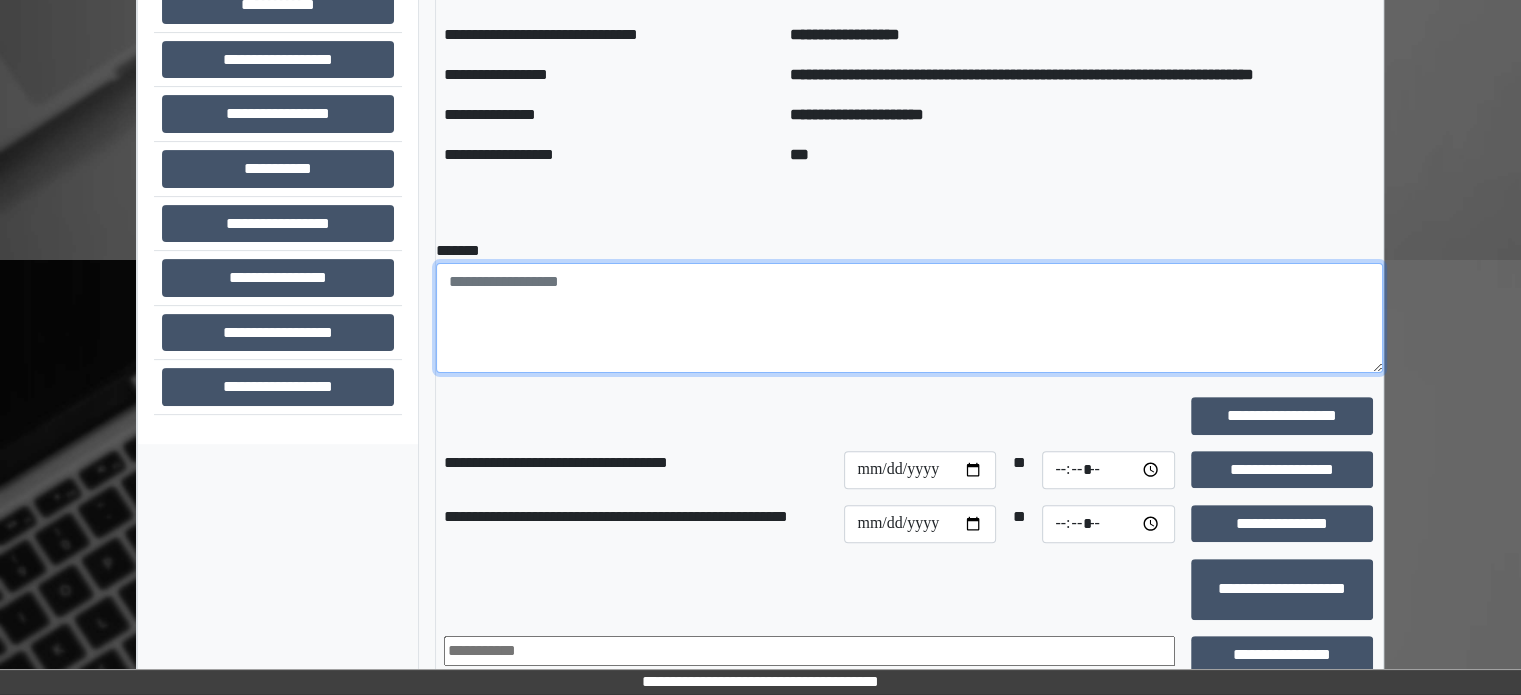 paste on "**********" 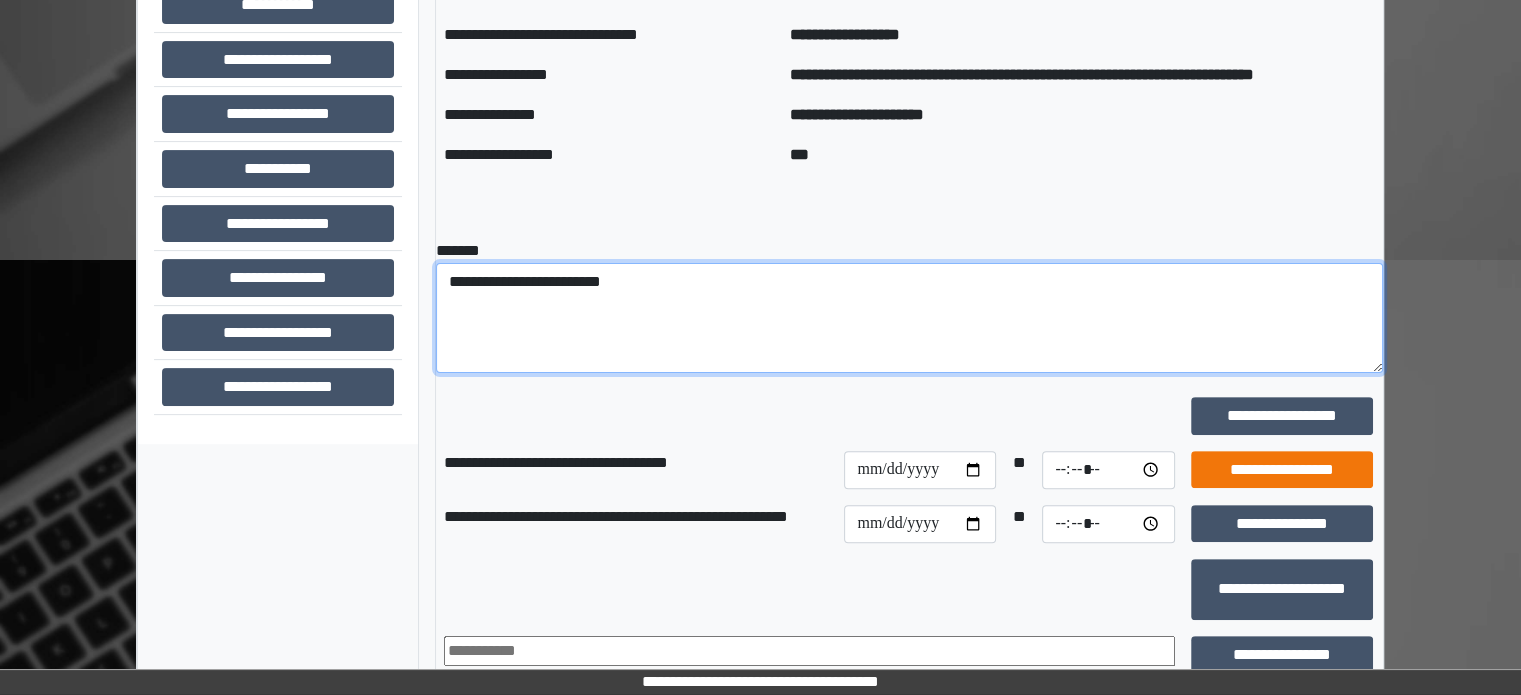 type on "**********" 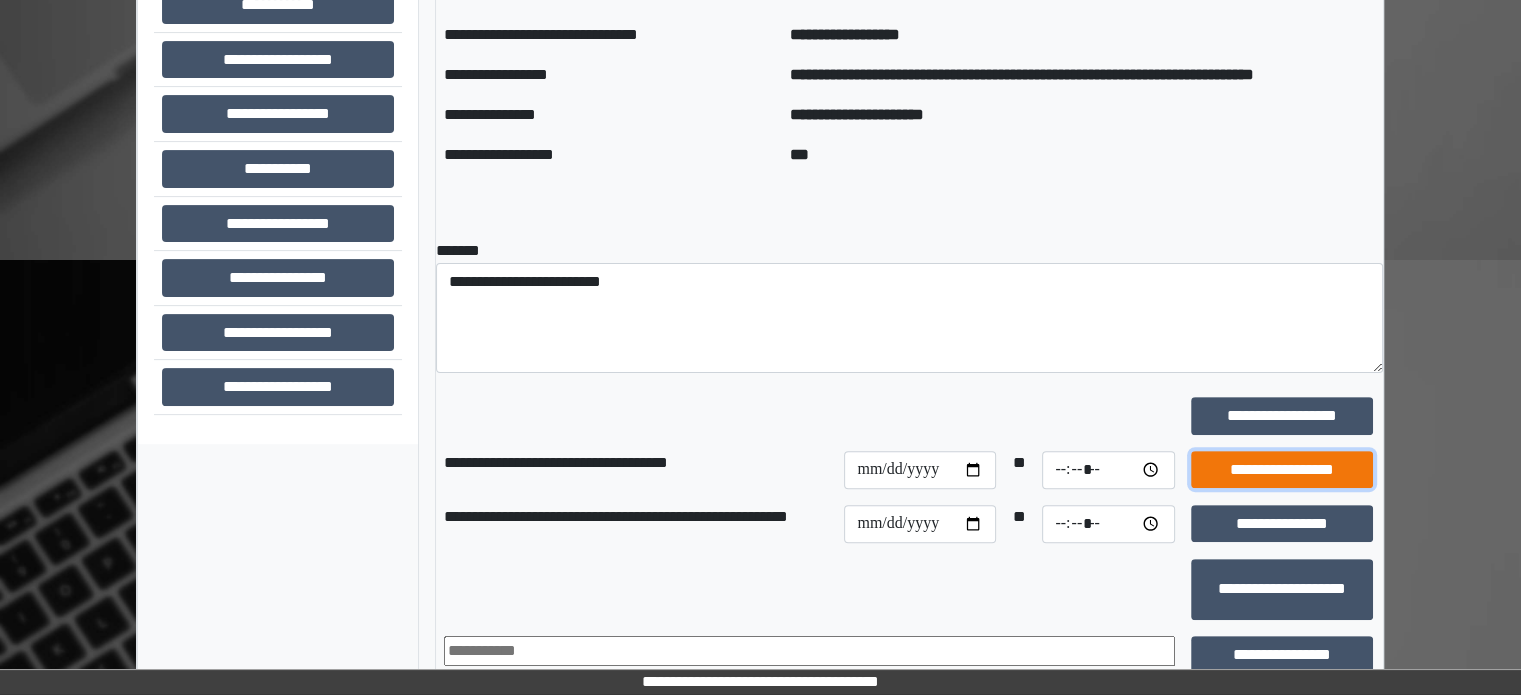 click on "**********" at bounding box center (1282, 470) 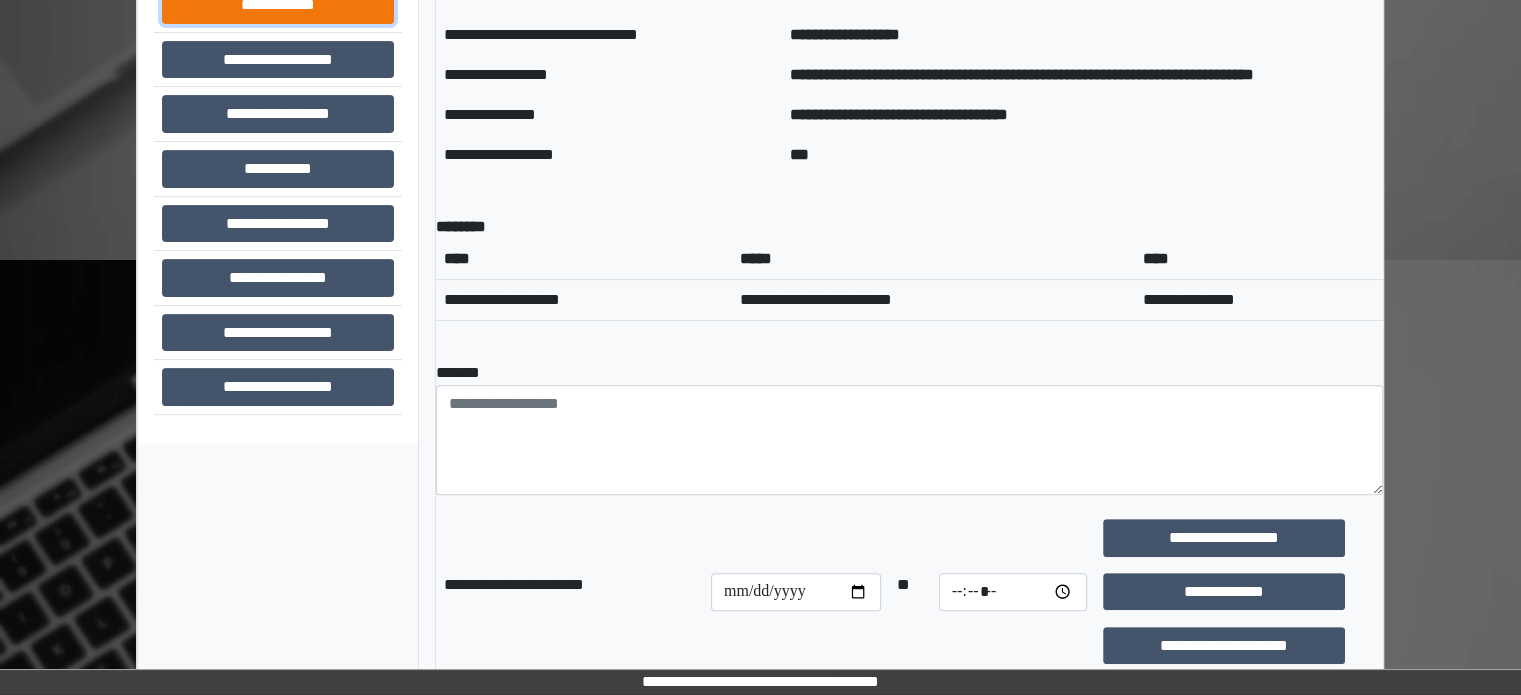 click on "**********" at bounding box center (278, 5) 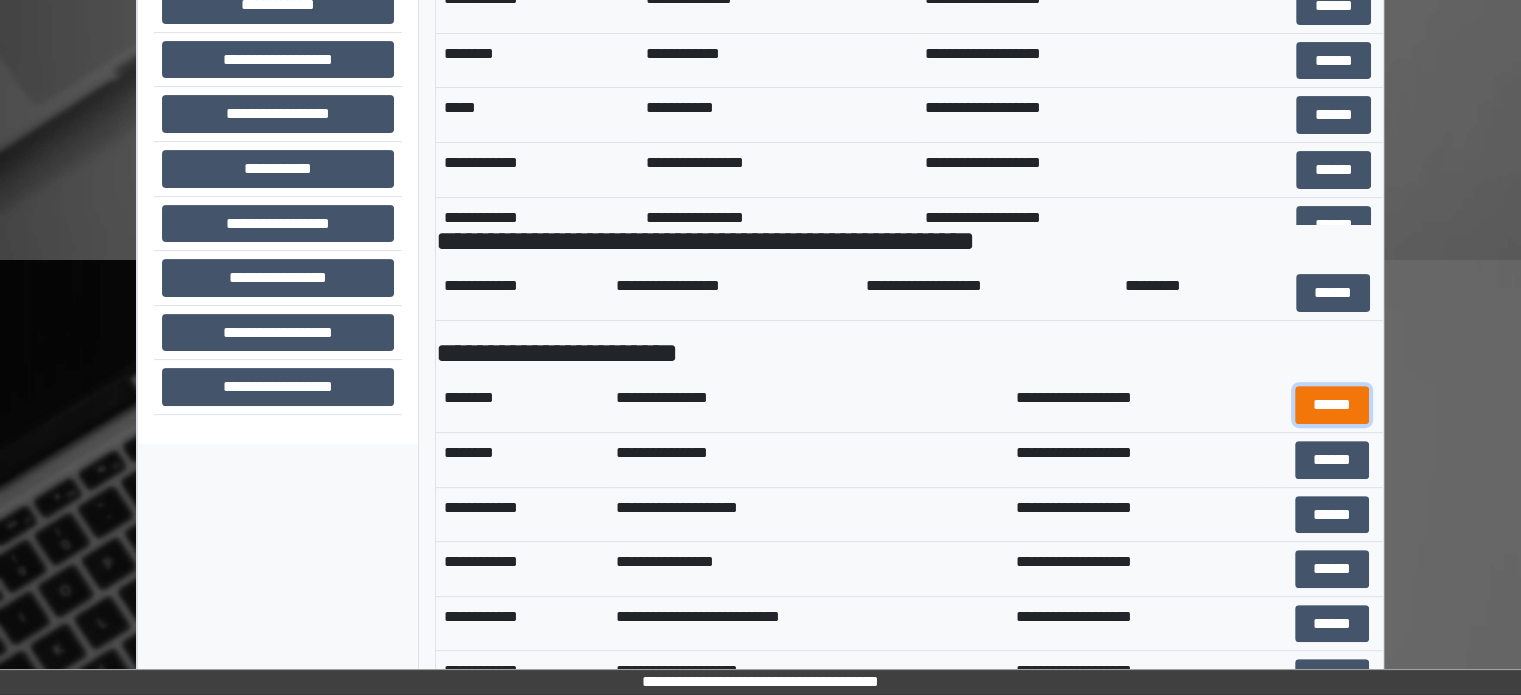 click on "******" at bounding box center (1332, 405) 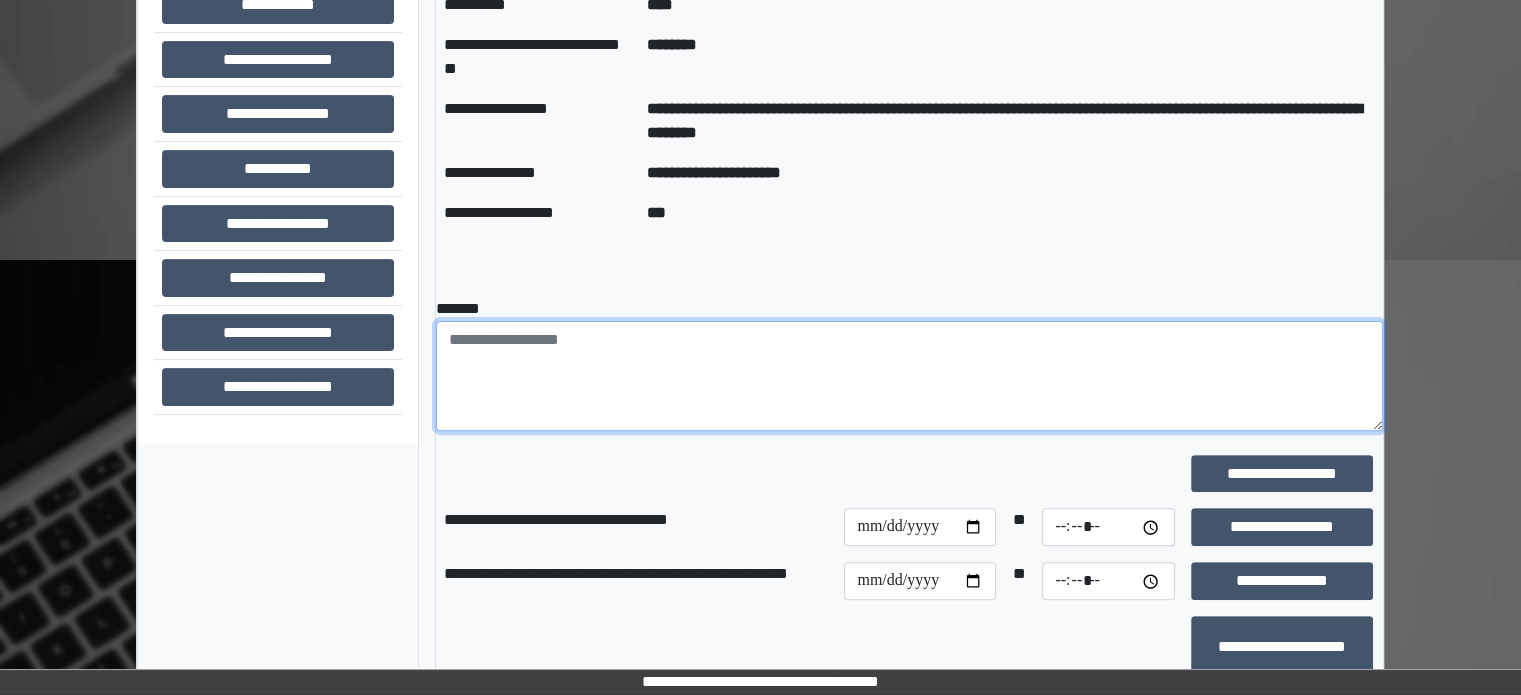 paste on "**********" 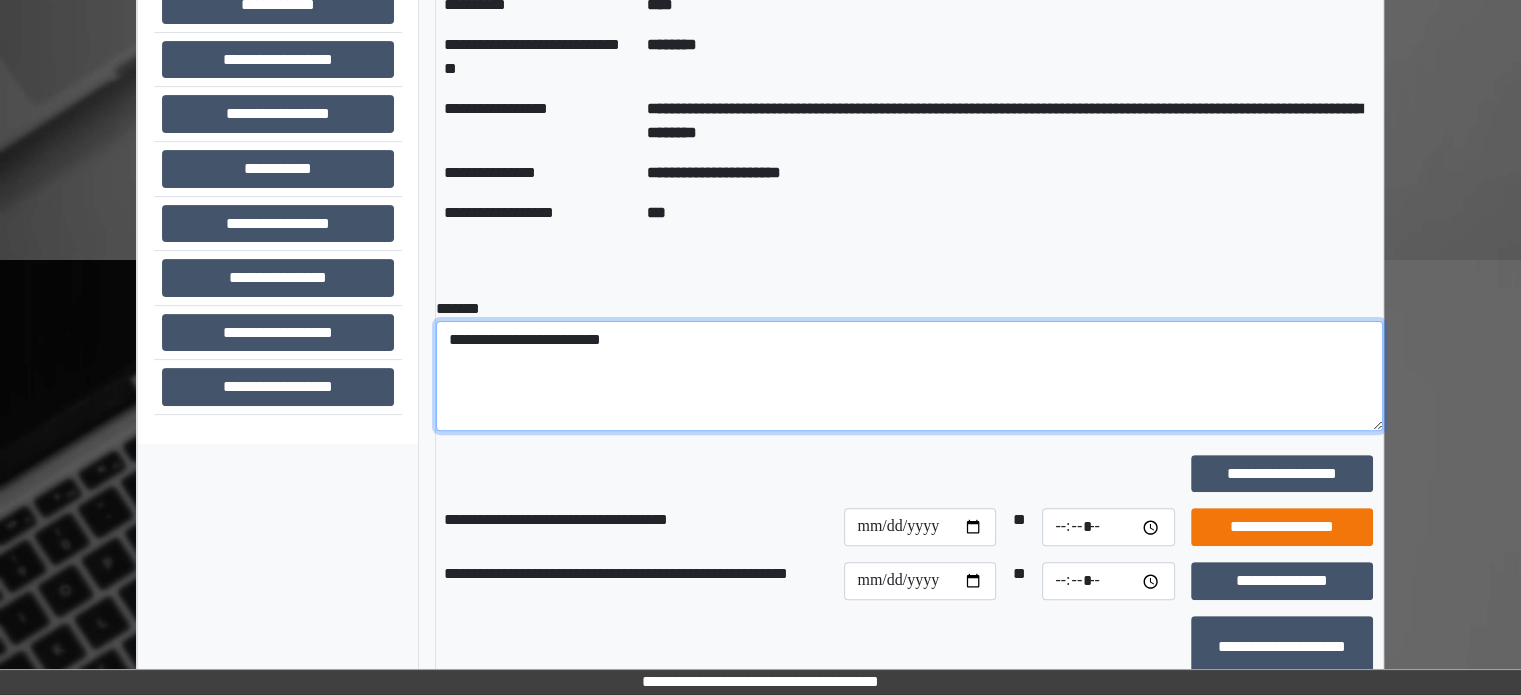 type on "**********" 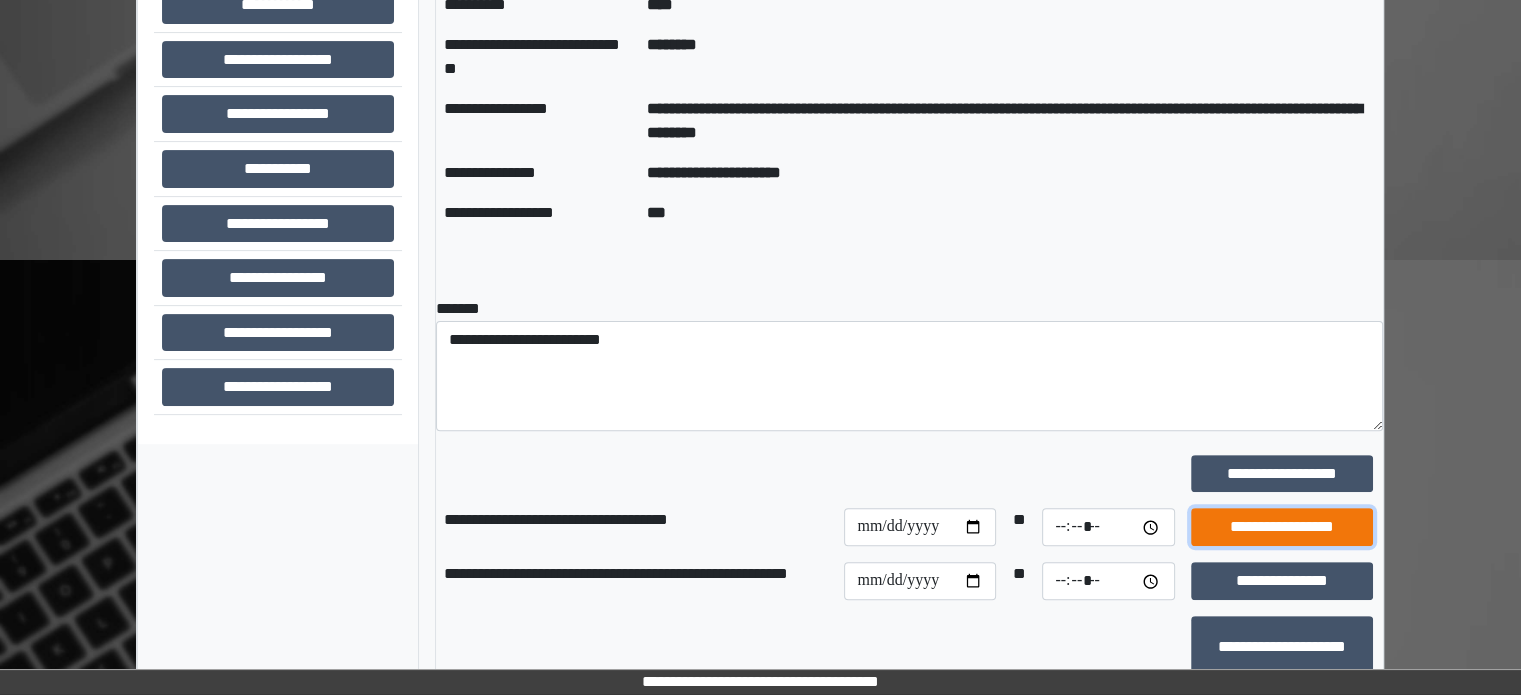 click on "**********" at bounding box center [1282, 527] 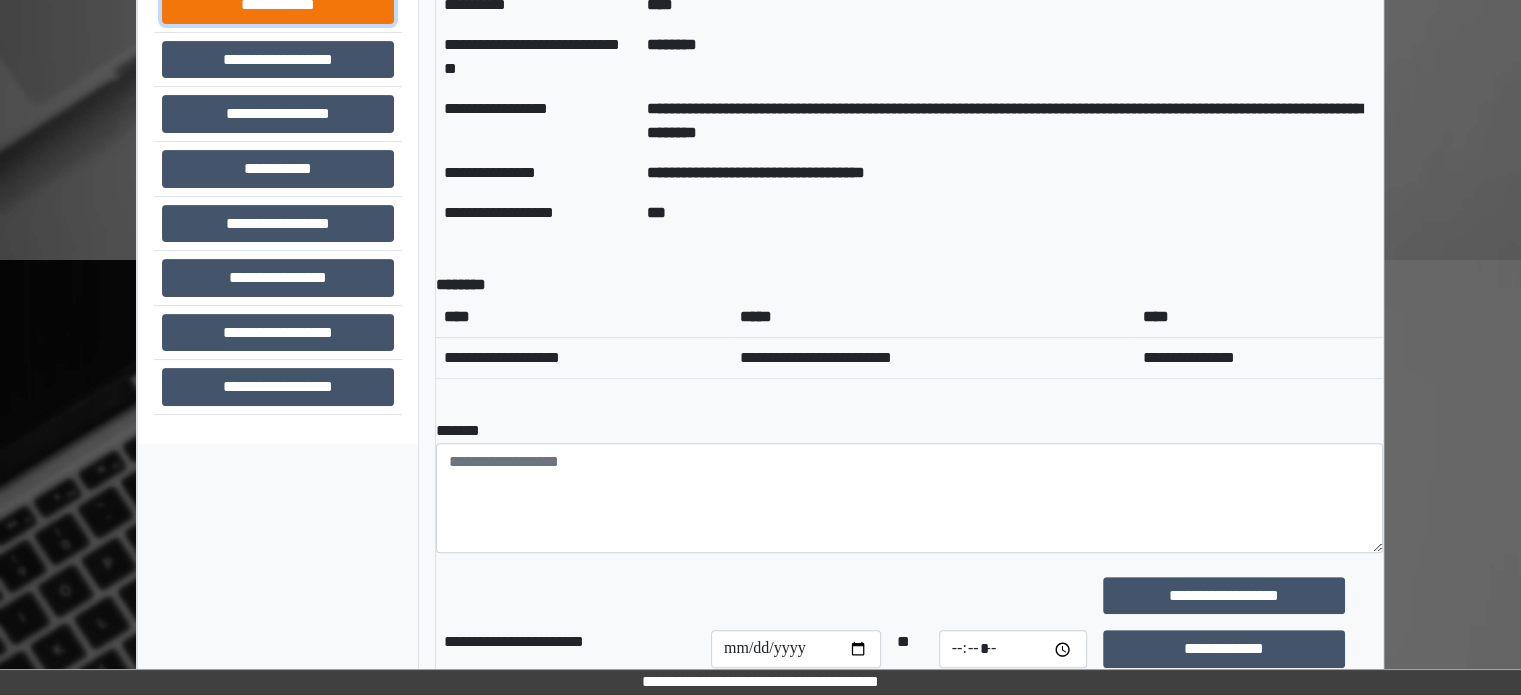 click on "**********" at bounding box center [278, 5] 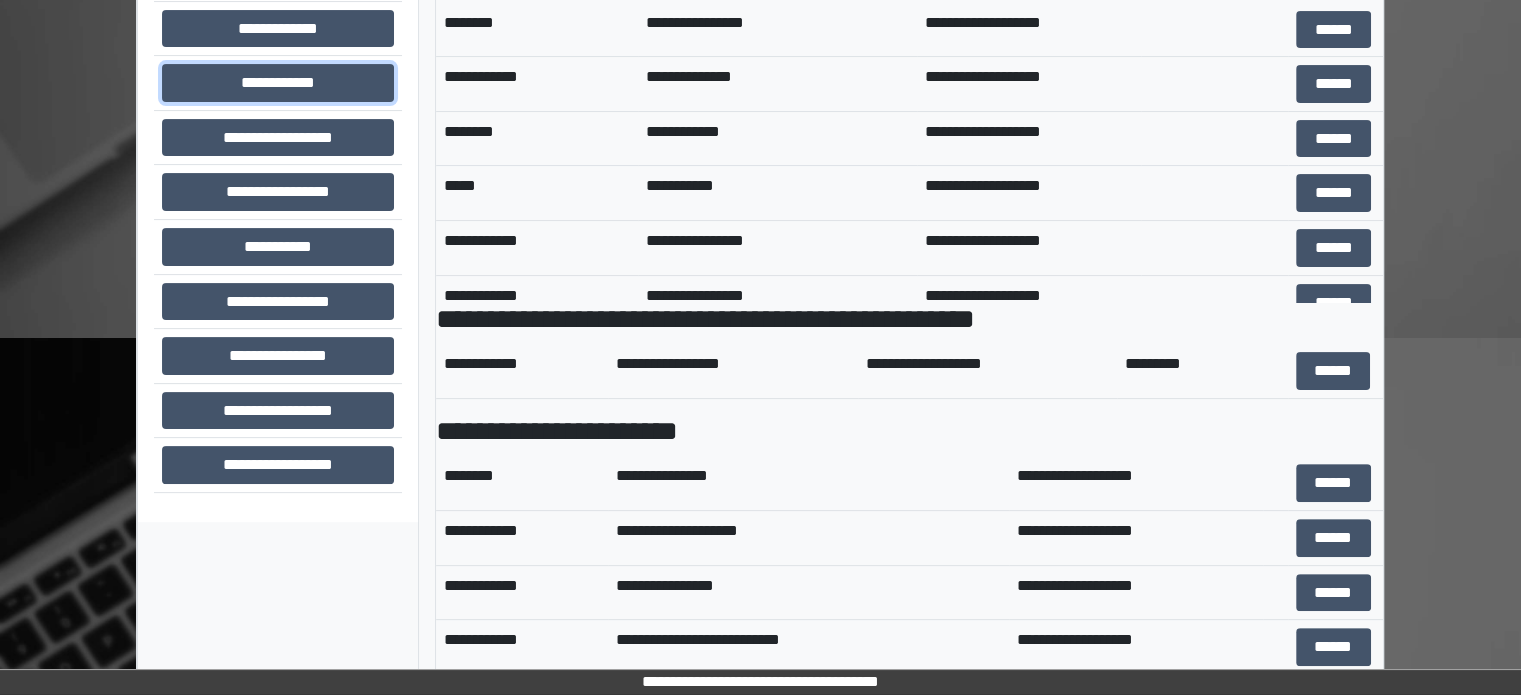 scroll, scrollTop: 461, scrollLeft: 0, axis: vertical 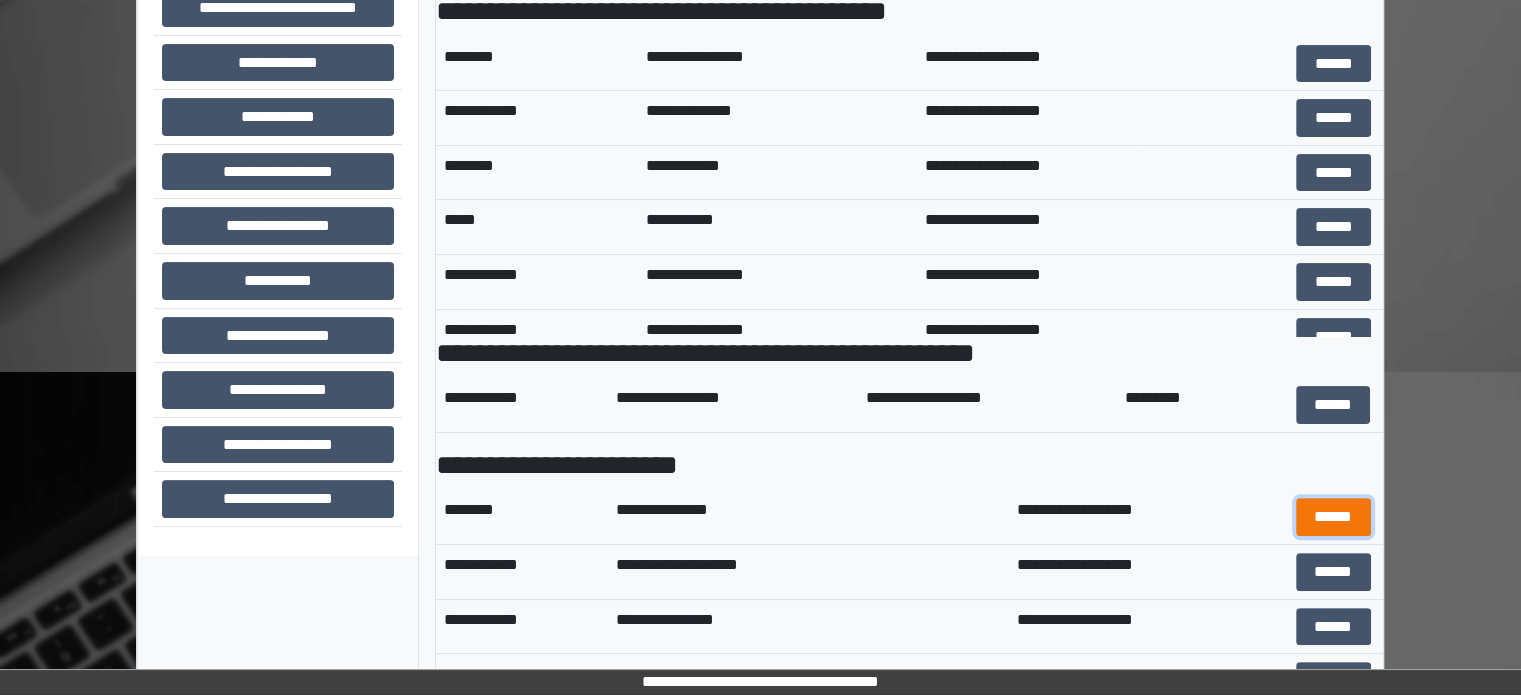 click on "******" at bounding box center (1333, 517) 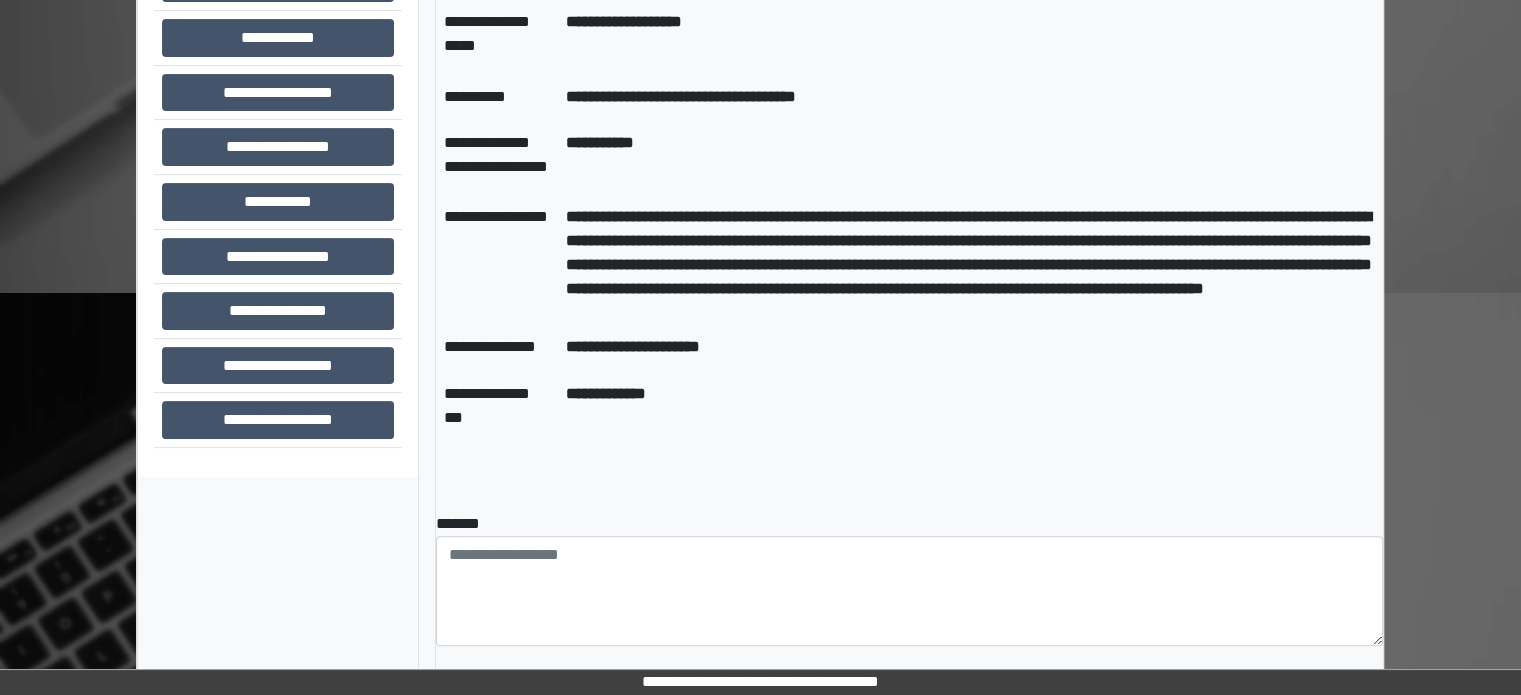 scroll, scrollTop: 661, scrollLeft: 0, axis: vertical 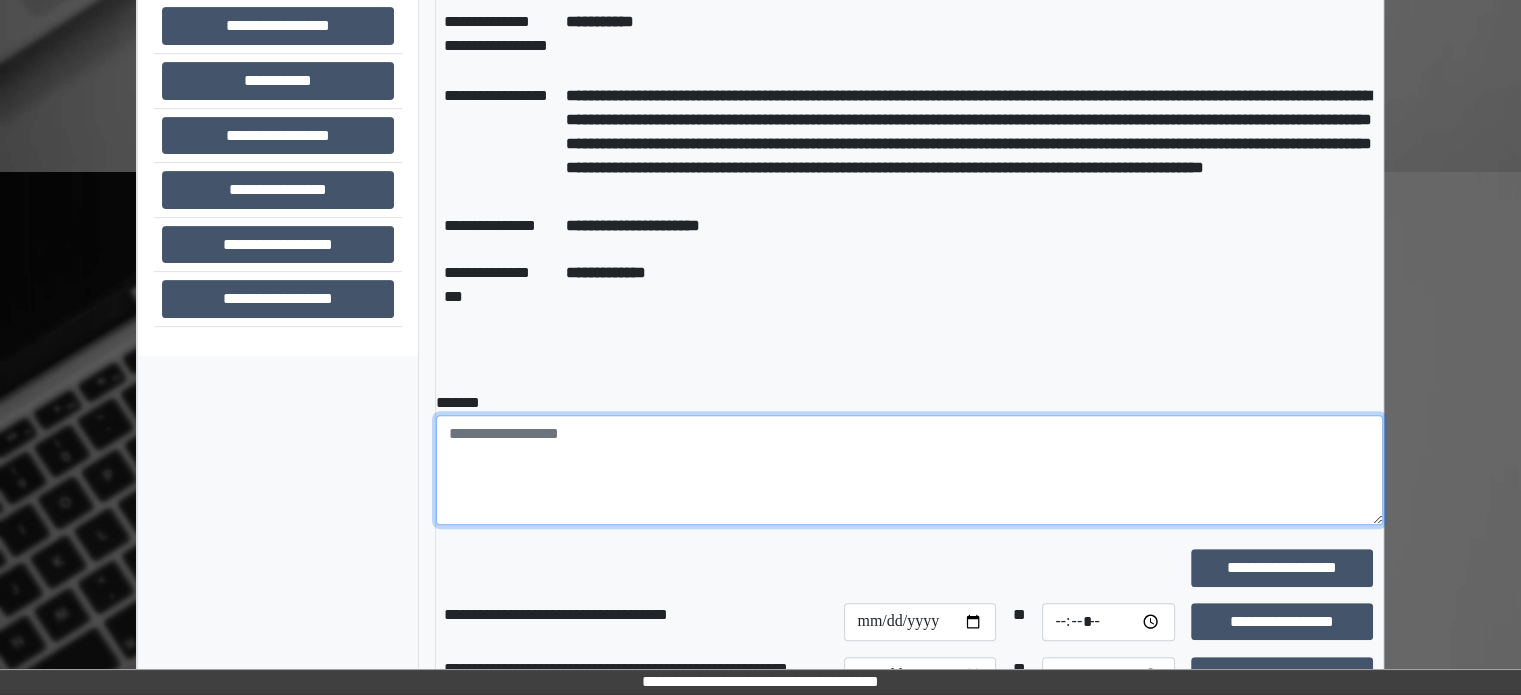 paste on "**********" 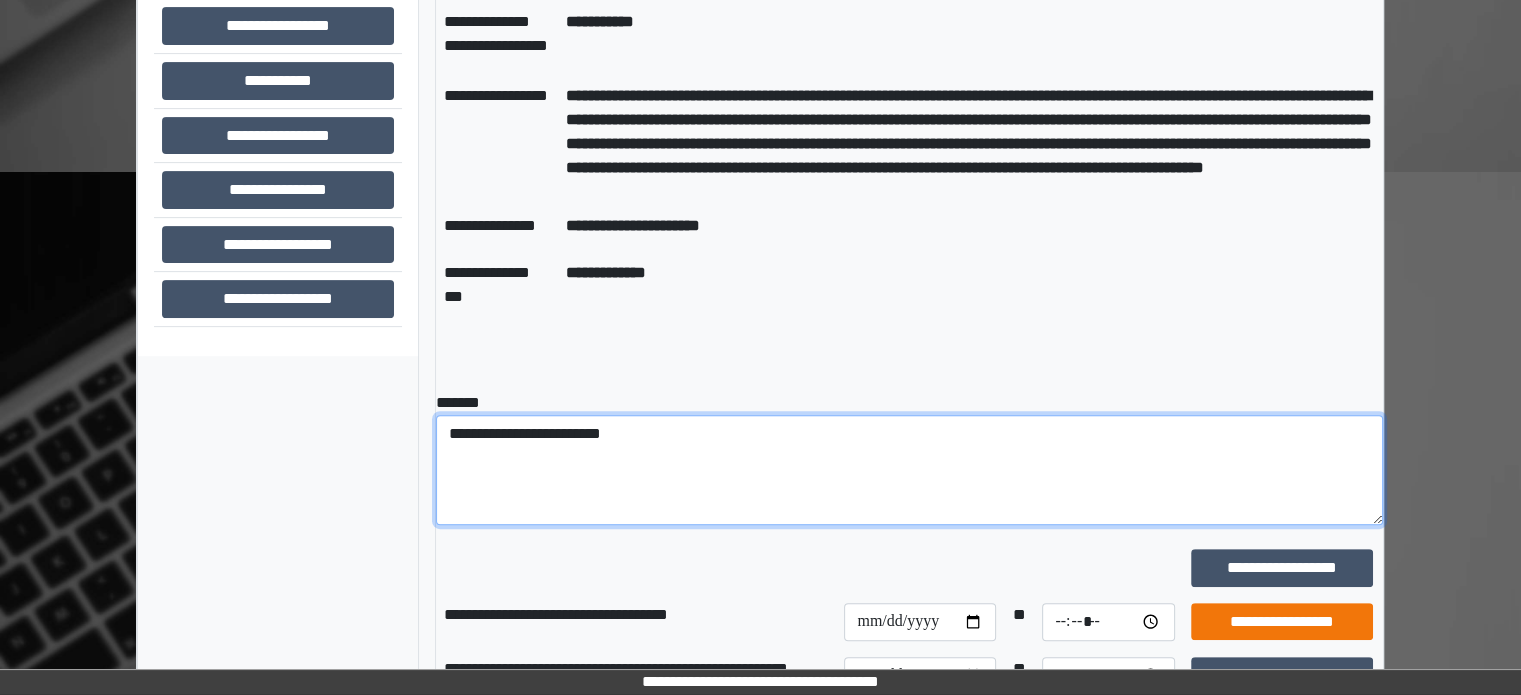 type on "**********" 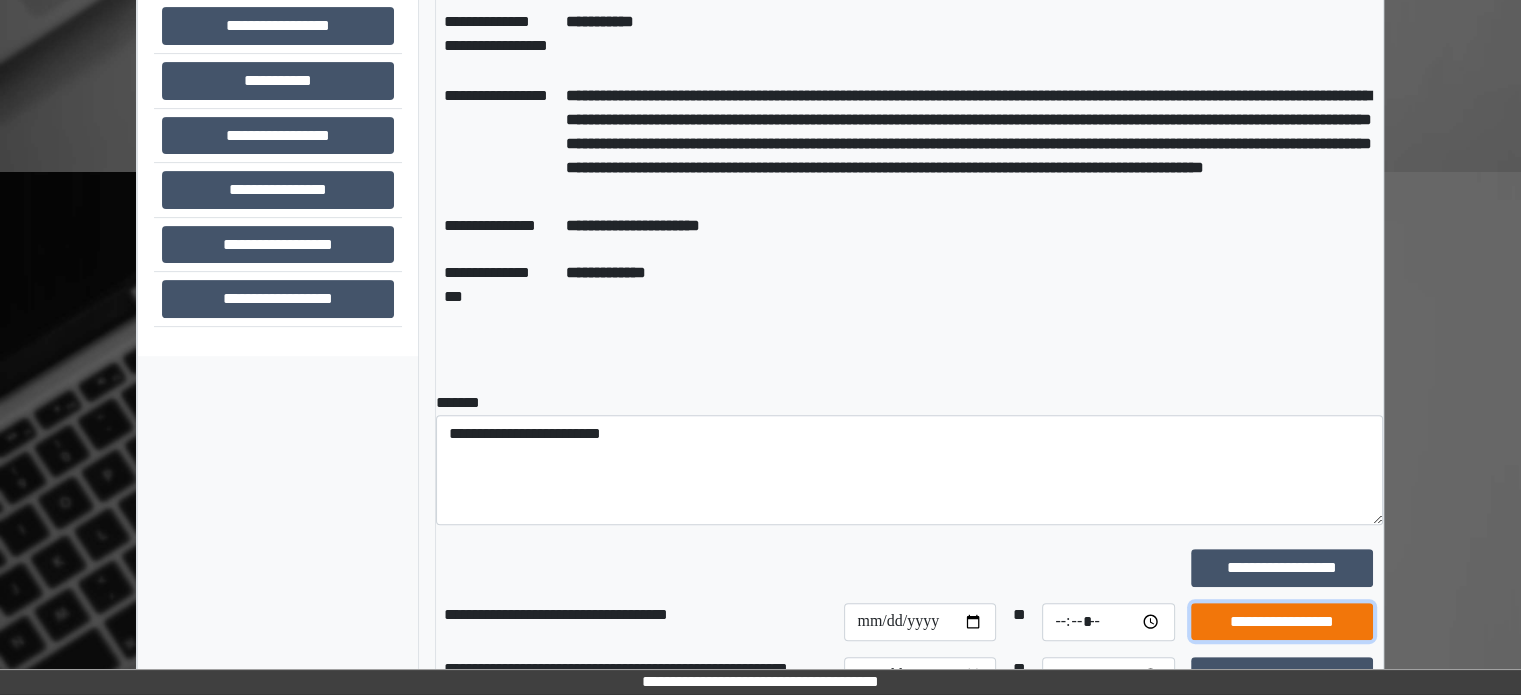 click on "**********" at bounding box center [1282, 622] 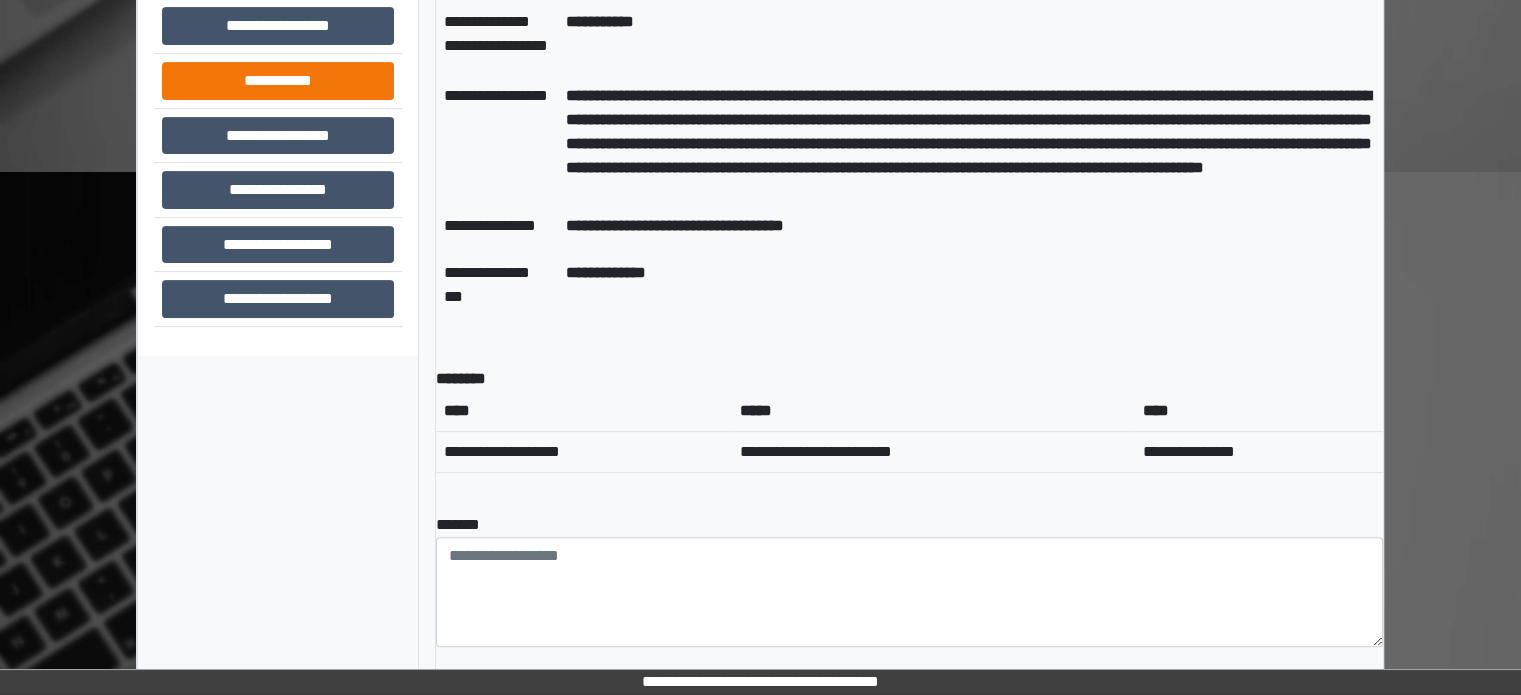 scroll, scrollTop: 361, scrollLeft: 0, axis: vertical 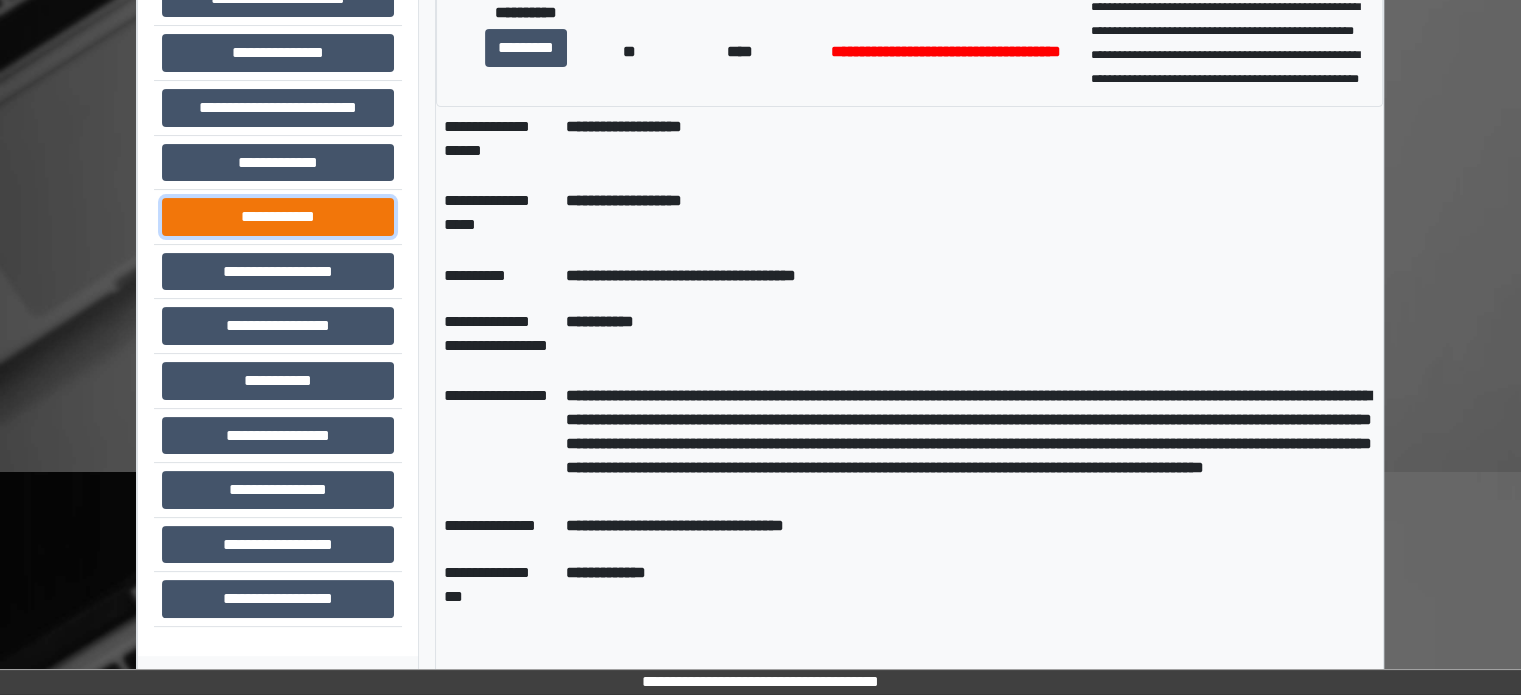 click on "**********" at bounding box center (278, 217) 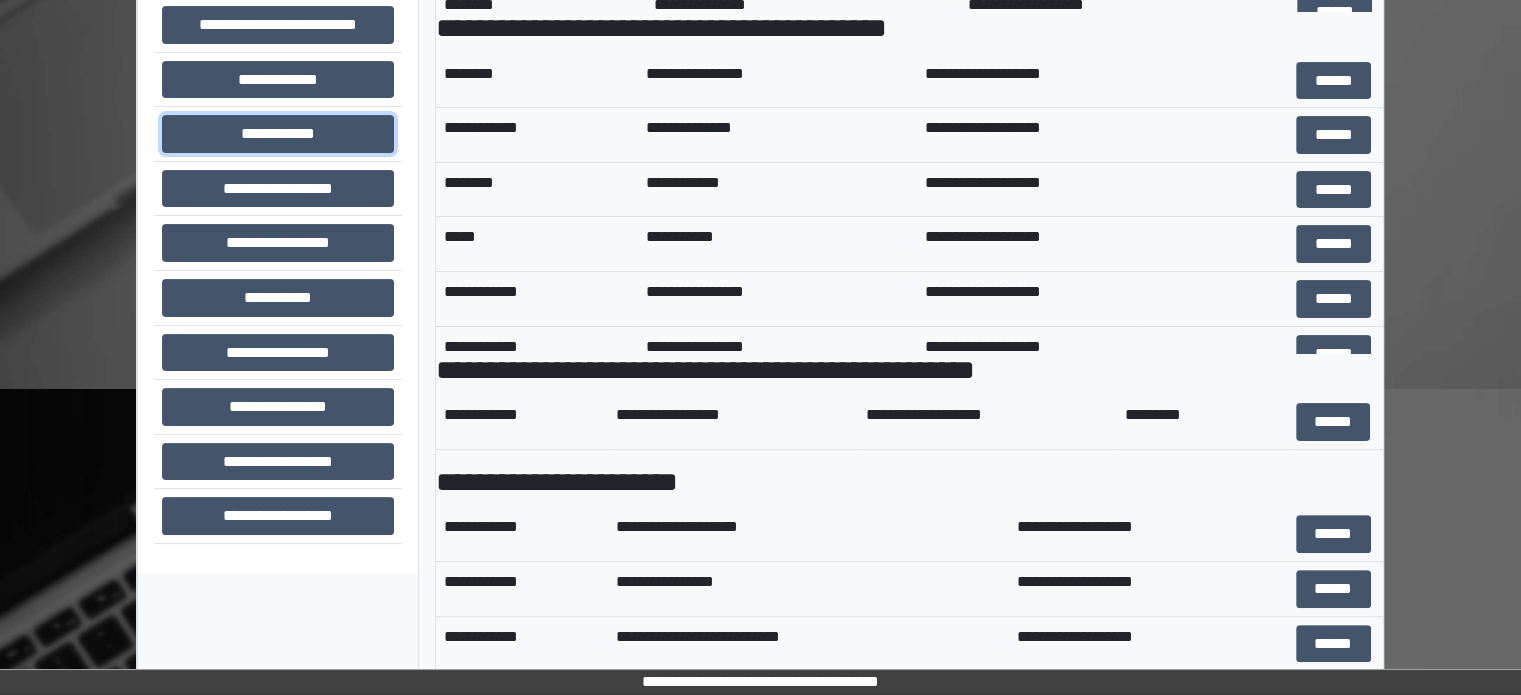 scroll, scrollTop: 507, scrollLeft: 0, axis: vertical 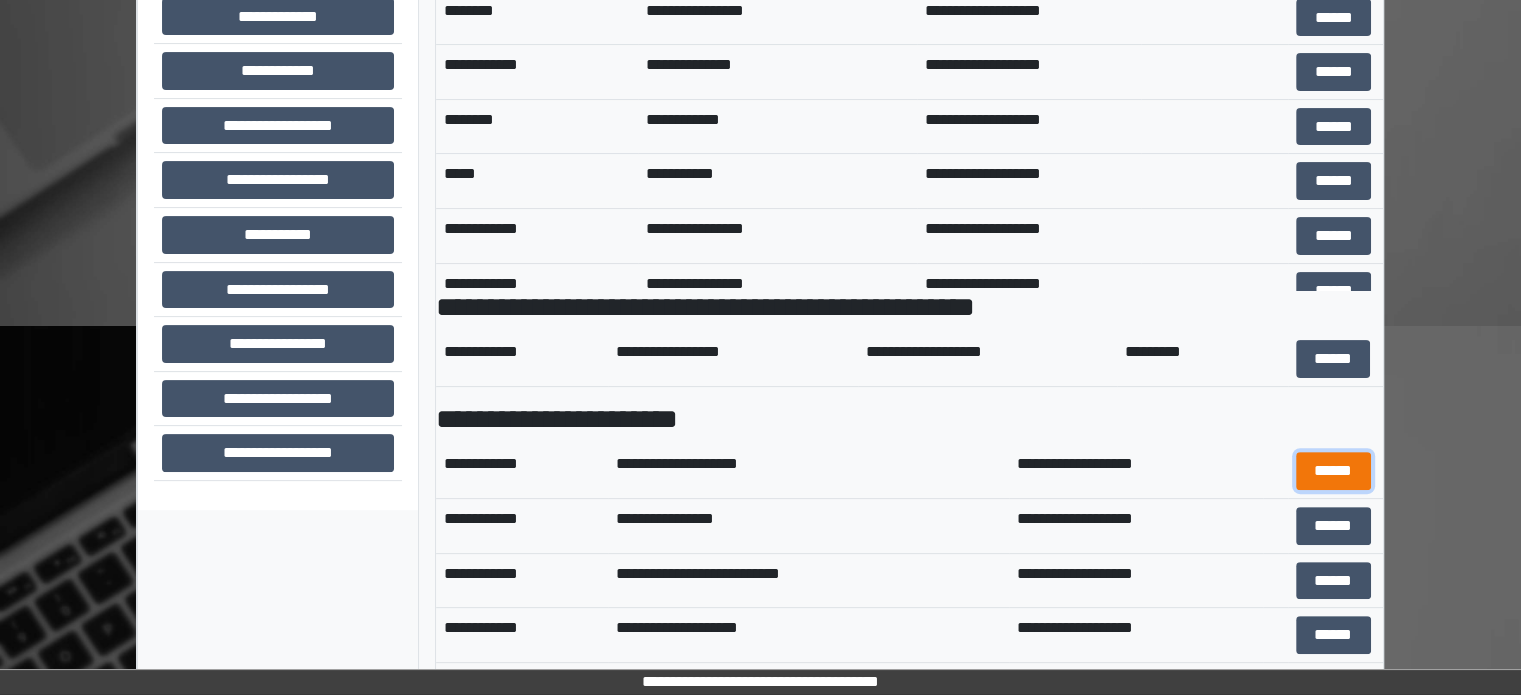 click on "******" at bounding box center (1333, 471) 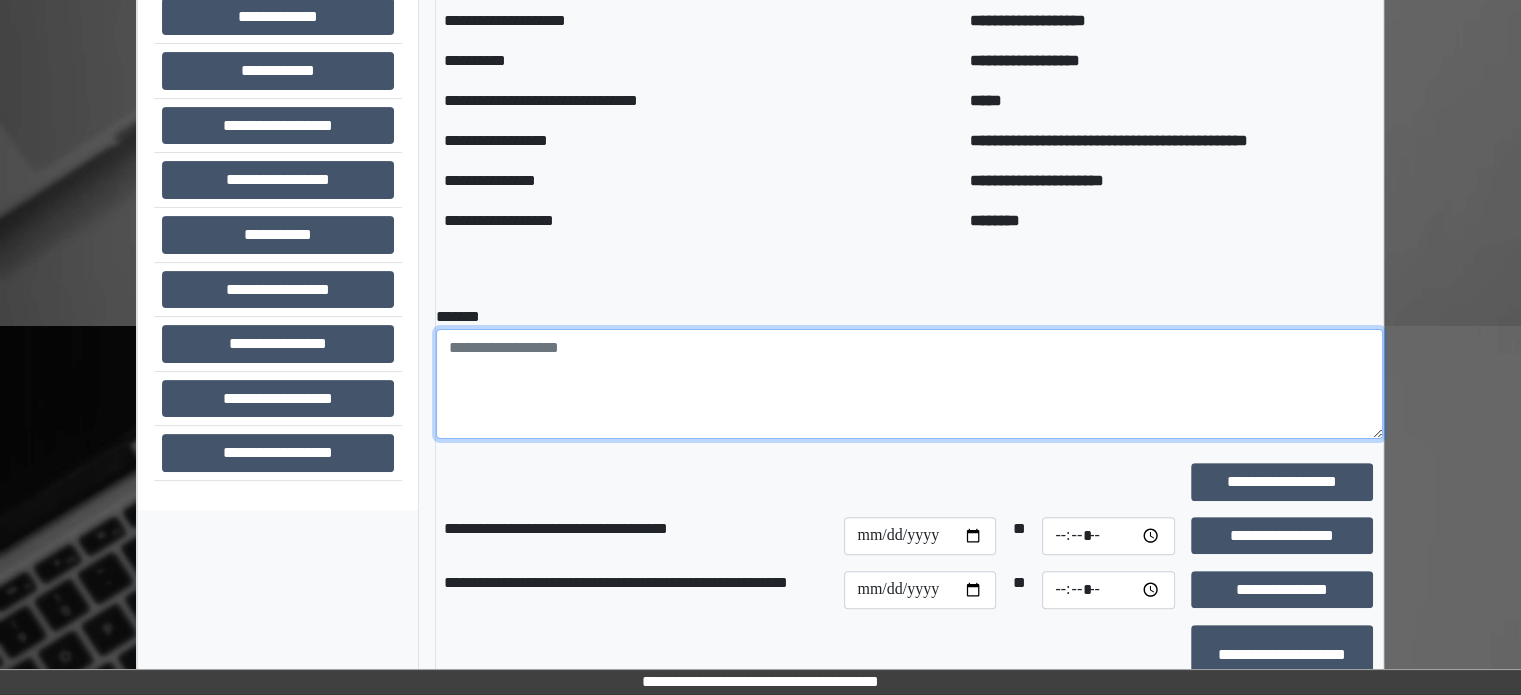 click at bounding box center (909, 384) 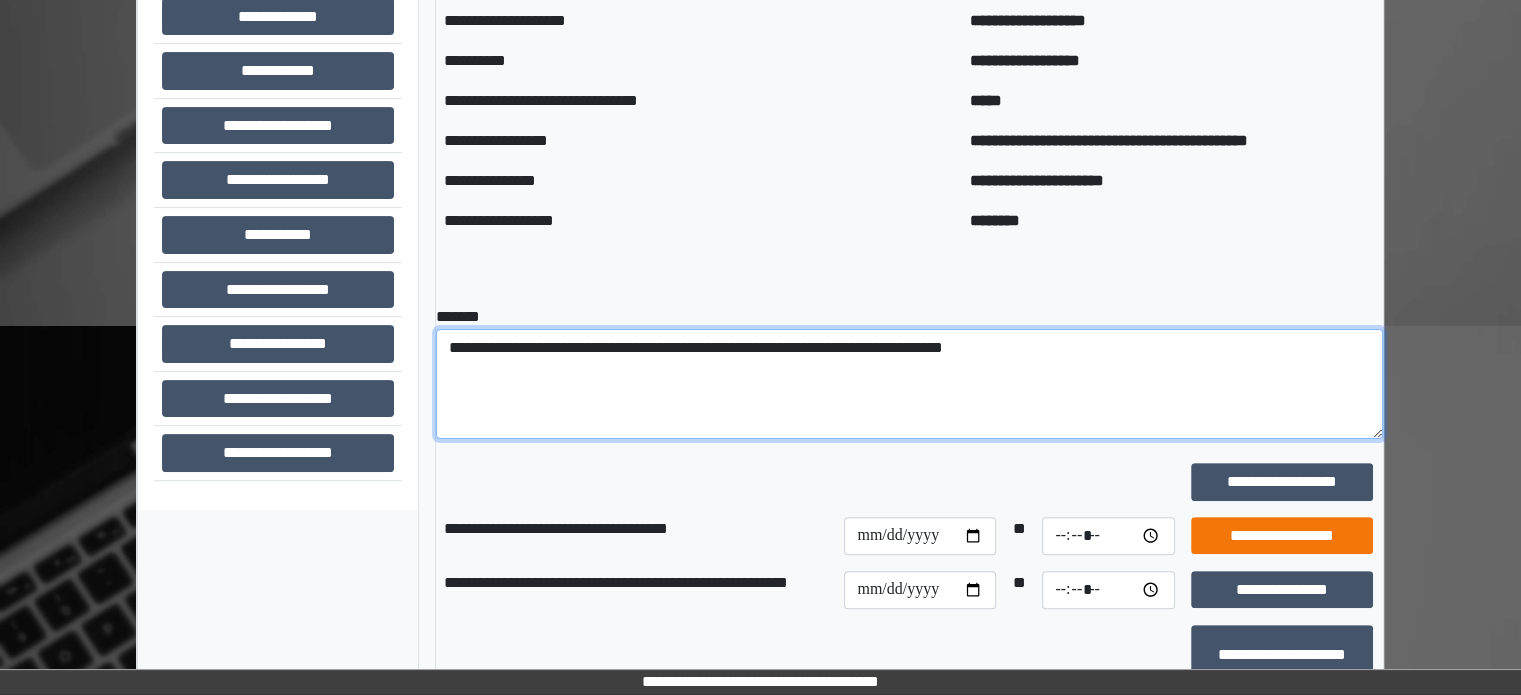type on "**********" 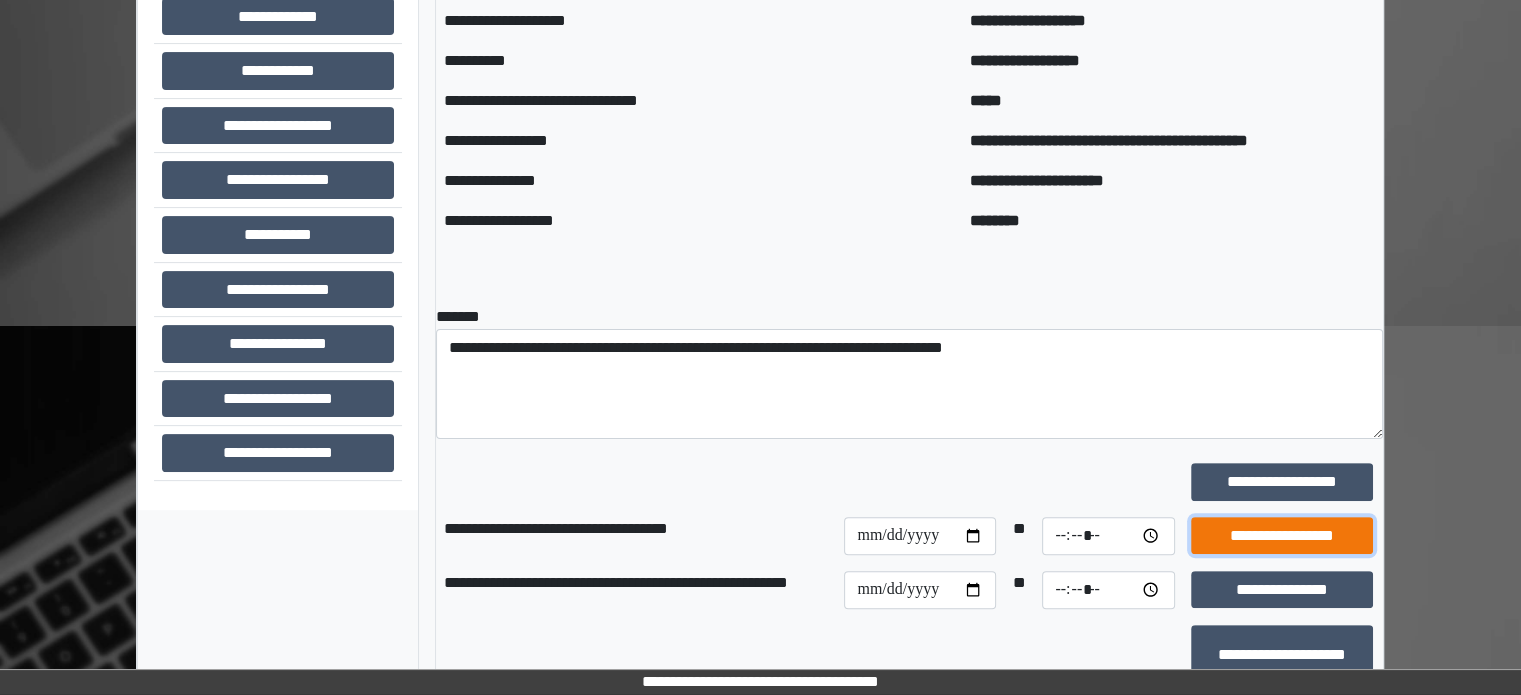 click on "**********" at bounding box center [1282, 536] 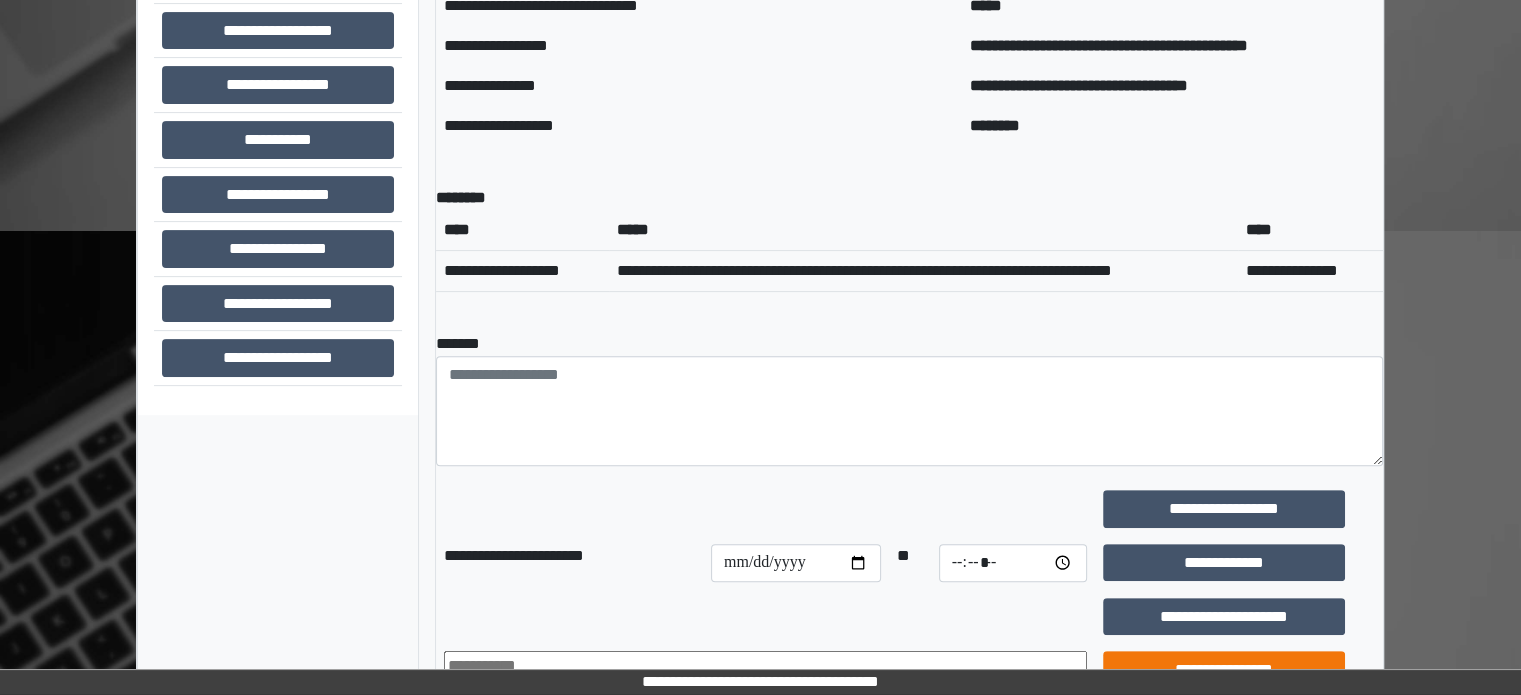 scroll, scrollTop: 707, scrollLeft: 0, axis: vertical 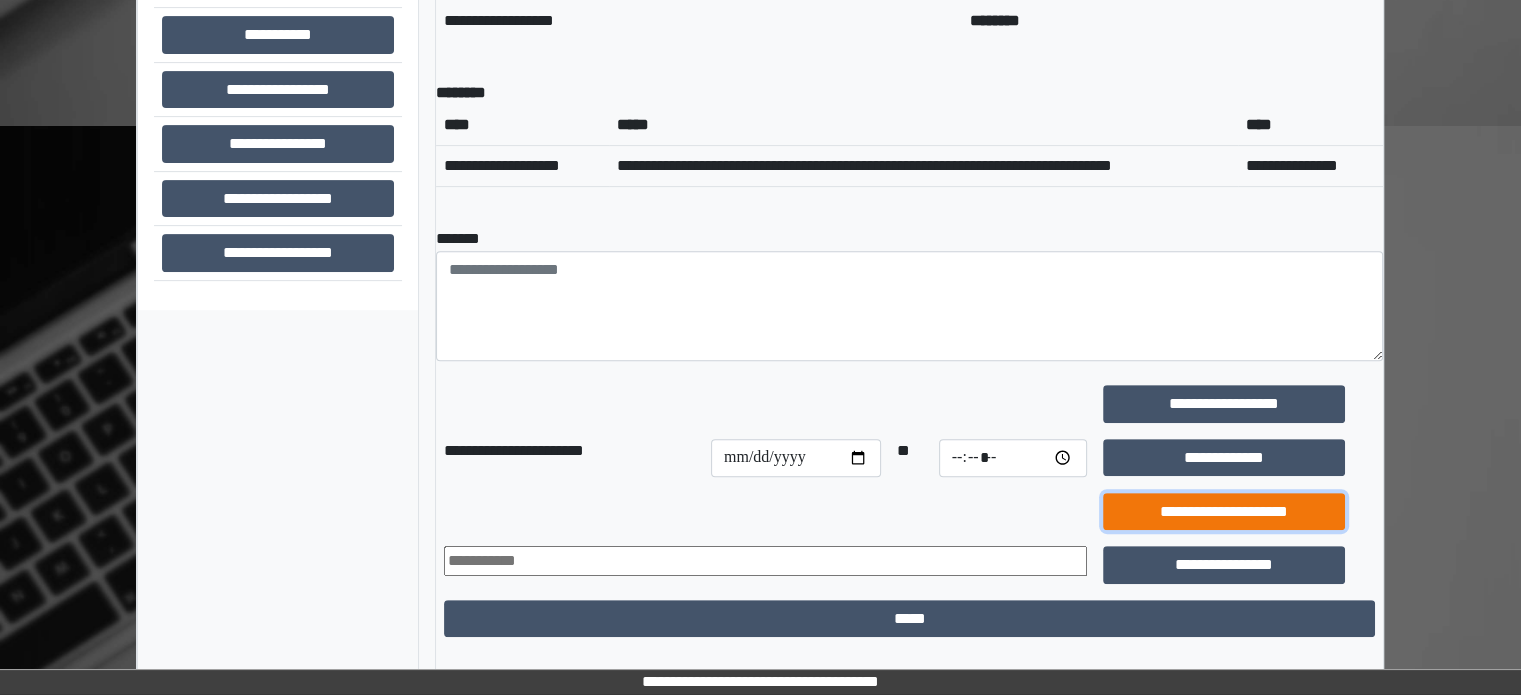 click on "**********" at bounding box center [1224, 512] 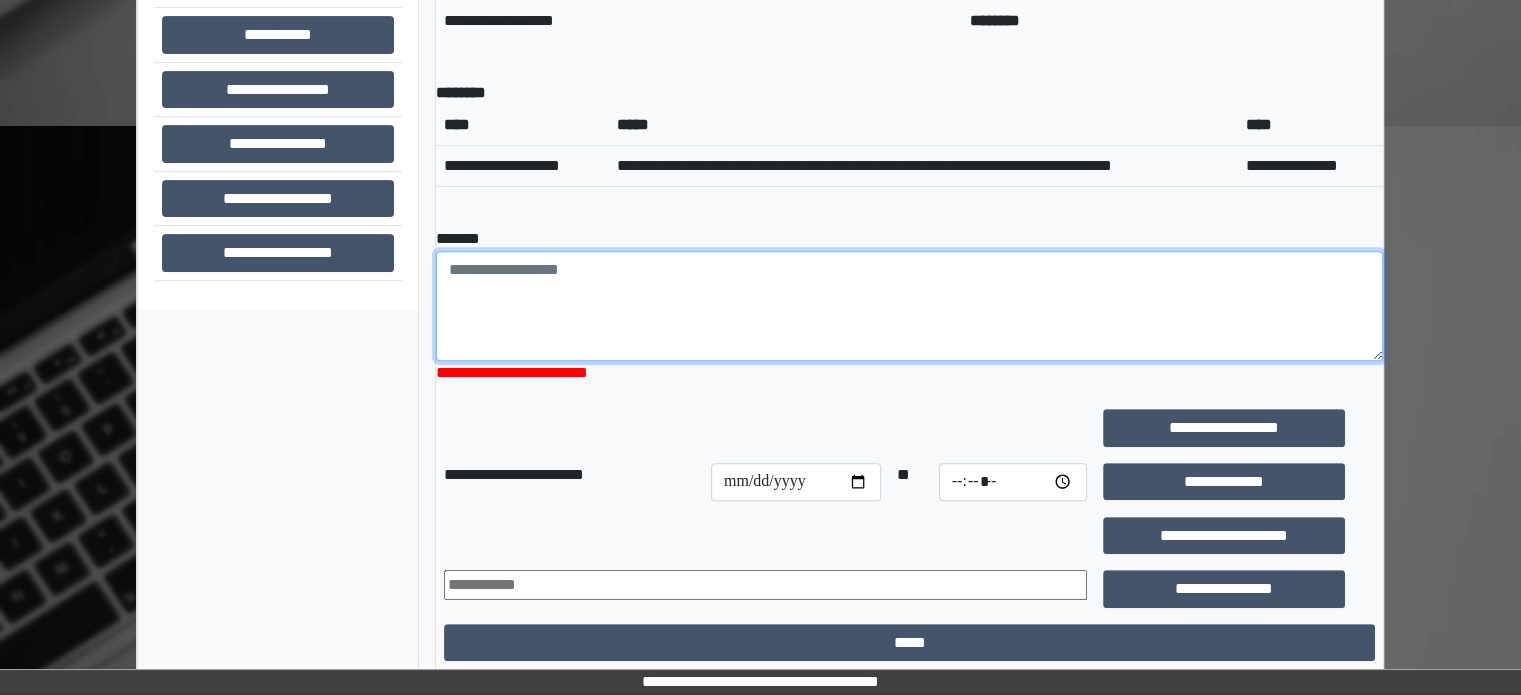 click at bounding box center (909, 306) 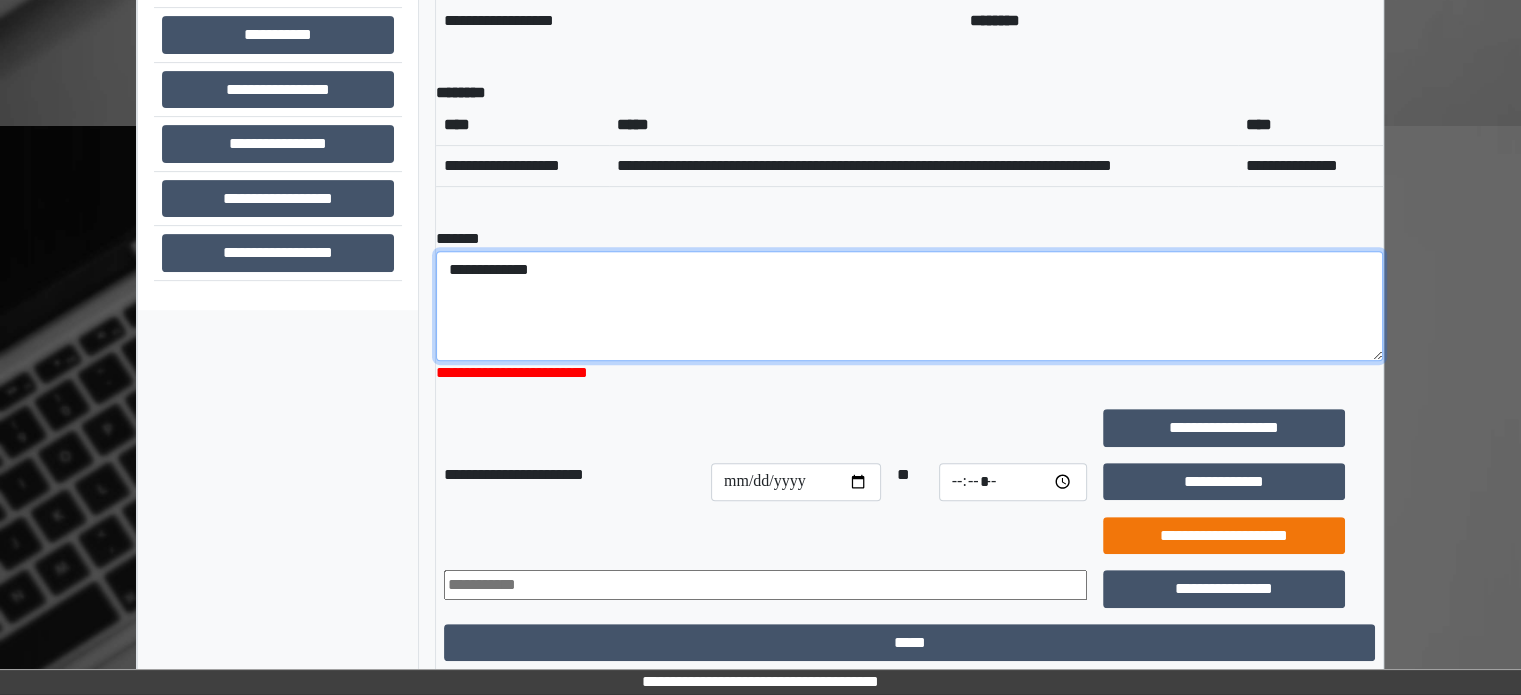 type on "**********" 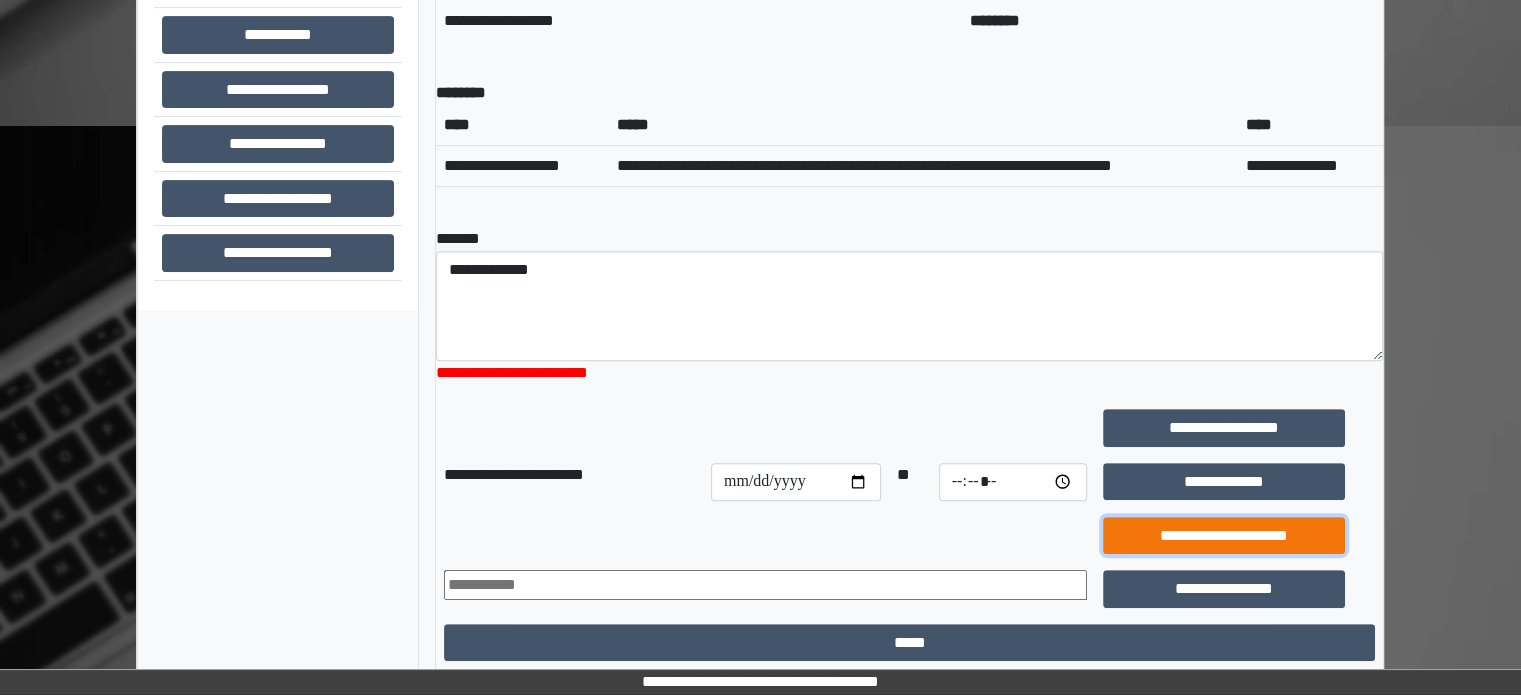 click on "**********" at bounding box center [1224, 536] 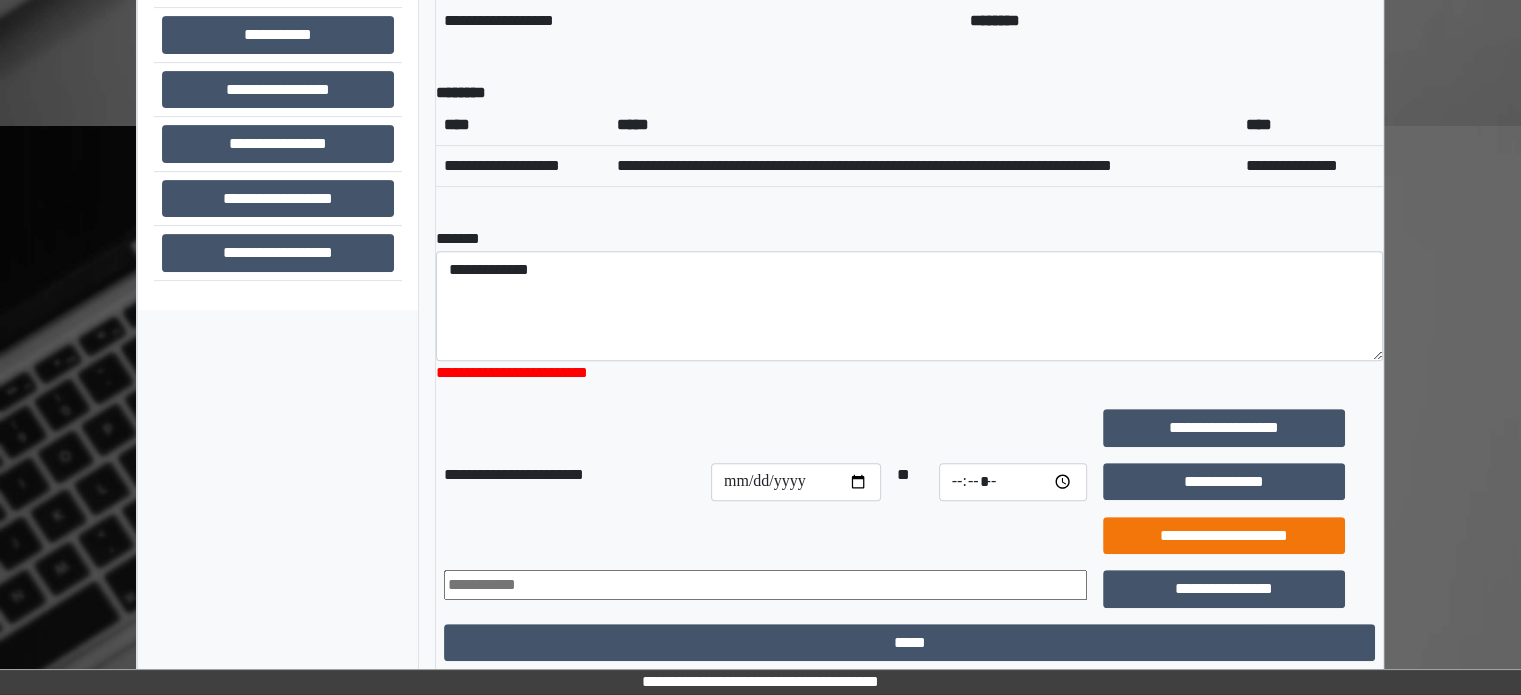 scroll, scrollTop: 368, scrollLeft: 0, axis: vertical 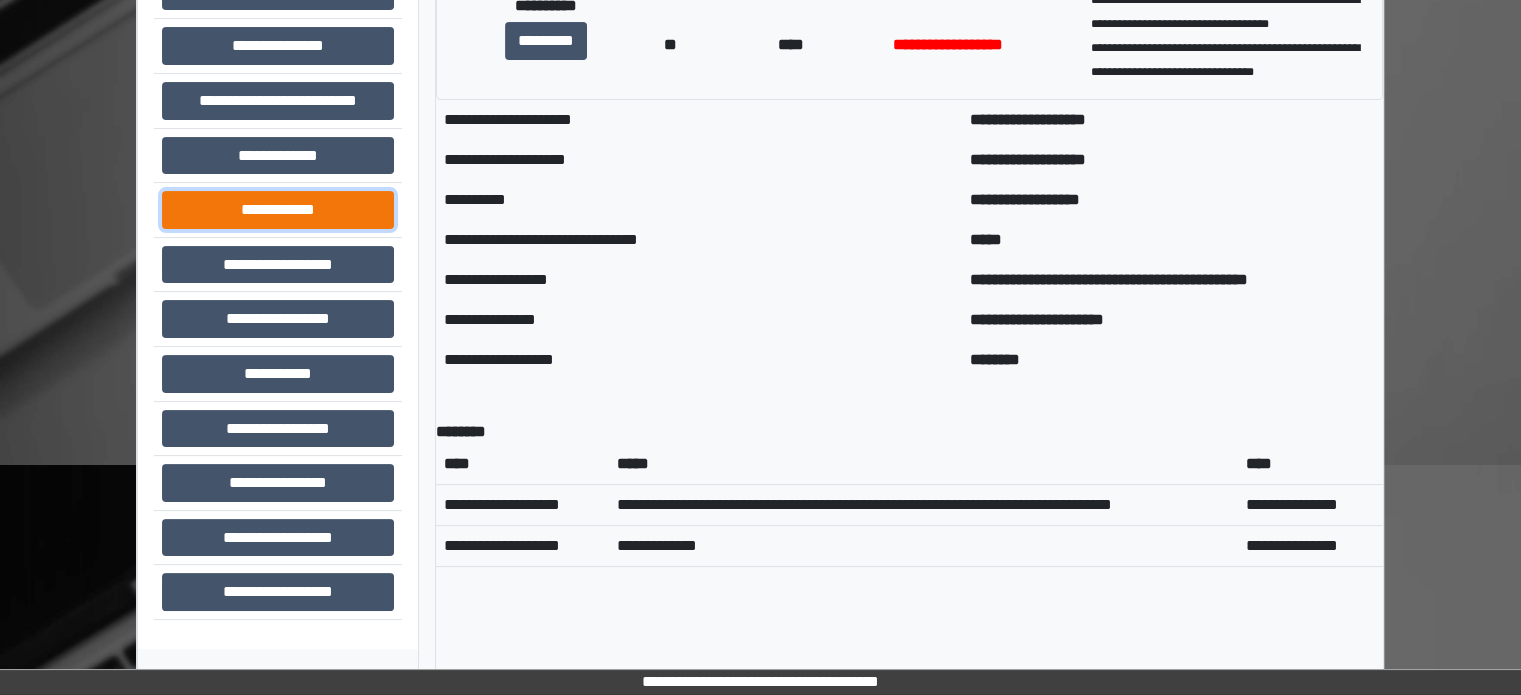 click on "**********" at bounding box center [278, 210] 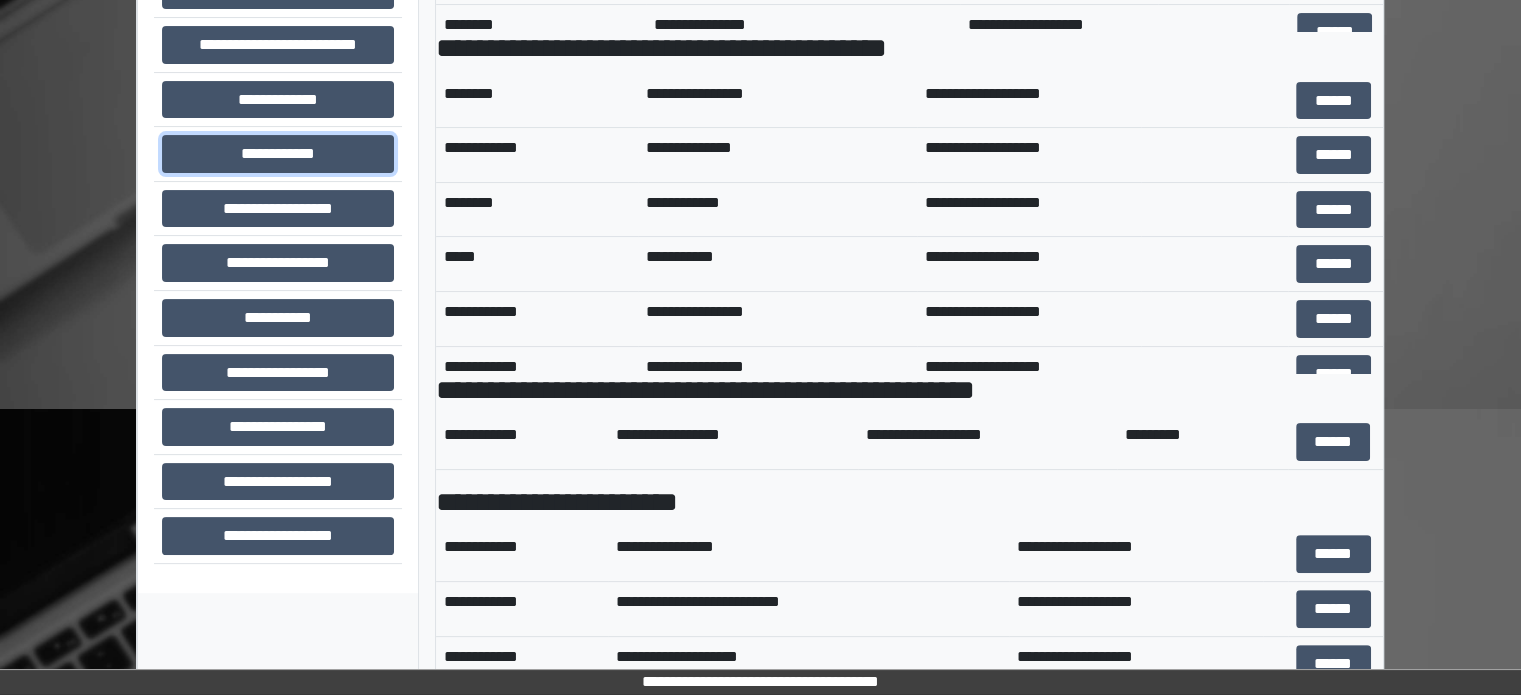 scroll, scrollTop: 452, scrollLeft: 0, axis: vertical 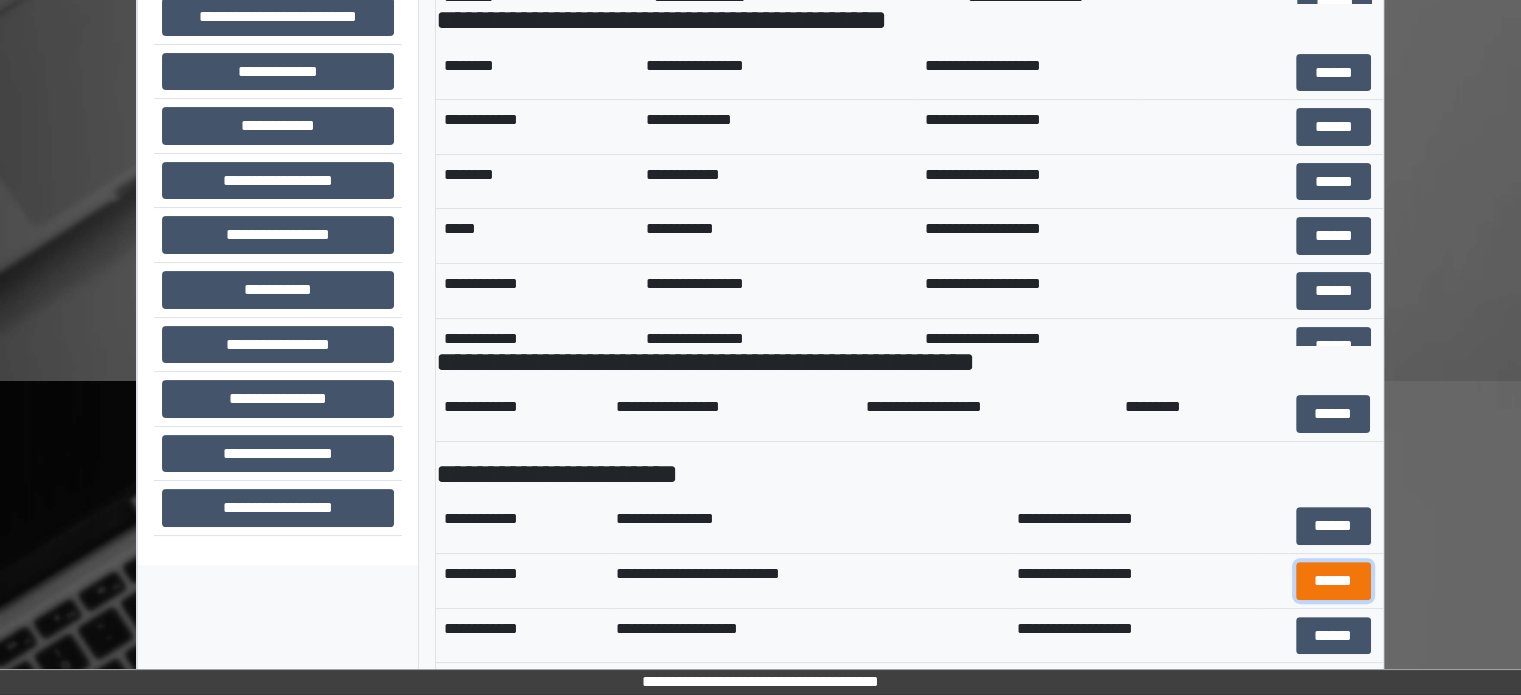 click on "******" at bounding box center [1333, 581] 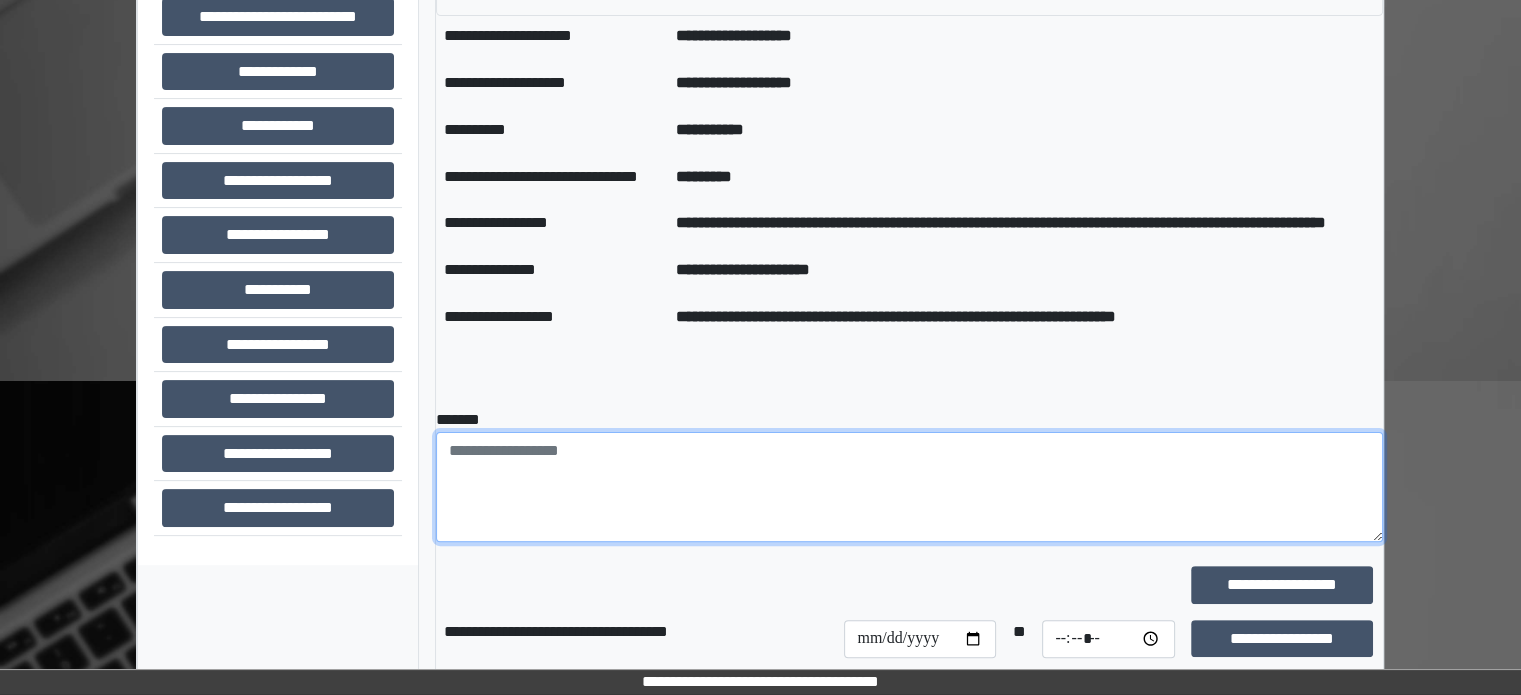 click at bounding box center (909, 487) 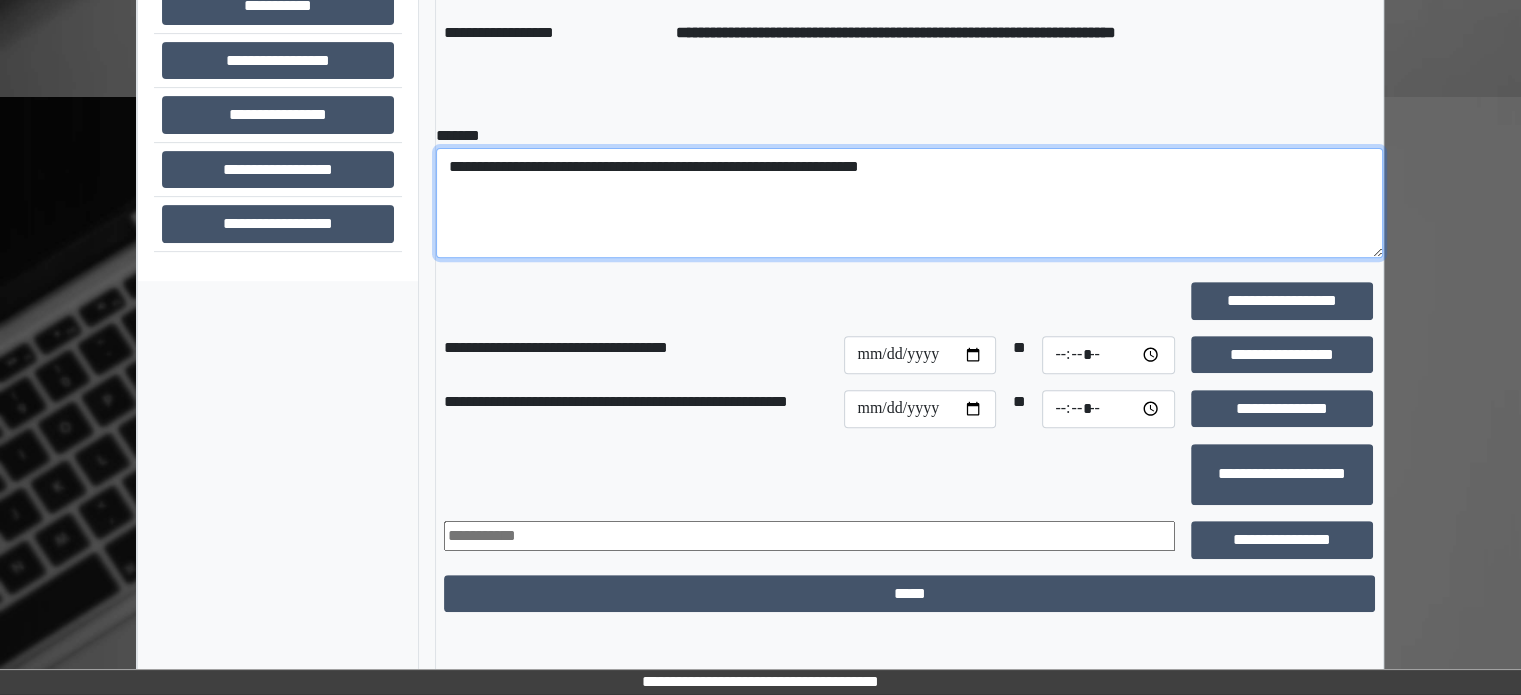 scroll, scrollTop: 752, scrollLeft: 0, axis: vertical 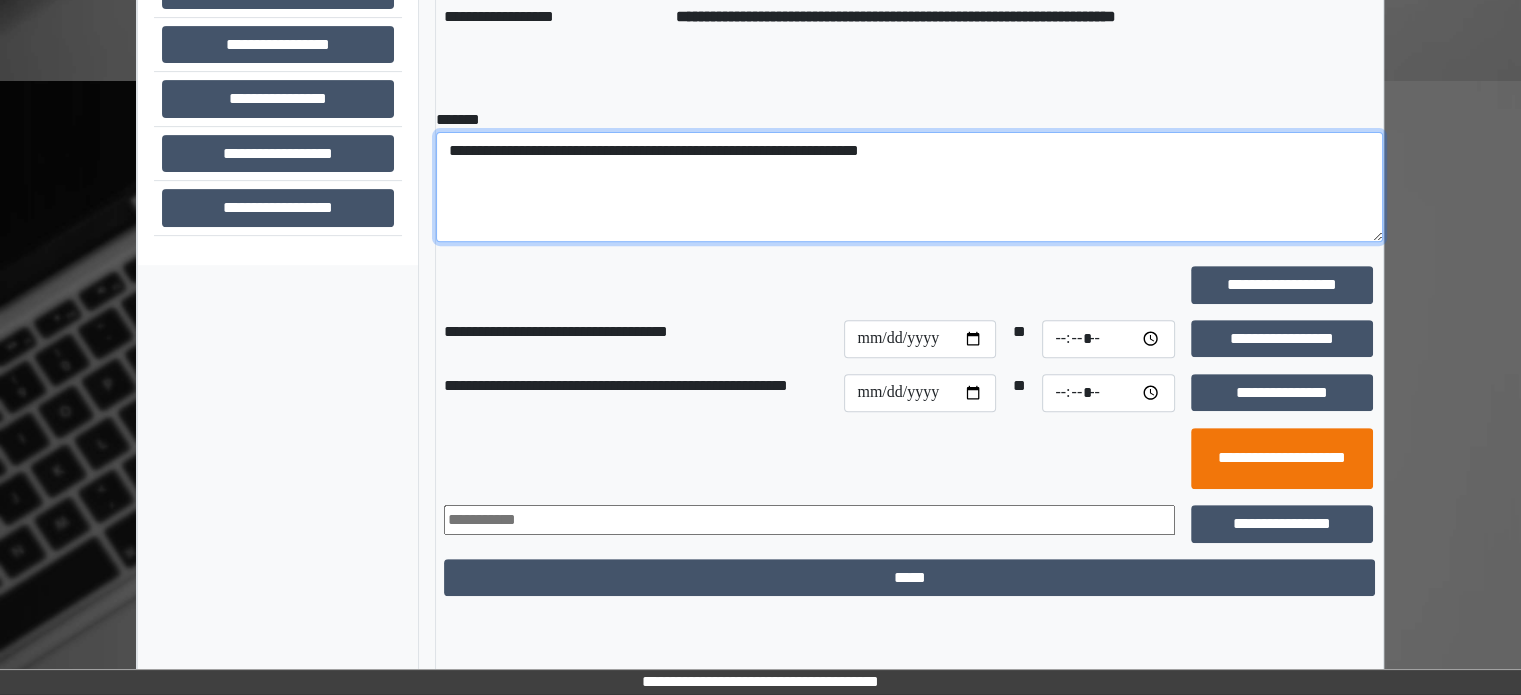 type on "**********" 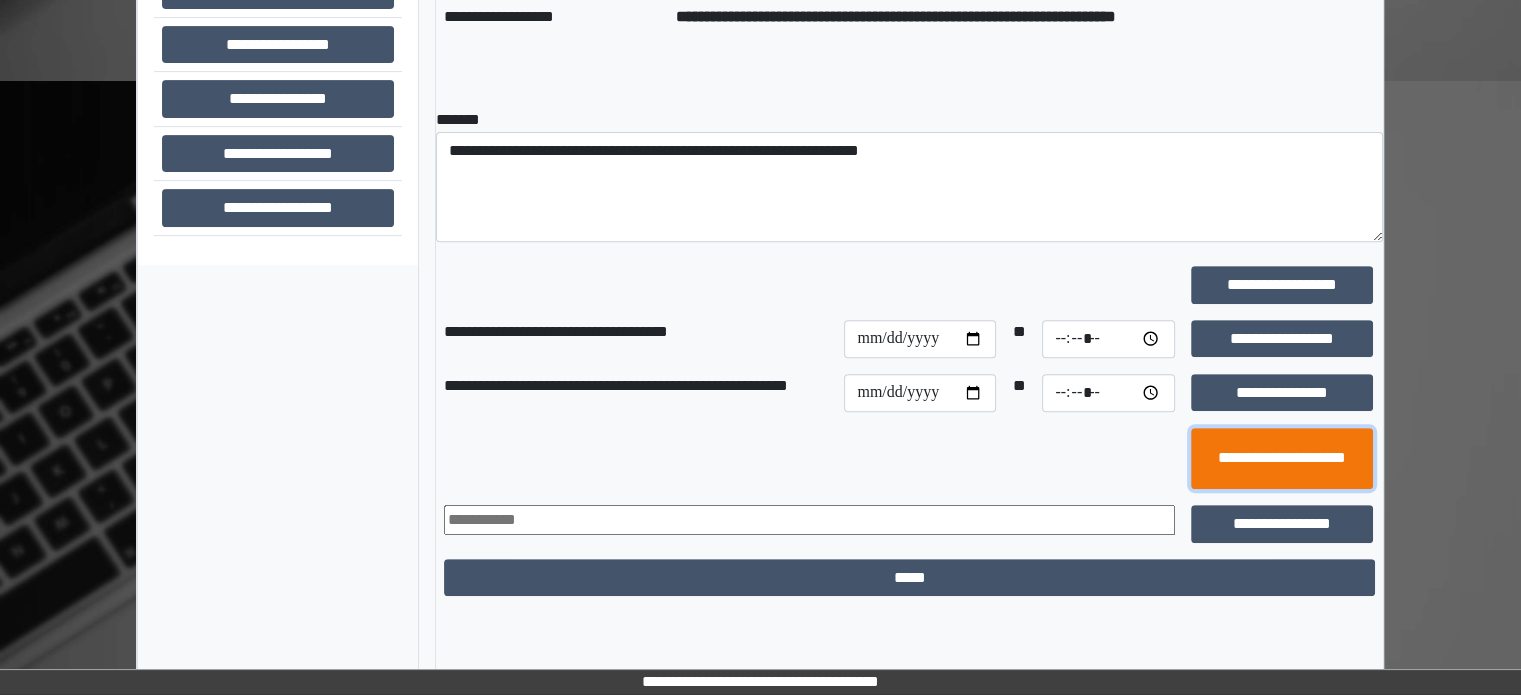 click on "**********" at bounding box center (1282, 459) 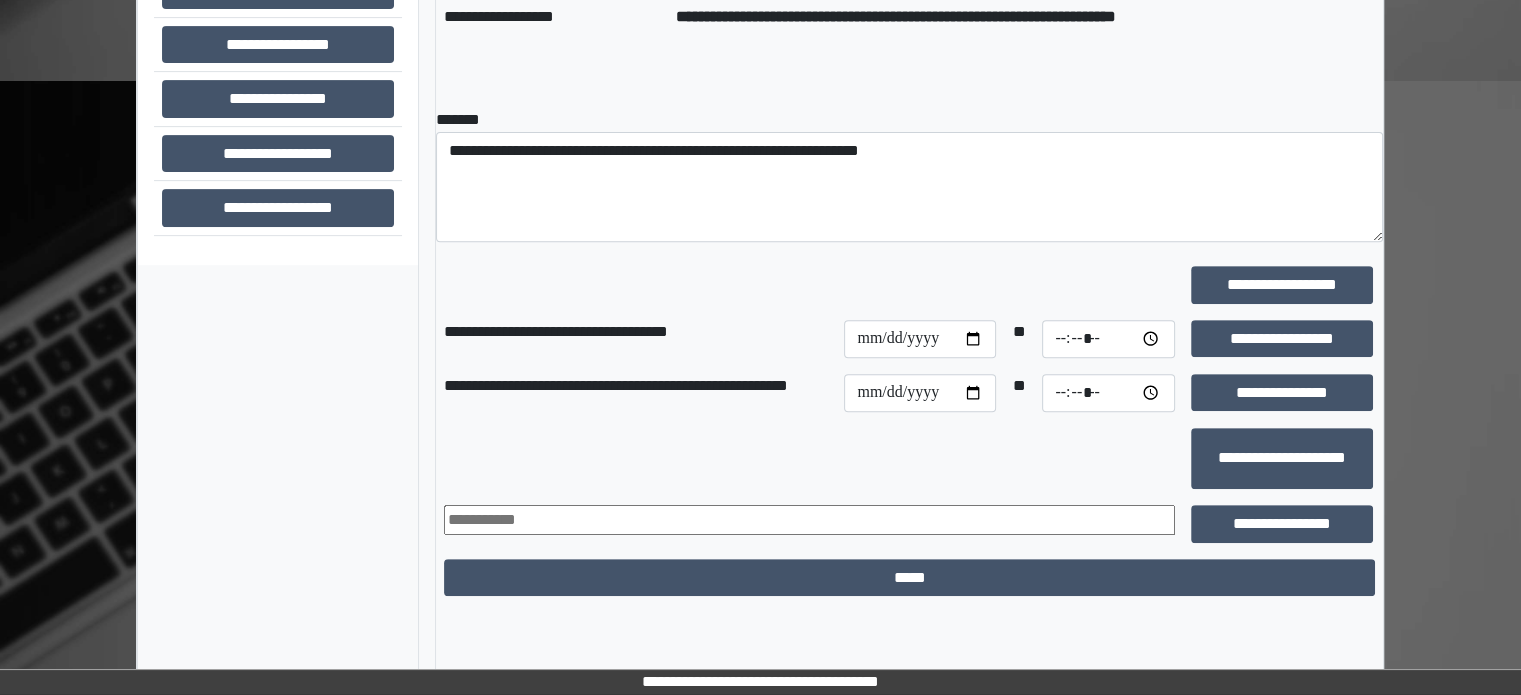 scroll, scrollTop: 376, scrollLeft: 0, axis: vertical 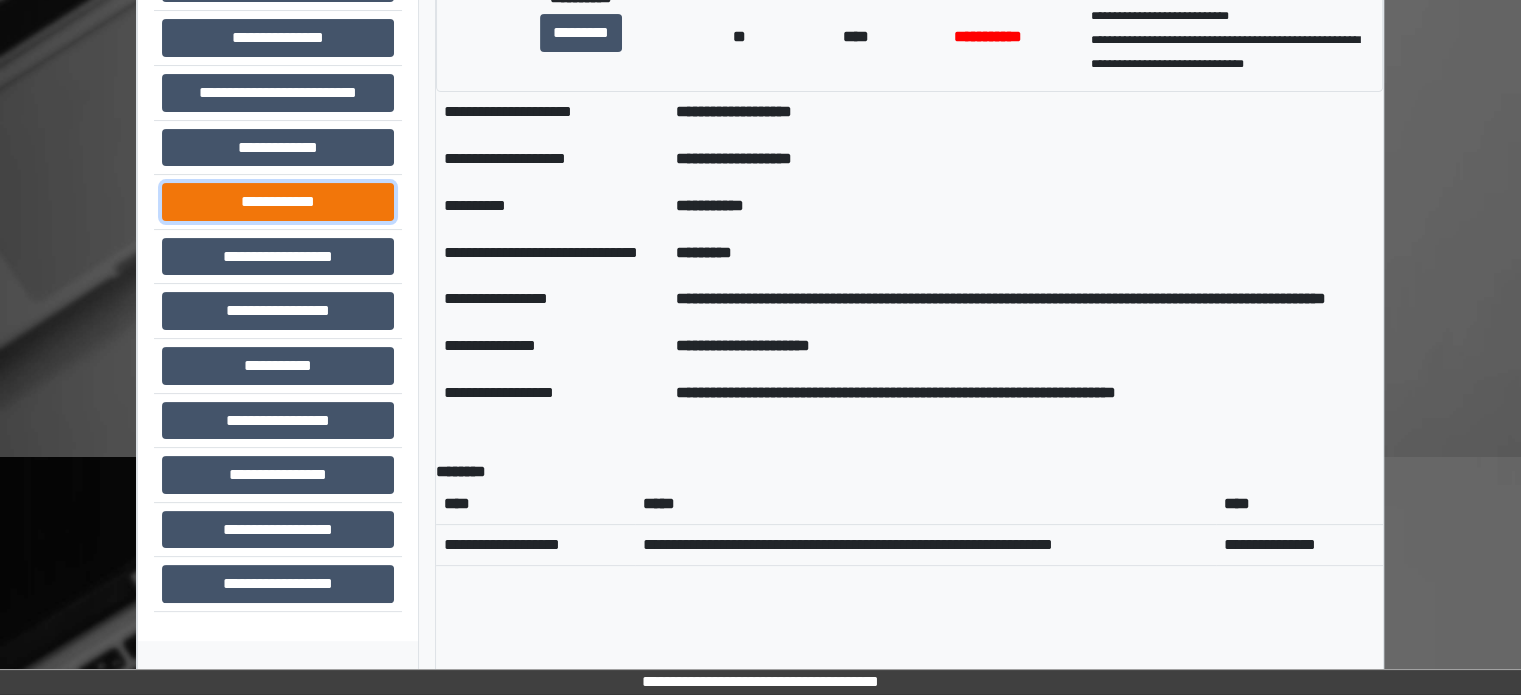 click on "**********" at bounding box center [278, 202] 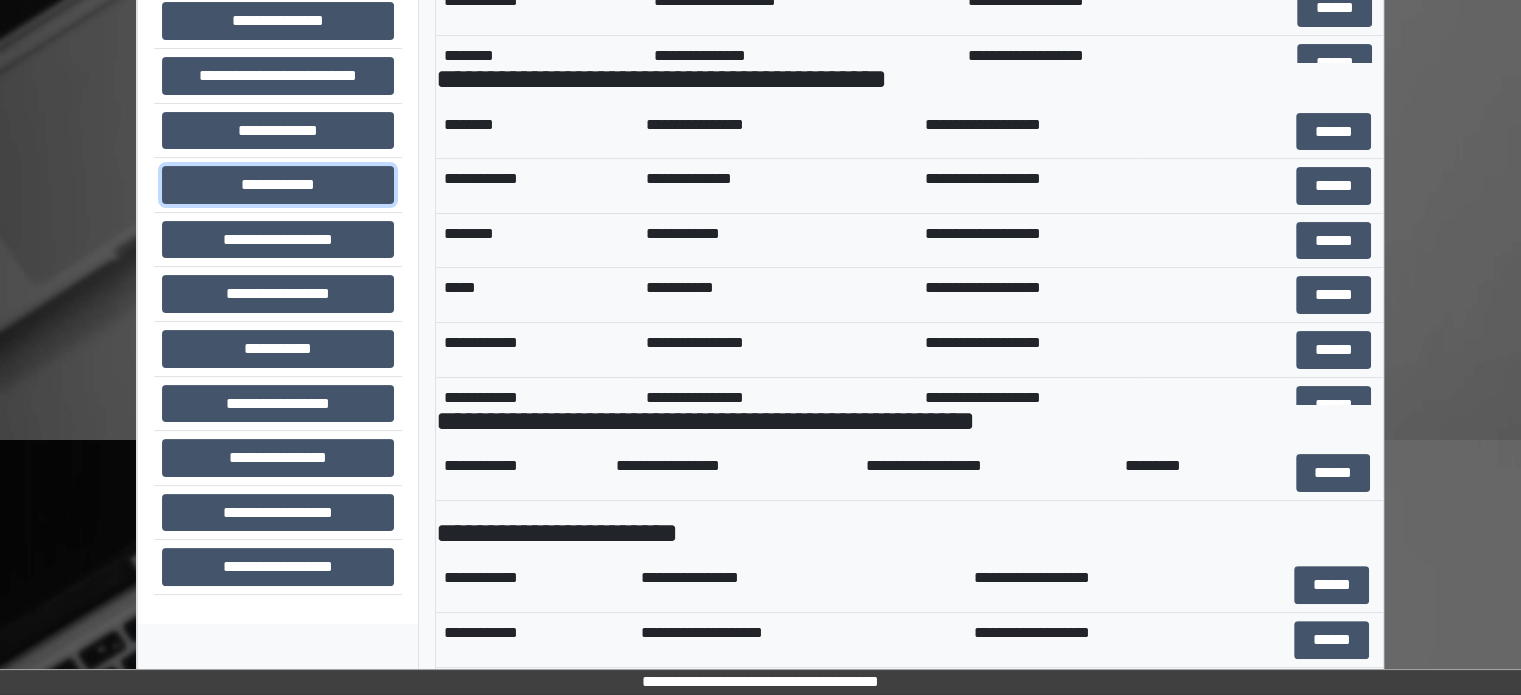 scroll, scrollTop: 398, scrollLeft: 0, axis: vertical 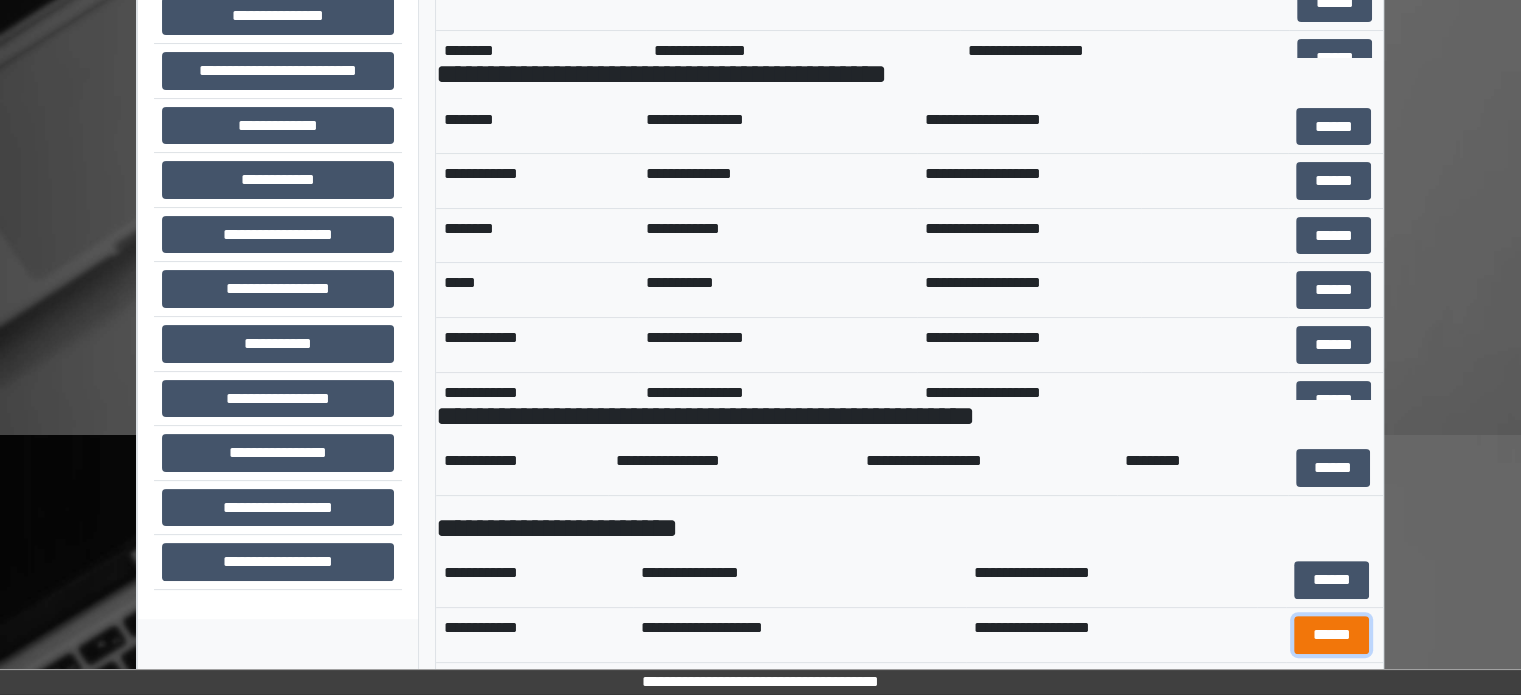 click on "******" at bounding box center [1331, 635] 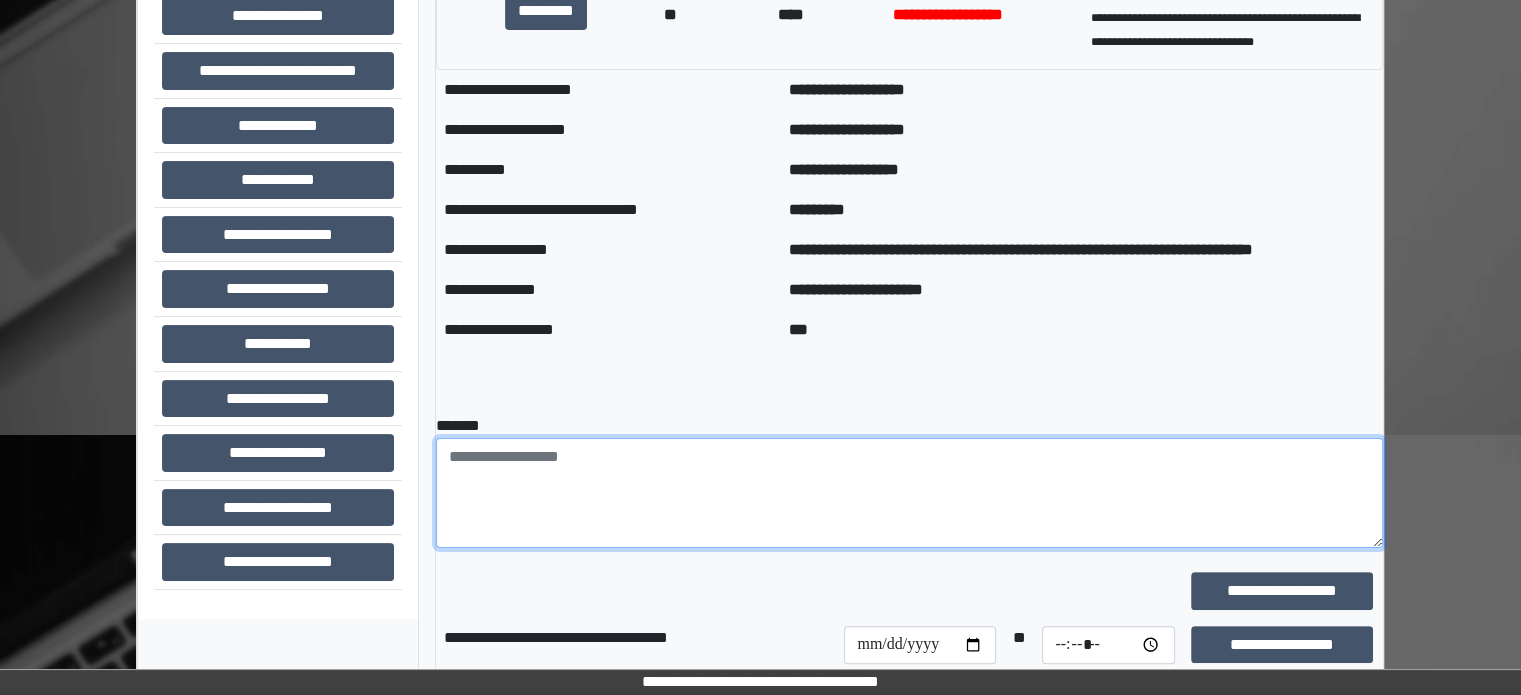 paste on "**********" 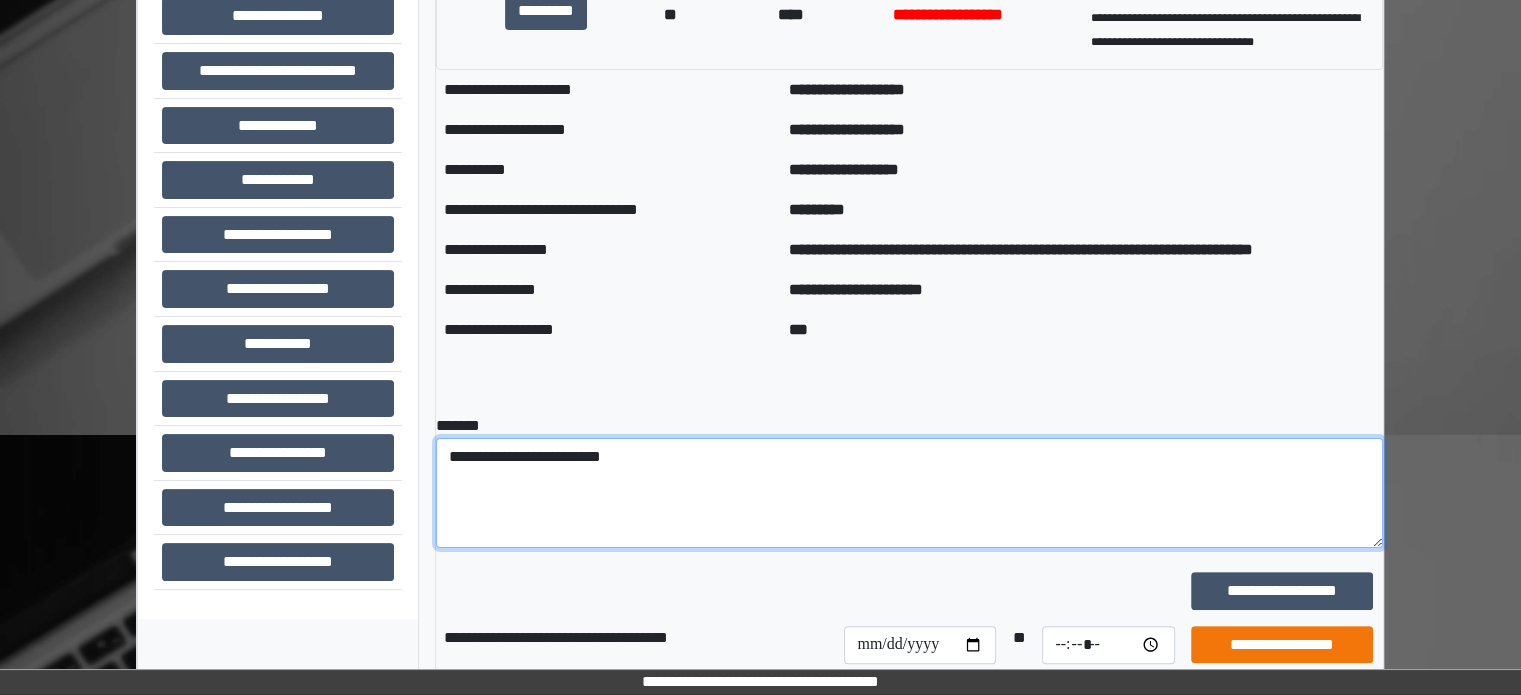 type on "**********" 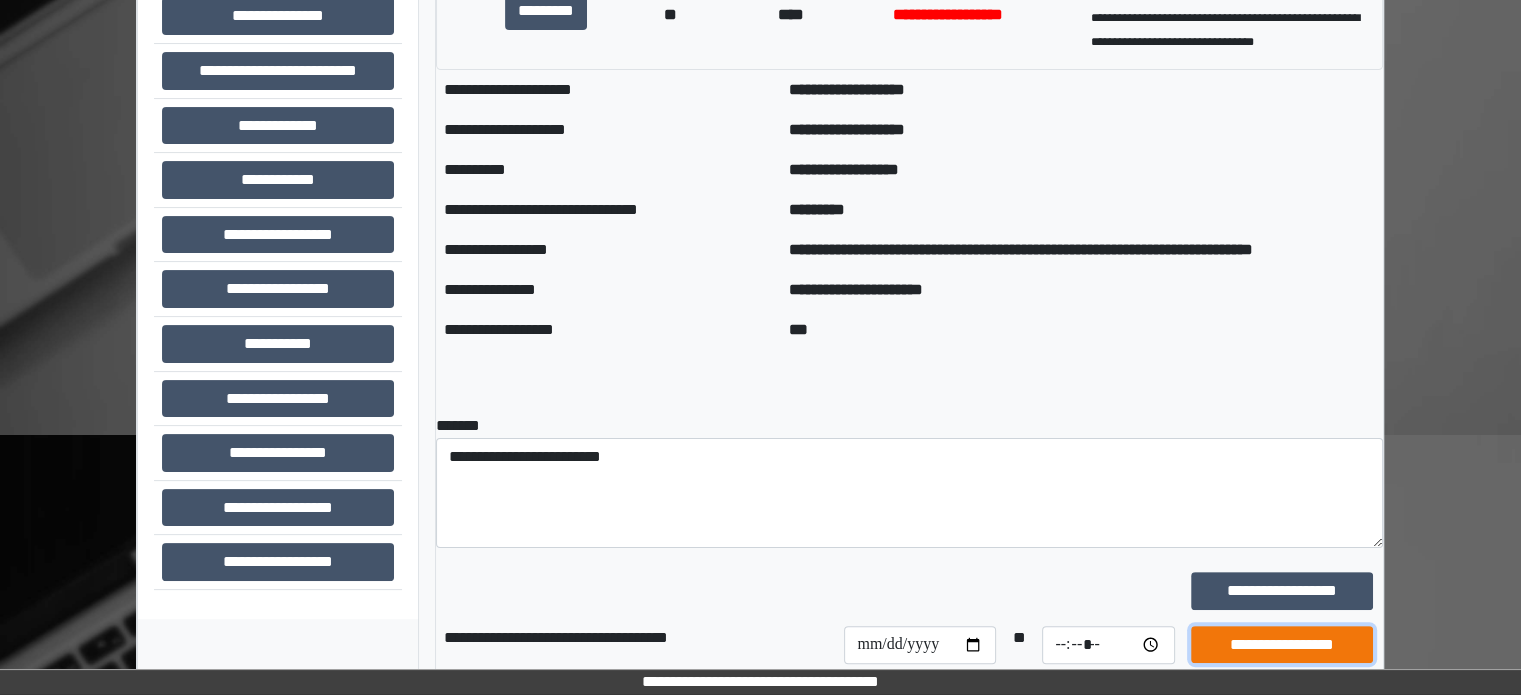 click on "**********" at bounding box center [1282, 645] 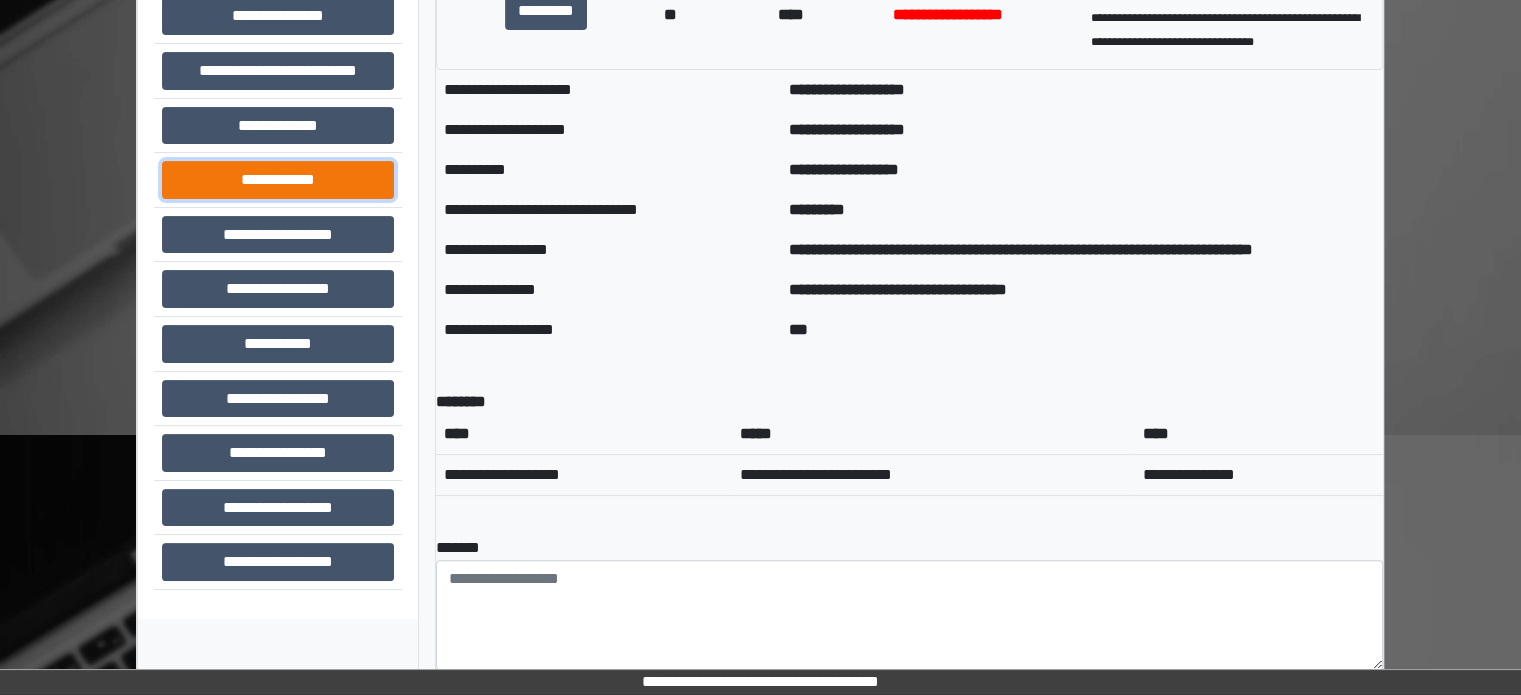 click on "**********" at bounding box center [278, 180] 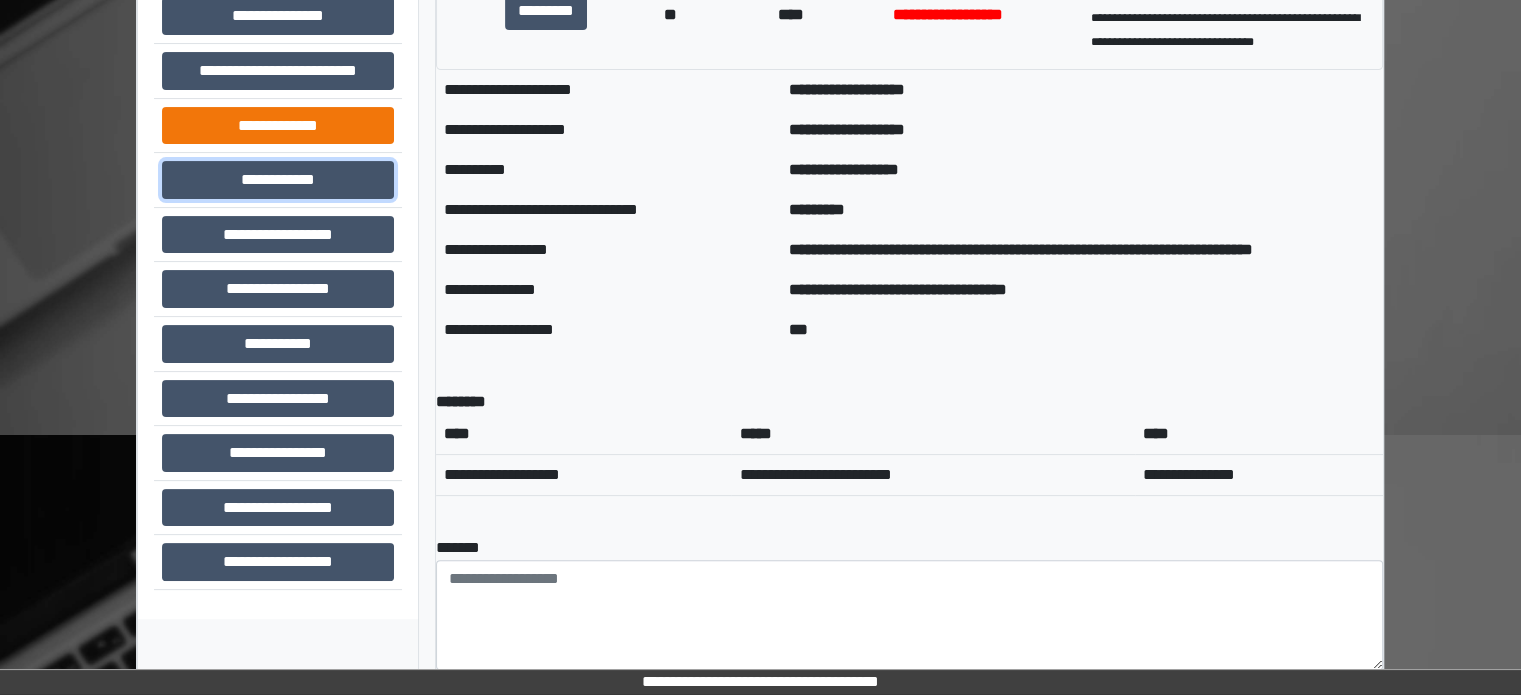 scroll, scrollTop: 344, scrollLeft: 0, axis: vertical 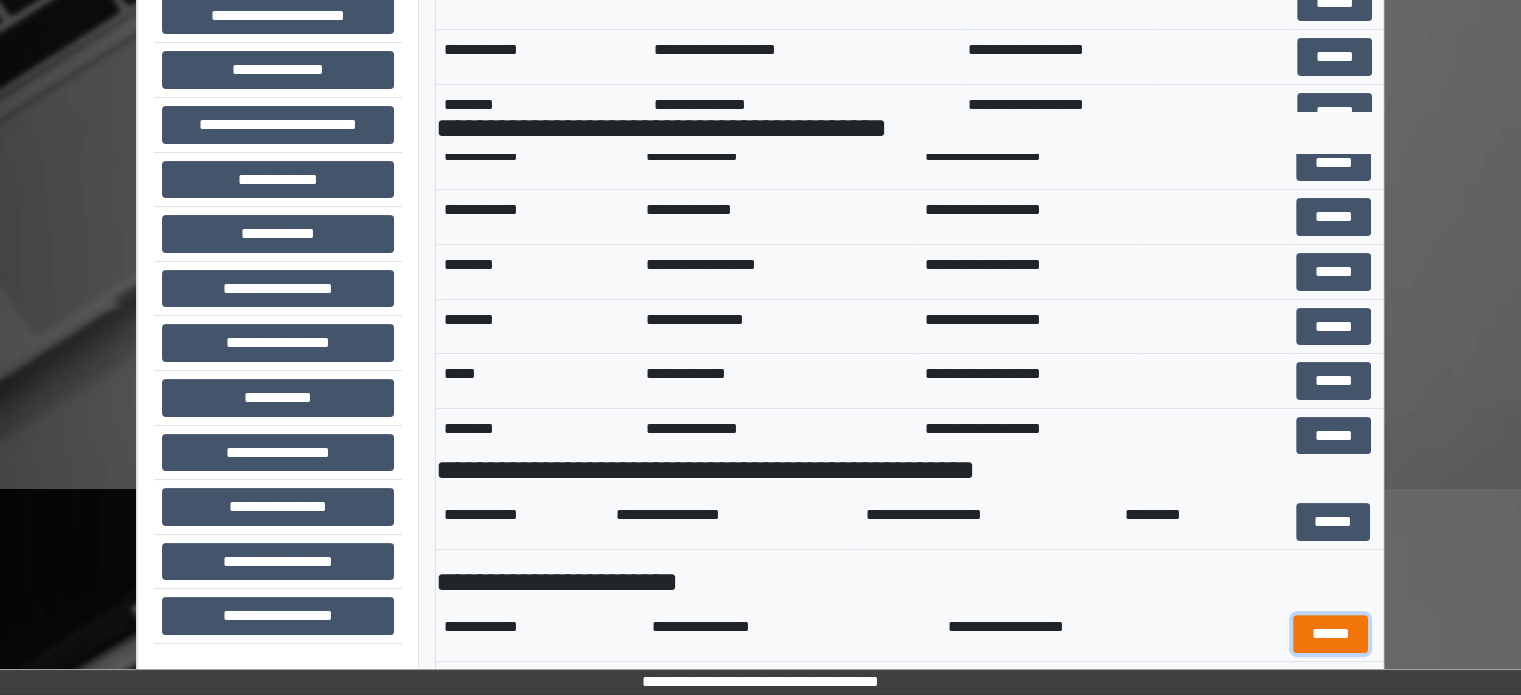 click on "******" at bounding box center (1330, 634) 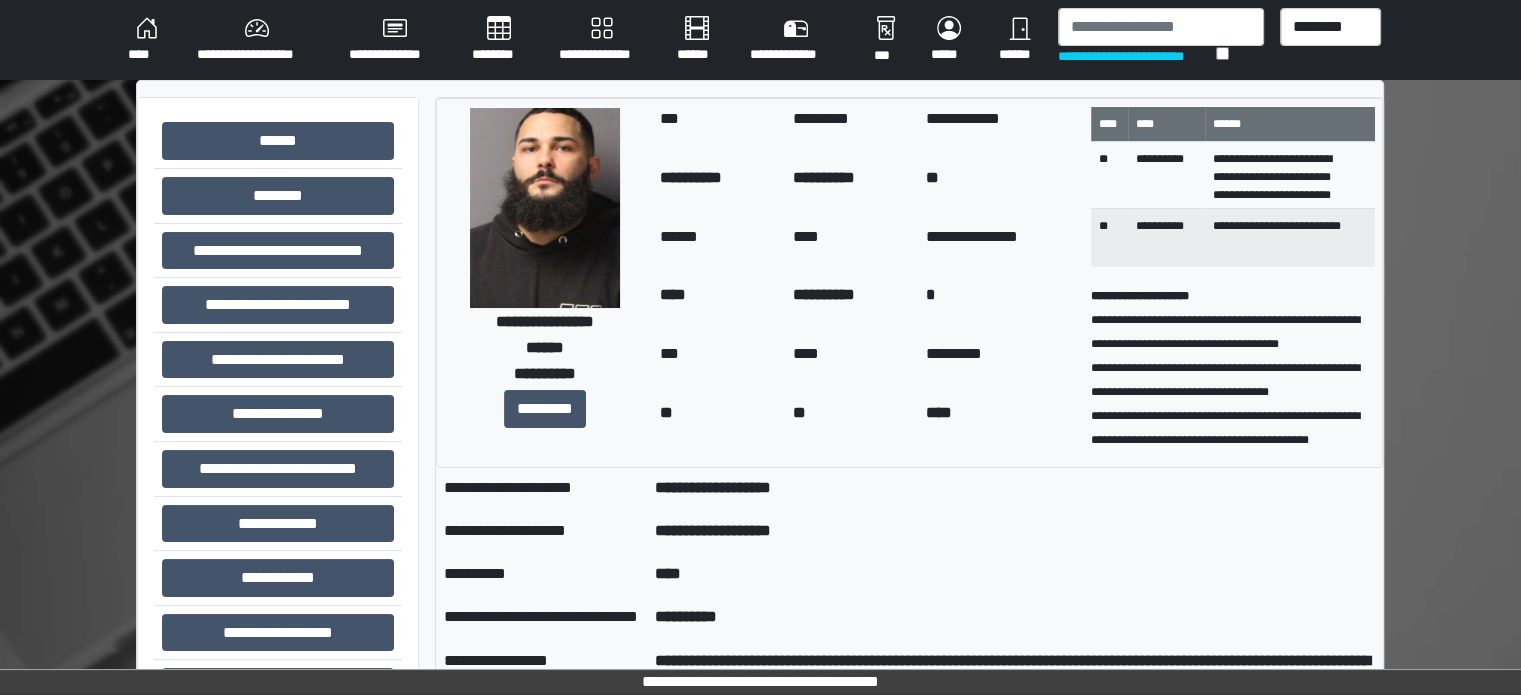 scroll, scrollTop: 0, scrollLeft: 0, axis: both 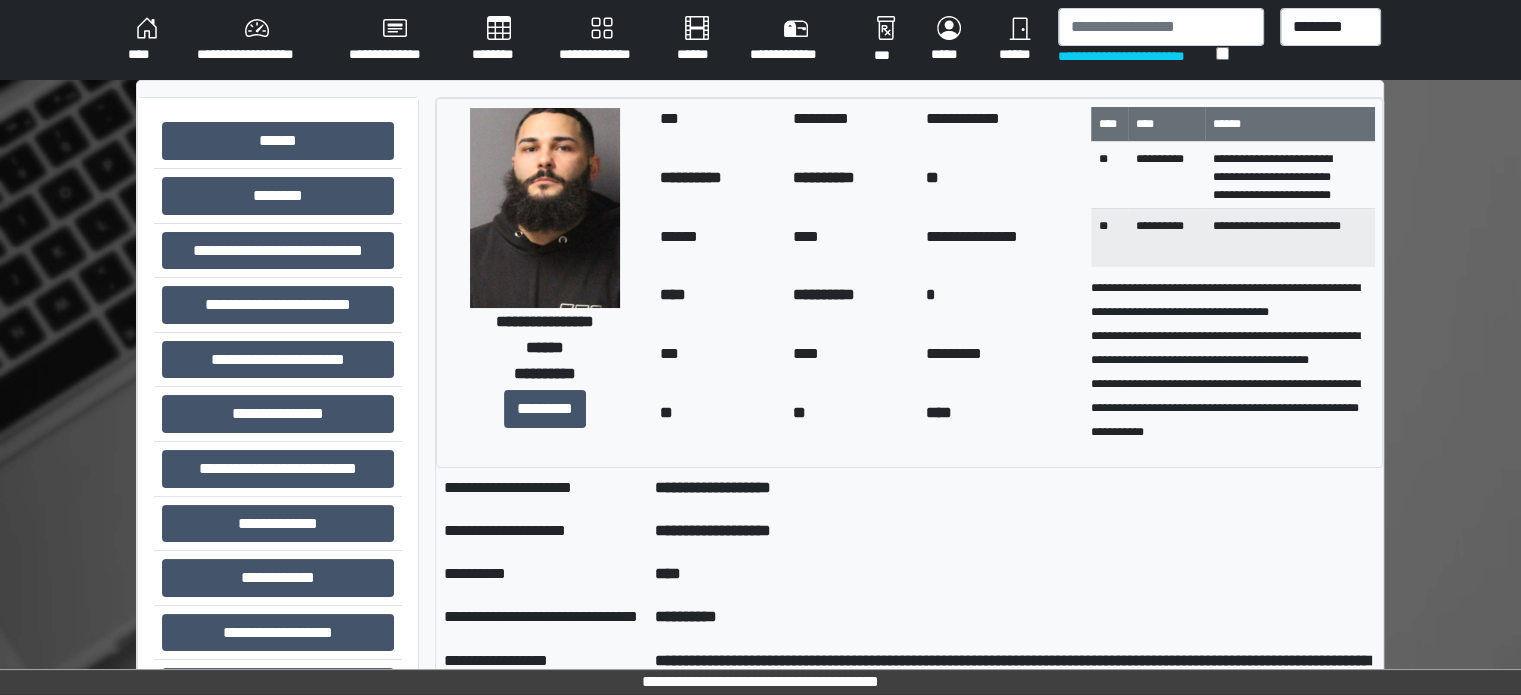 click on "****" at bounding box center [146, 40] 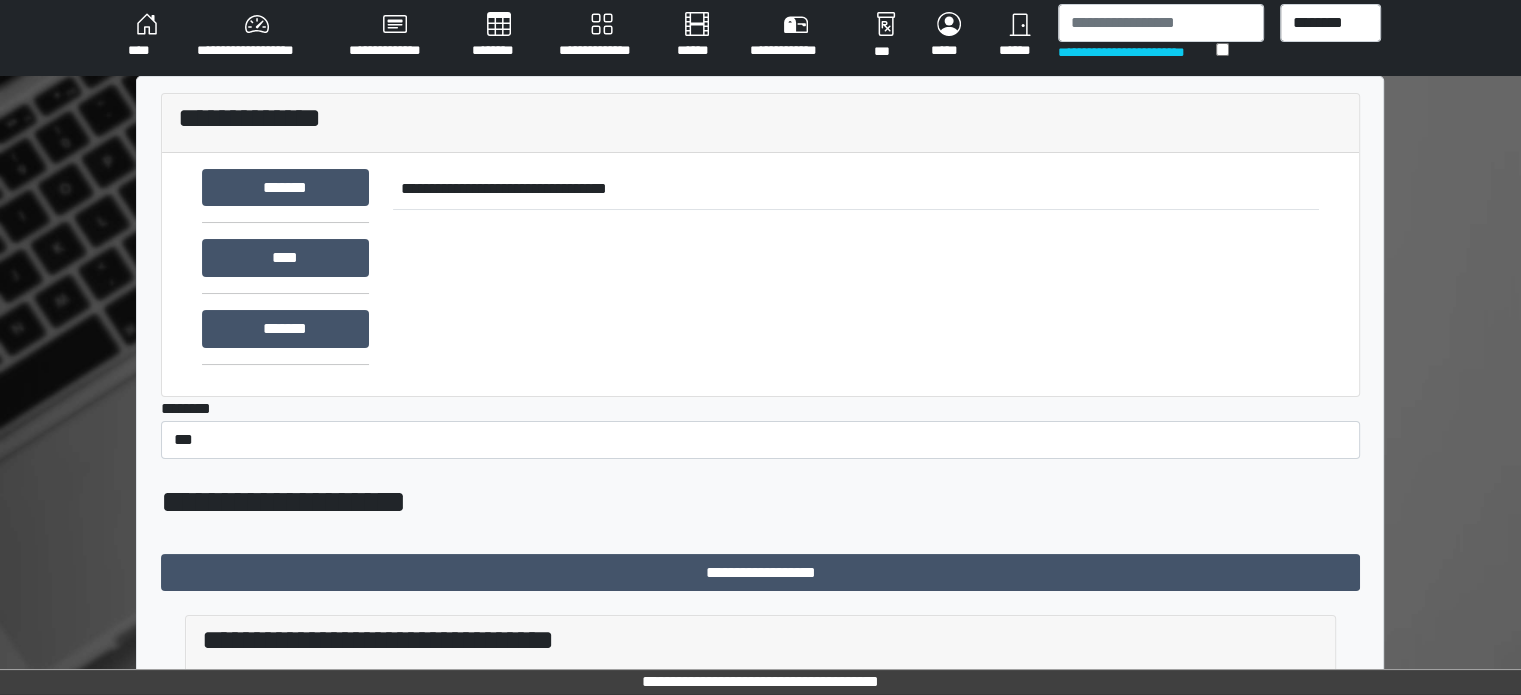 scroll, scrollTop: 0, scrollLeft: 0, axis: both 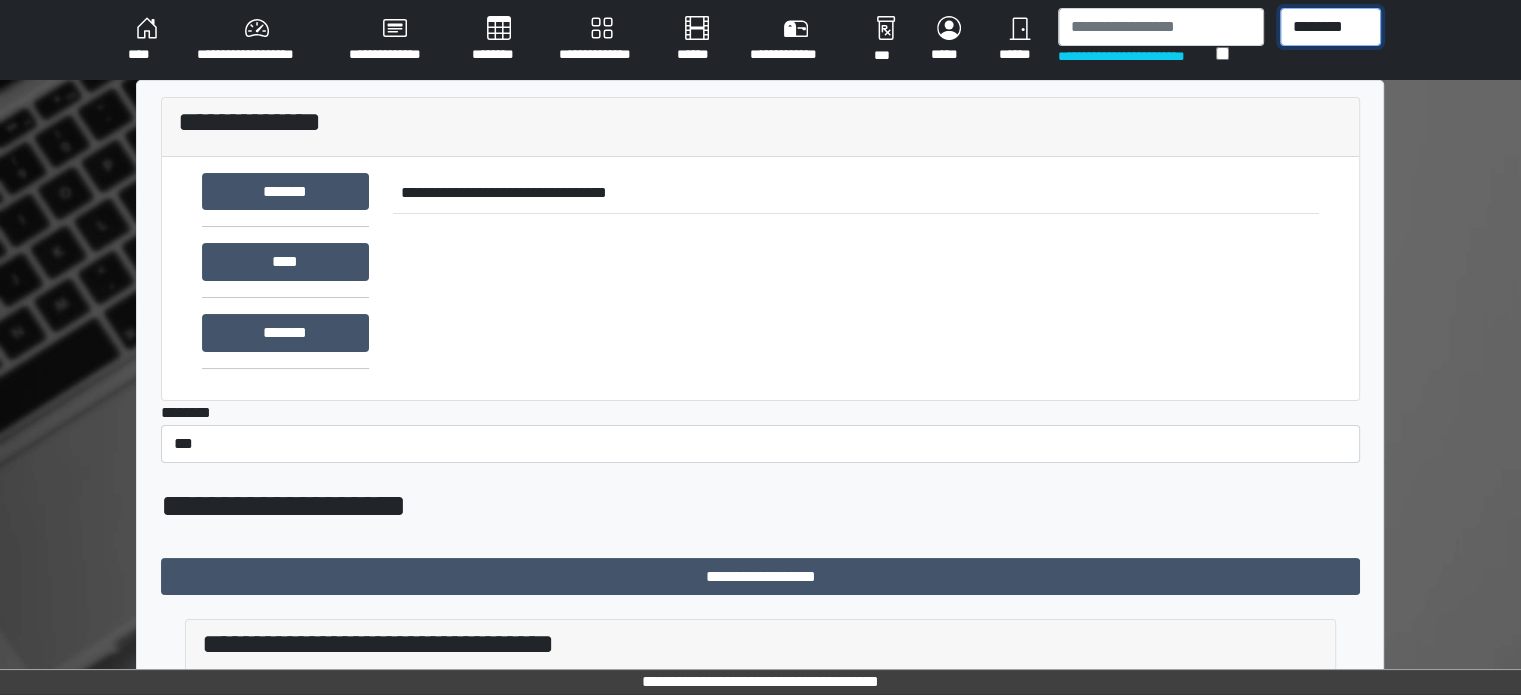 click on "******** *** ******** *** ******** ***** ***" at bounding box center (1330, 27) 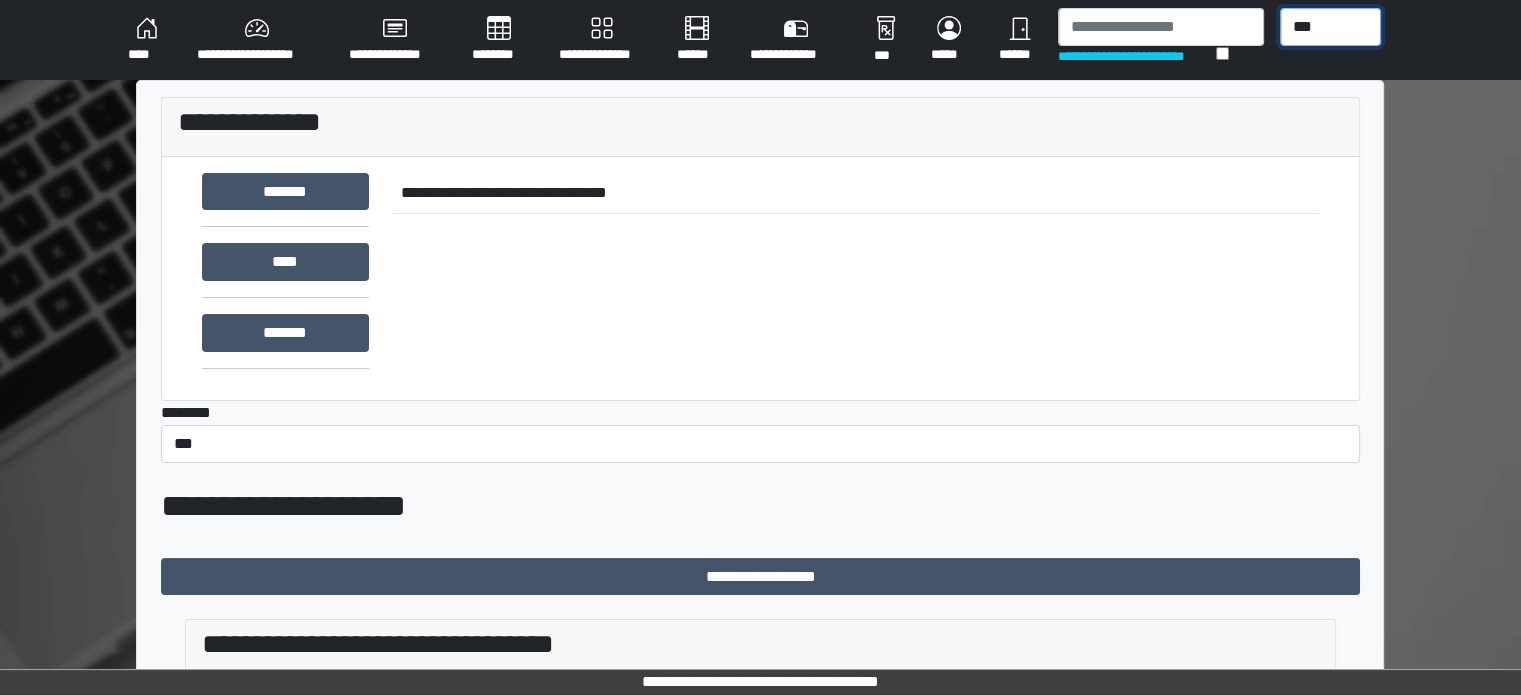 click on "******** *** ******** *** ******** ***** ***" at bounding box center (1330, 27) 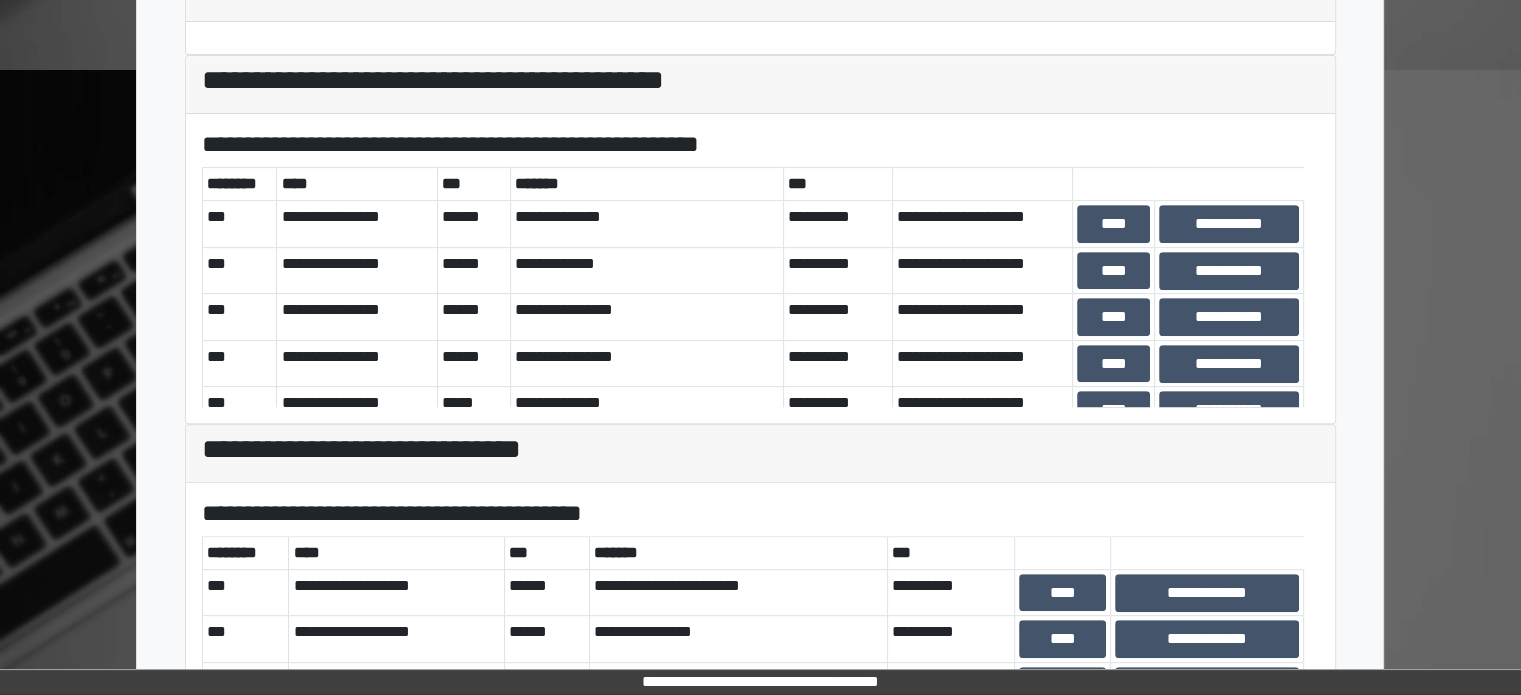 scroll, scrollTop: 800, scrollLeft: 0, axis: vertical 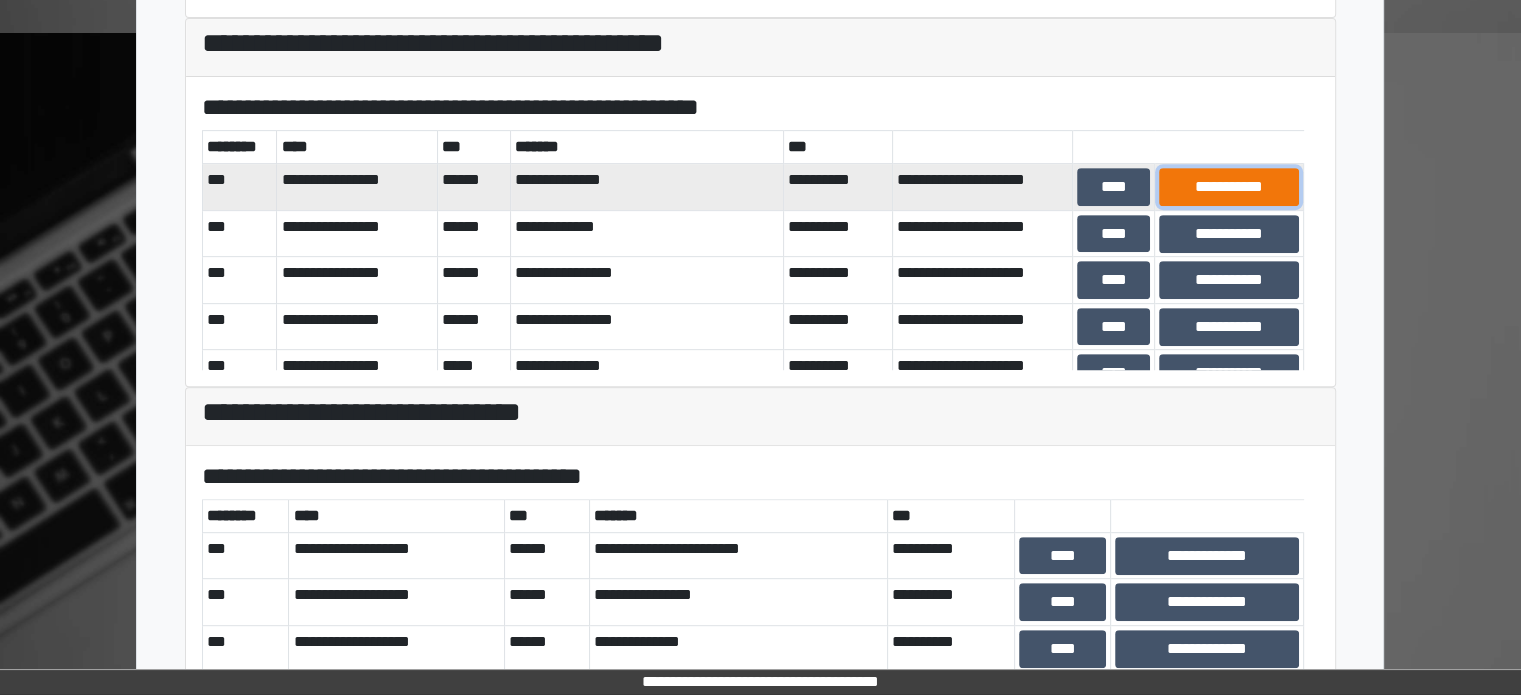 click on "**********" at bounding box center [1229, 187] 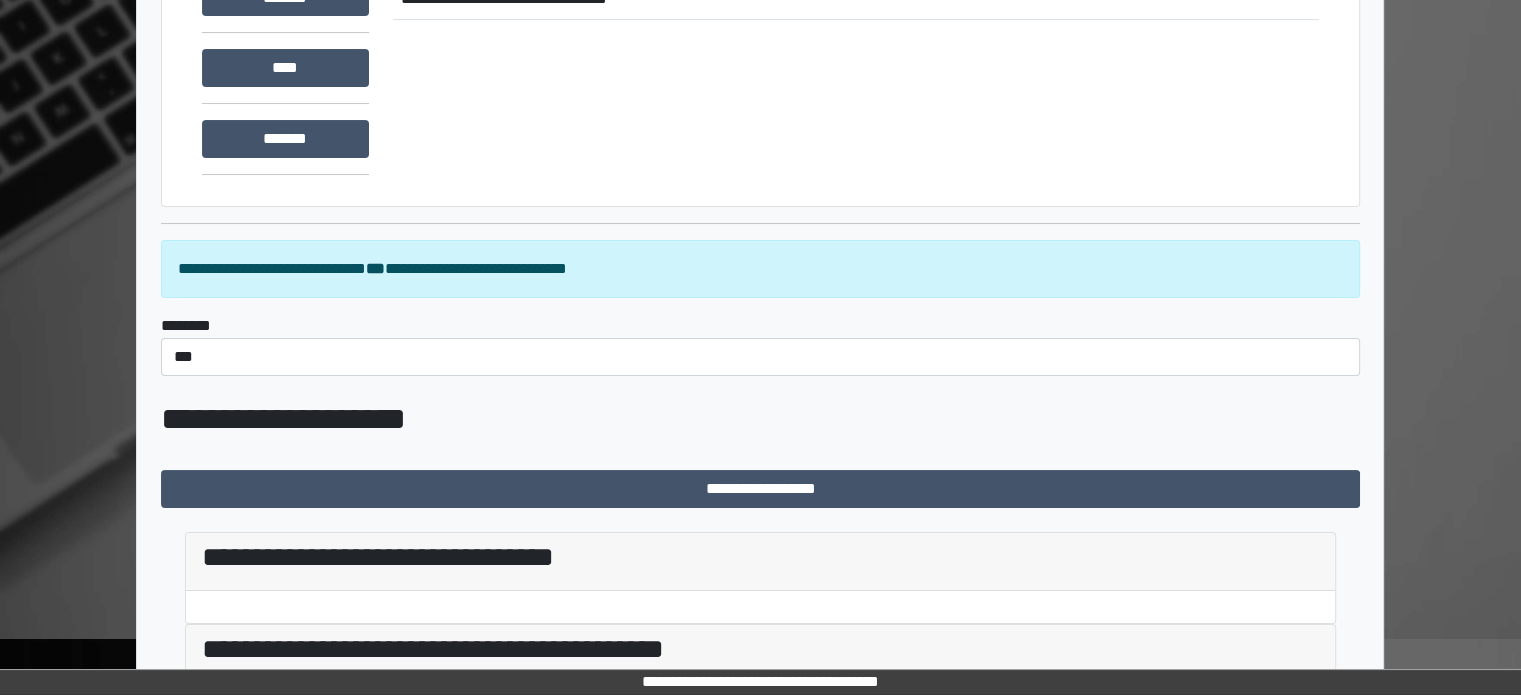 scroll, scrollTop: 400, scrollLeft: 0, axis: vertical 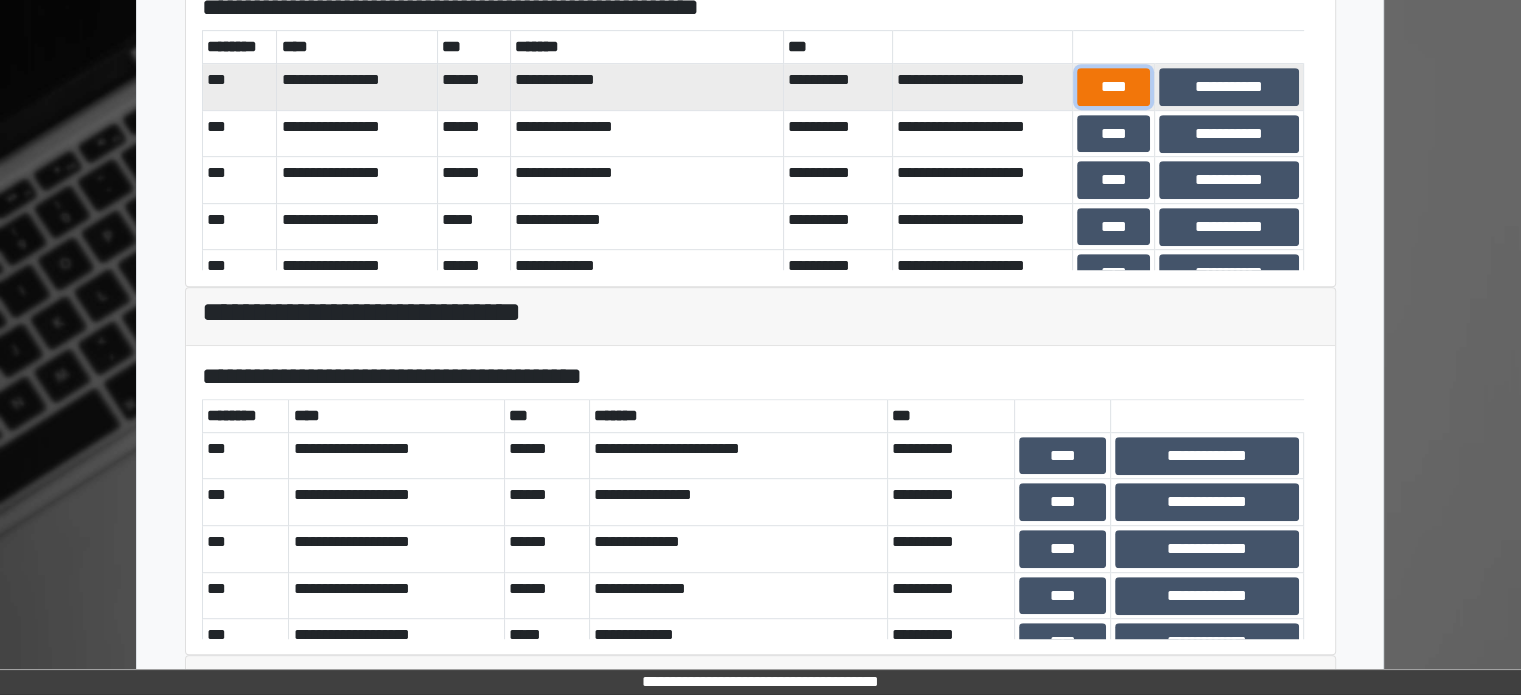 click on "****" at bounding box center (1113, 87) 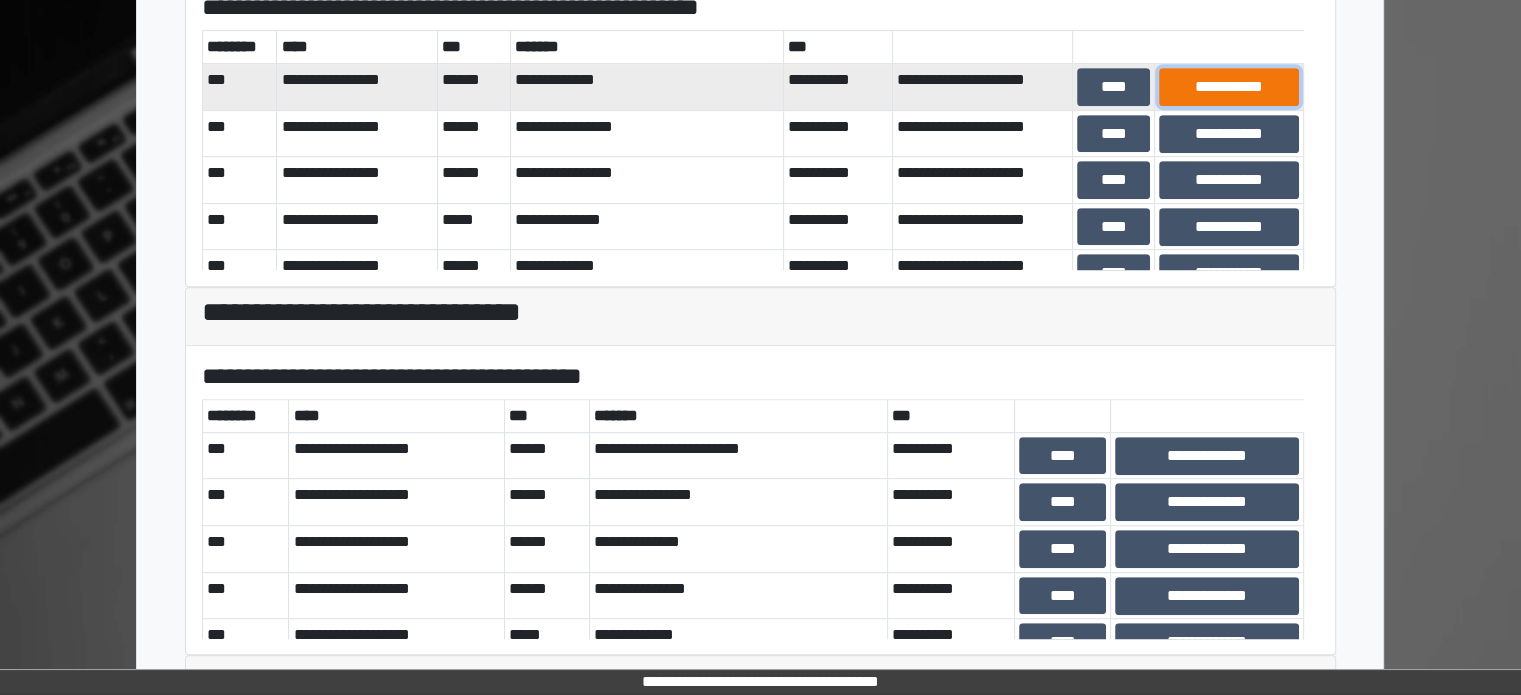 click on "**********" at bounding box center (1229, 87) 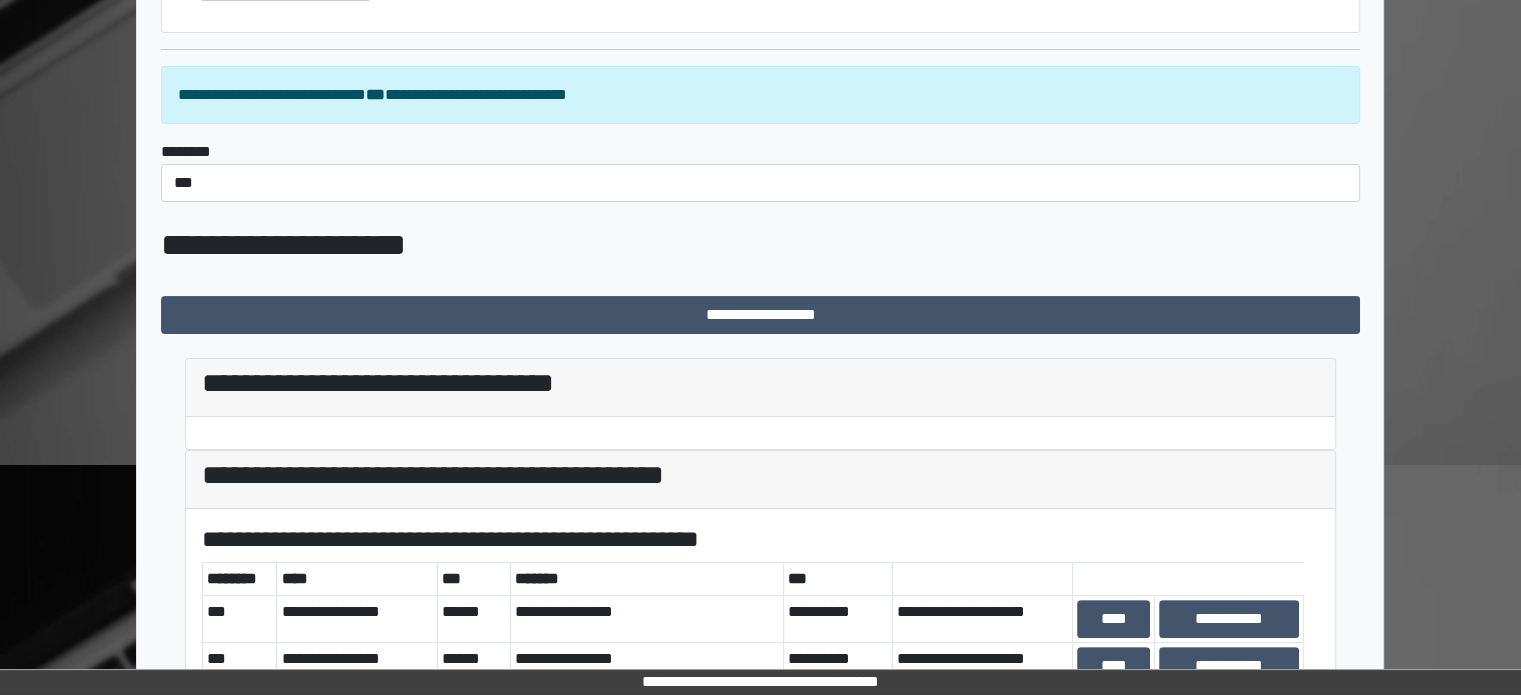scroll, scrollTop: 600, scrollLeft: 0, axis: vertical 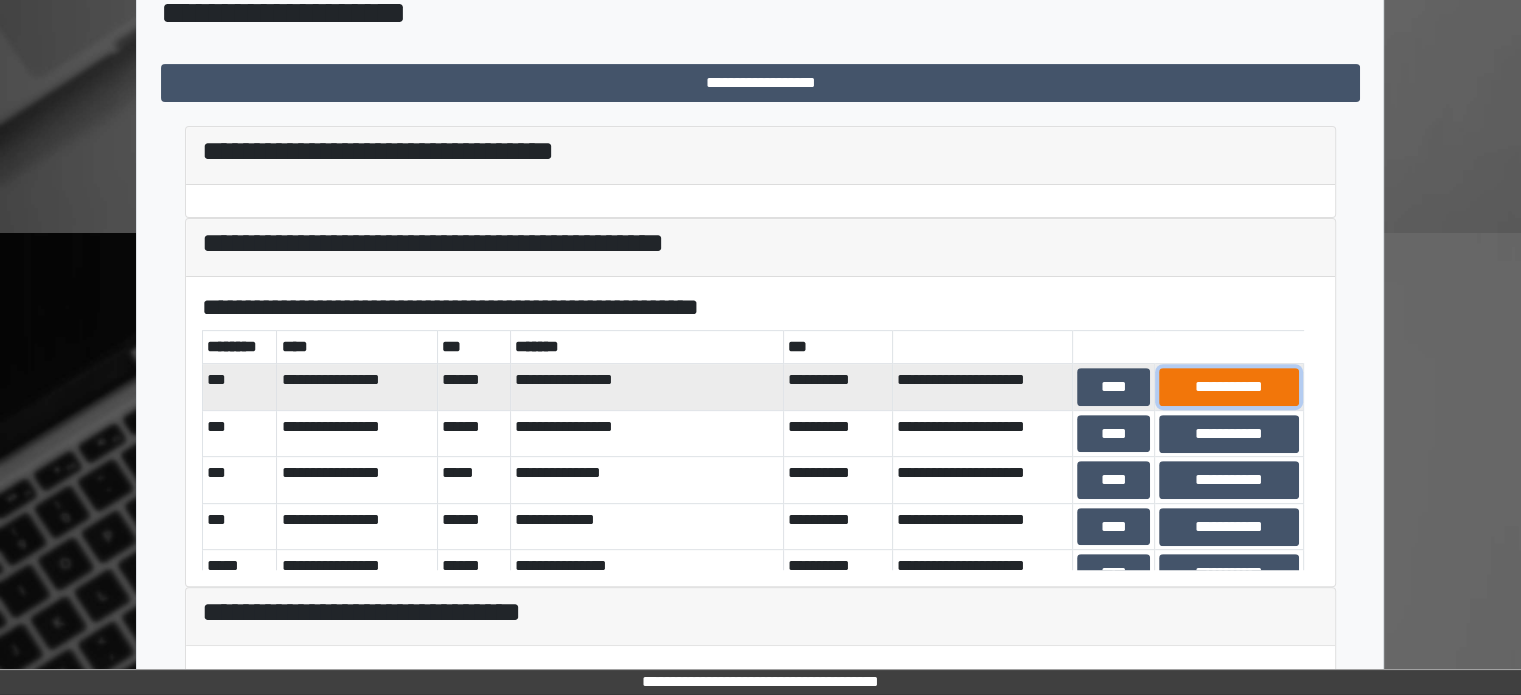 click on "**********" at bounding box center (1229, 387) 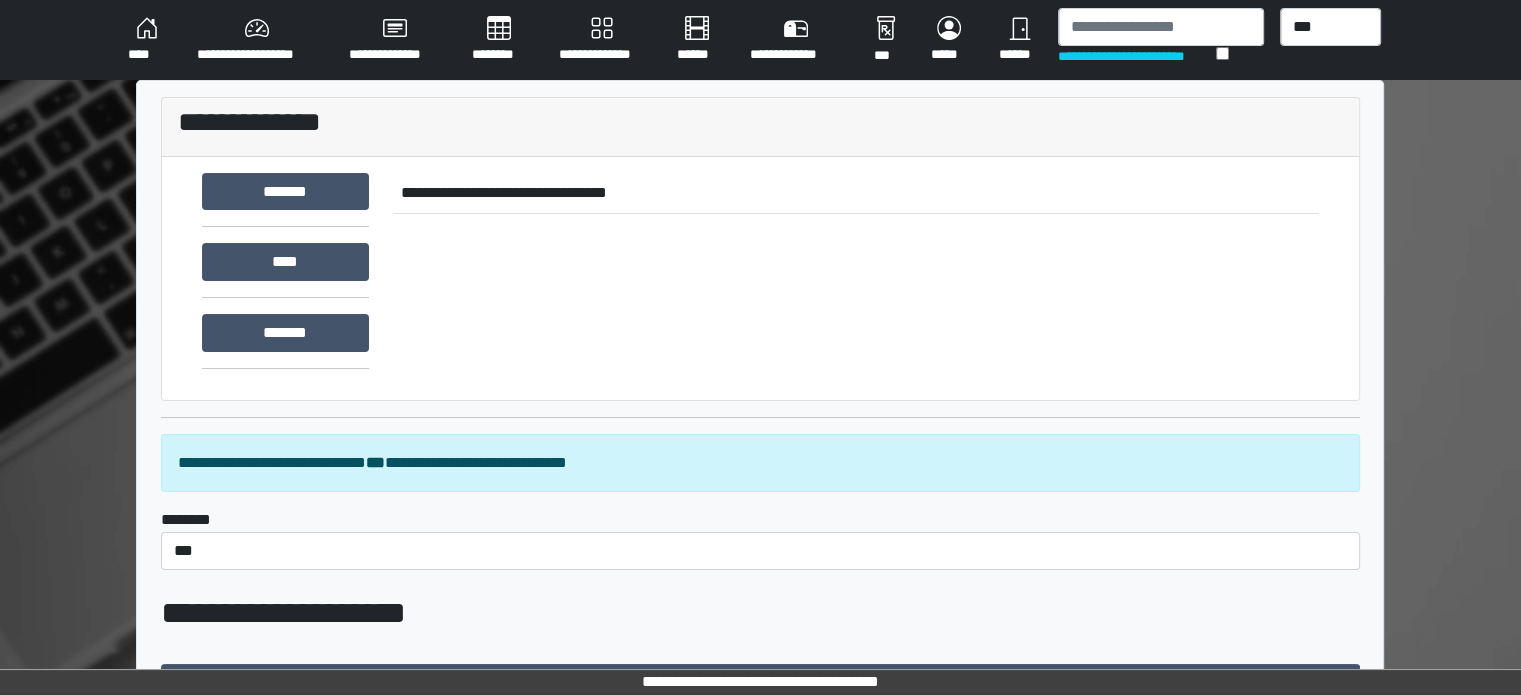 scroll, scrollTop: 700, scrollLeft: 0, axis: vertical 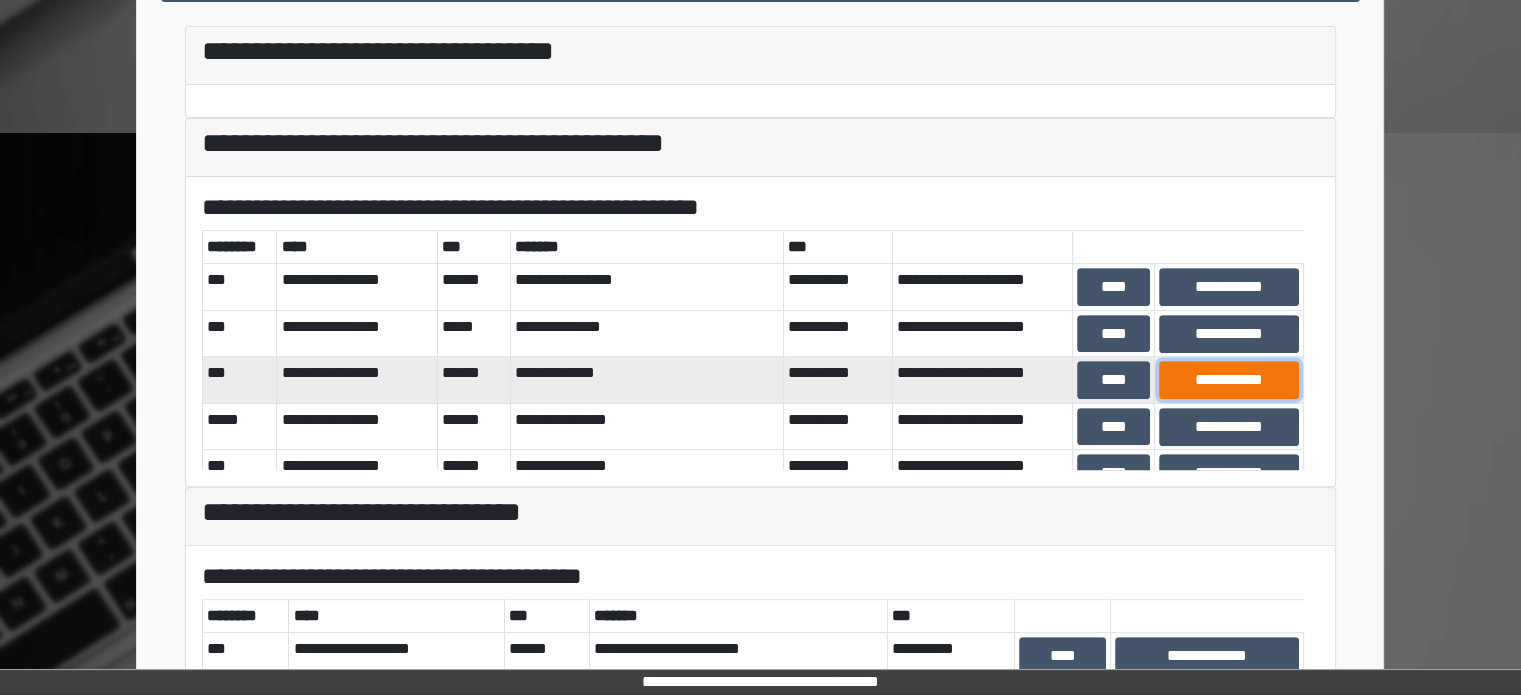 click on "**********" at bounding box center [1229, 380] 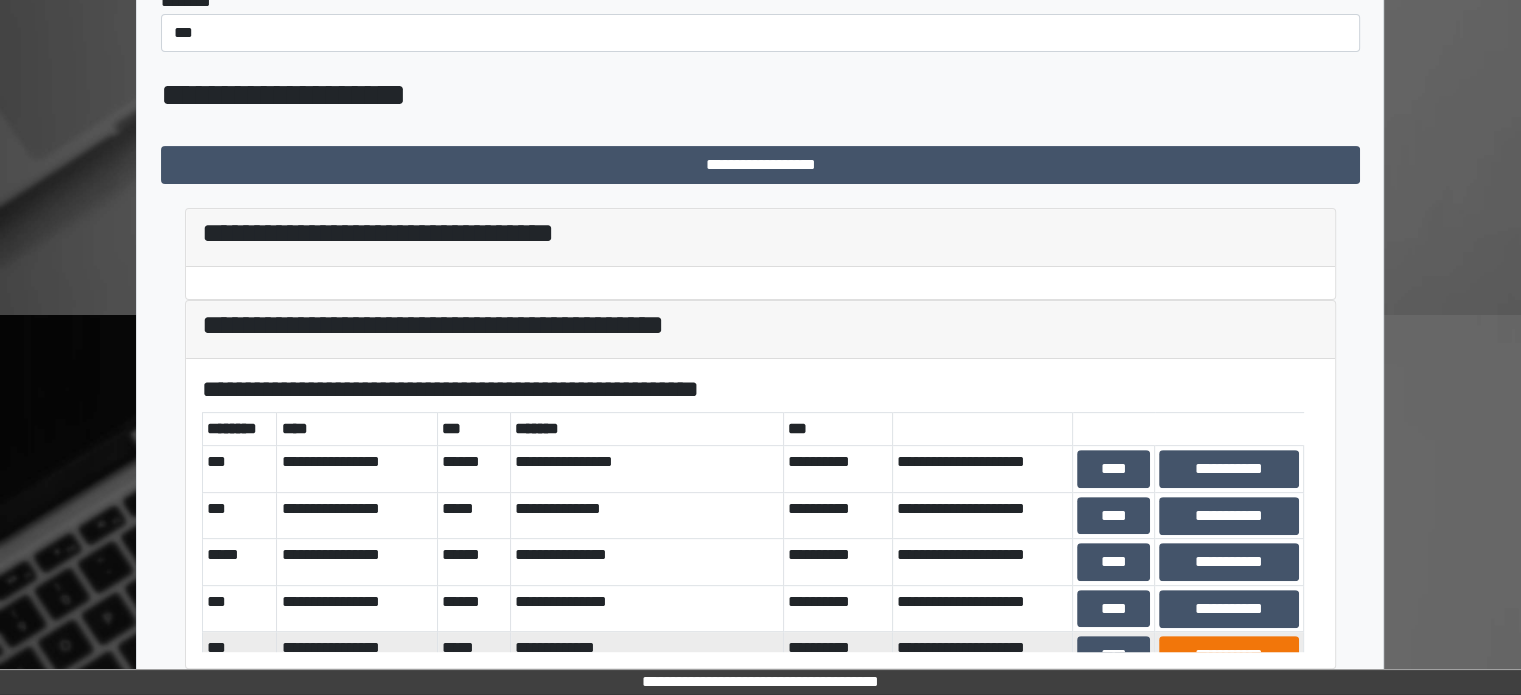 scroll, scrollTop: 800, scrollLeft: 0, axis: vertical 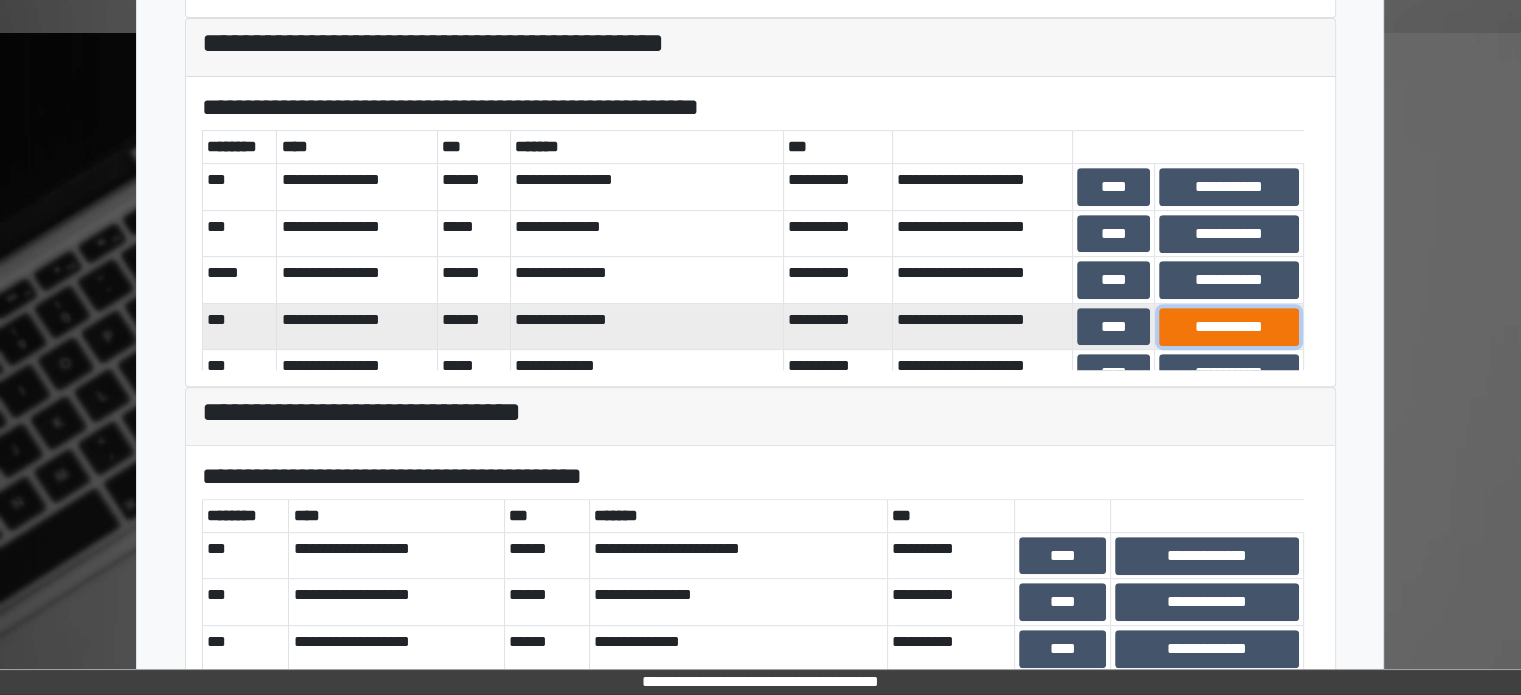 click on "**********" at bounding box center [1229, 327] 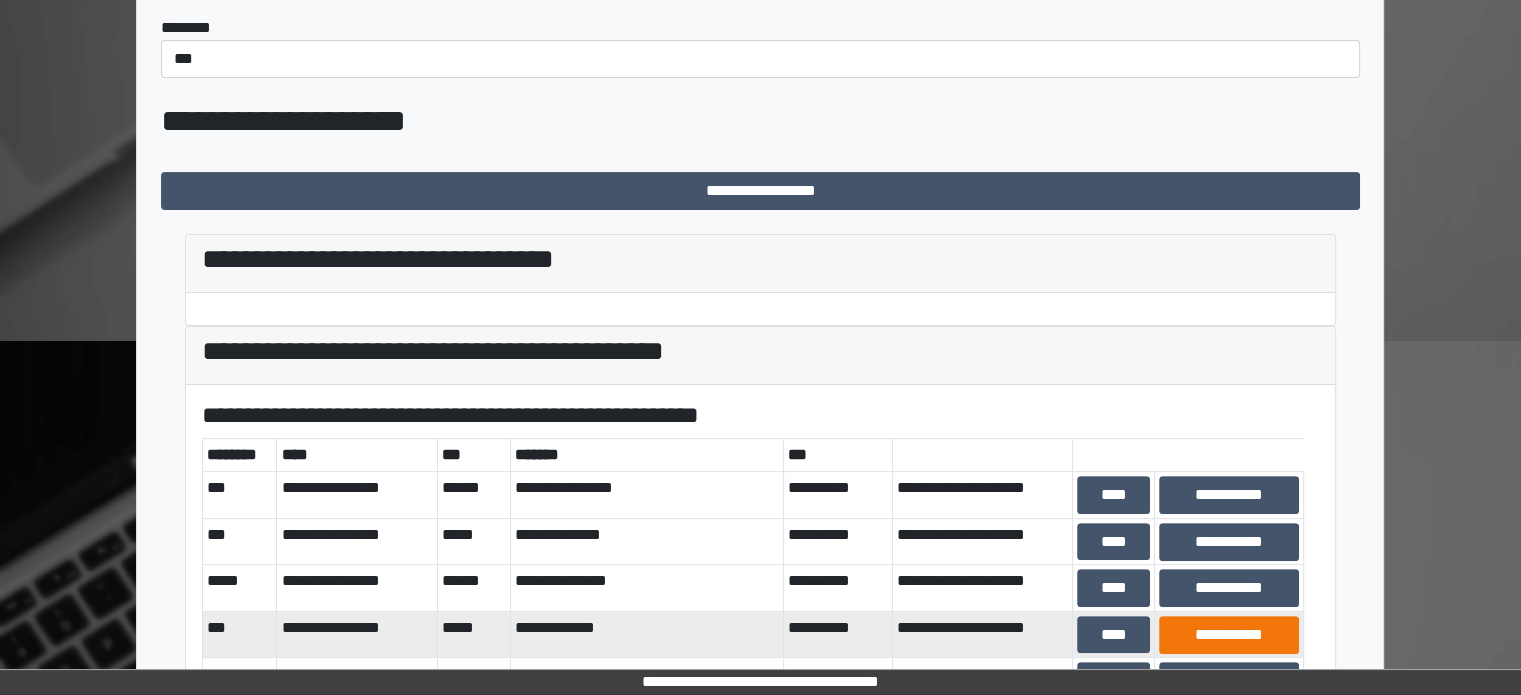 scroll, scrollTop: 800, scrollLeft: 0, axis: vertical 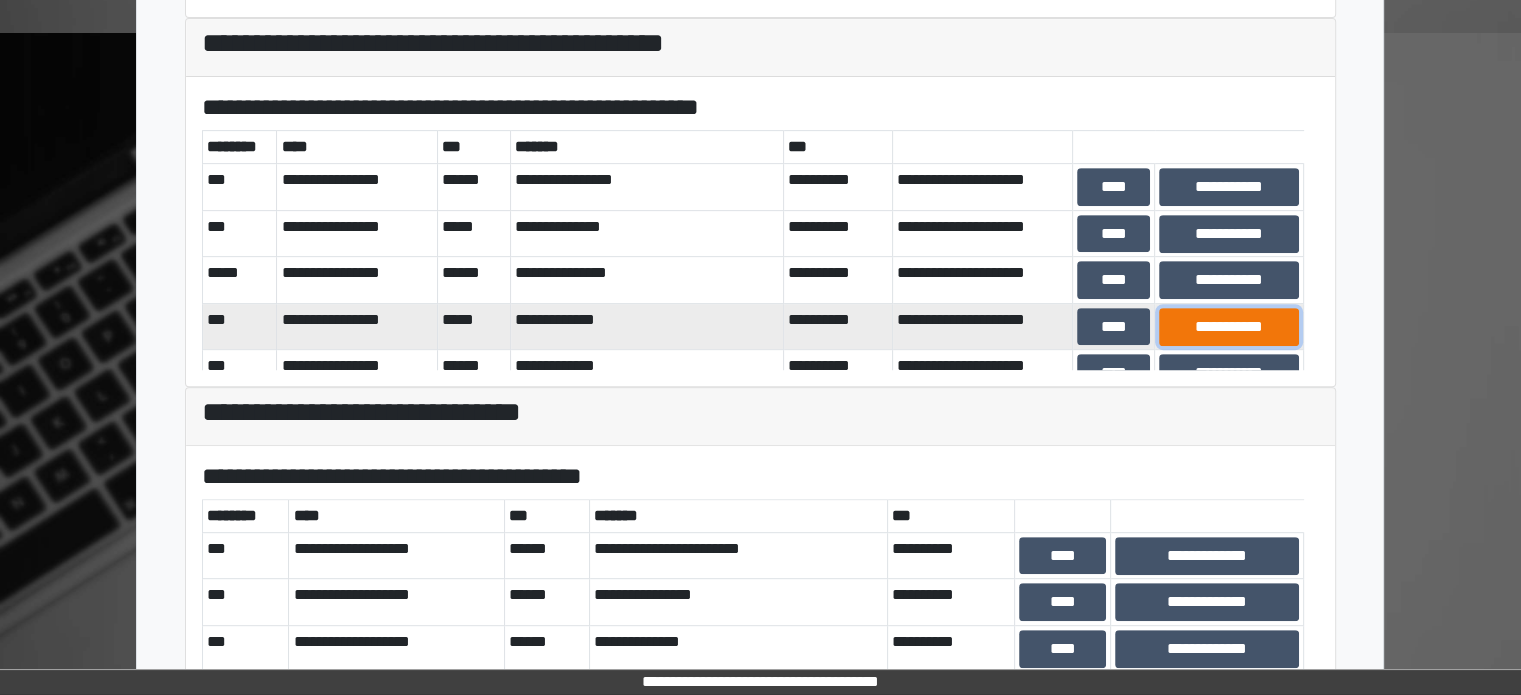 click on "**********" at bounding box center (1229, 327) 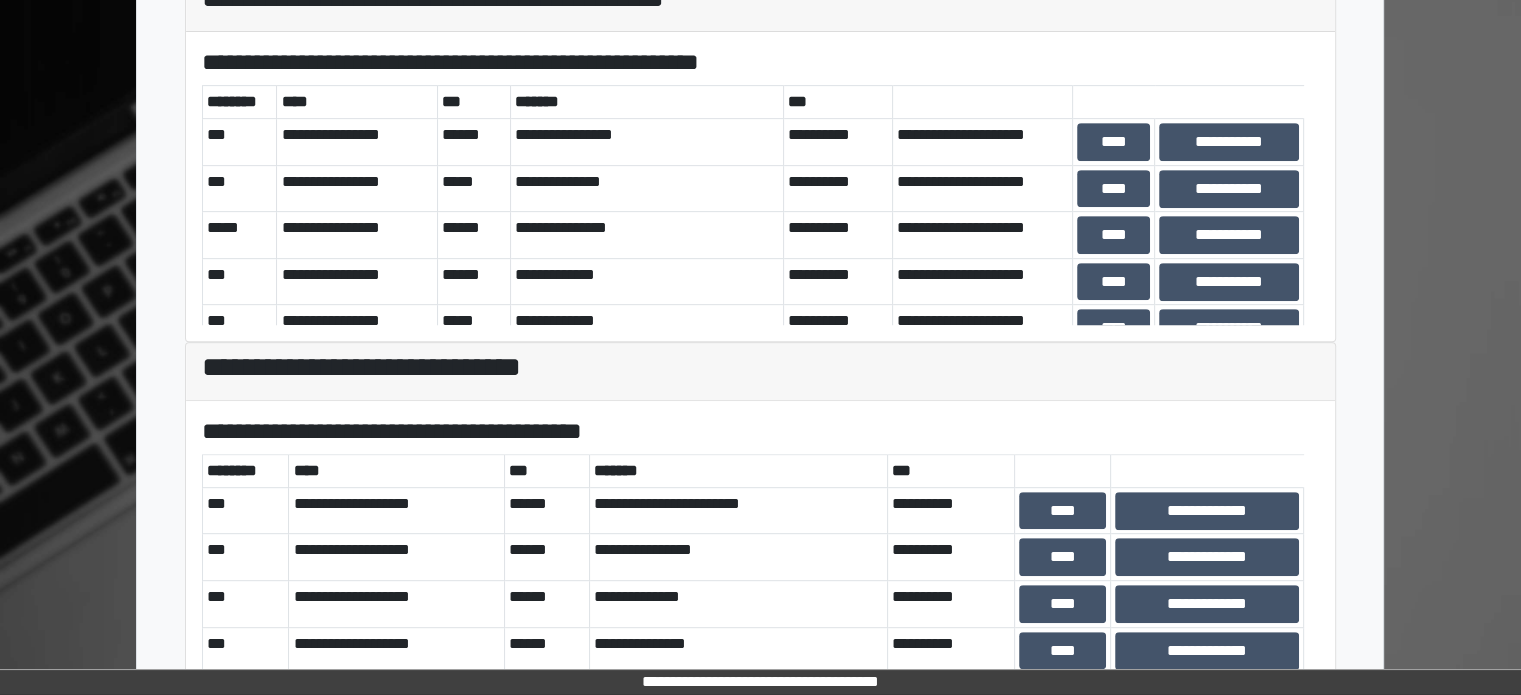 scroll, scrollTop: 900, scrollLeft: 0, axis: vertical 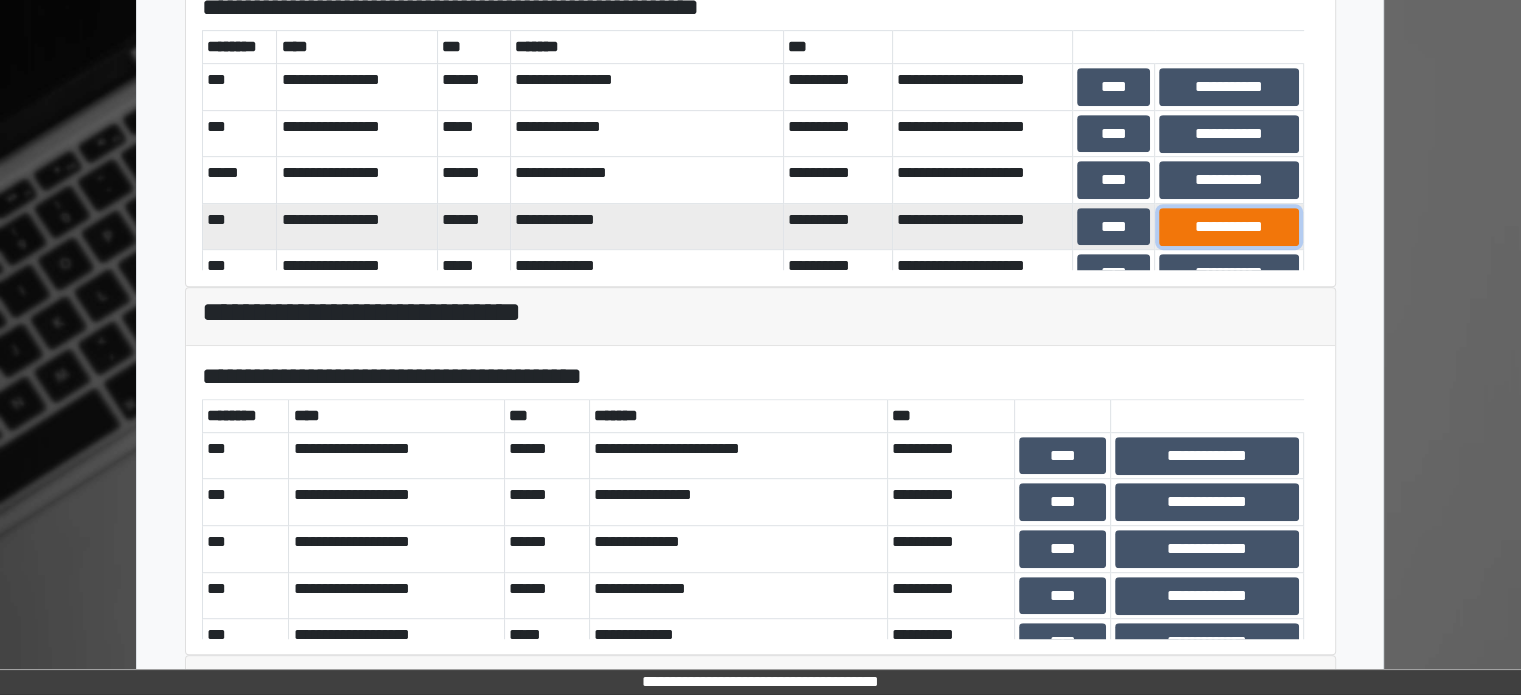 click on "**********" at bounding box center [1229, 227] 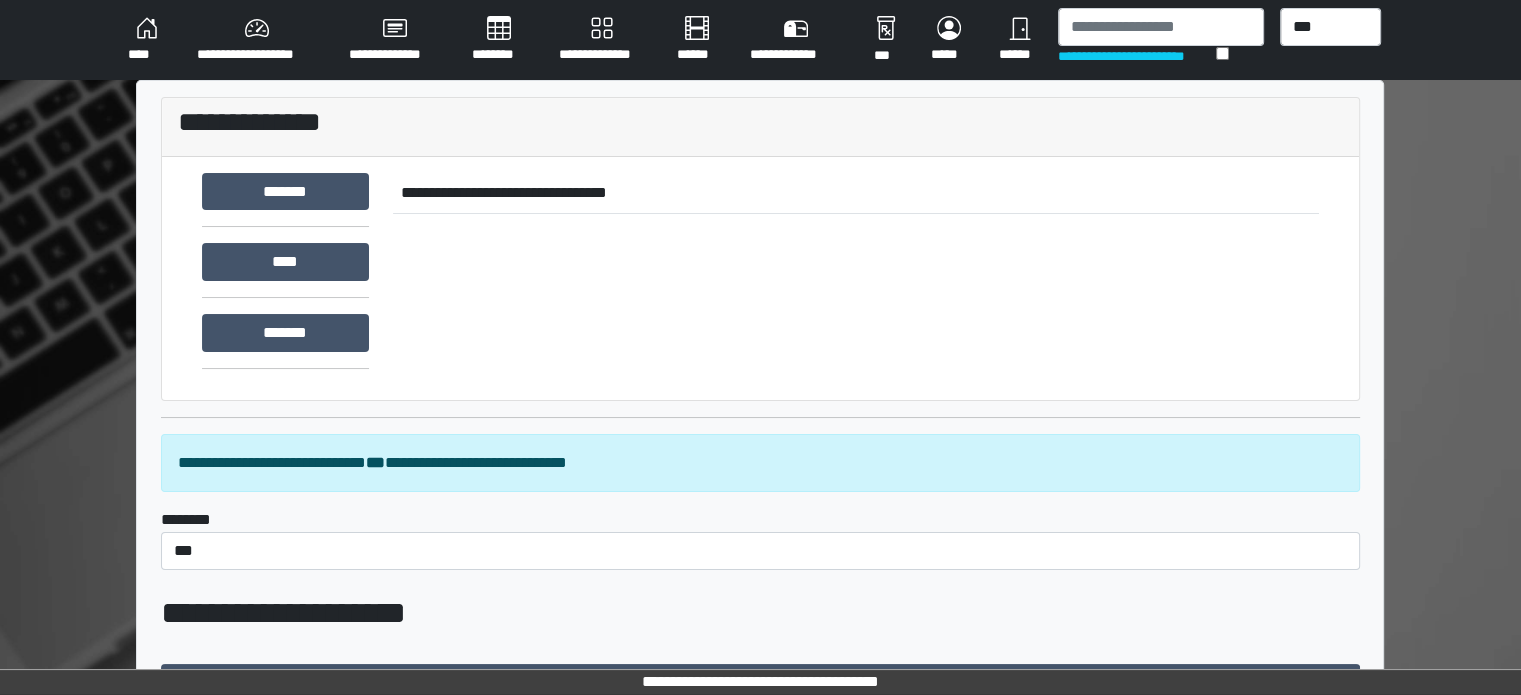 scroll, scrollTop: 800, scrollLeft: 0, axis: vertical 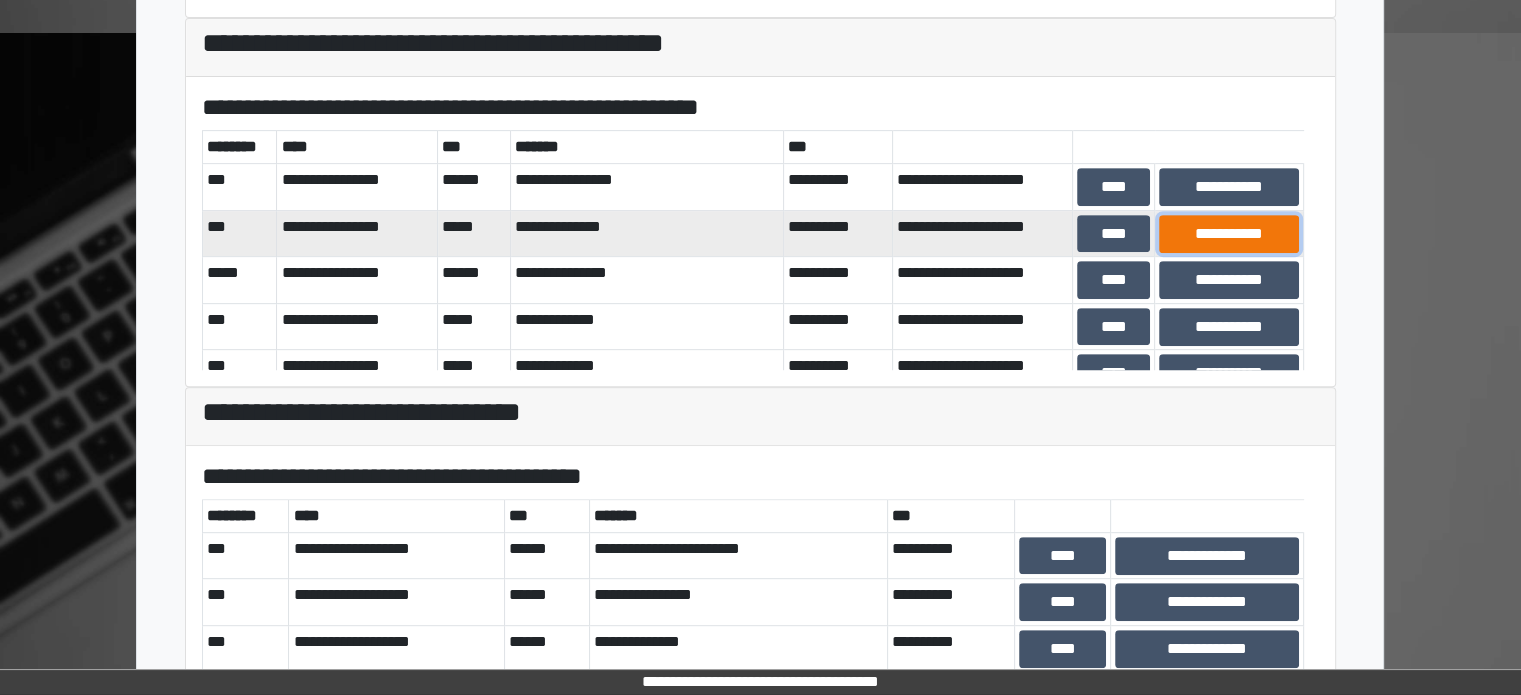 click on "**********" at bounding box center (1229, 234) 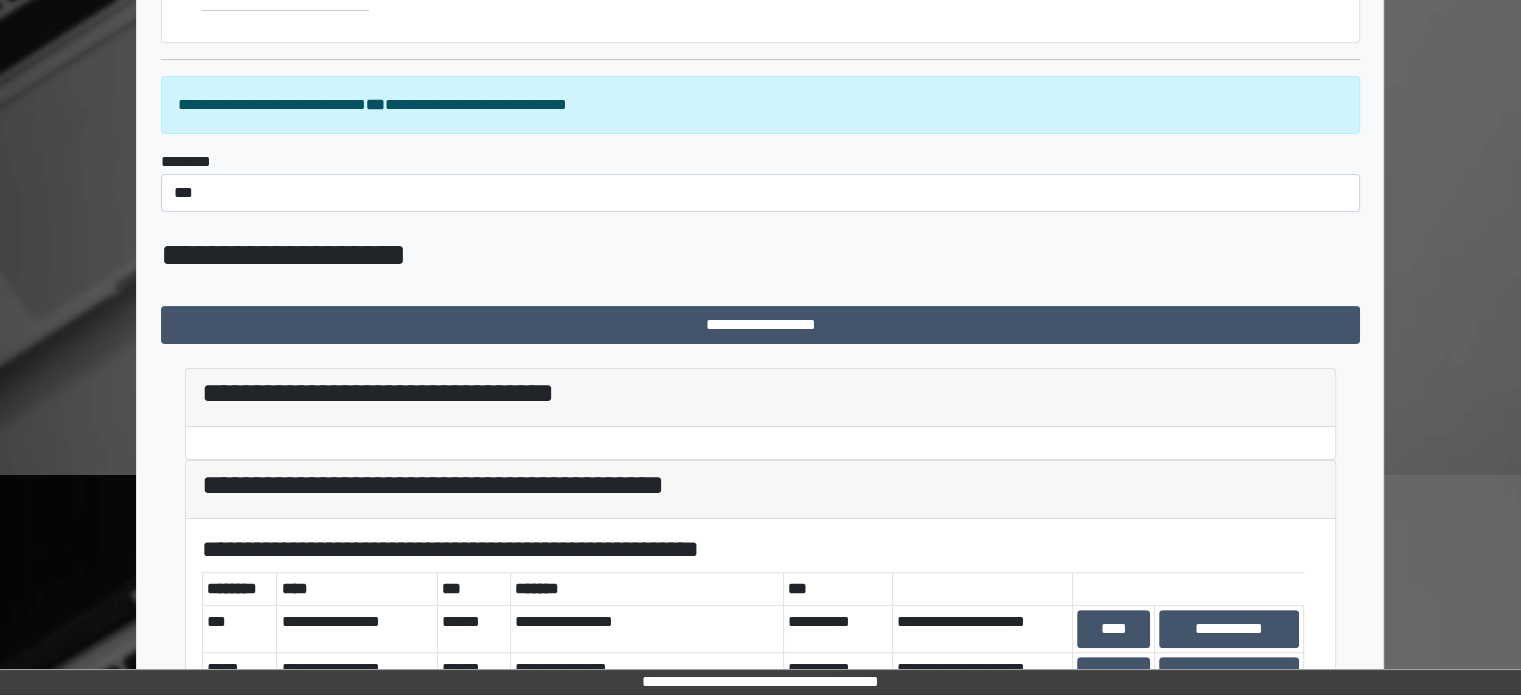scroll, scrollTop: 700, scrollLeft: 0, axis: vertical 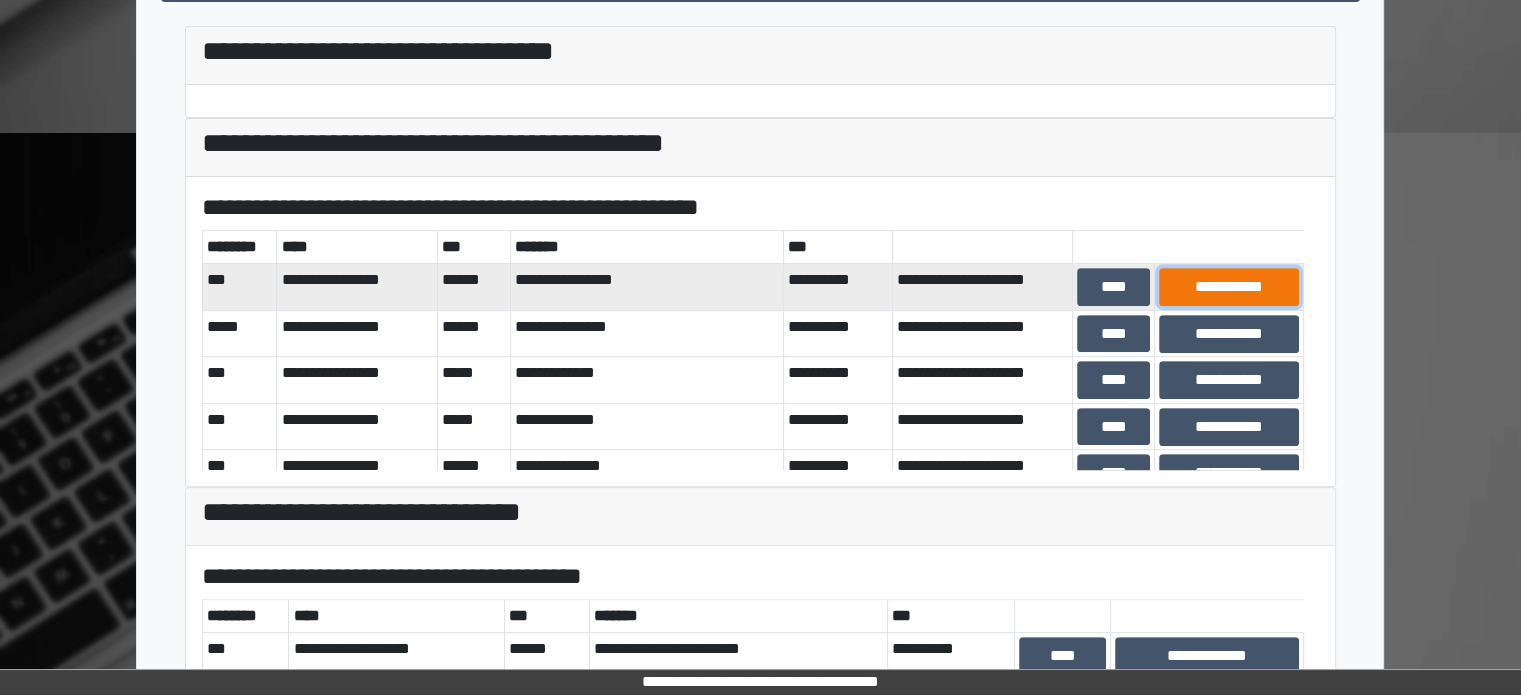 click on "**********" at bounding box center [1229, 287] 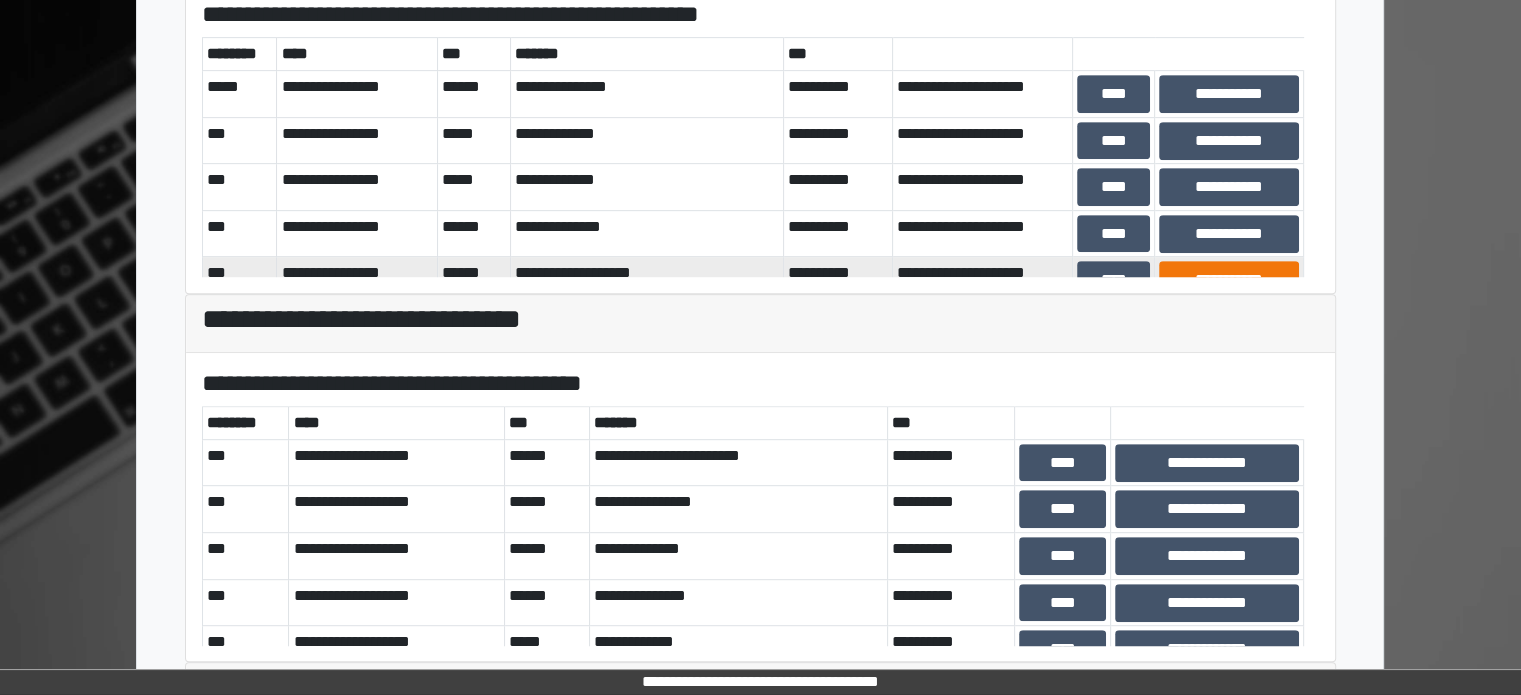 scroll, scrollTop: 900, scrollLeft: 0, axis: vertical 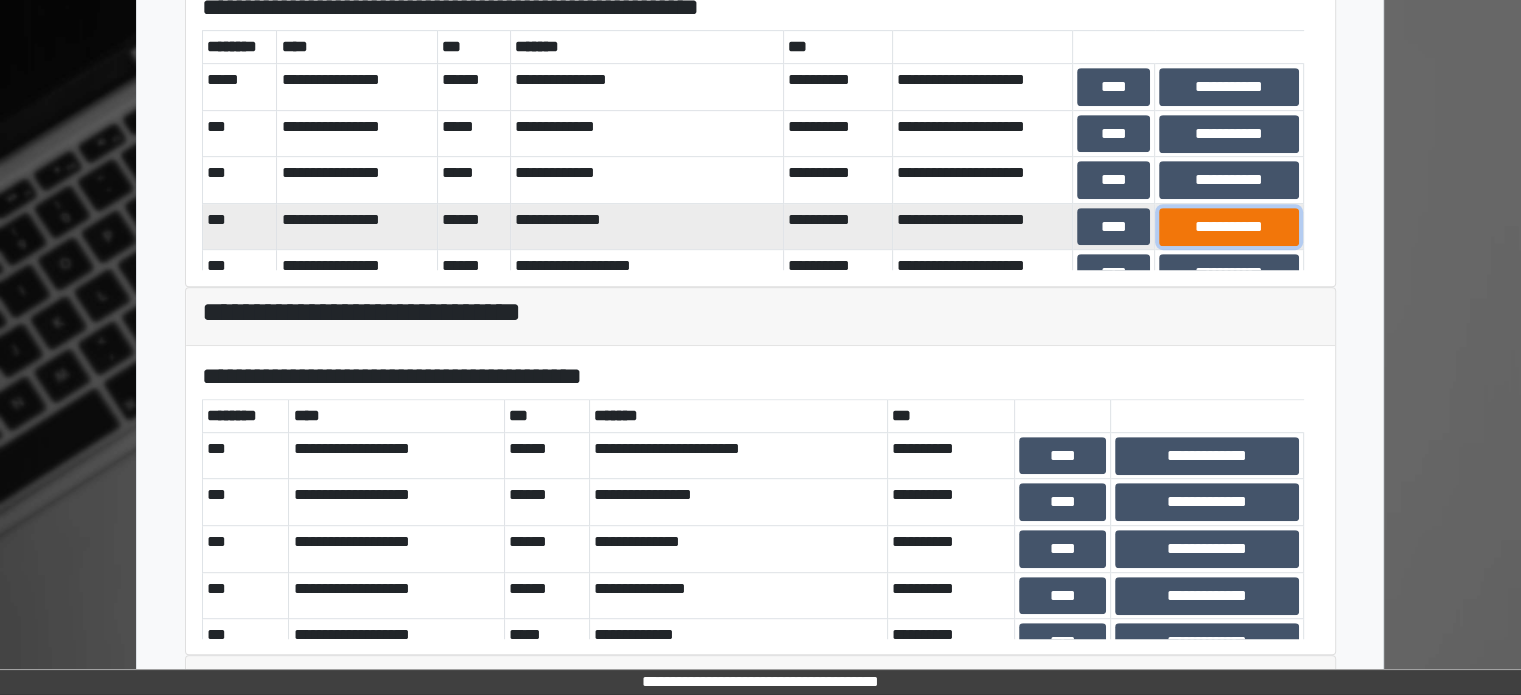 click on "**********" at bounding box center (1229, 227) 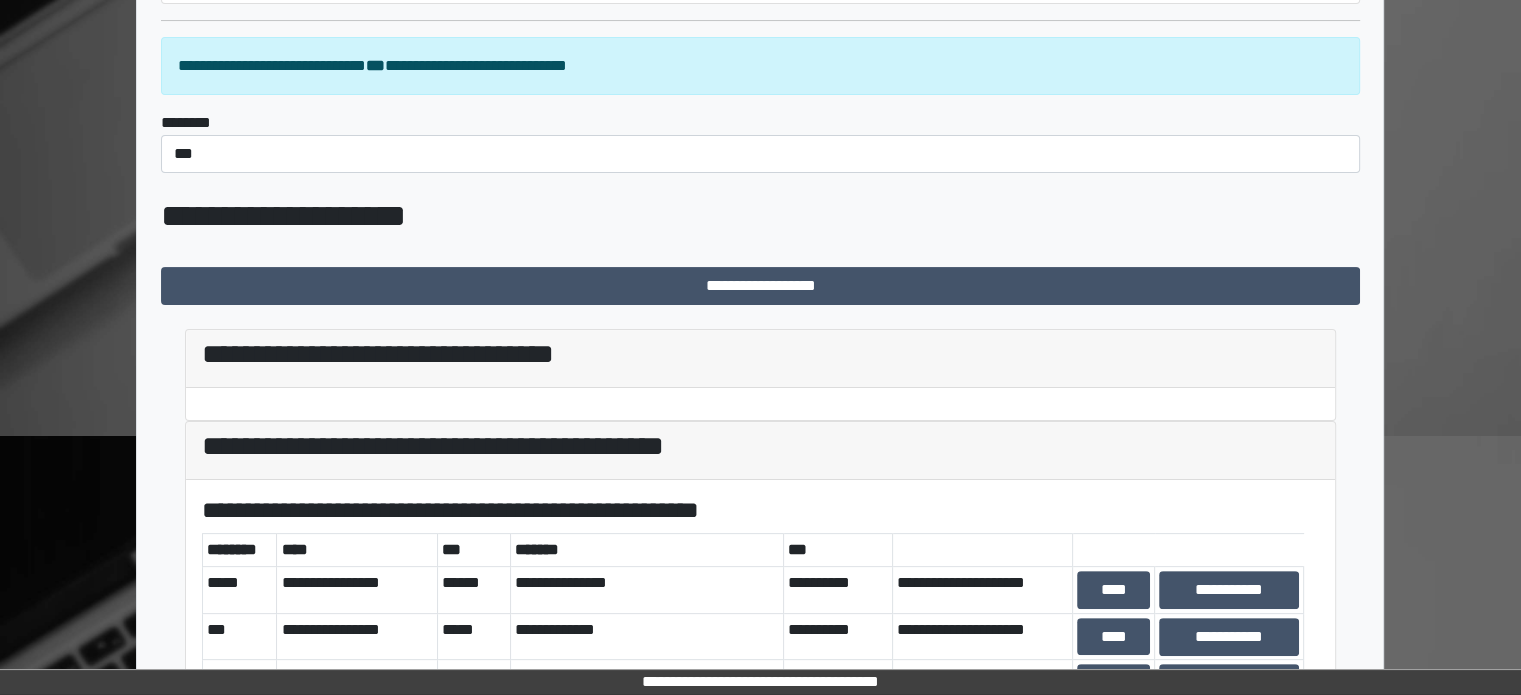 scroll, scrollTop: 700, scrollLeft: 0, axis: vertical 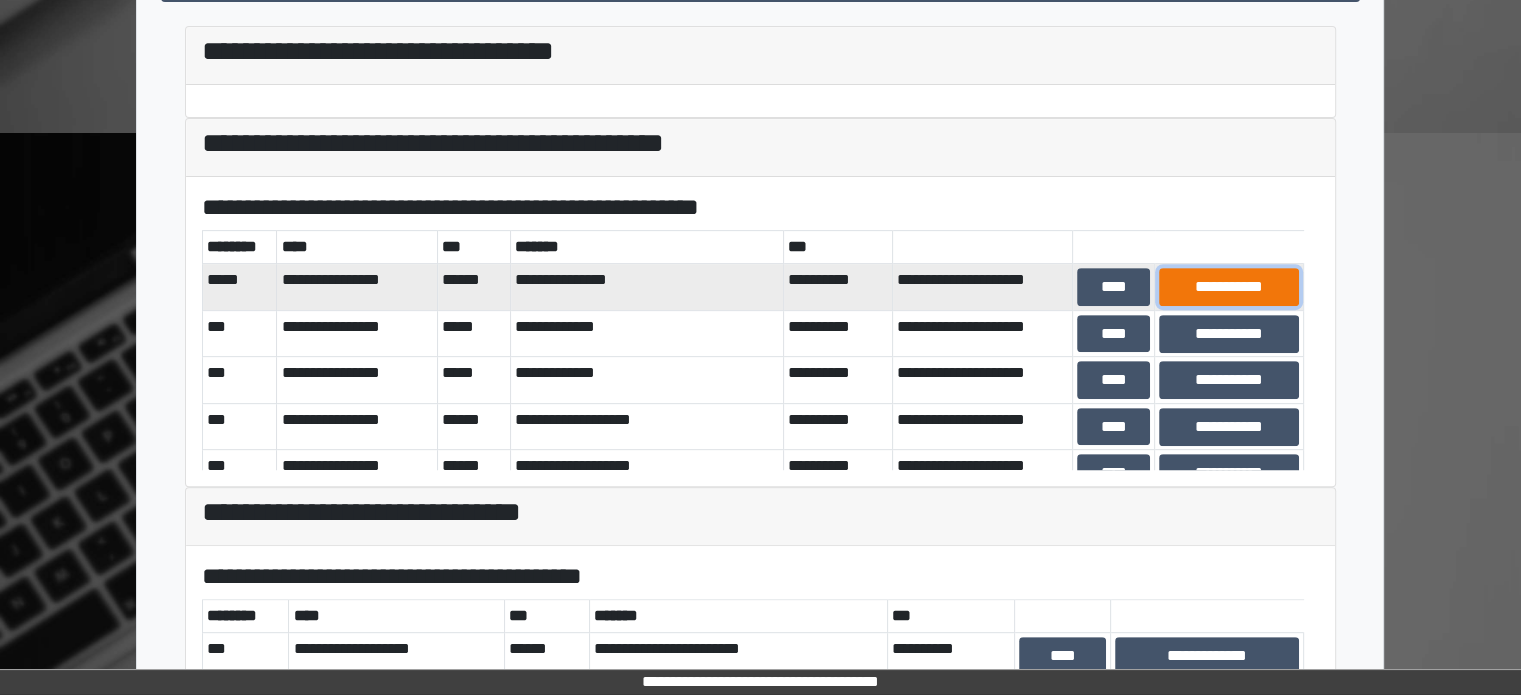 click on "**********" at bounding box center [1229, 287] 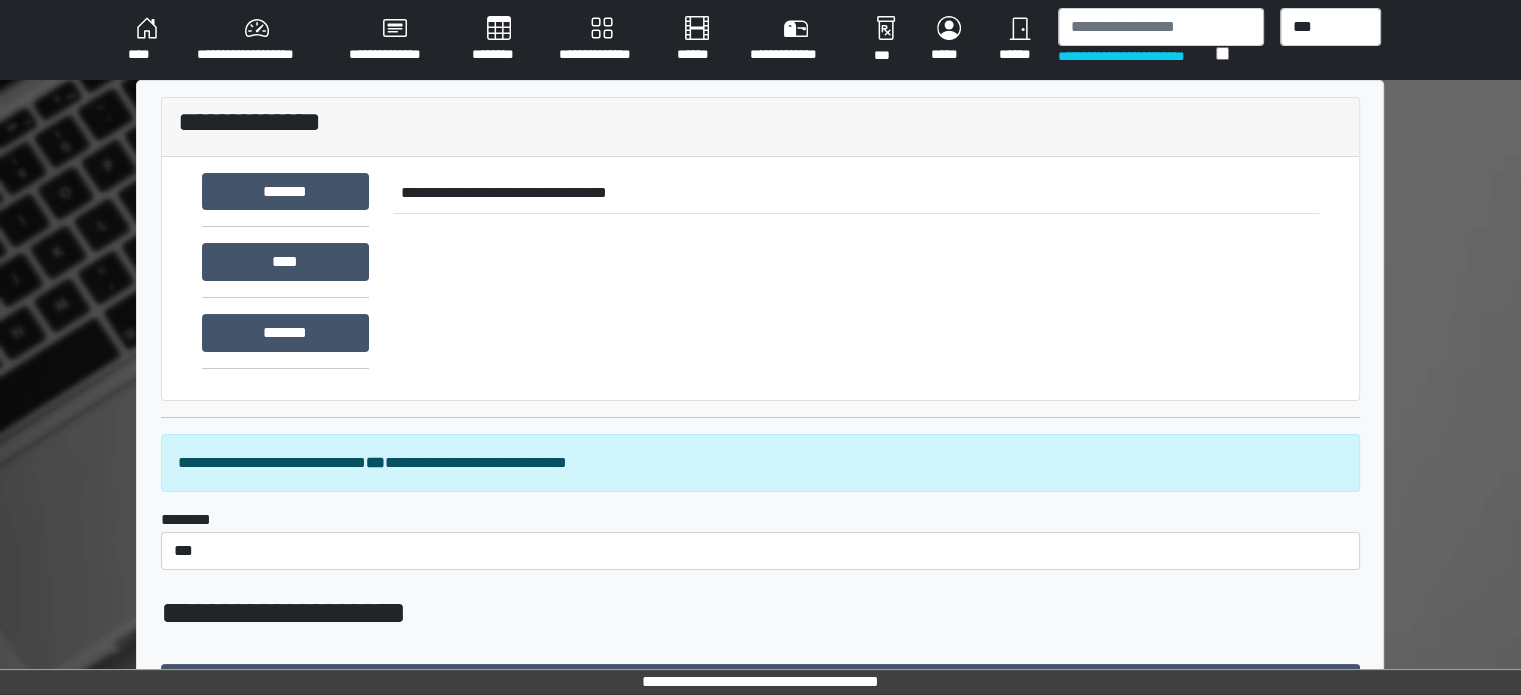 scroll, scrollTop: 800, scrollLeft: 0, axis: vertical 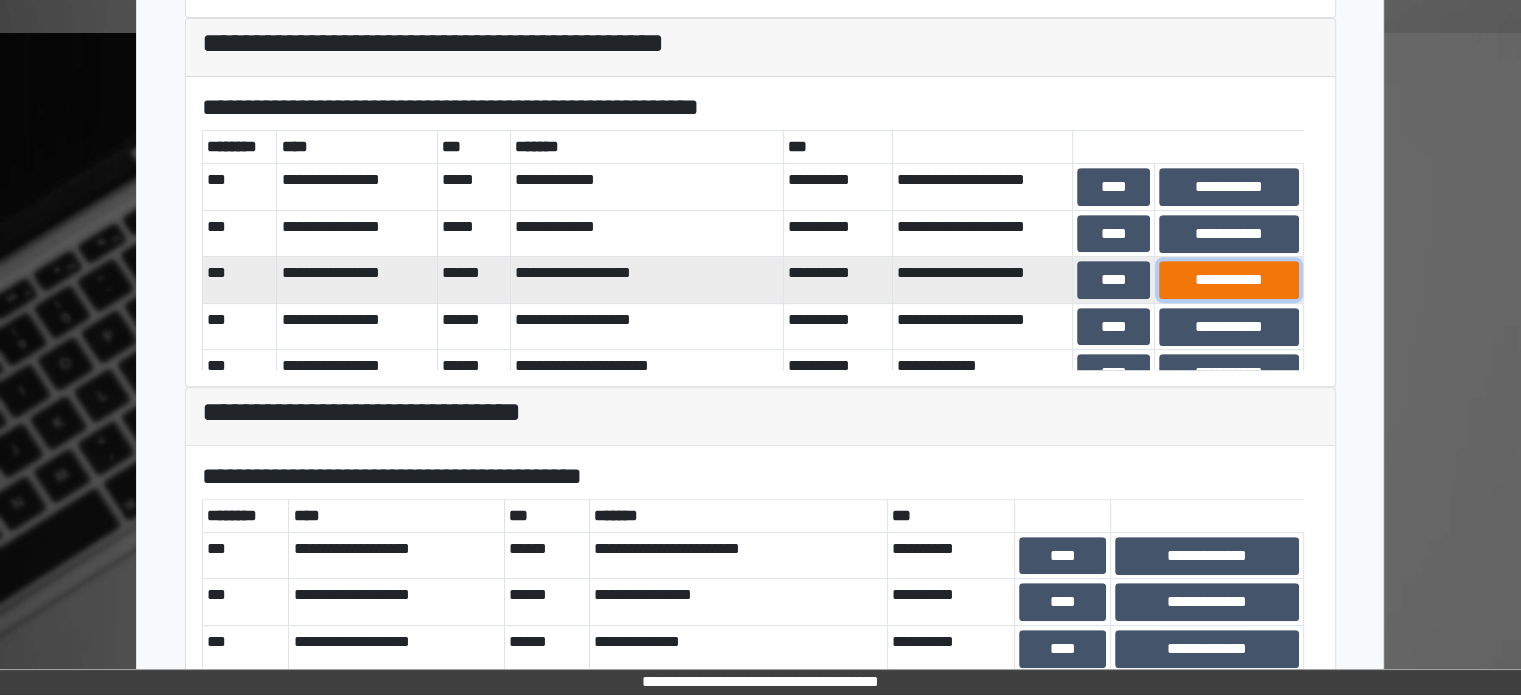 click on "**********" at bounding box center (1229, 280) 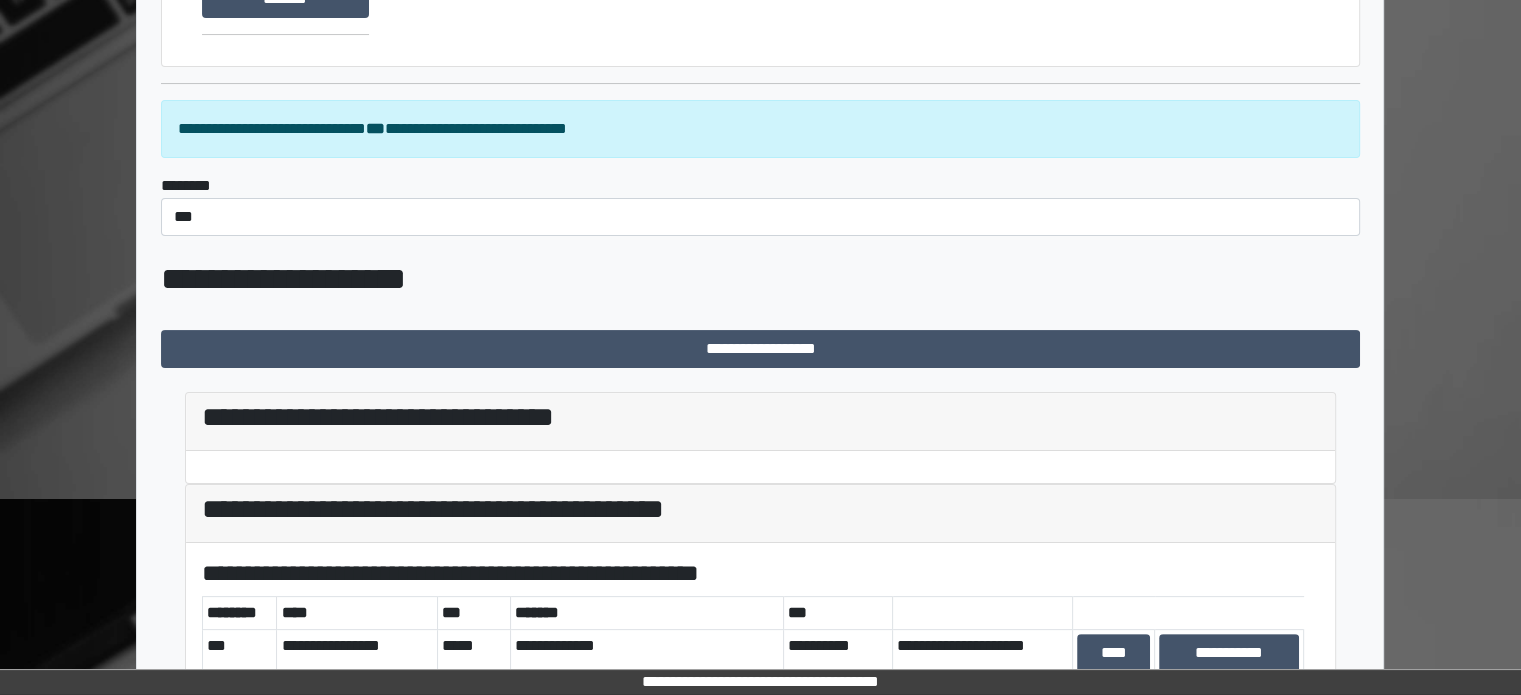 scroll, scrollTop: 800, scrollLeft: 0, axis: vertical 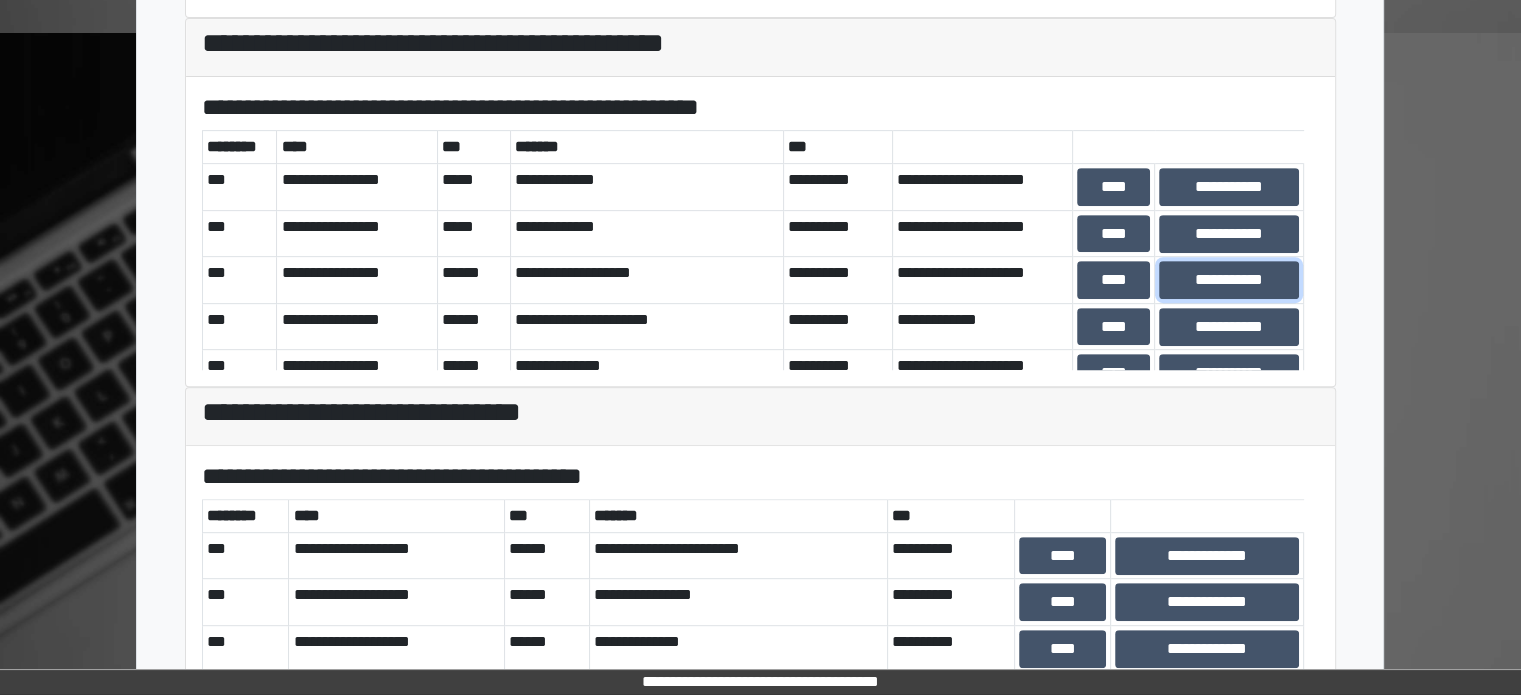 click on "**********" at bounding box center [1229, 280] 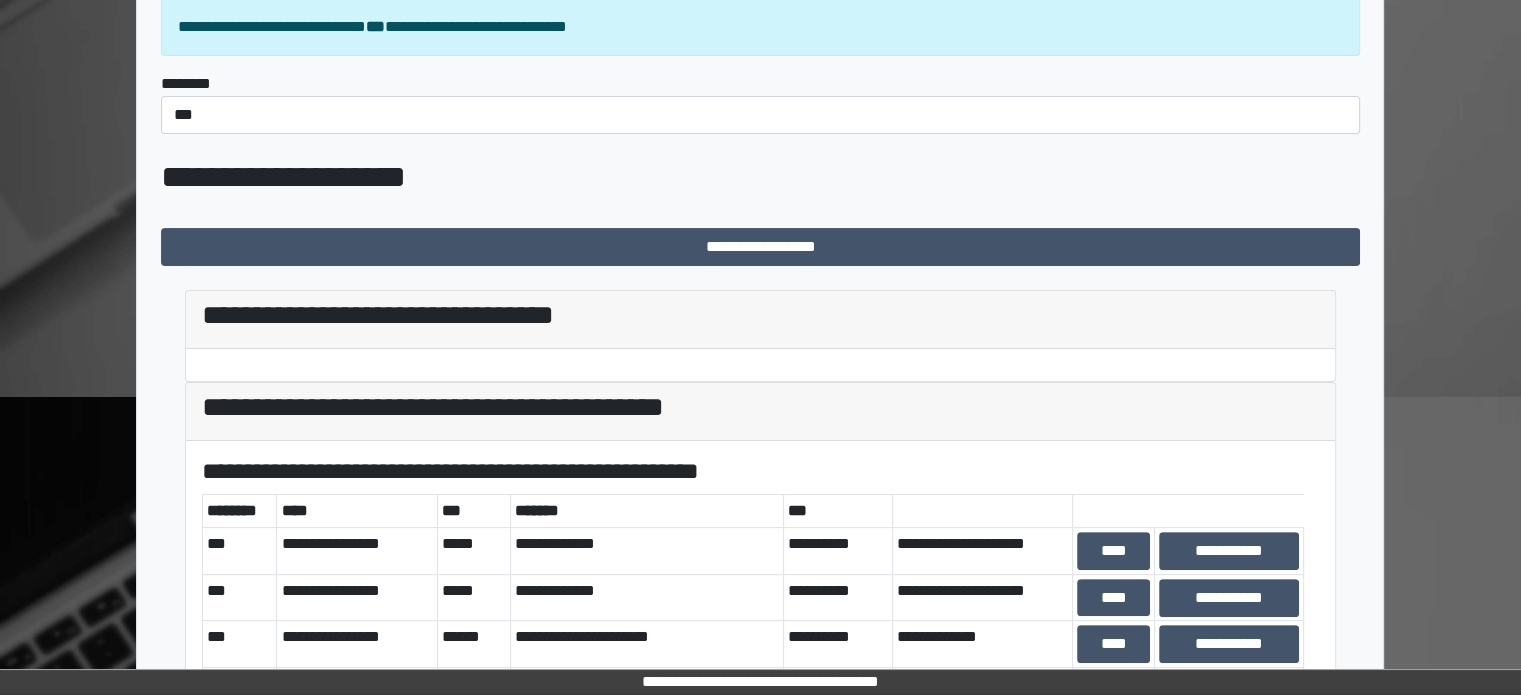 scroll, scrollTop: 800, scrollLeft: 0, axis: vertical 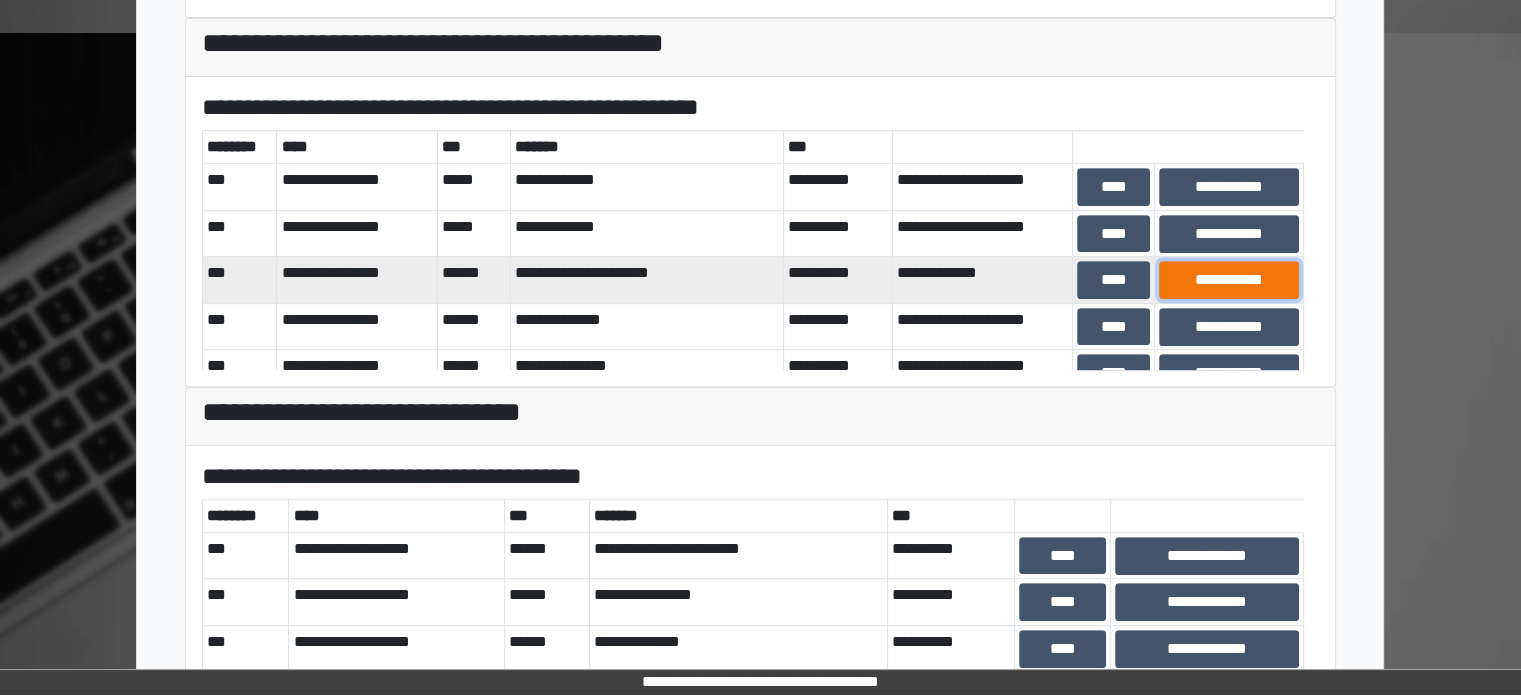click on "**********" at bounding box center [1229, 280] 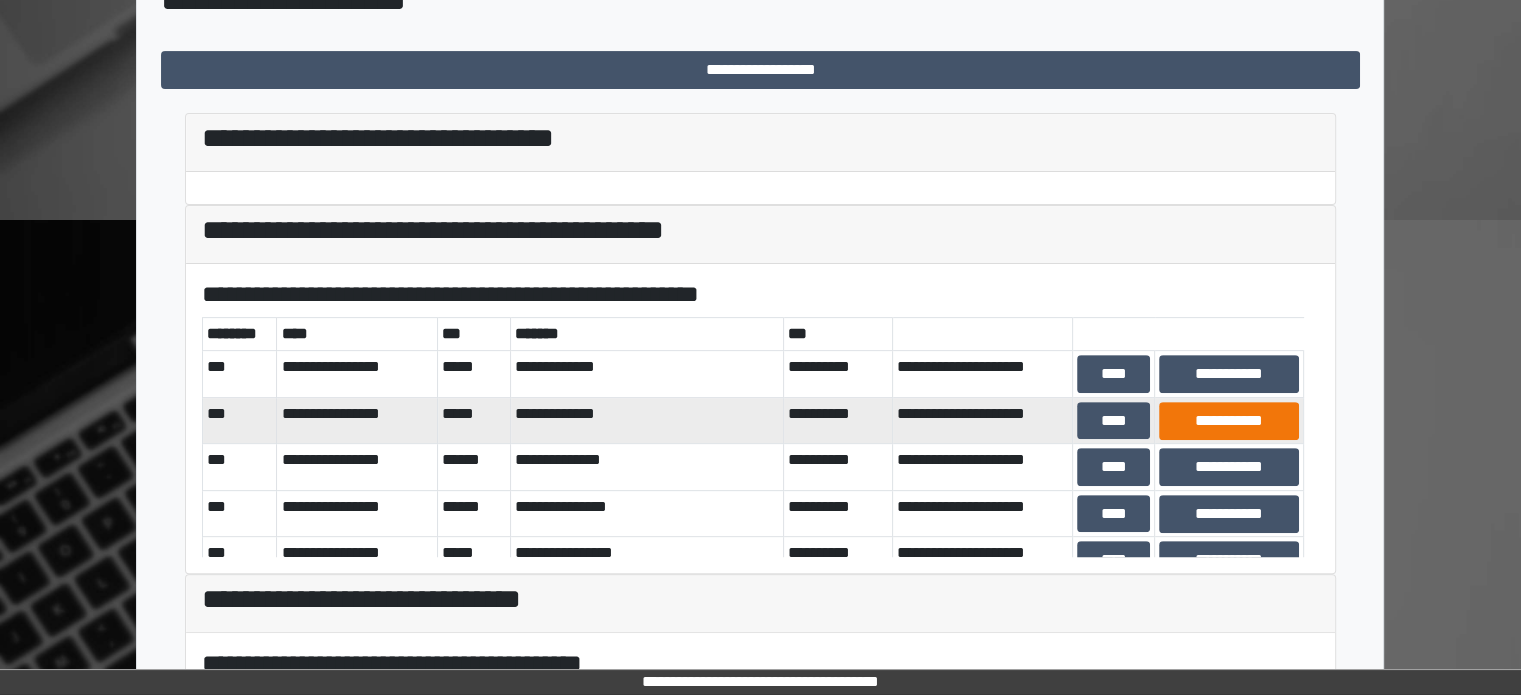 scroll, scrollTop: 1000, scrollLeft: 0, axis: vertical 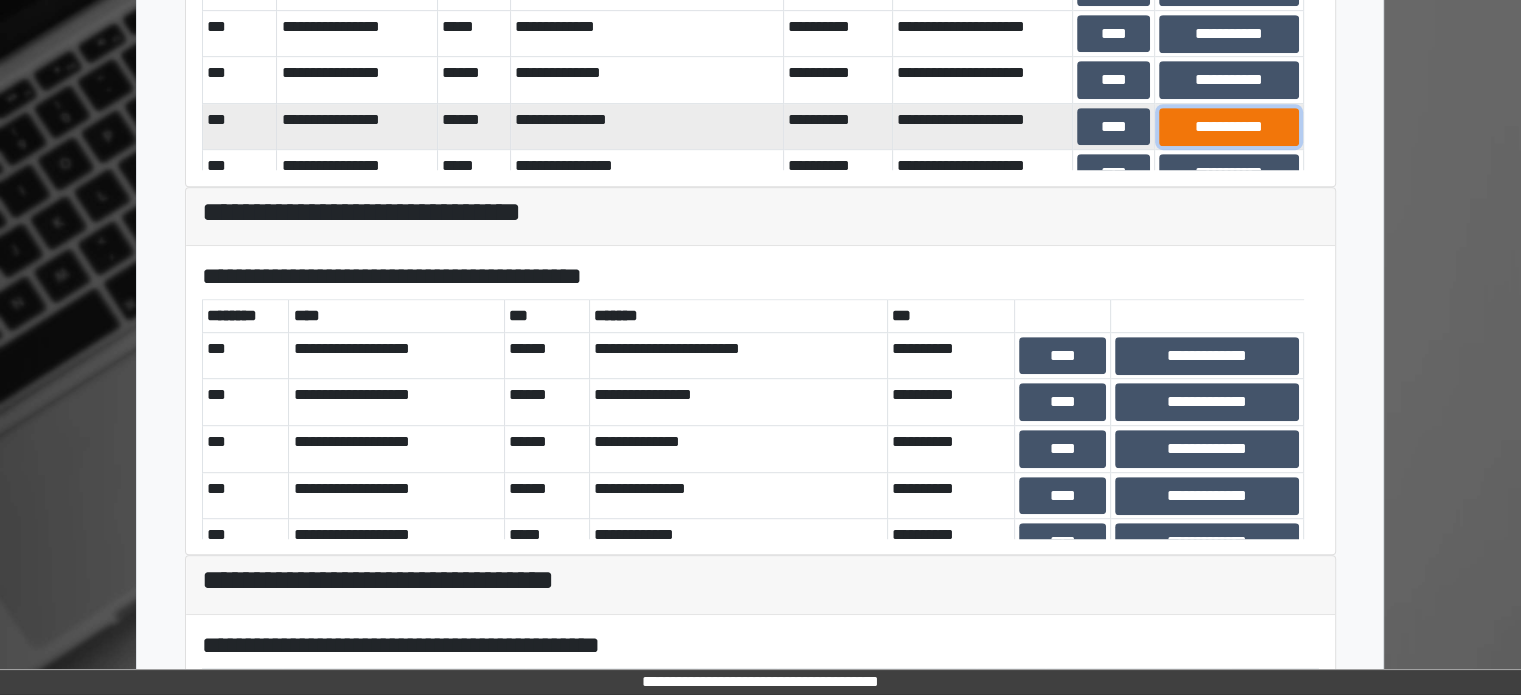 click on "**********" at bounding box center [1229, 127] 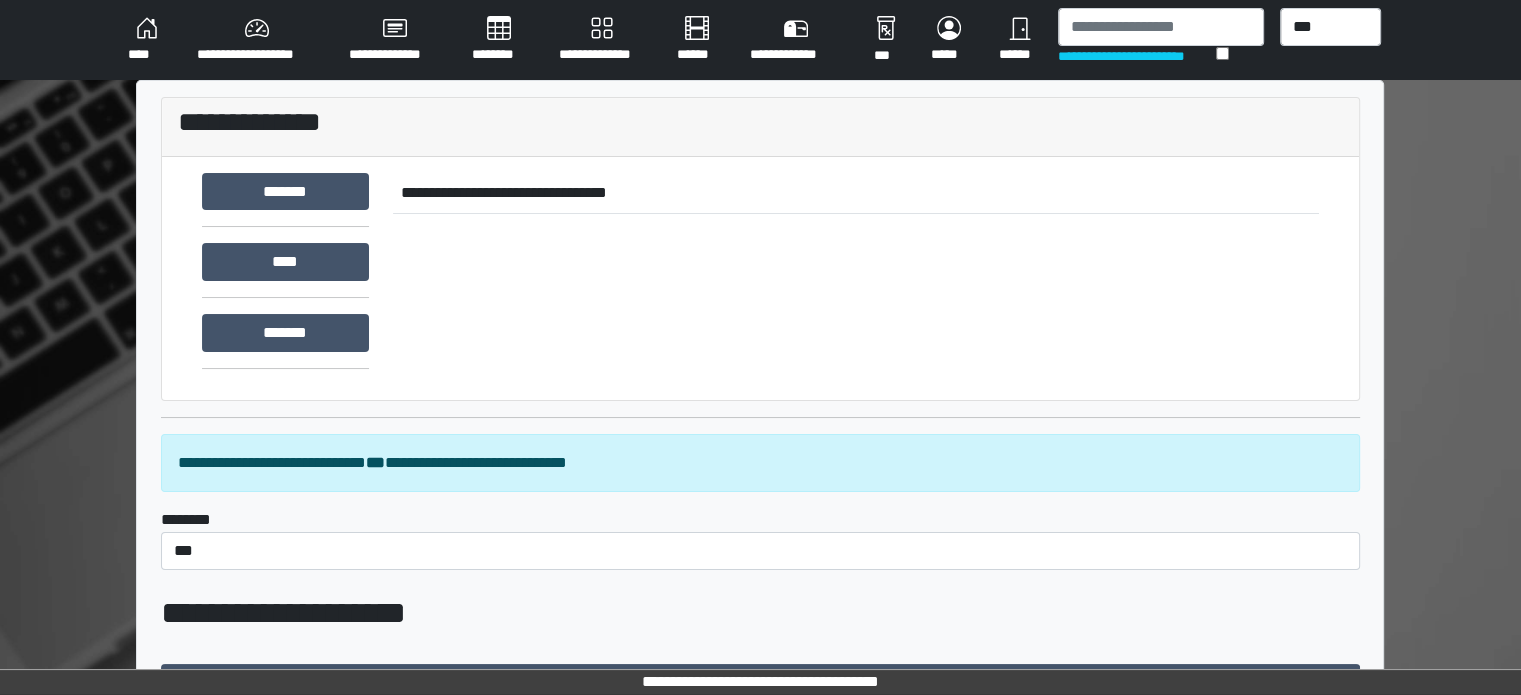 scroll, scrollTop: 600, scrollLeft: 0, axis: vertical 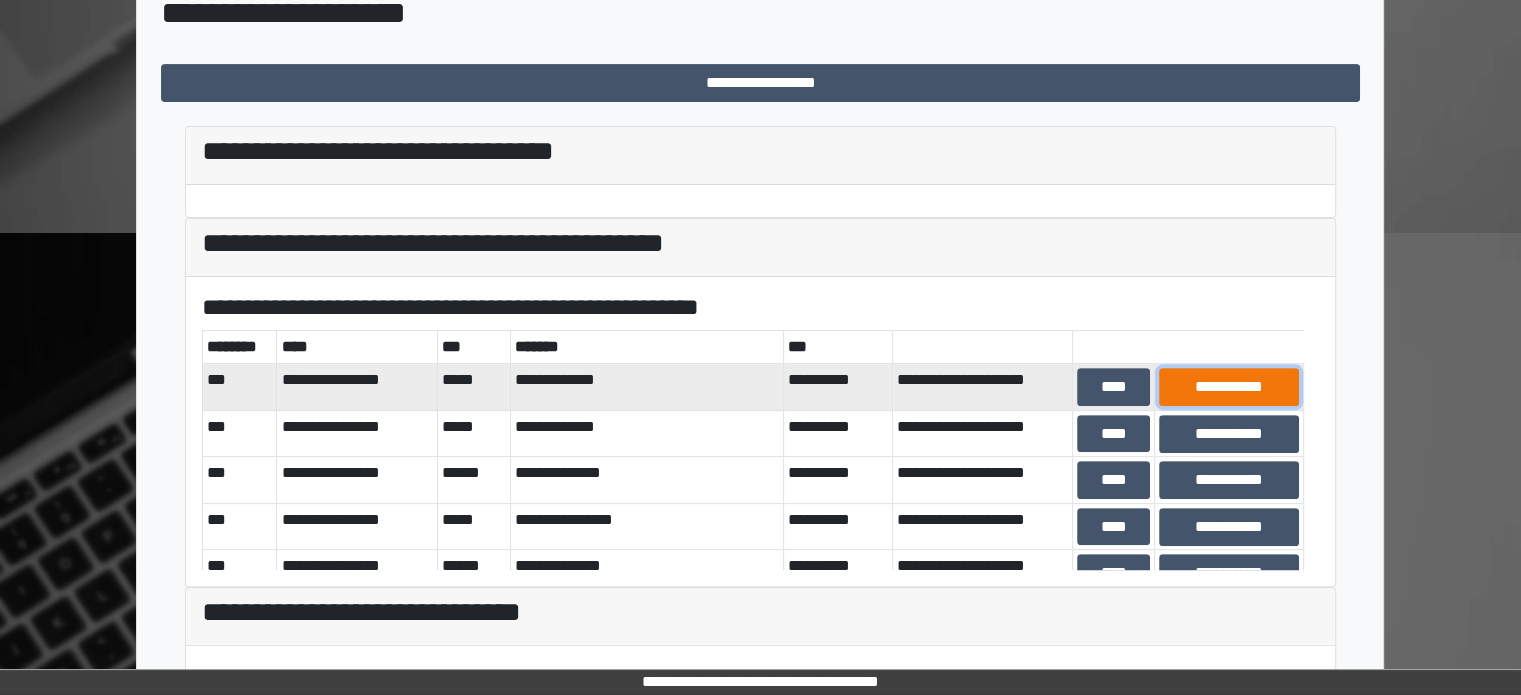 click on "**********" at bounding box center [1229, 387] 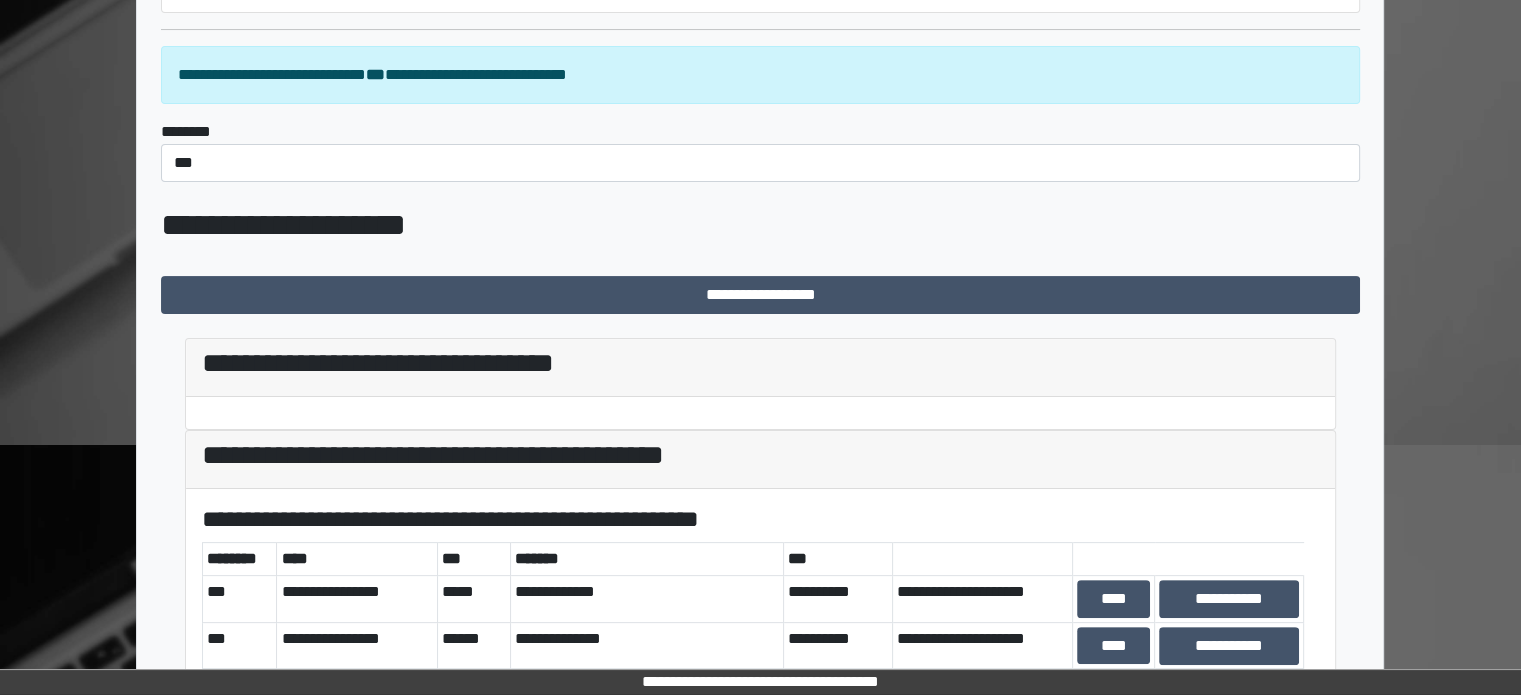 scroll, scrollTop: 900, scrollLeft: 0, axis: vertical 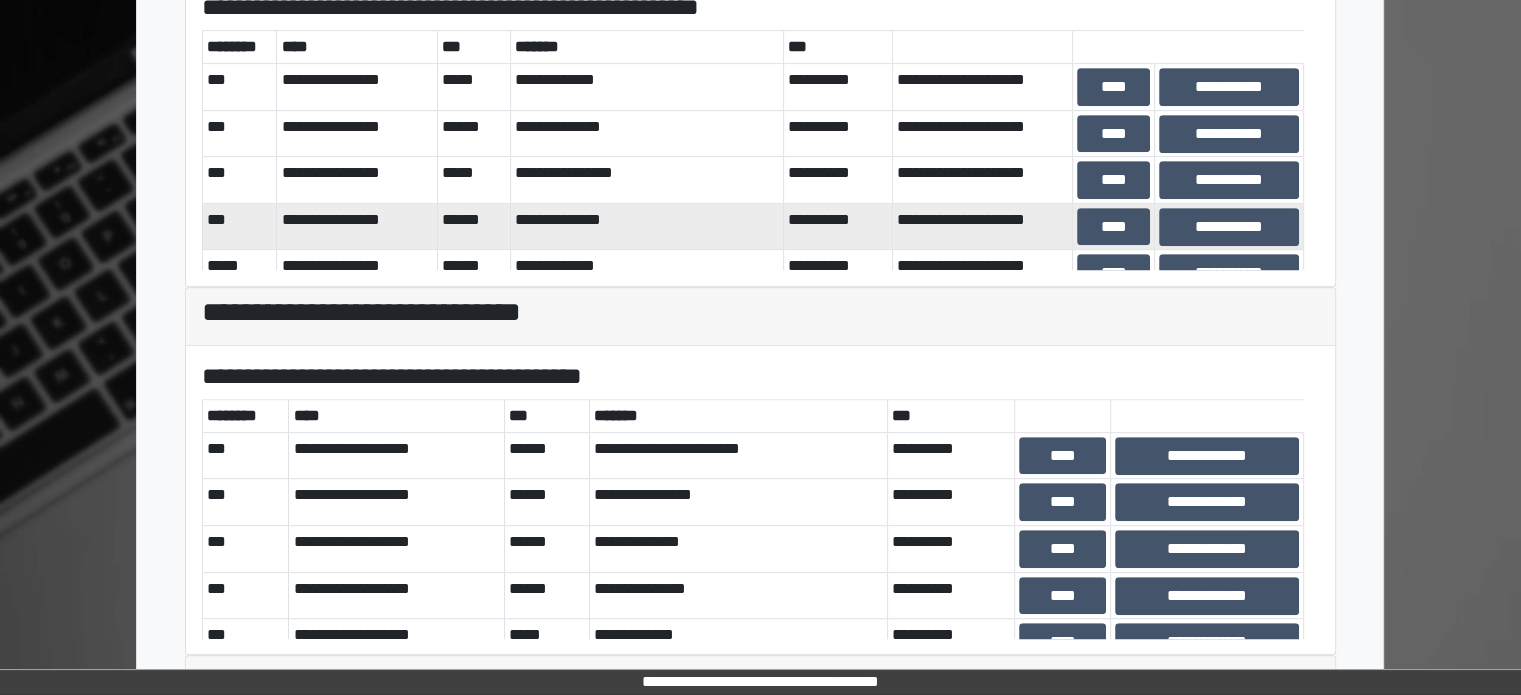 click on "**********" at bounding box center (1229, 227) 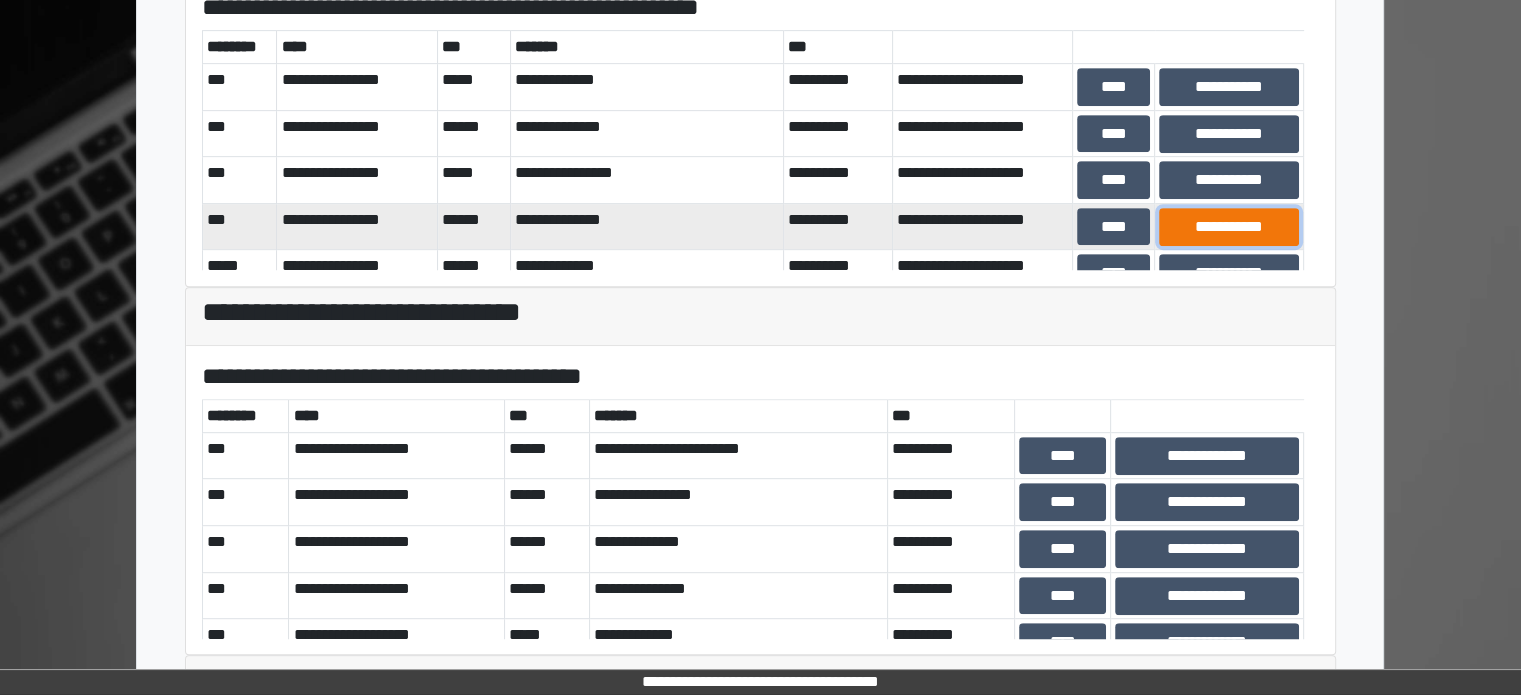 click on "**********" at bounding box center [1229, 227] 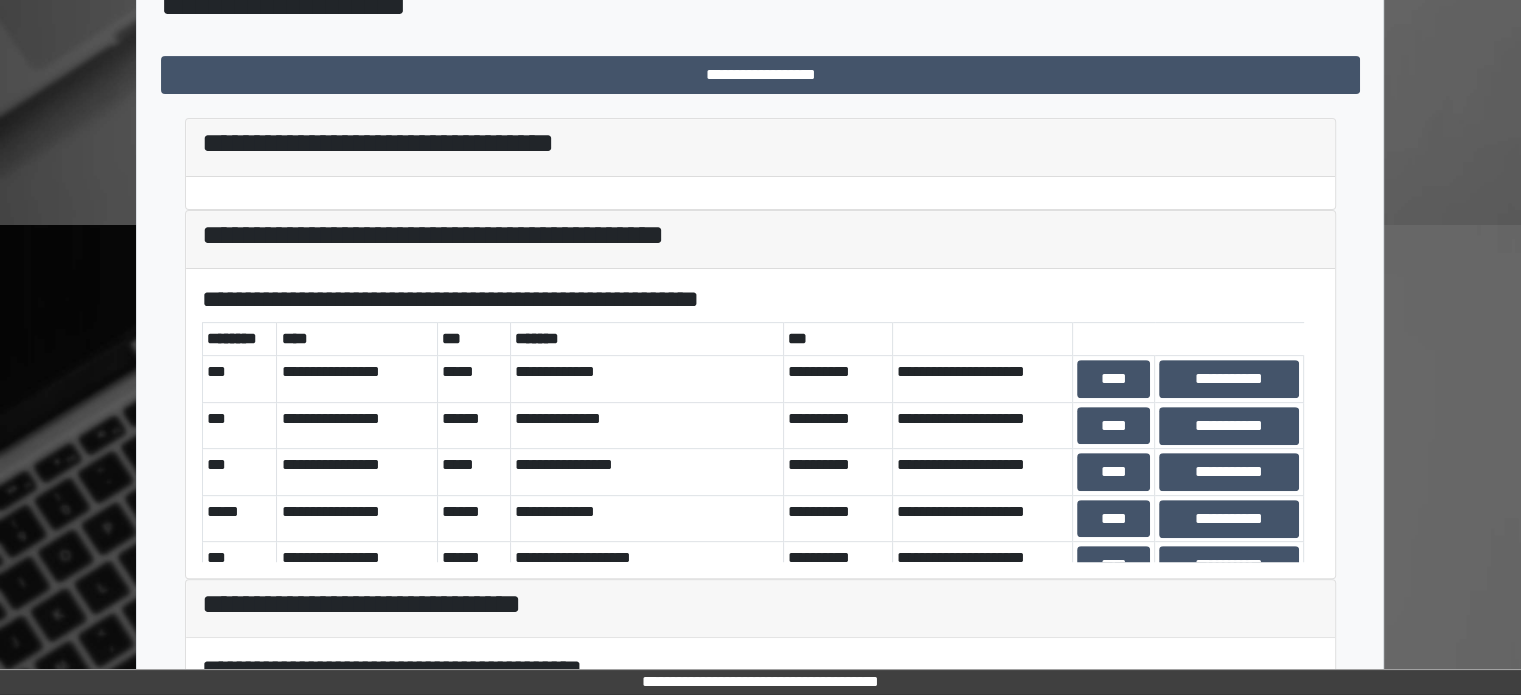 scroll, scrollTop: 600, scrollLeft: 0, axis: vertical 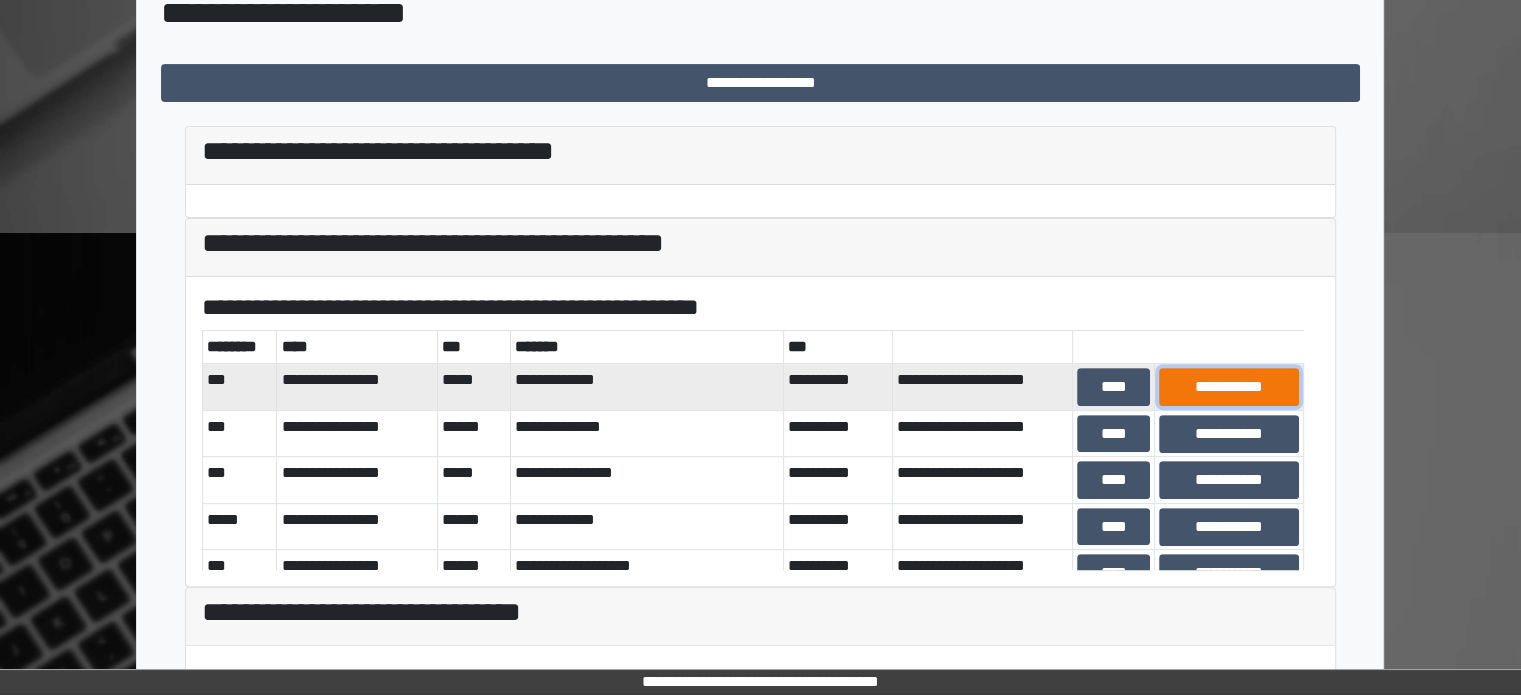 click on "**********" at bounding box center (1229, 387) 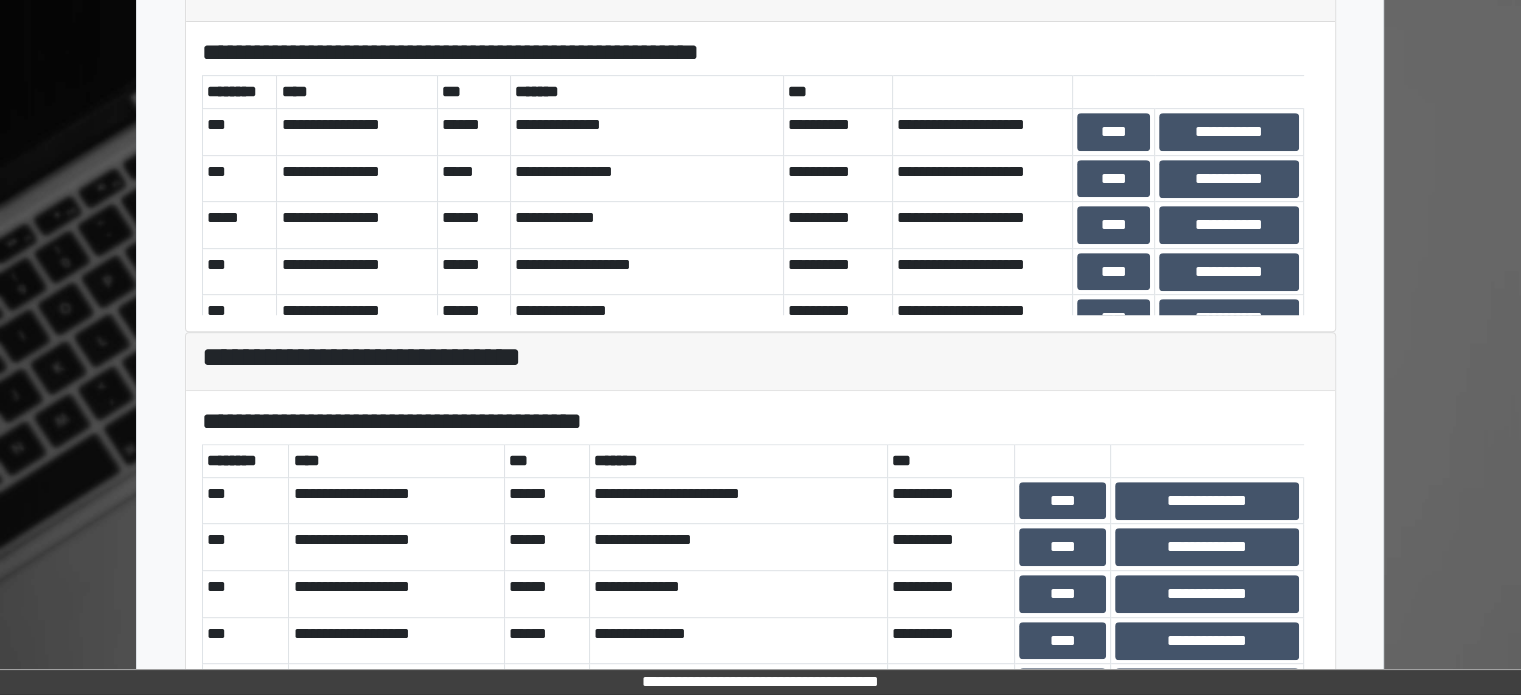 scroll, scrollTop: 900, scrollLeft: 0, axis: vertical 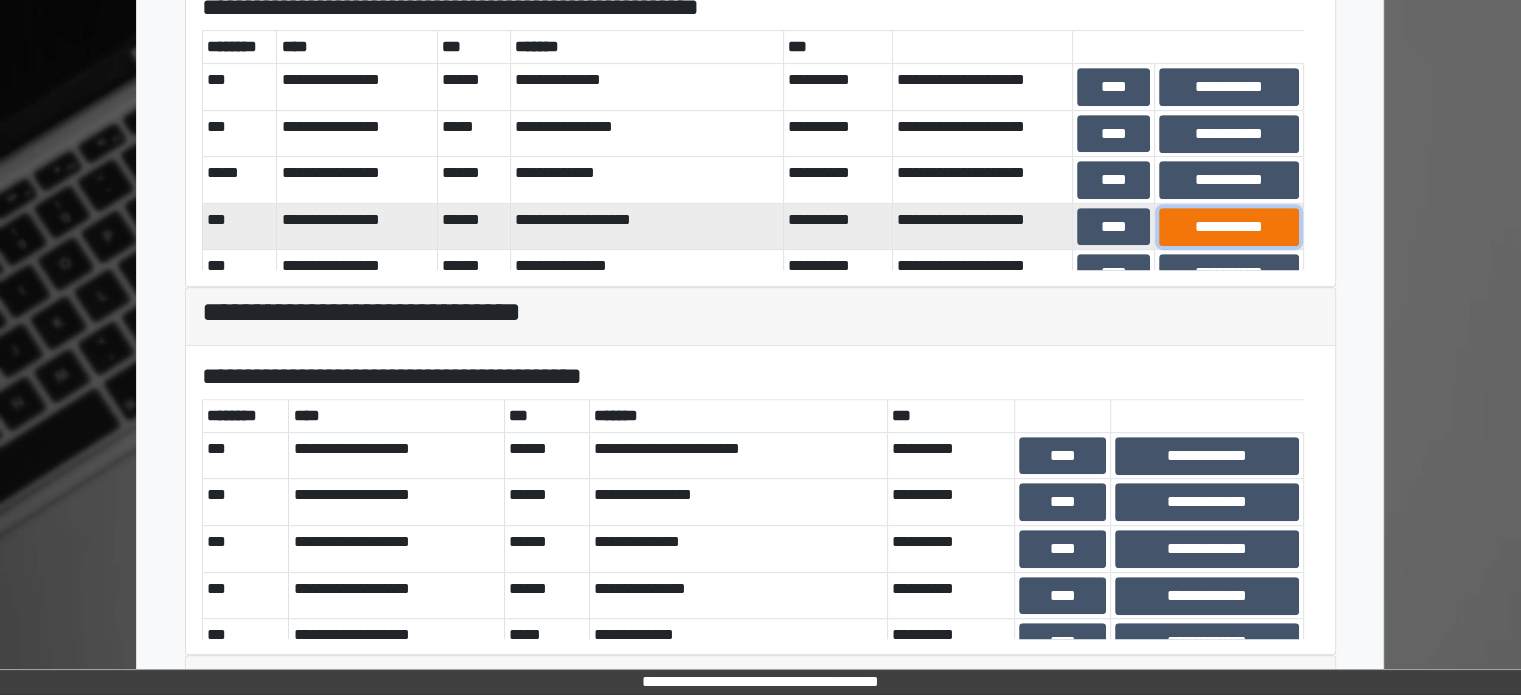 click on "**********" at bounding box center (1229, 227) 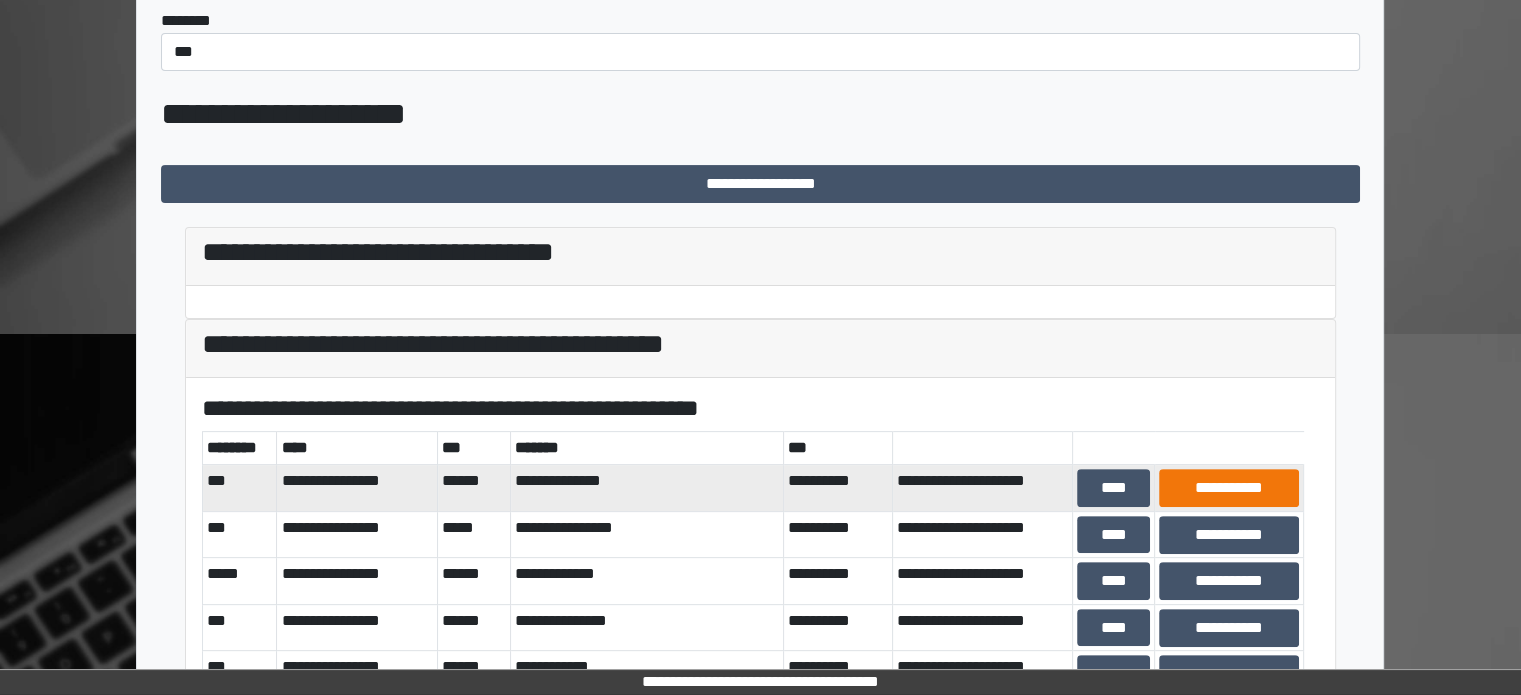 scroll, scrollTop: 500, scrollLeft: 0, axis: vertical 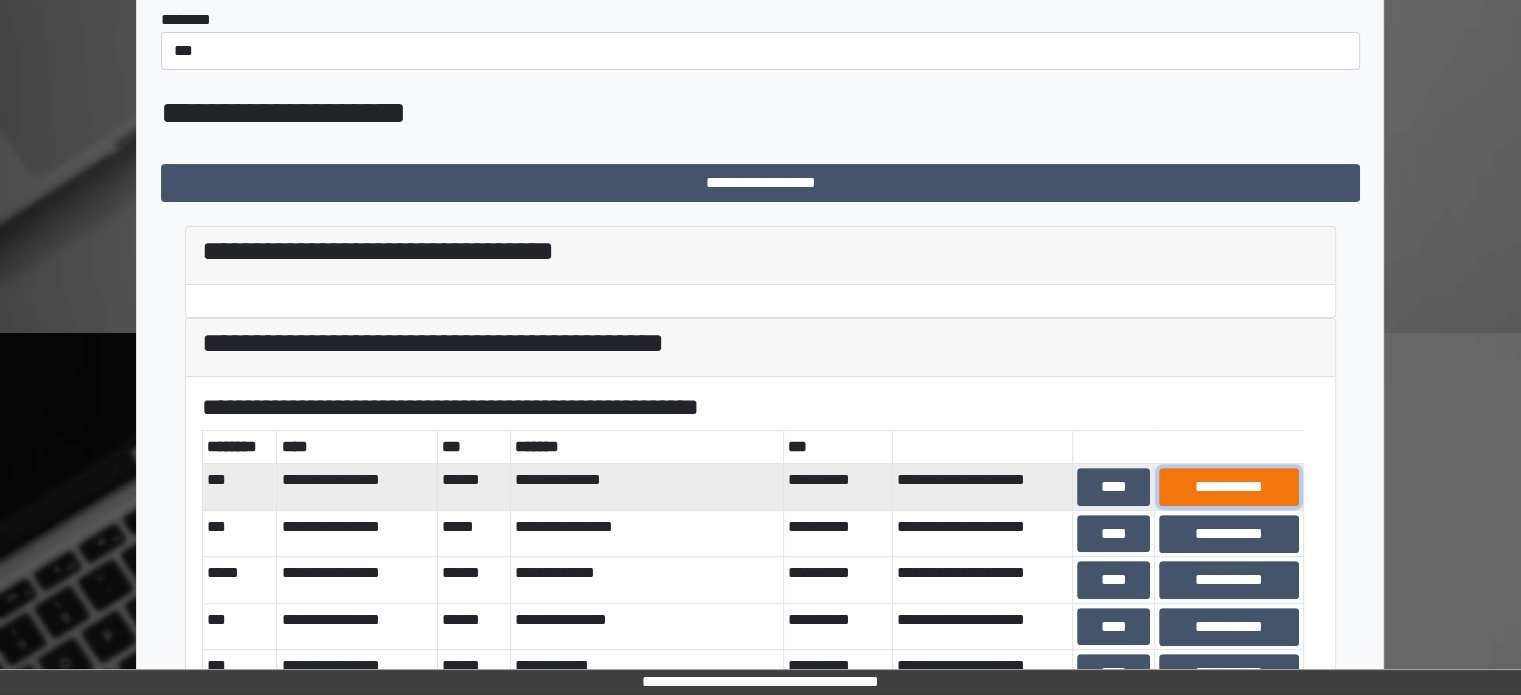 click on "**********" at bounding box center [1229, 487] 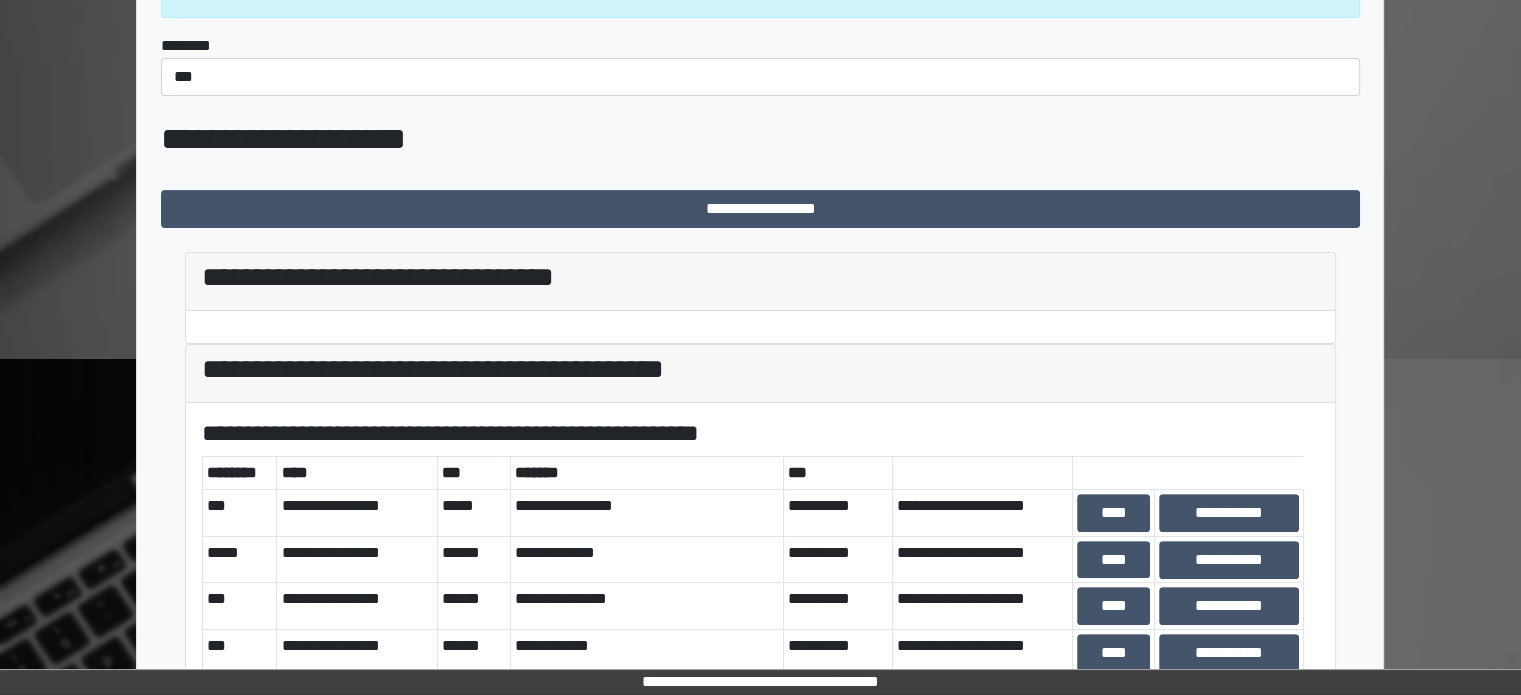 scroll, scrollTop: 500, scrollLeft: 0, axis: vertical 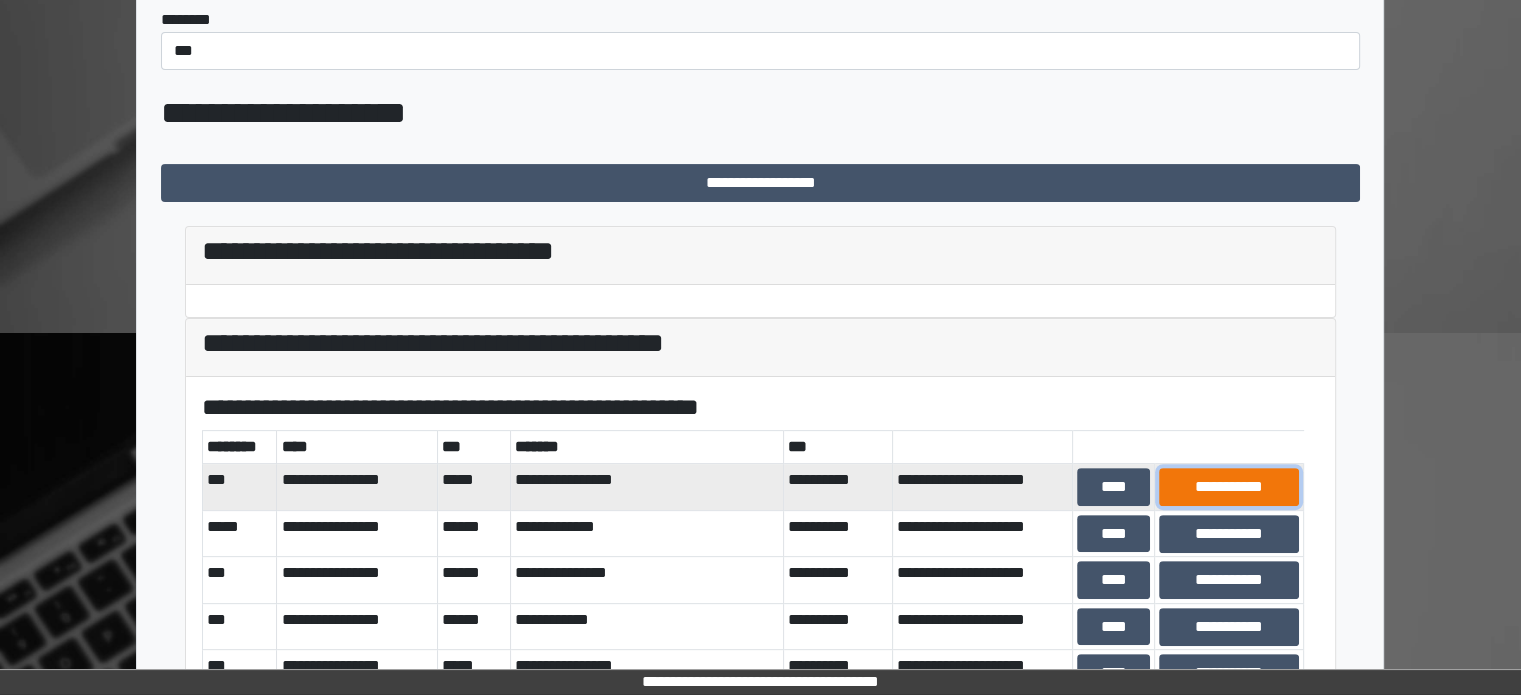click on "**********" at bounding box center [1229, 487] 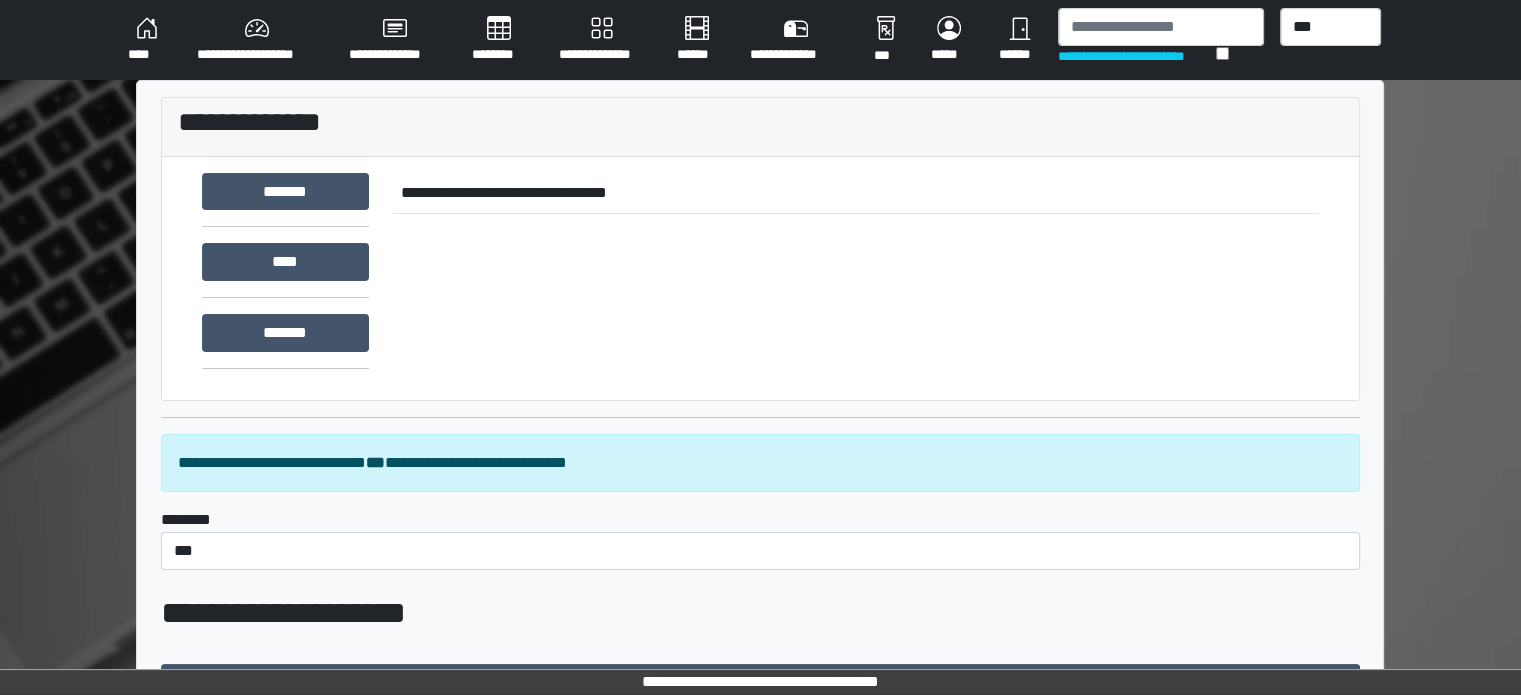 scroll, scrollTop: 600, scrollLeft: 0, axis: vertical 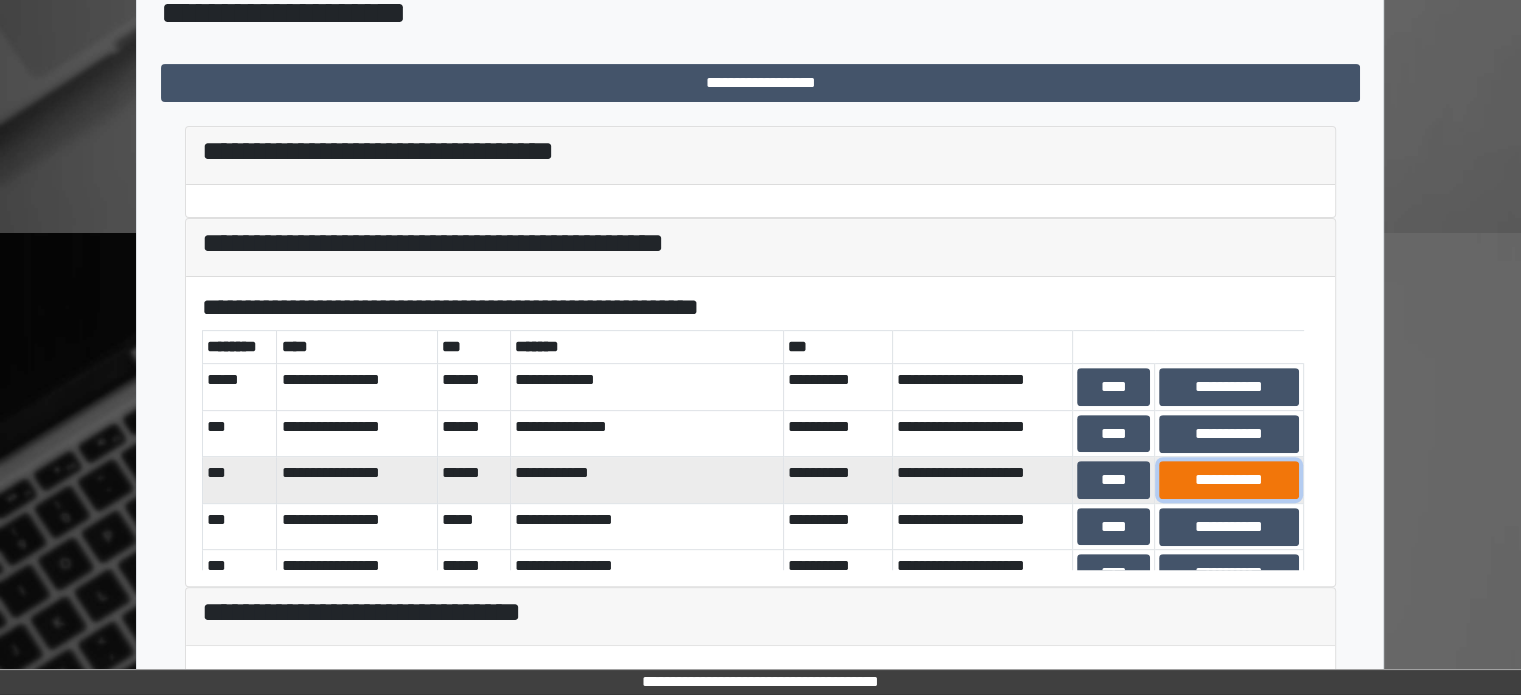 click on "**********" at bounding box center [1229, 480] 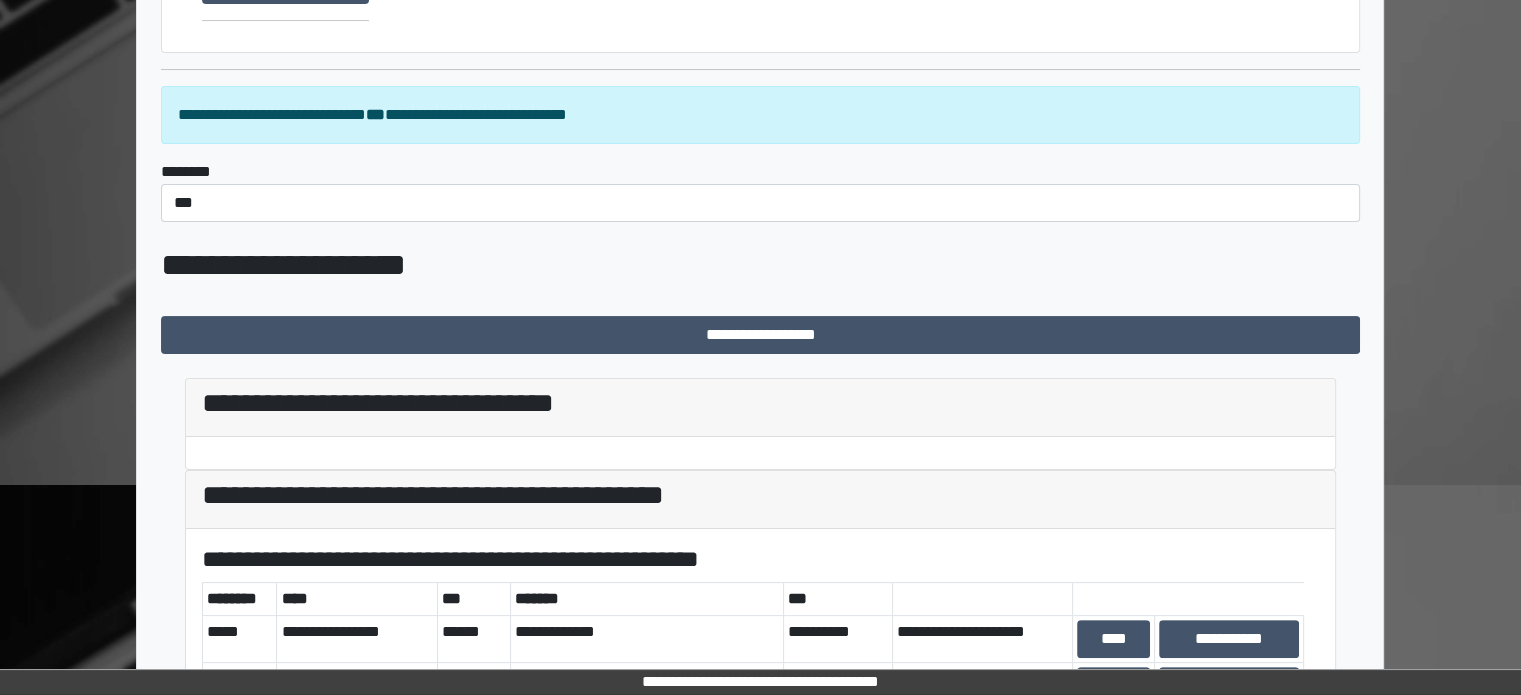 scroll, scrollTop: 700, scrollLeft: 0, axis: vertical 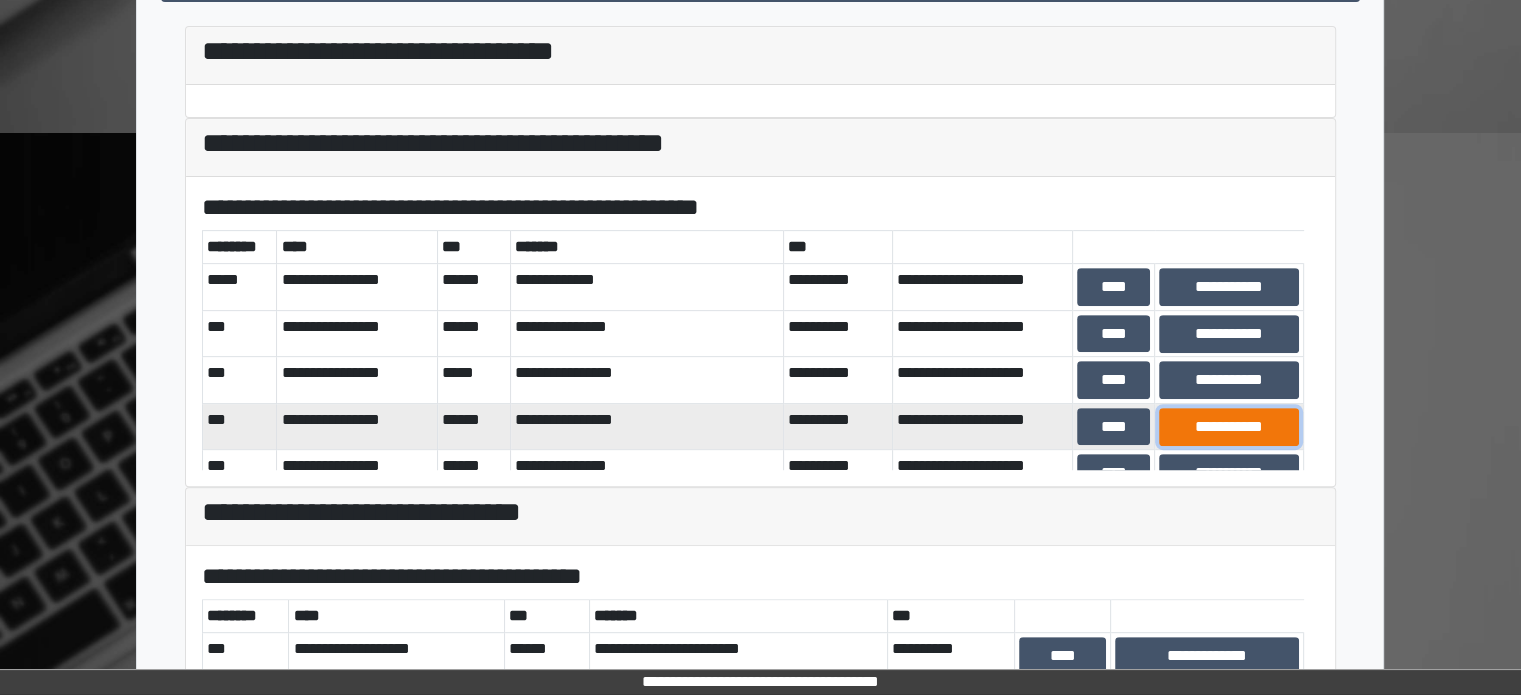 click on "**********" at bounding box center [1229, 427] 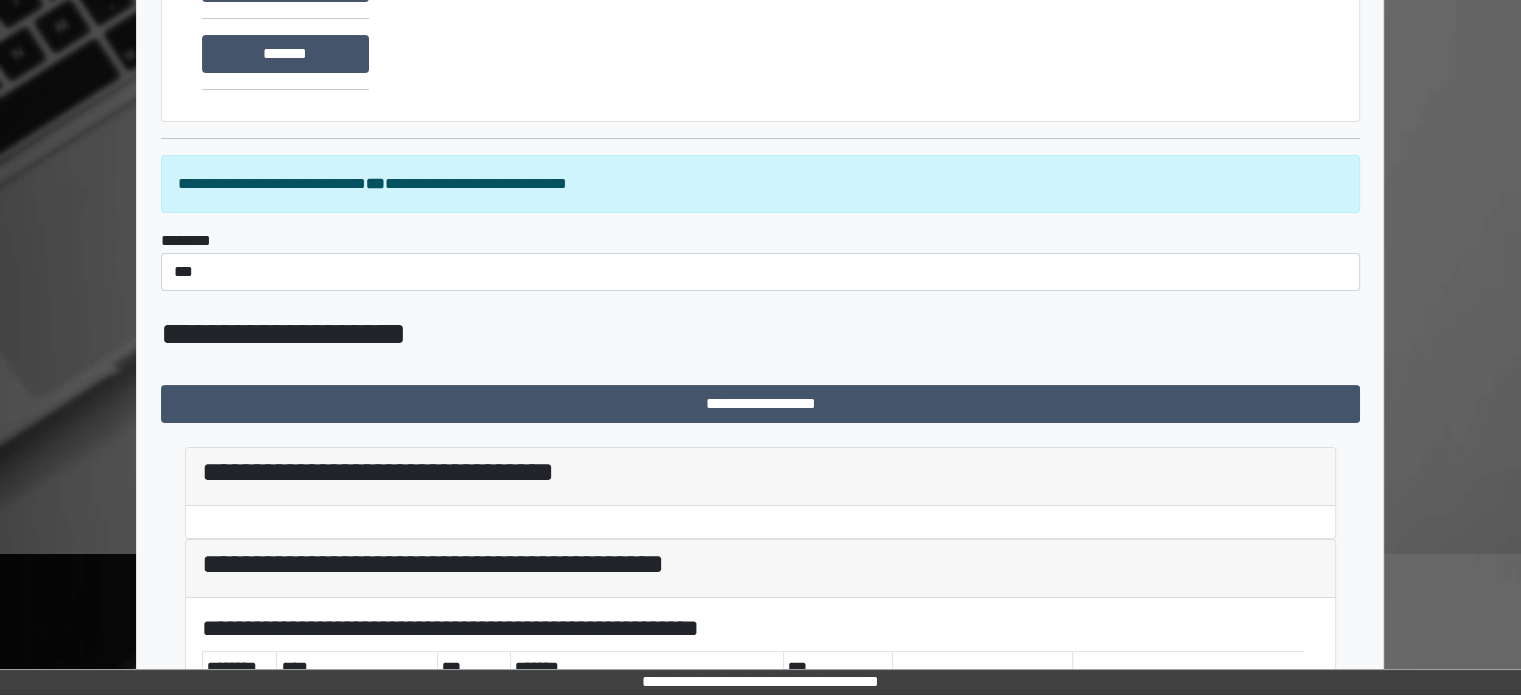 scroll, scrollTop: 600, scrollLeft: 0, axis: vertical 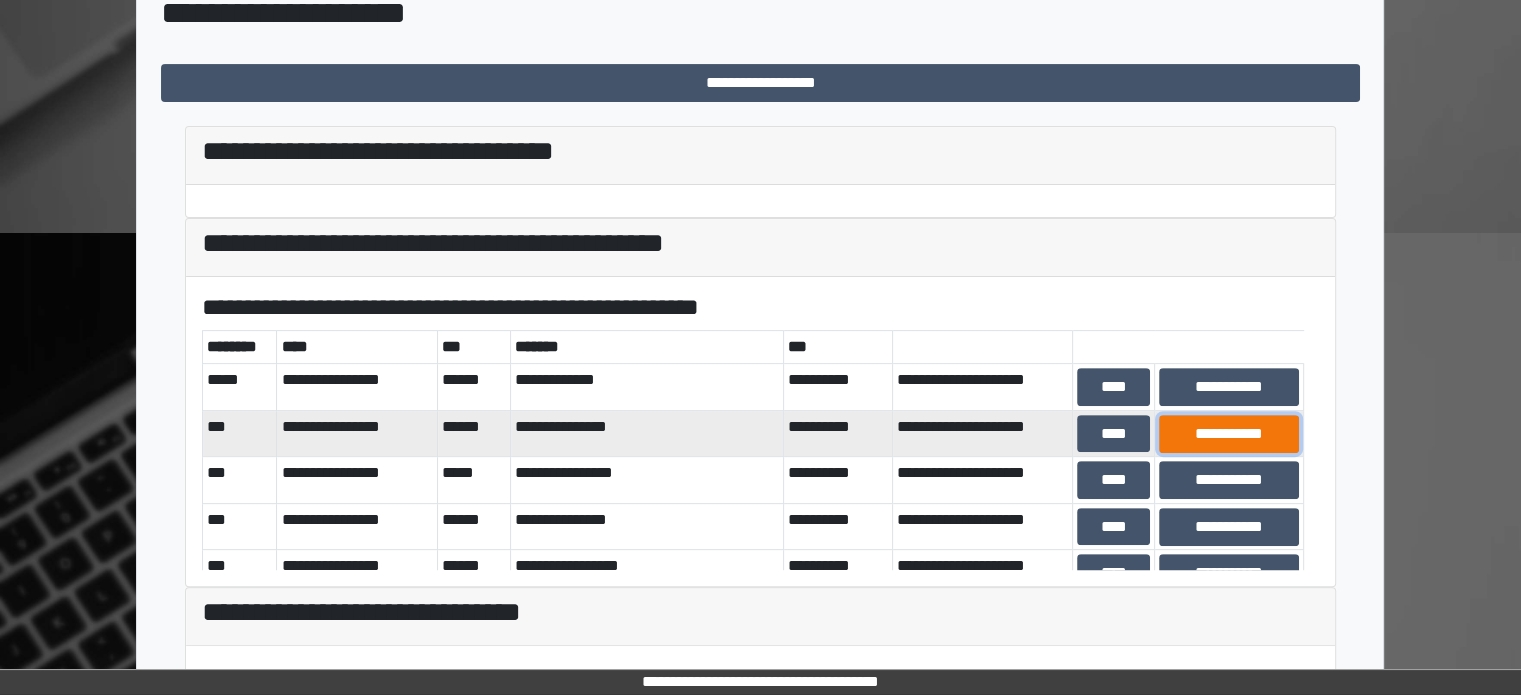 click on "**********" at bounding box center (1229, 434) 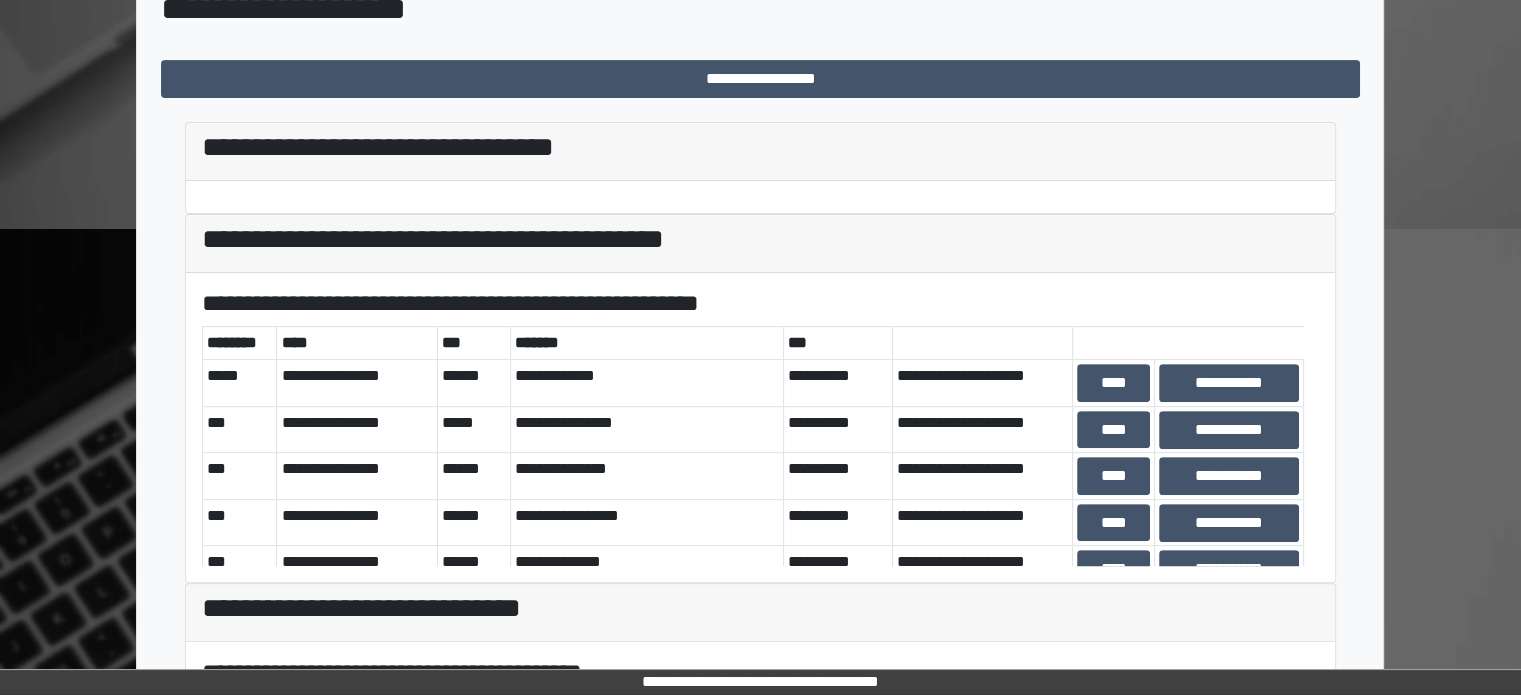 scroll, scrollTop: 600, scrollLeft: 0, axis: vertical 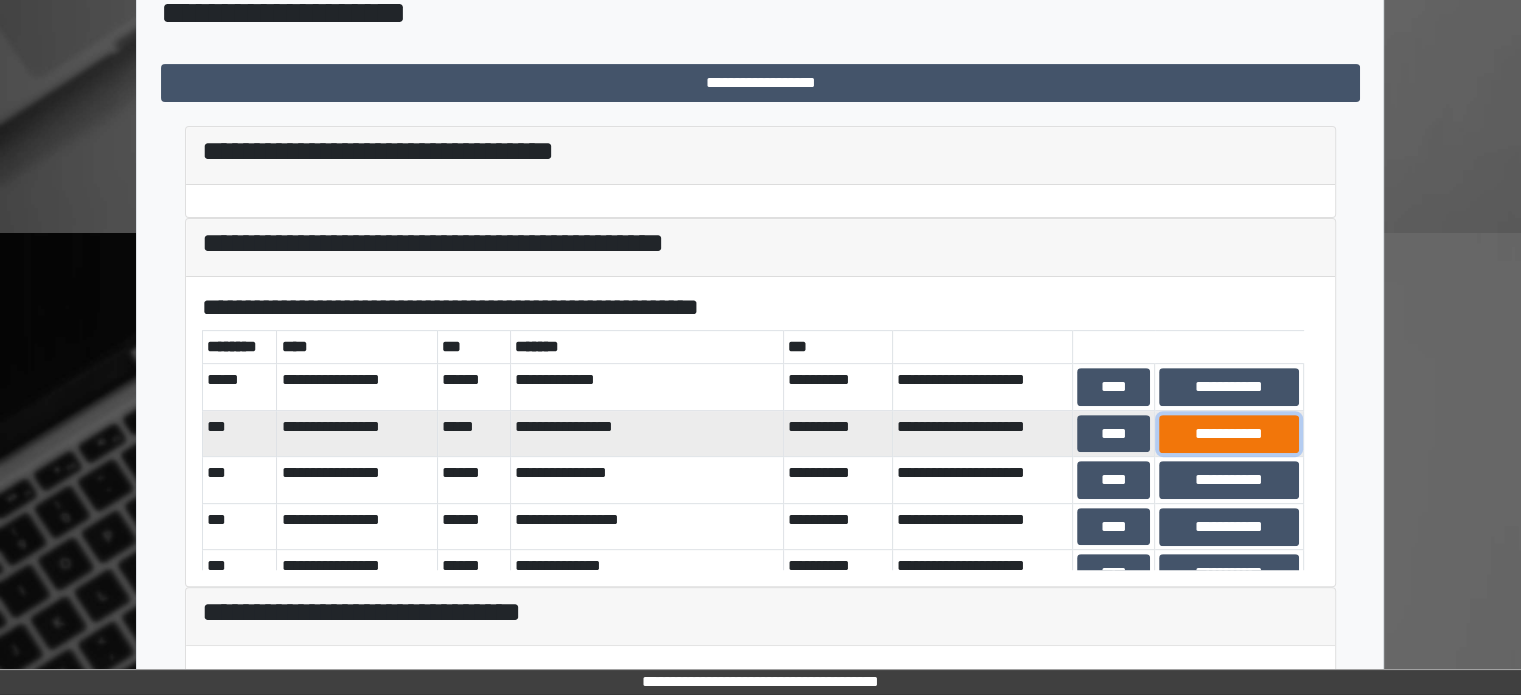 click on "**********" at bounding box center (1229, 434) 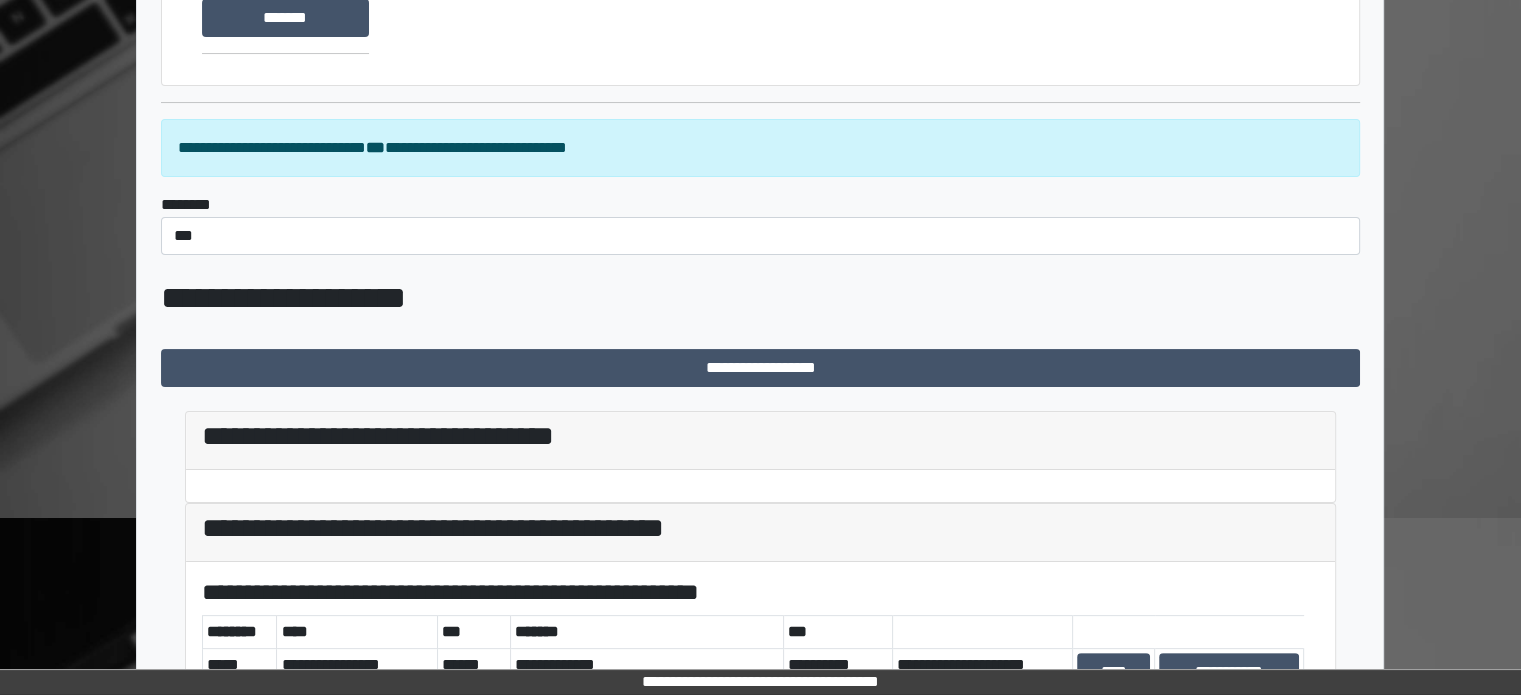 scroll, scrollTop: 600, scrollLeft: 0, axis: vertical 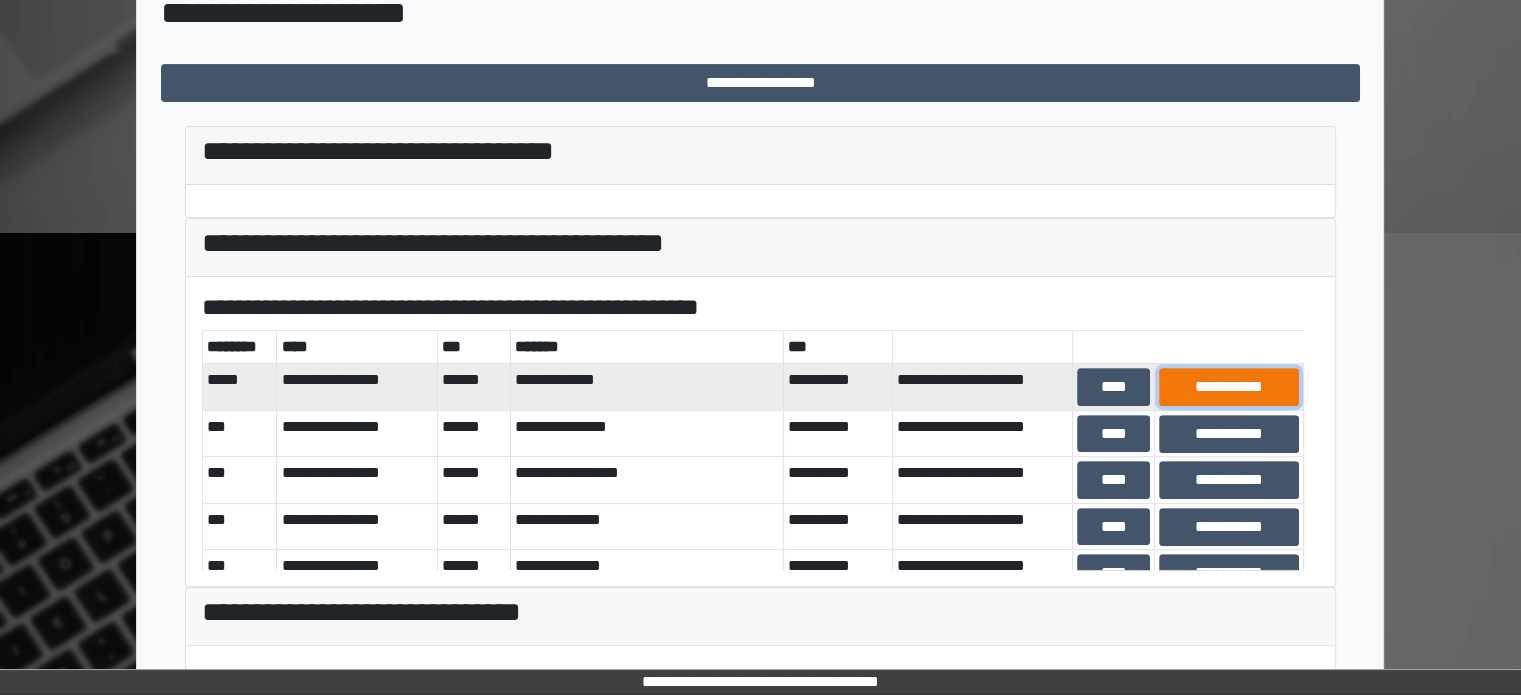 click on "**********" at bounding box center (1229, 387) 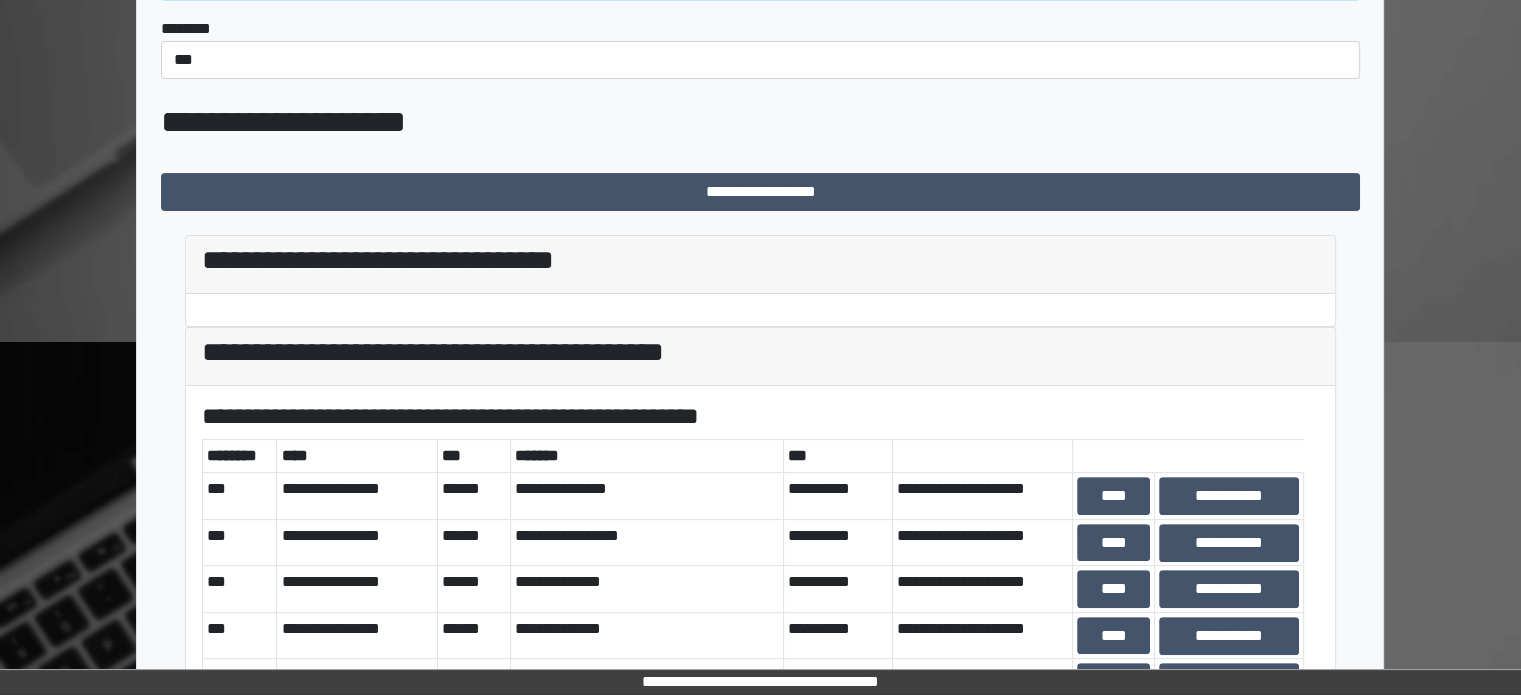 scroll, scrollTop: 600, scrollLeft: 0, axis: vertical 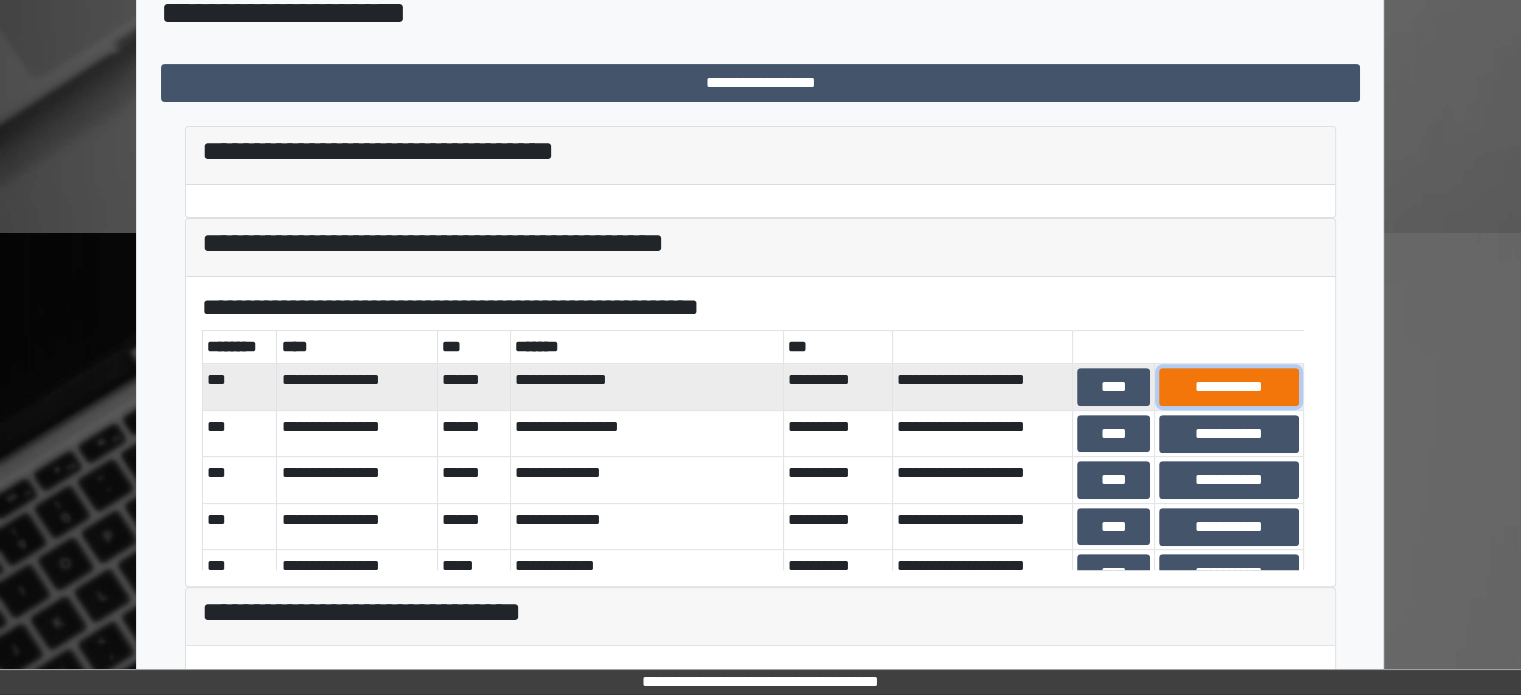 click on "**********" at bounding box center (1229, 387) 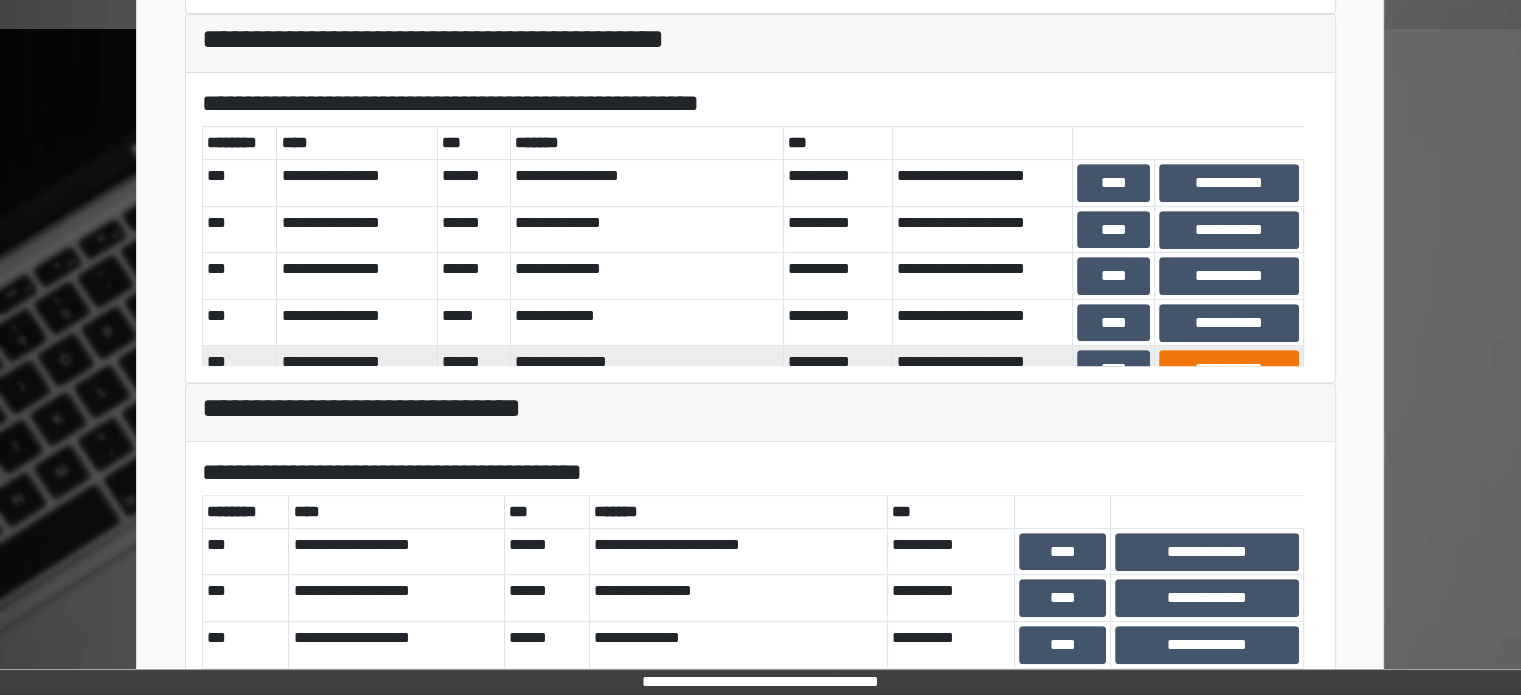 scroll, scrollTop: 800, scrollLeft: 0, axis: vertical 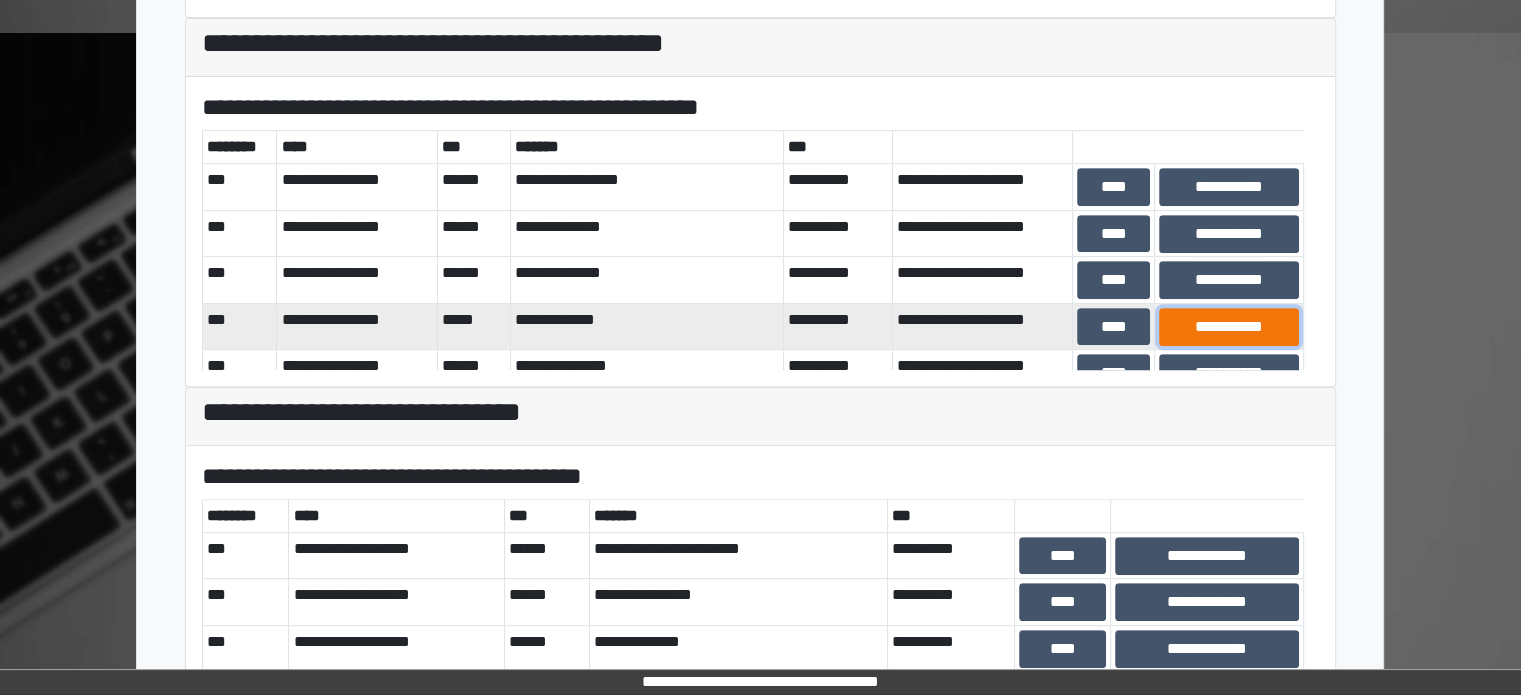 click on "**********" at bounding box center (1229, 327) 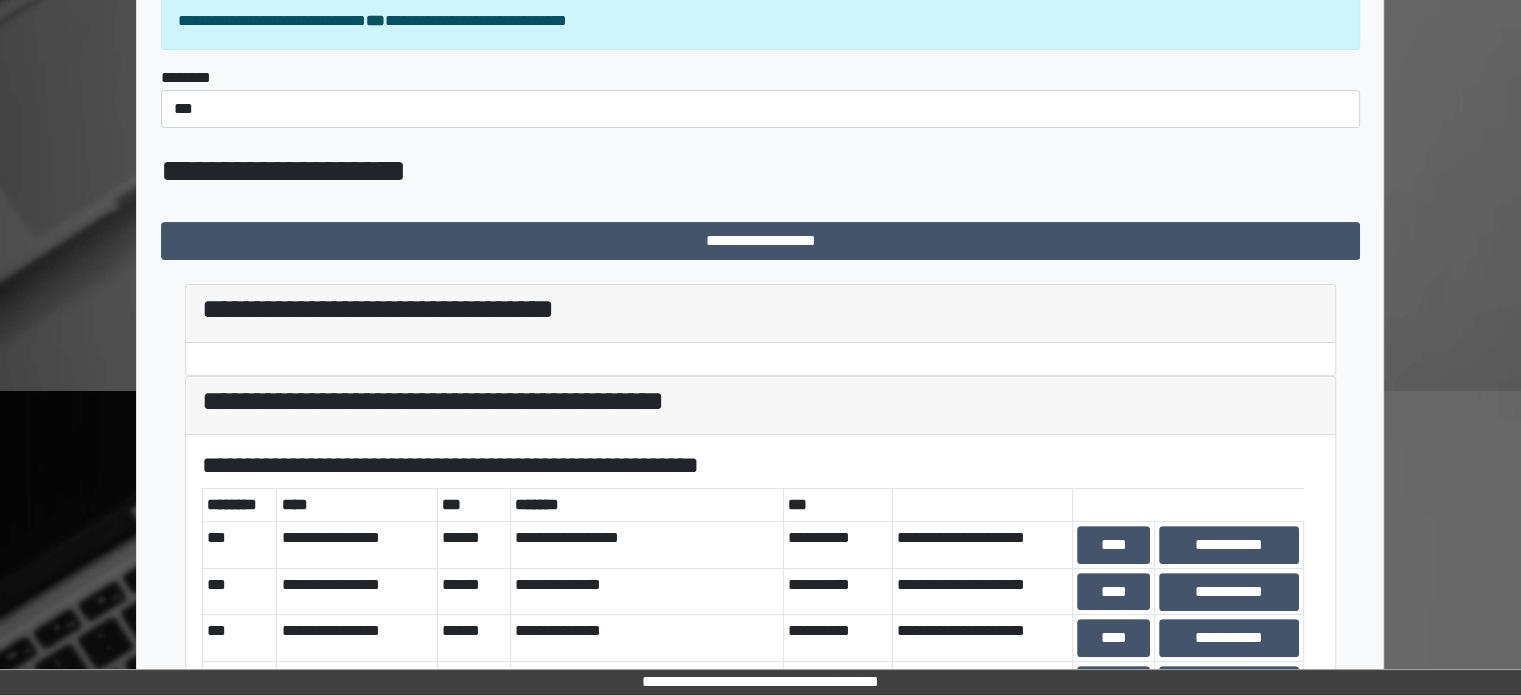 scroll, scrollTop: 600, scrollLeft: 0, axis: vertical 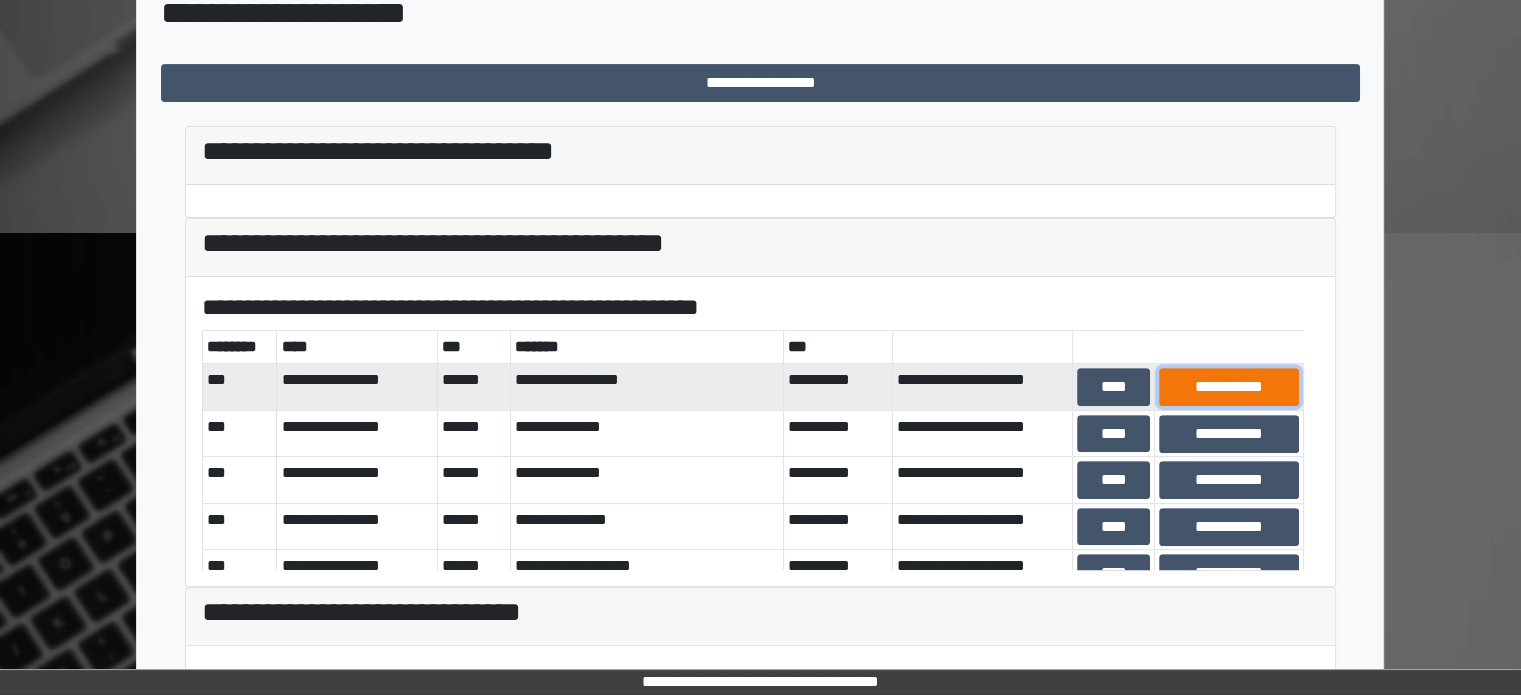 click on "**********" at bounding box center [1229, 387] 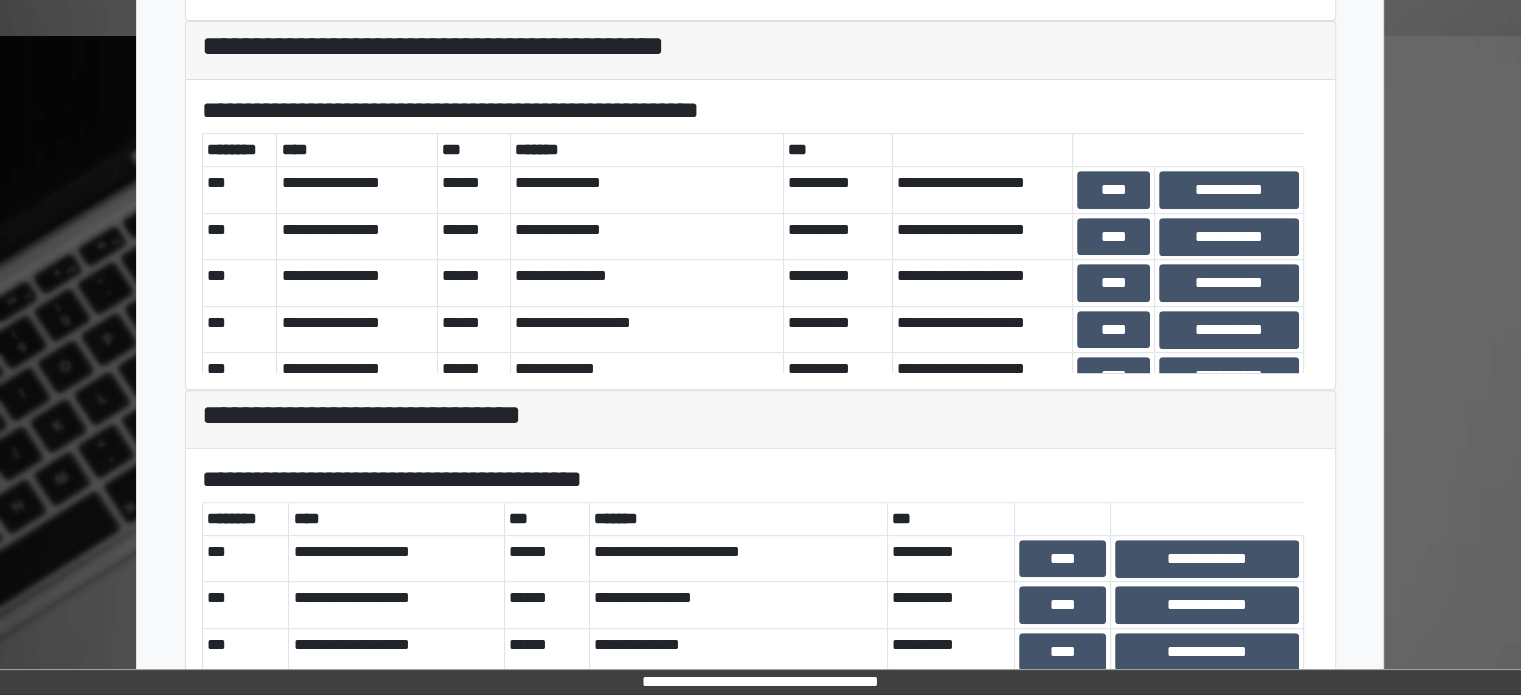 scroll, scrollTop: 800, scrollLeft: 0, axis: vertical 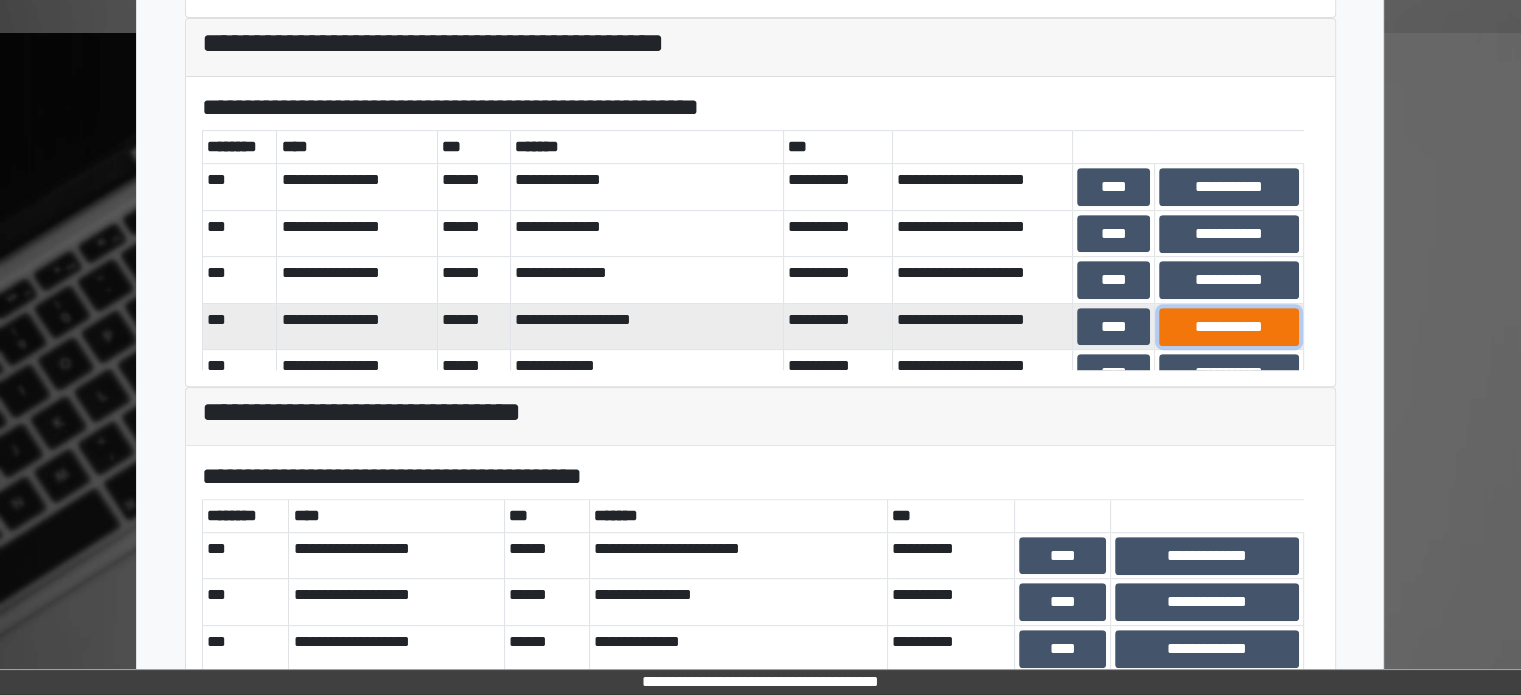 click on "**********" at bounding box center (1229, 327) 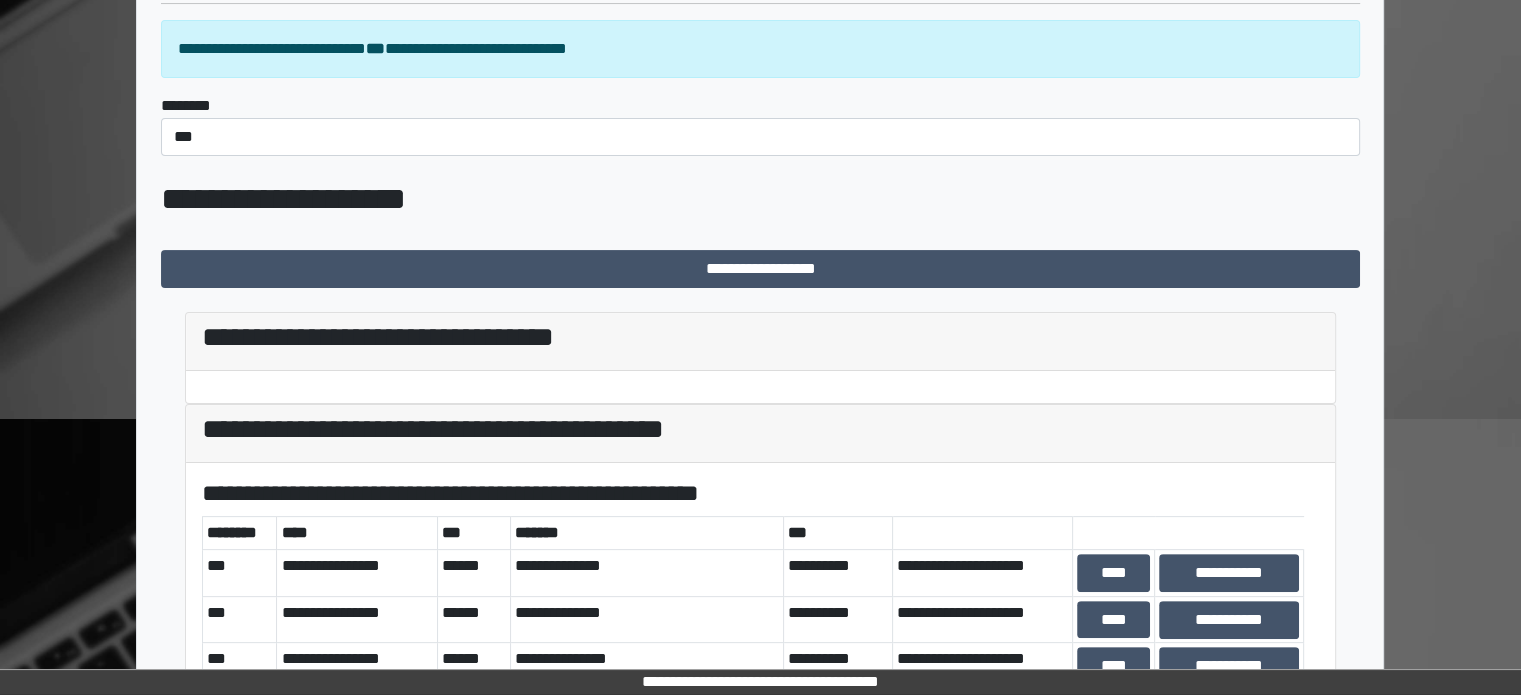 scroll, scrollTop: 700, scrollLeft: 0, axis: vertical 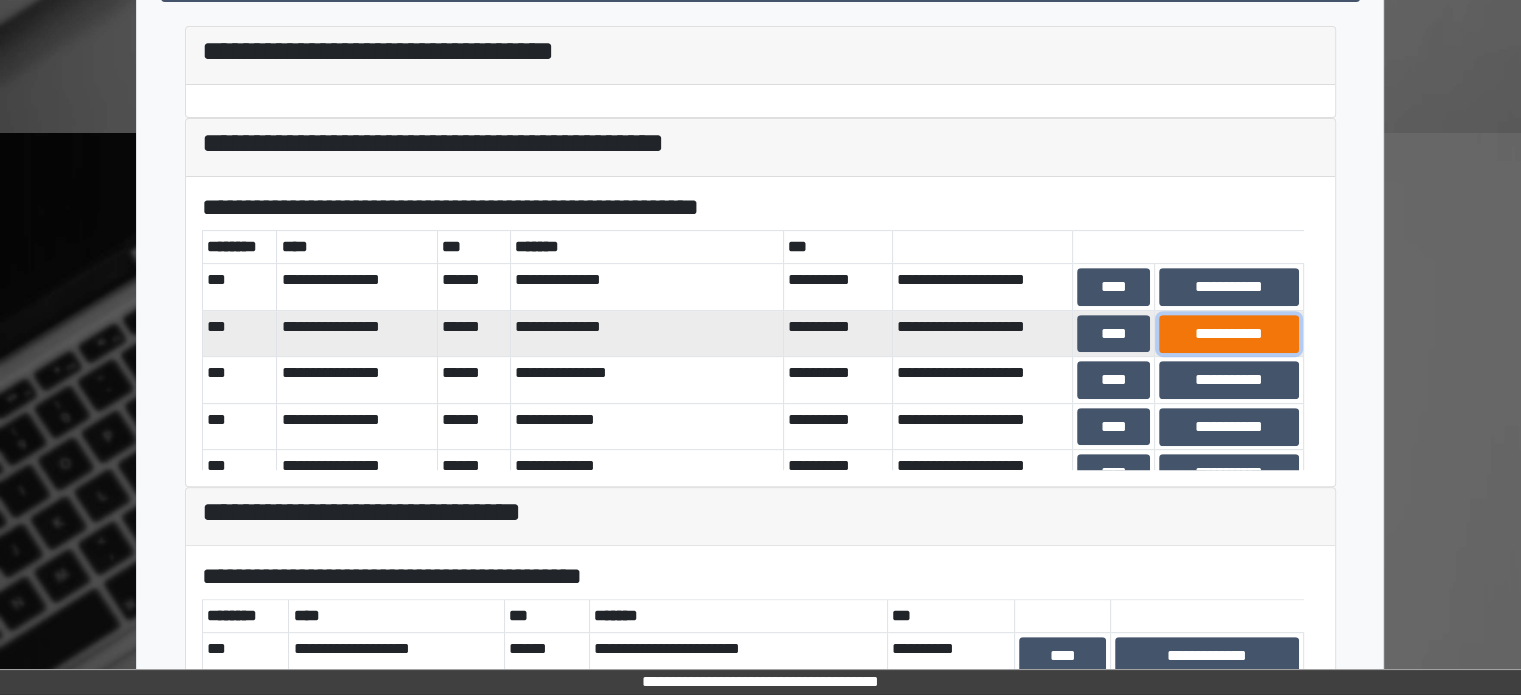 click on "**********" at bounding box center [1229, 334] 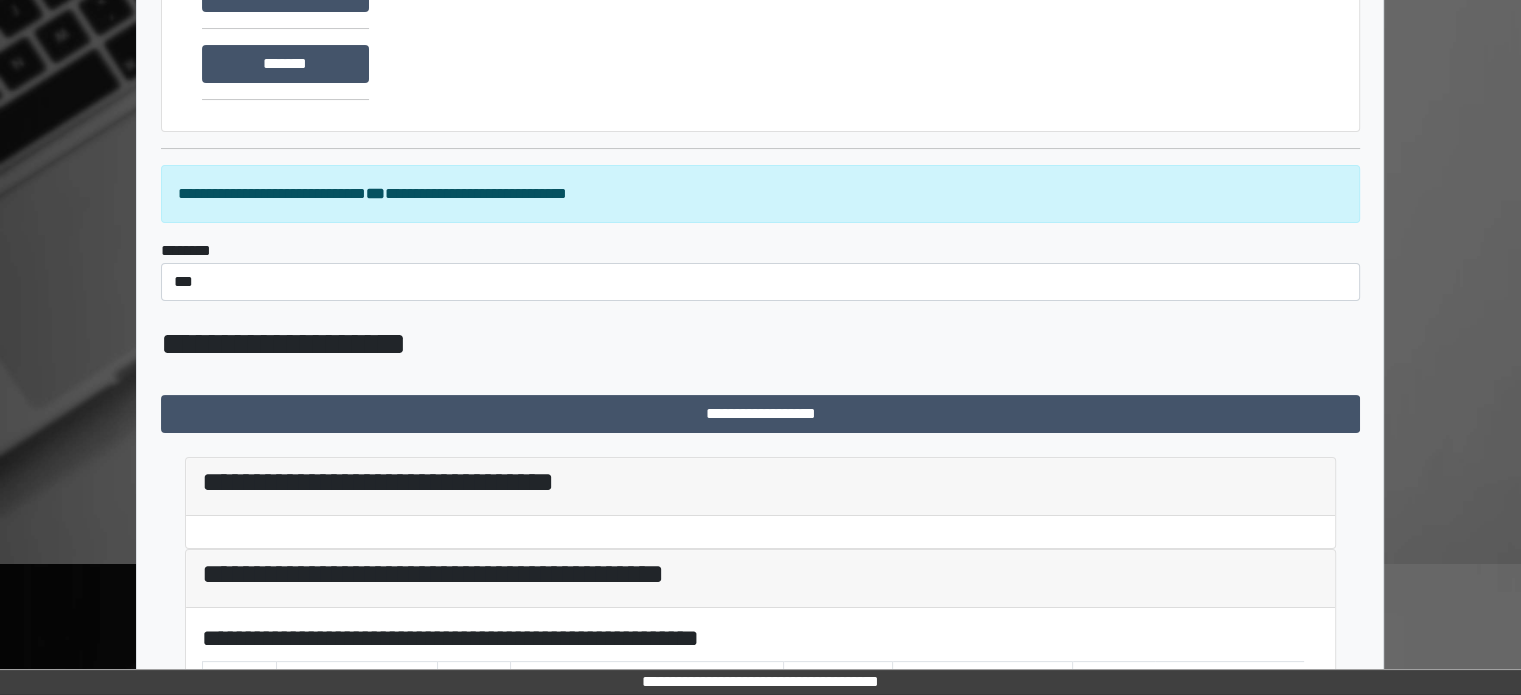 scroll, scrollTop: 900, scrollLeft: 0, axis: vertical 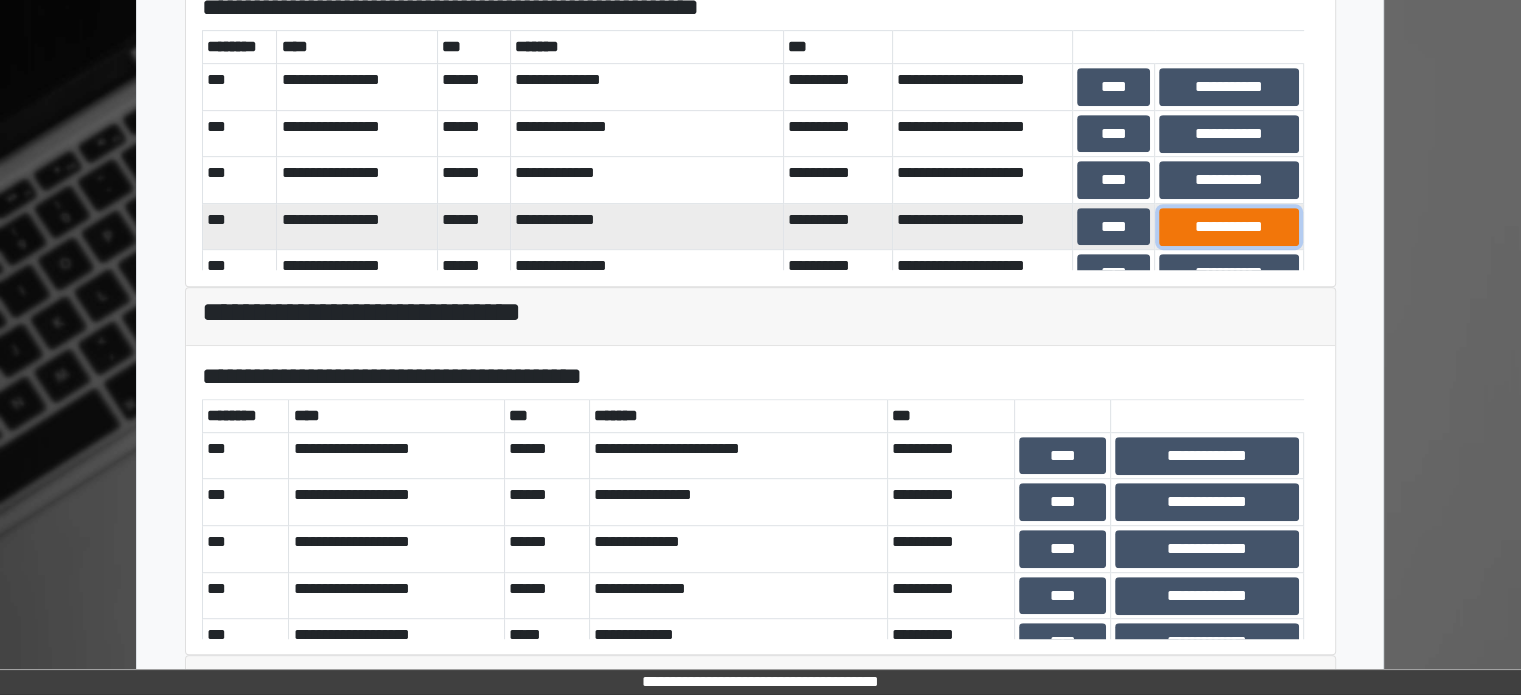 click on "**********" at bounding box center (1229, 227) 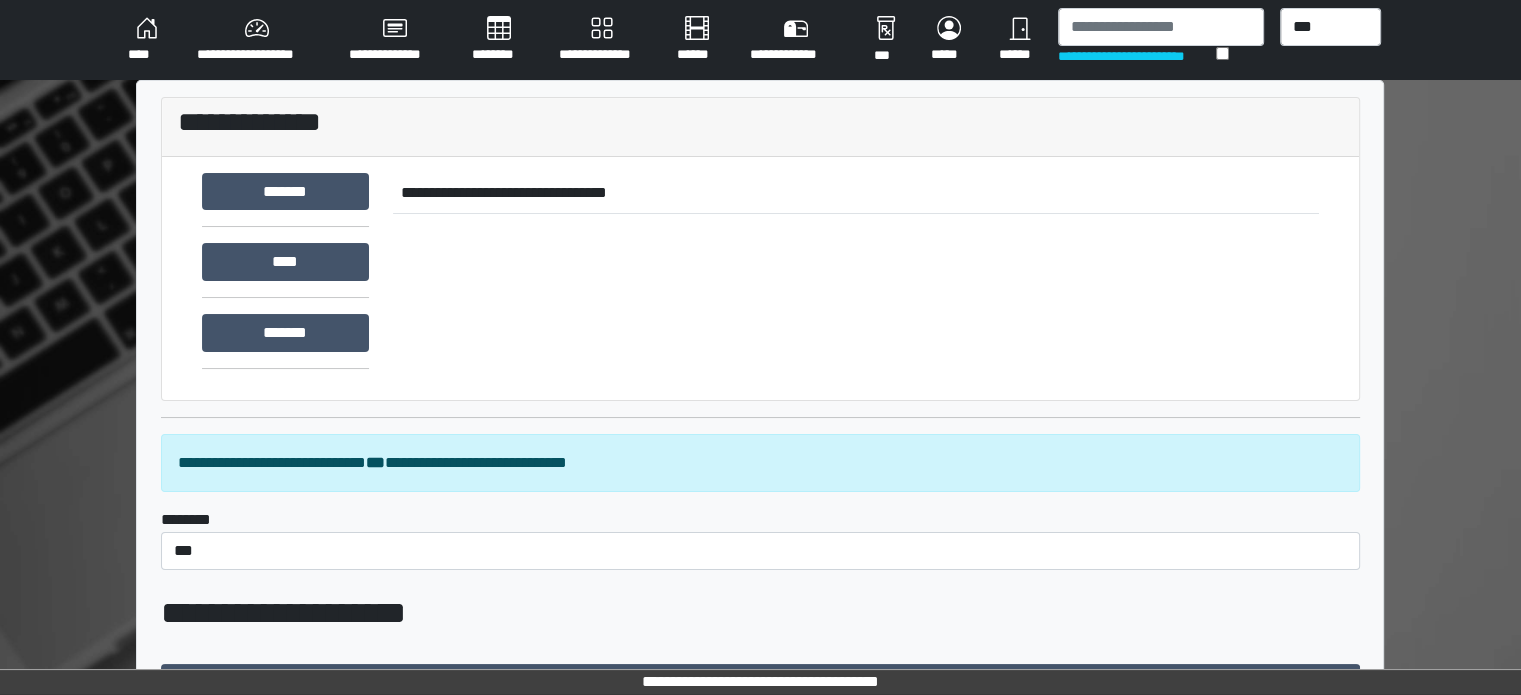 scroll, scrollTop: 800, scrollLeft: 0, axis: vertical 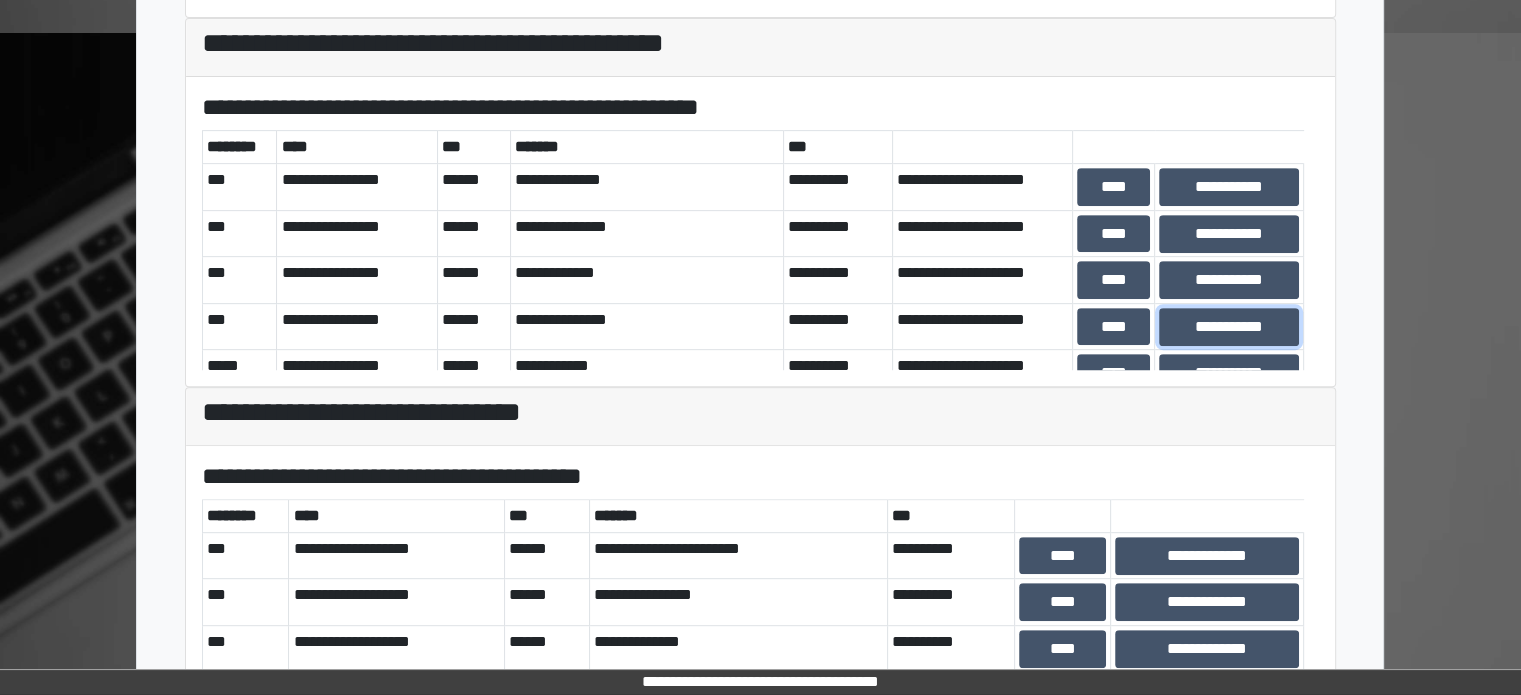 click on "**********" at bounding box center [1229, 327] 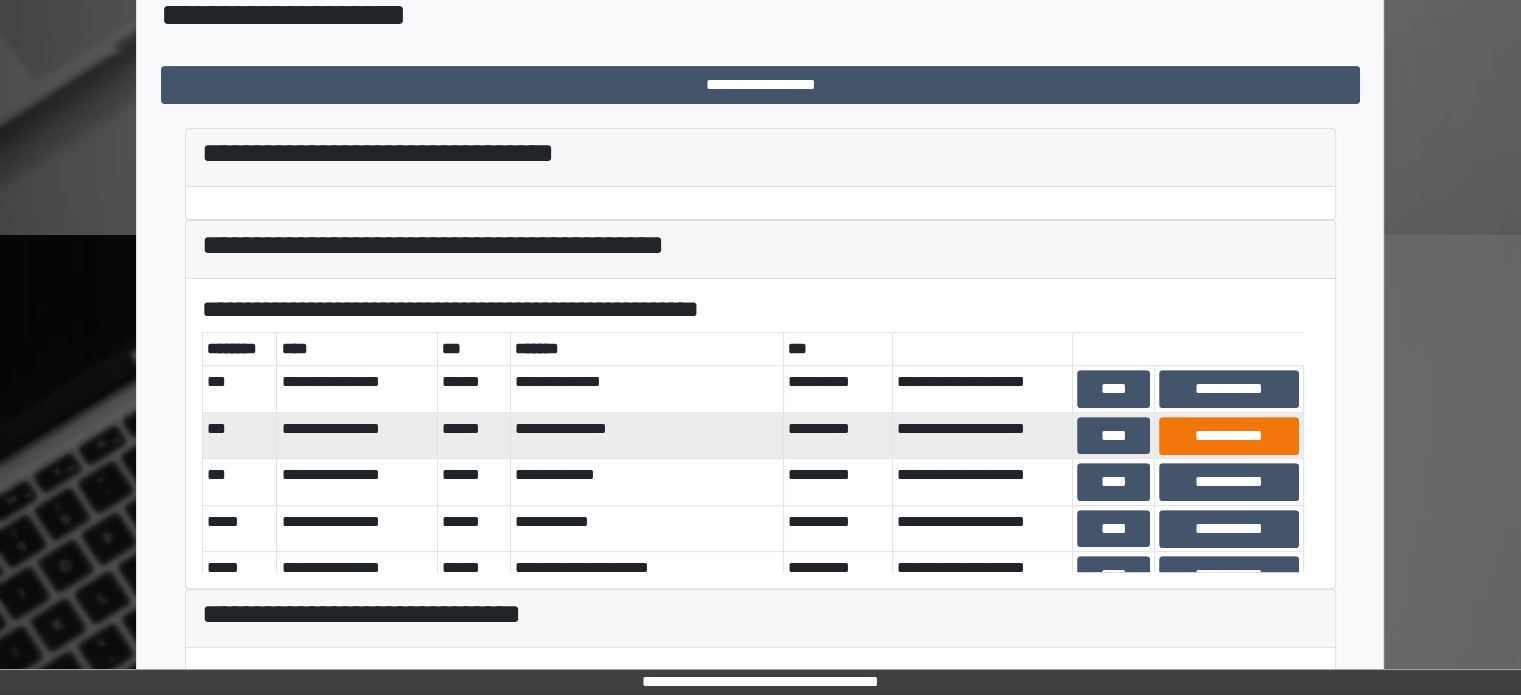 scroll, scrollTop: 600, scrollLeft: 0, axis: vertical 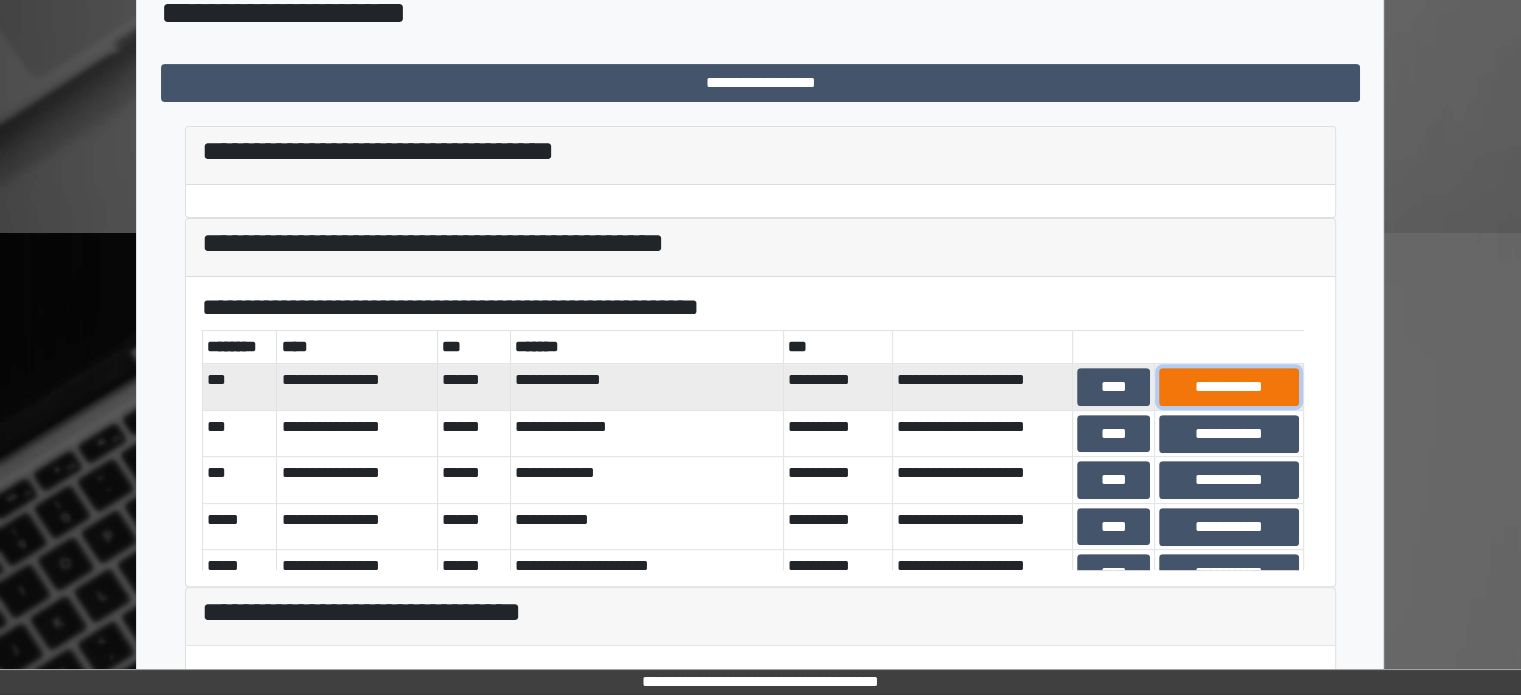 click on "**********" at bounding box center (1229, 387) 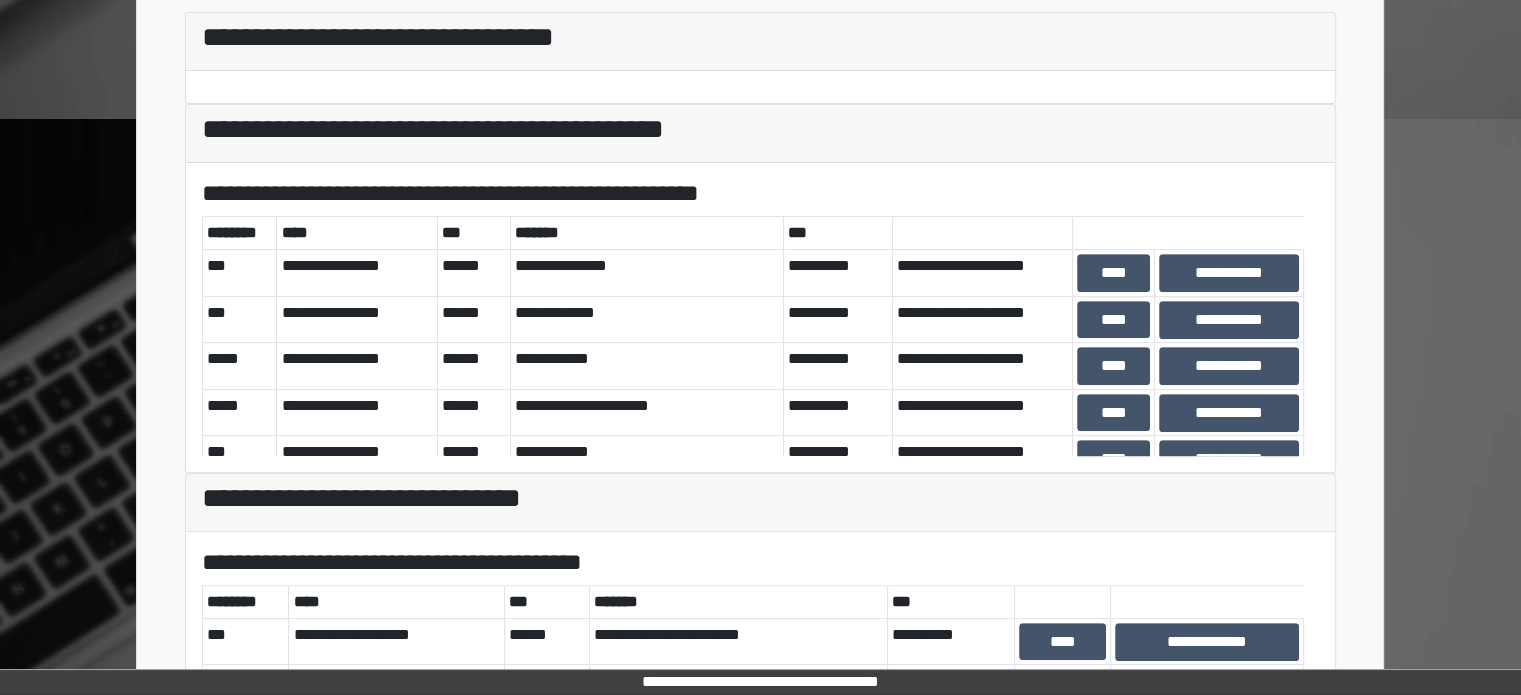 scroll, scrollTop: 800, scrollLeft: 0, axis: vertical 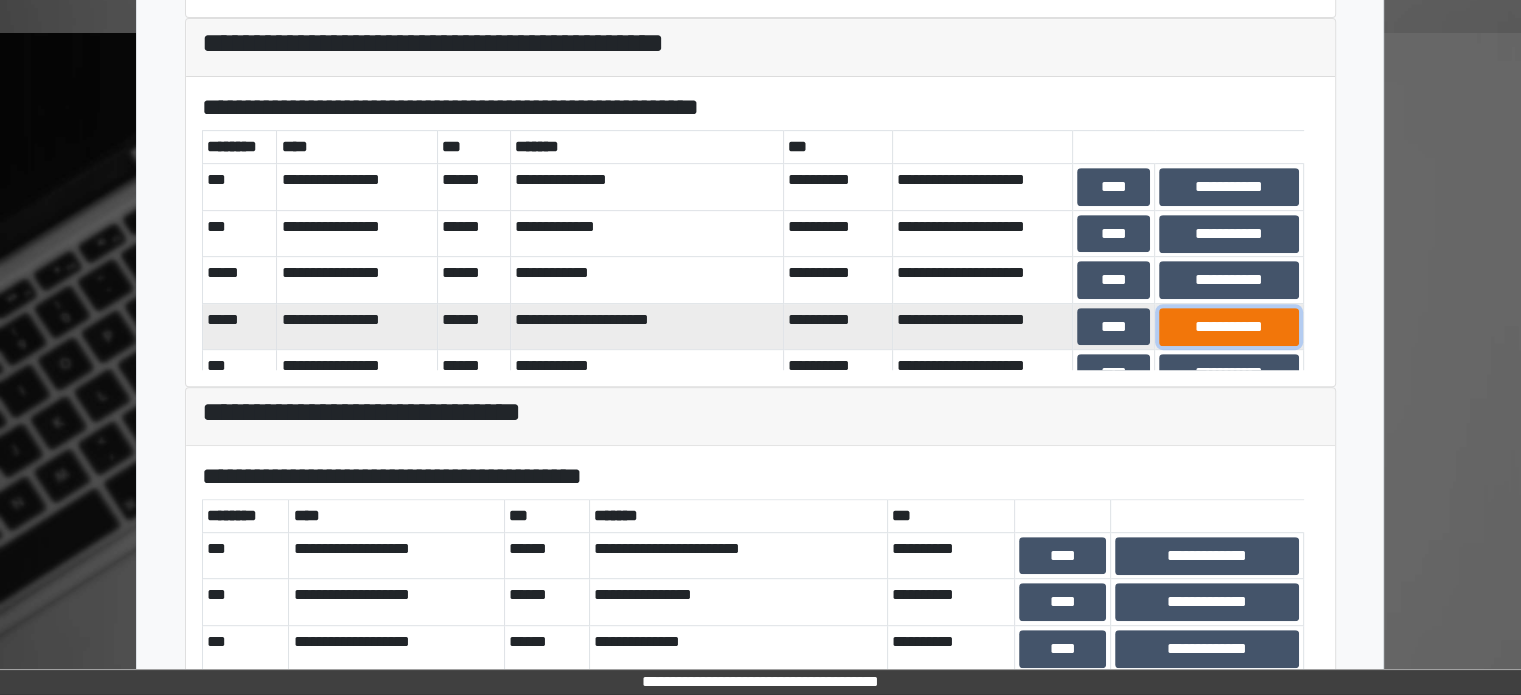 click on "**********" at bounding box center (1229, 327) 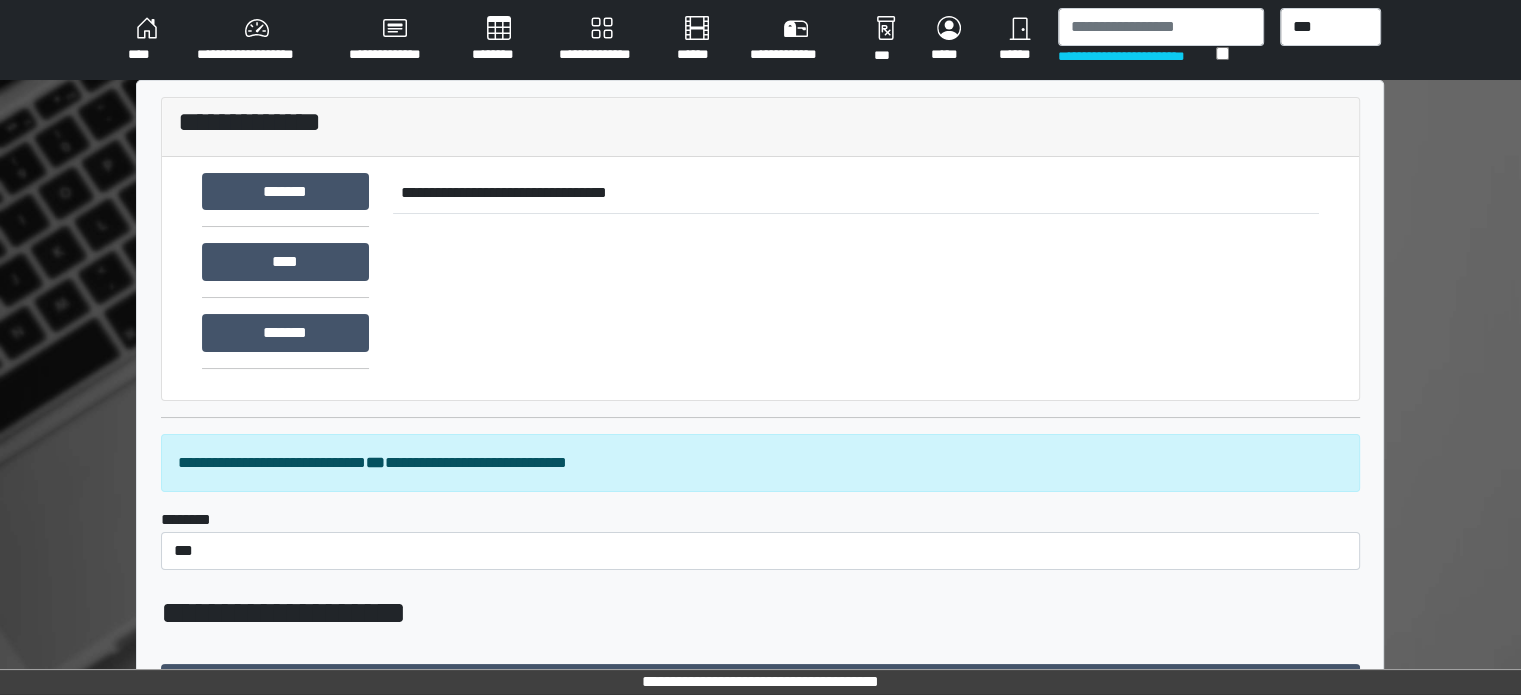 scroll, scrollTop: 800, scrollLeft: 0, axis: vertical 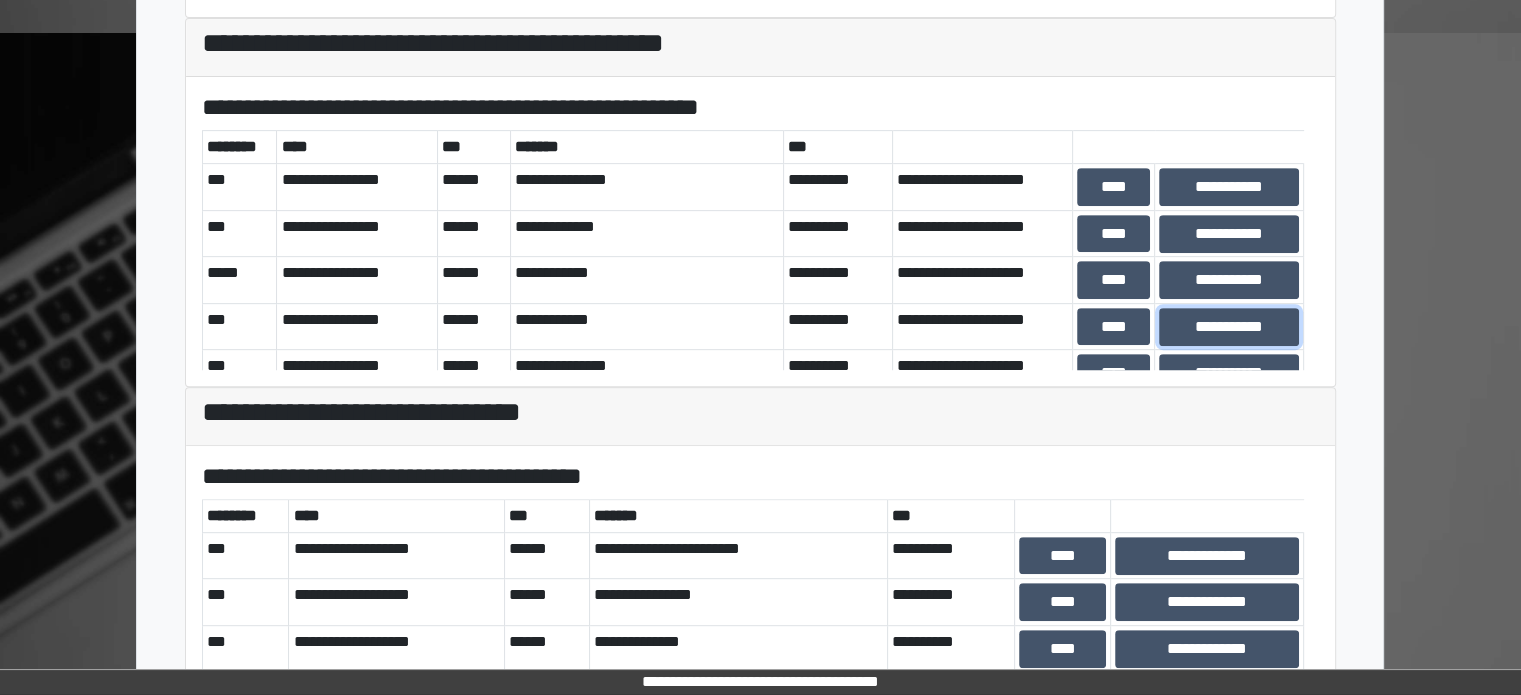 click on "**********" at bounding box center (1229, 327) 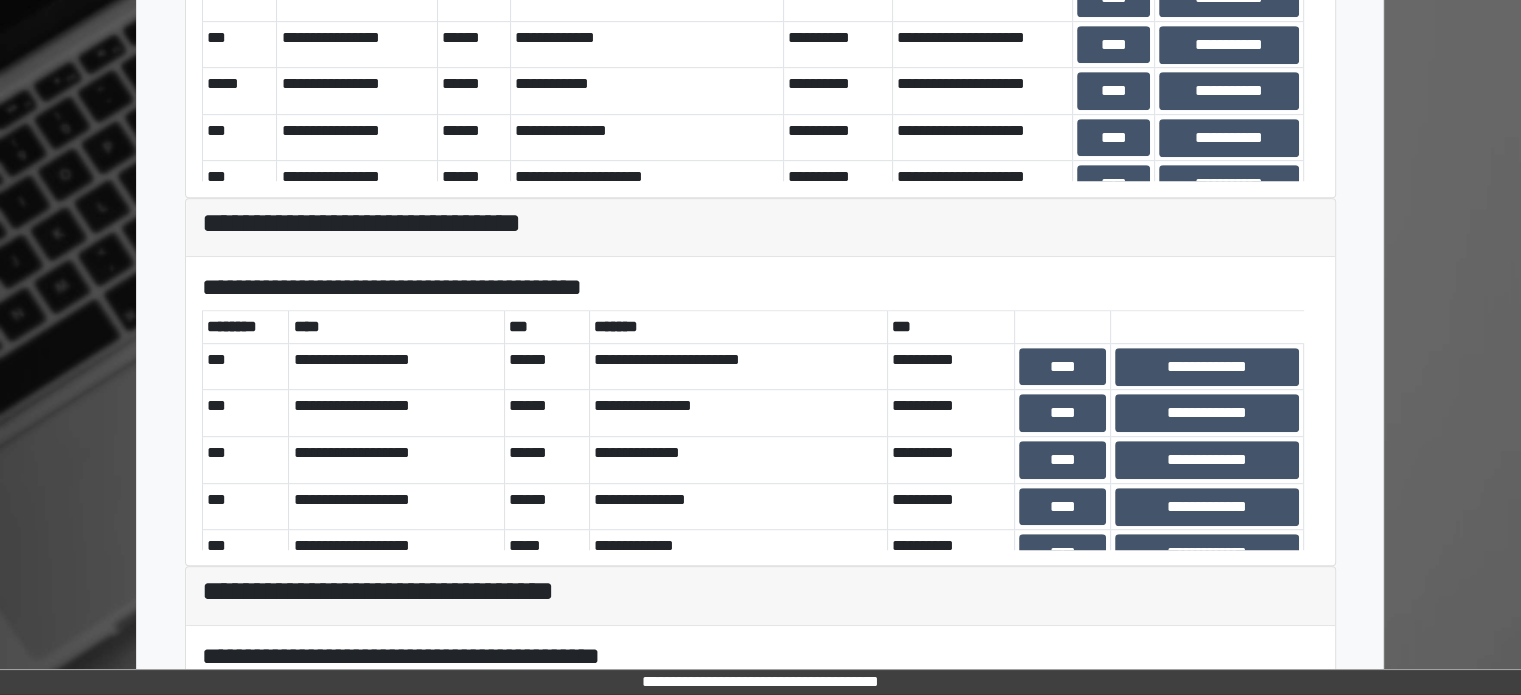 scroll, scrollTop: 800, scrollLeft: 0, axis: vertical 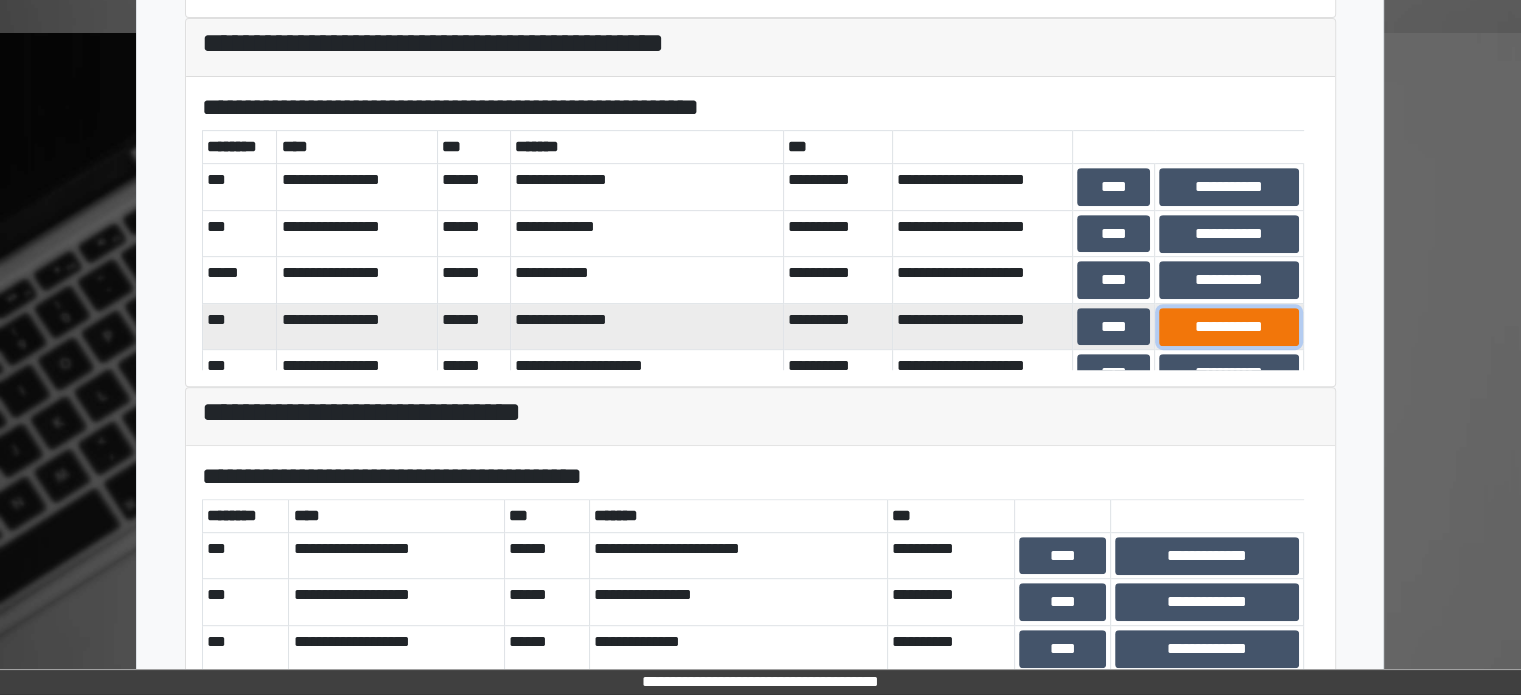 click on "**********" at bounding box center [1229, 327] 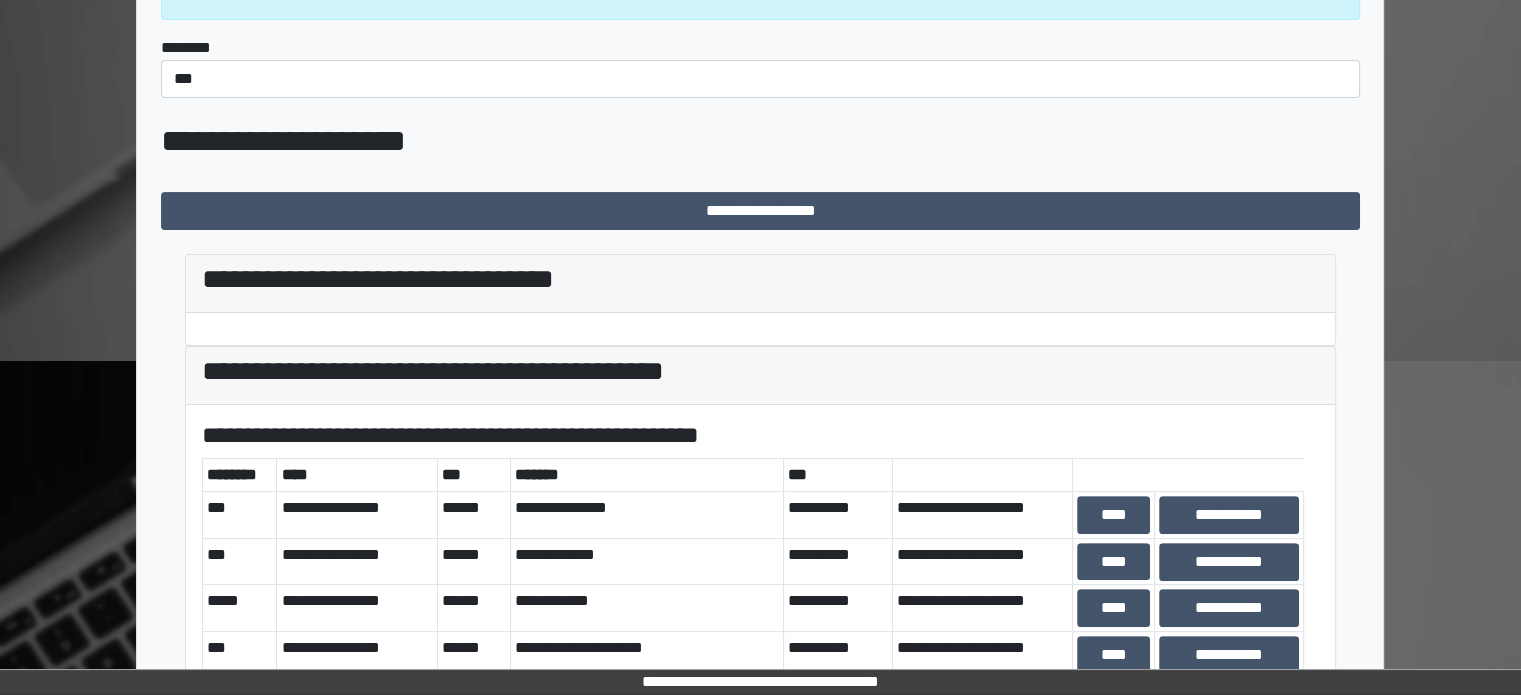 scroll, scrollTop: 600, scrollLeft: 0, axis: vertical 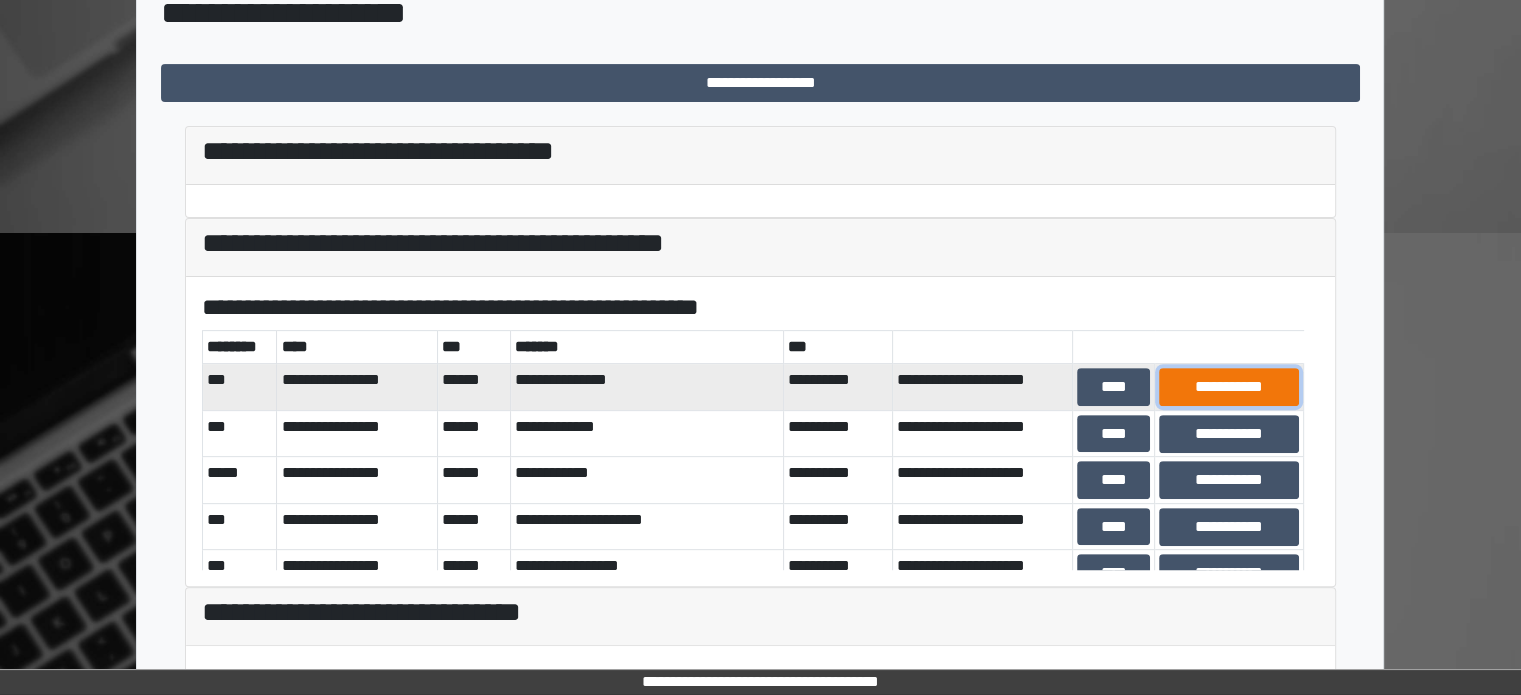 click on "**********" at bounding box center [1229, 387] 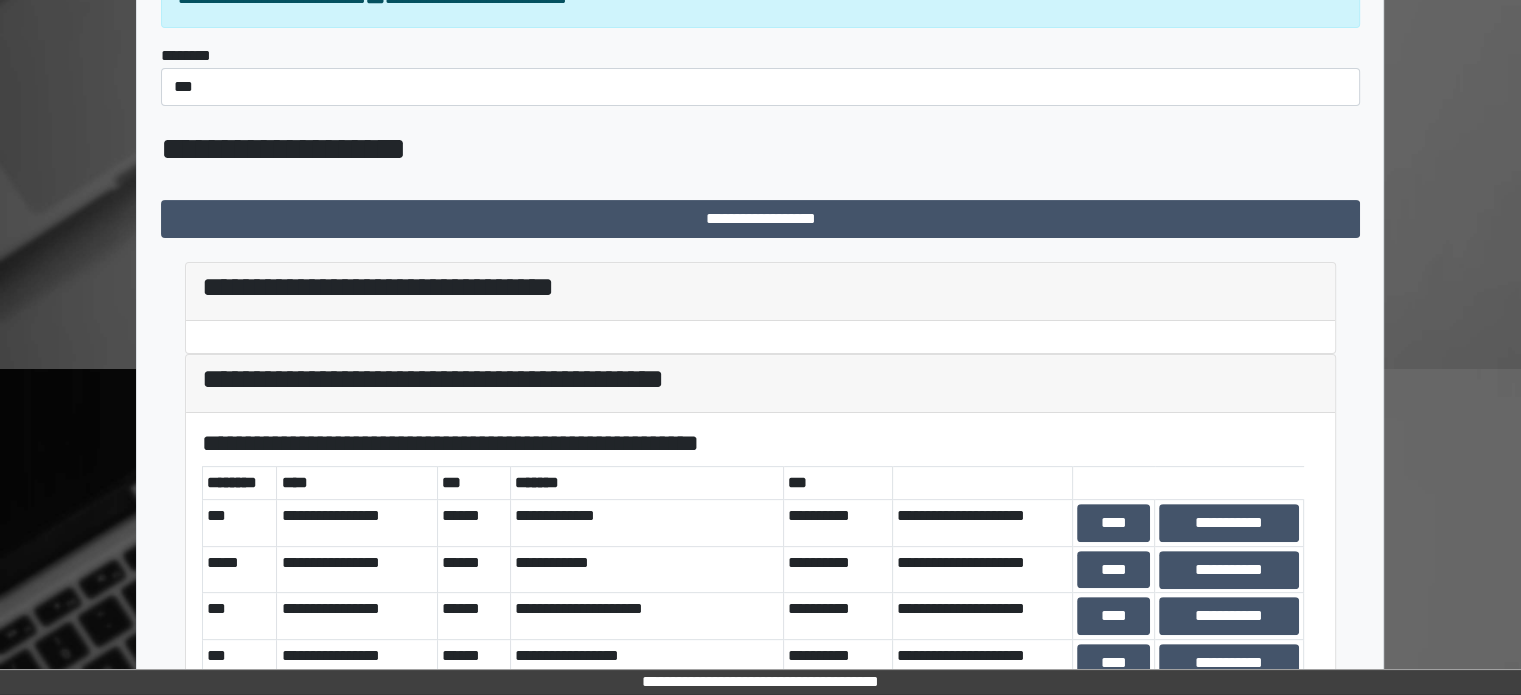 scroll, scrollTop: 800, scrollLeft: 0, axis: vertical 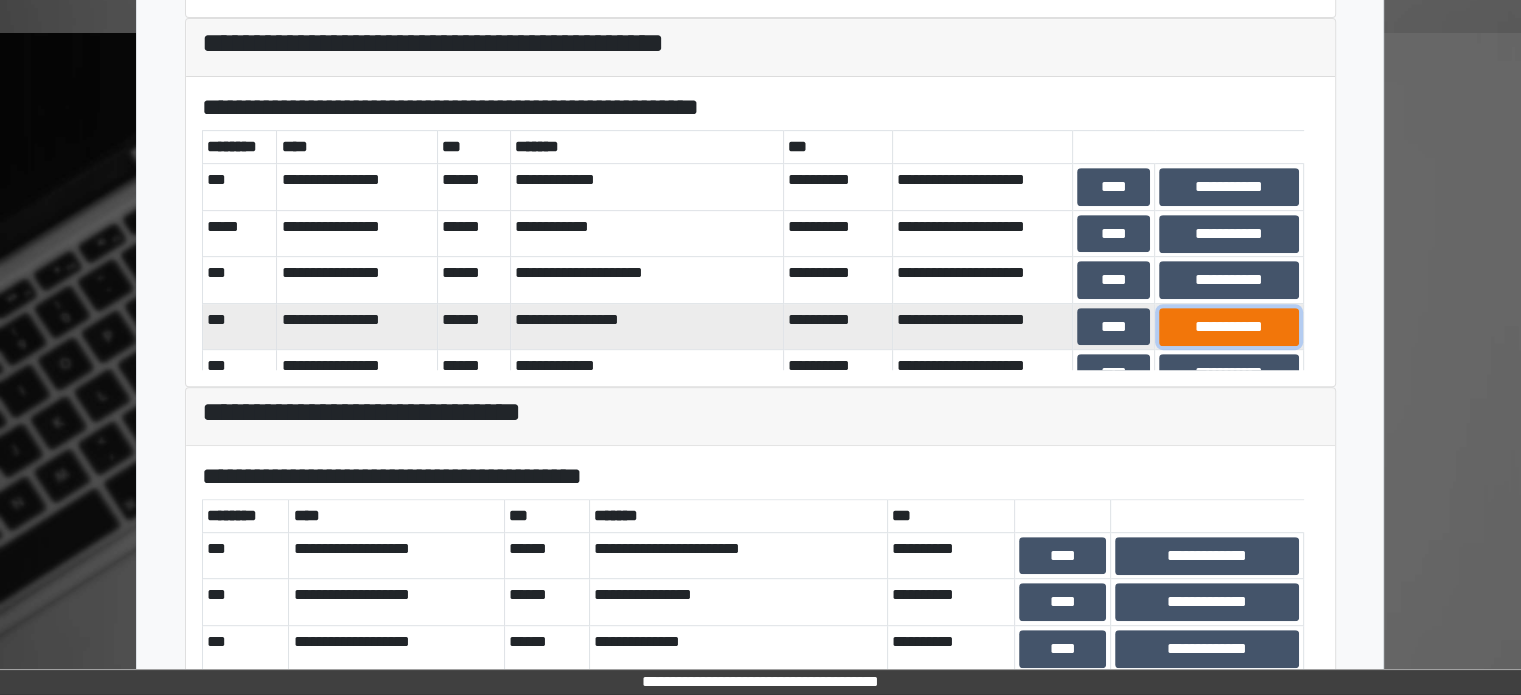 click on "**********" at bounding box center (1229, 327) 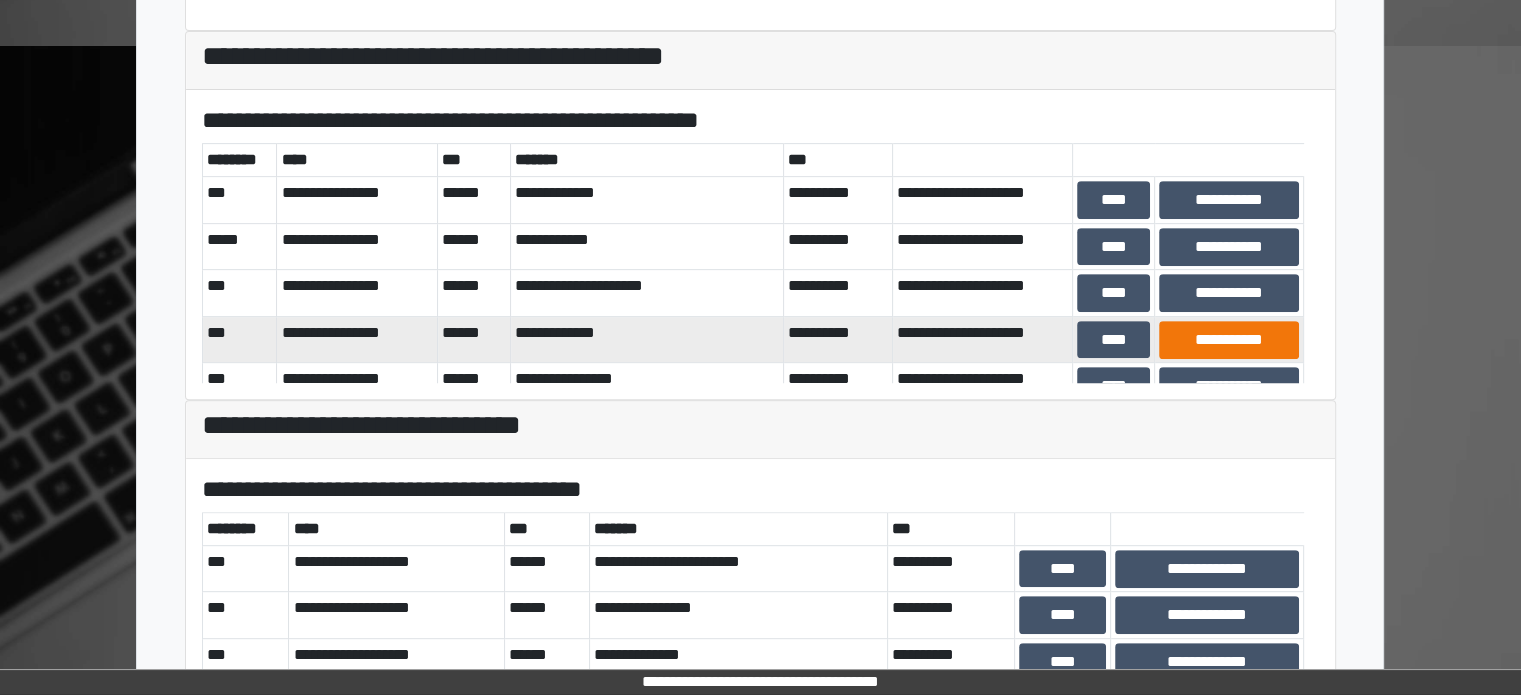 scroll, scrollTop: 800, scrollLeft: 0, axis: vertical 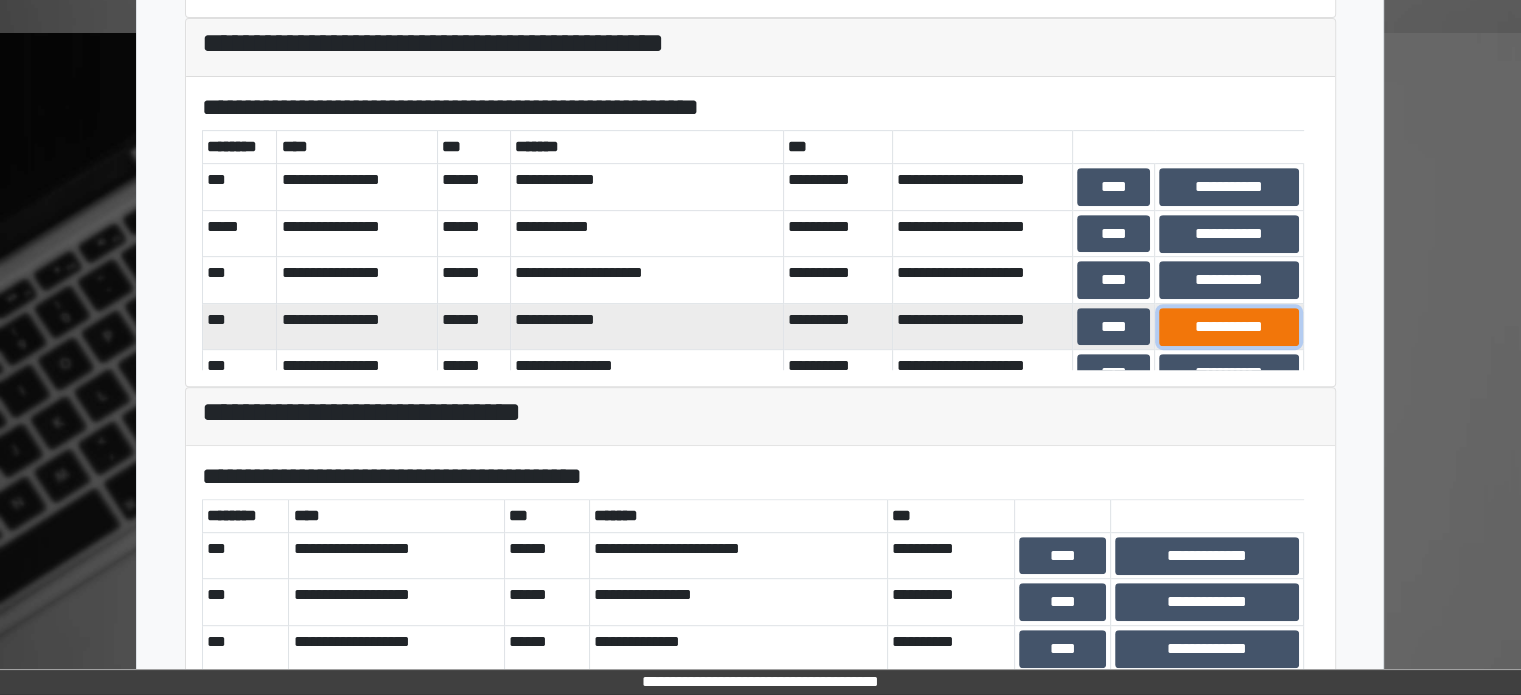 click on "**********" at bounding box center [1229, 327] 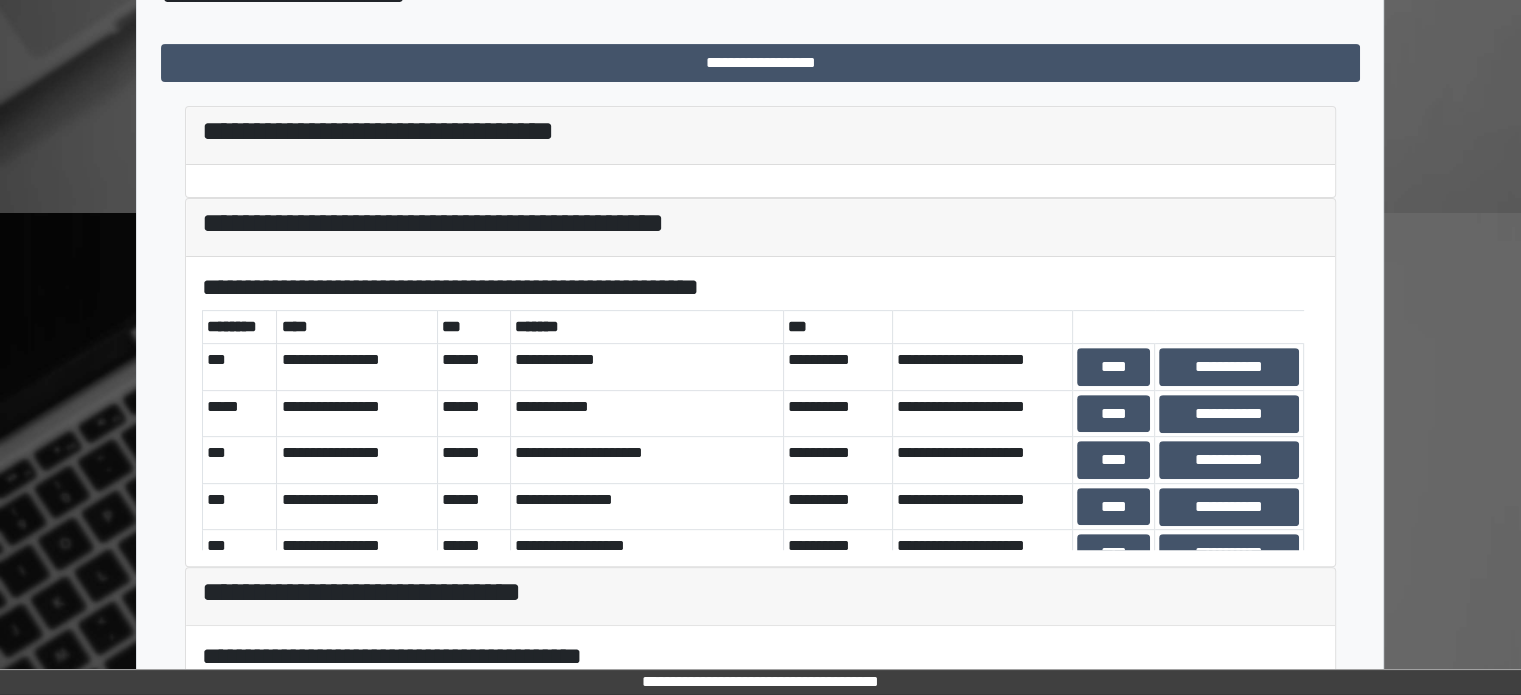 scroll, scrollTop: 600, scrollLeft: 0, axis: vertical 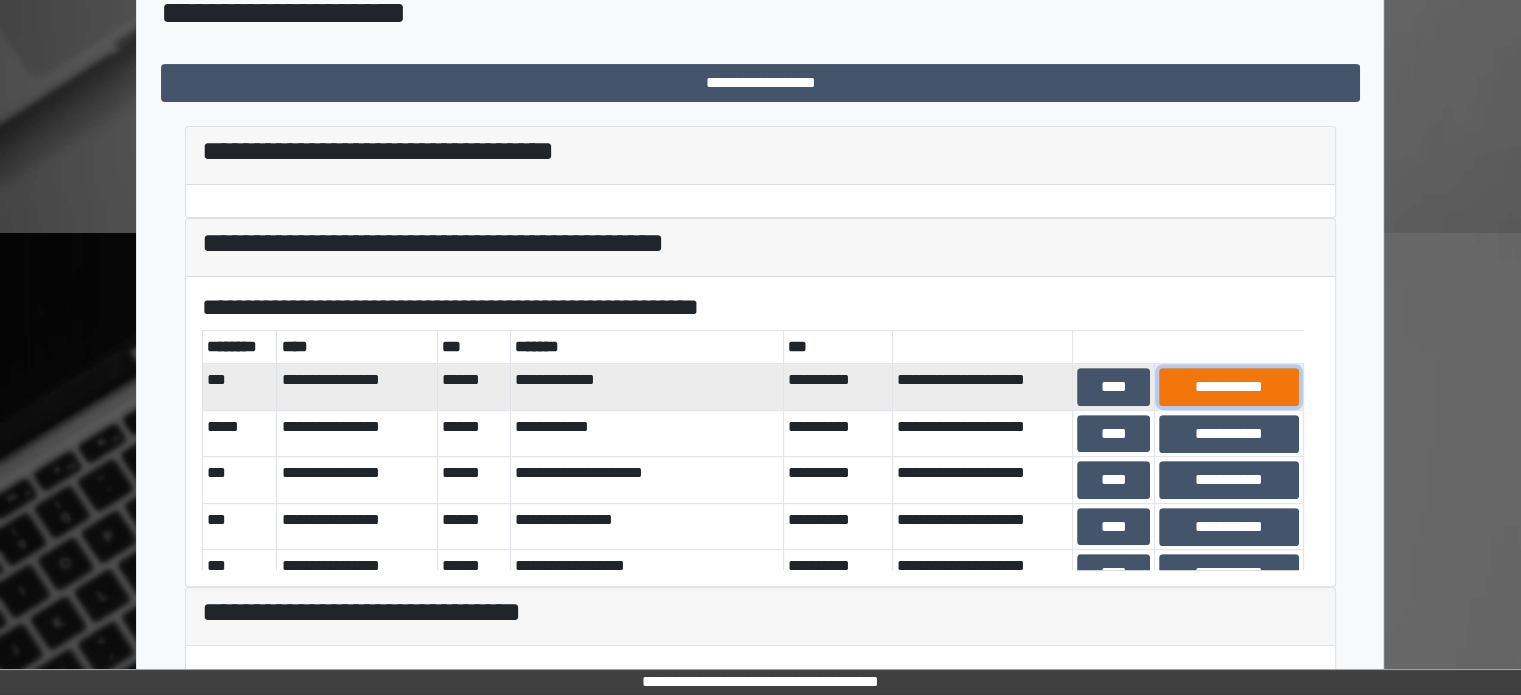 click on "**********" at bounding box center [1229, 387] 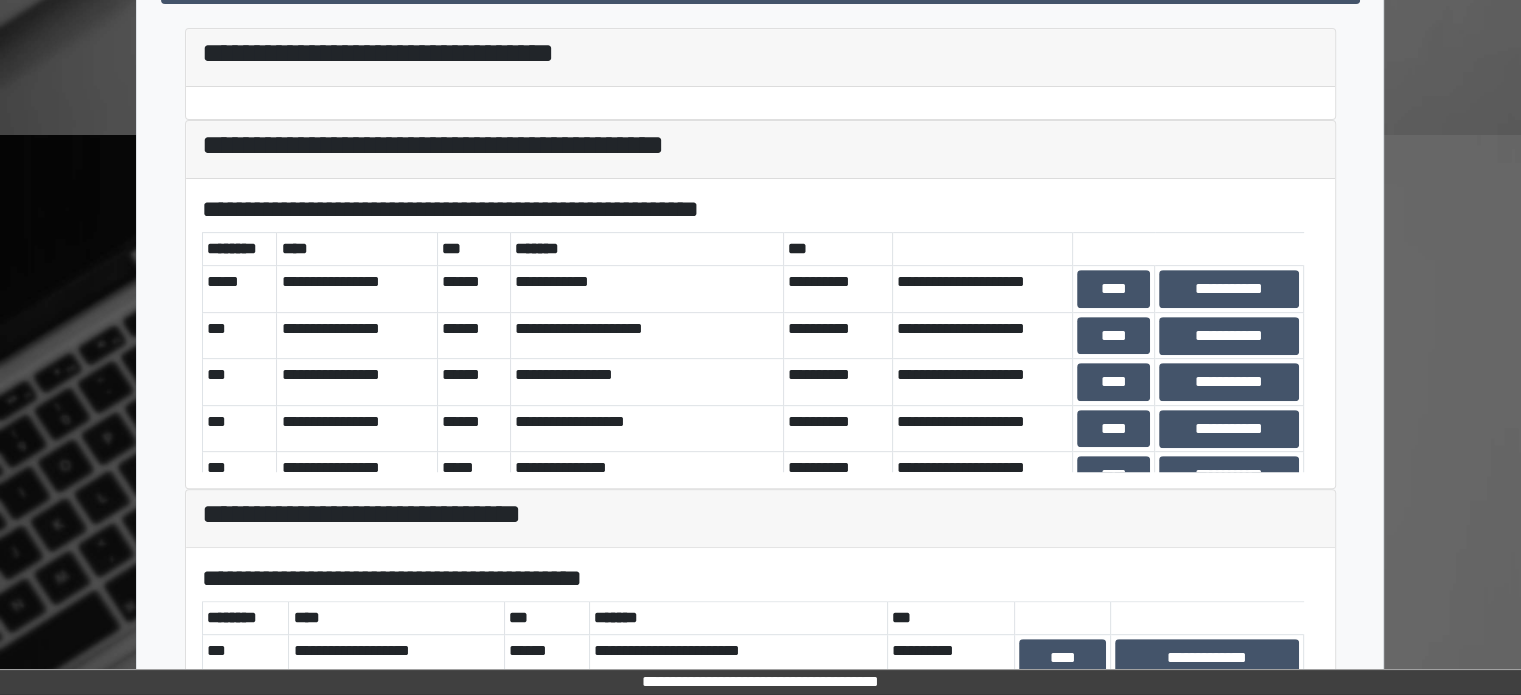 scroll, scrollTop: 700, scrollLeft: 0, axis: vertical 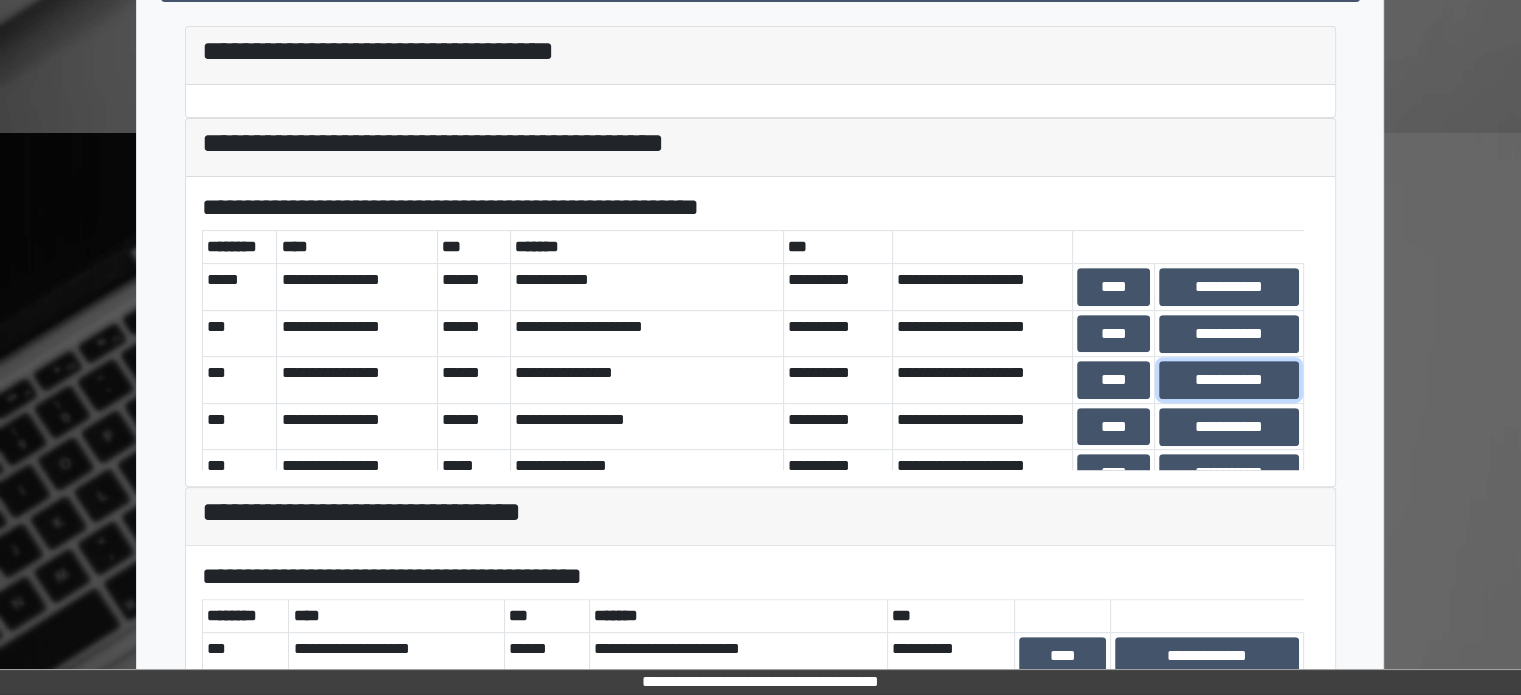 click on "**********" at bounding box center (1229, 380) 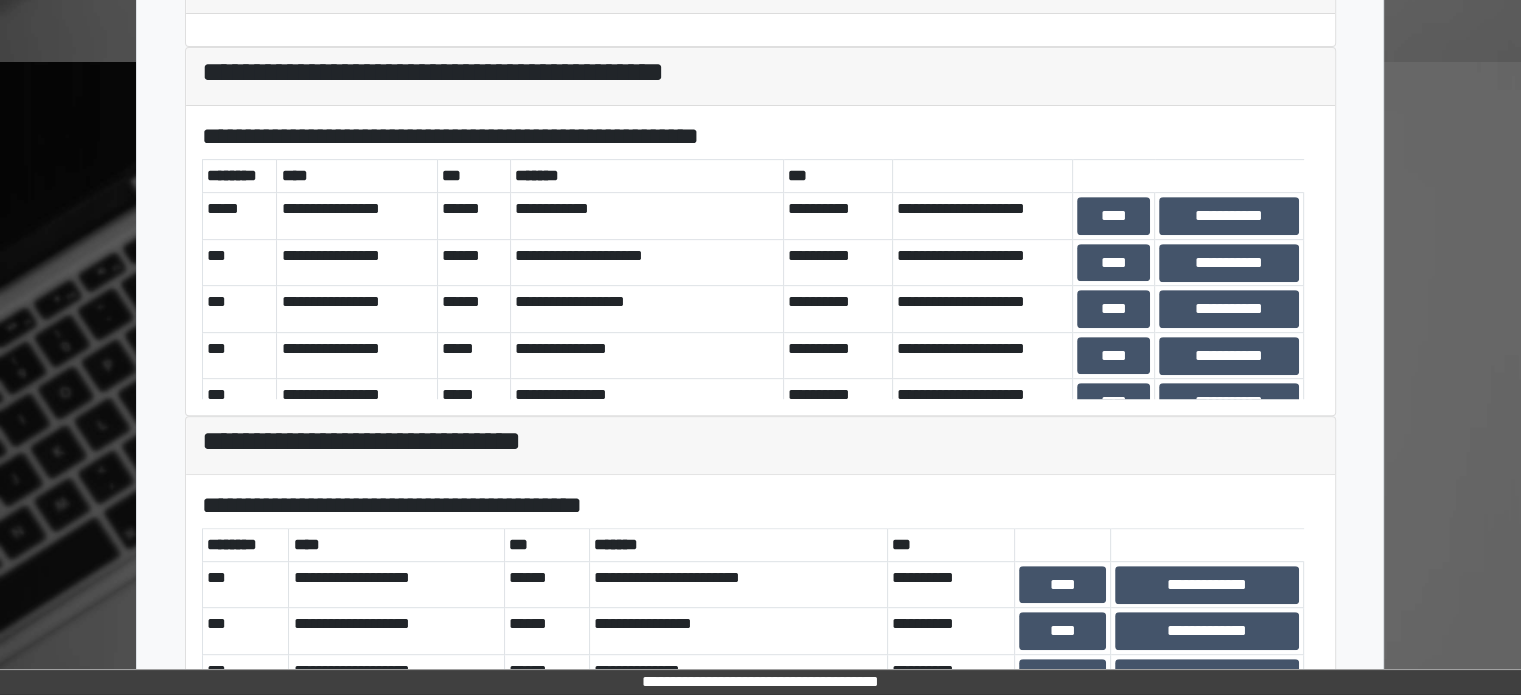 scroll, scrollTop: 800, scrollLeft: 0, axis: vertical 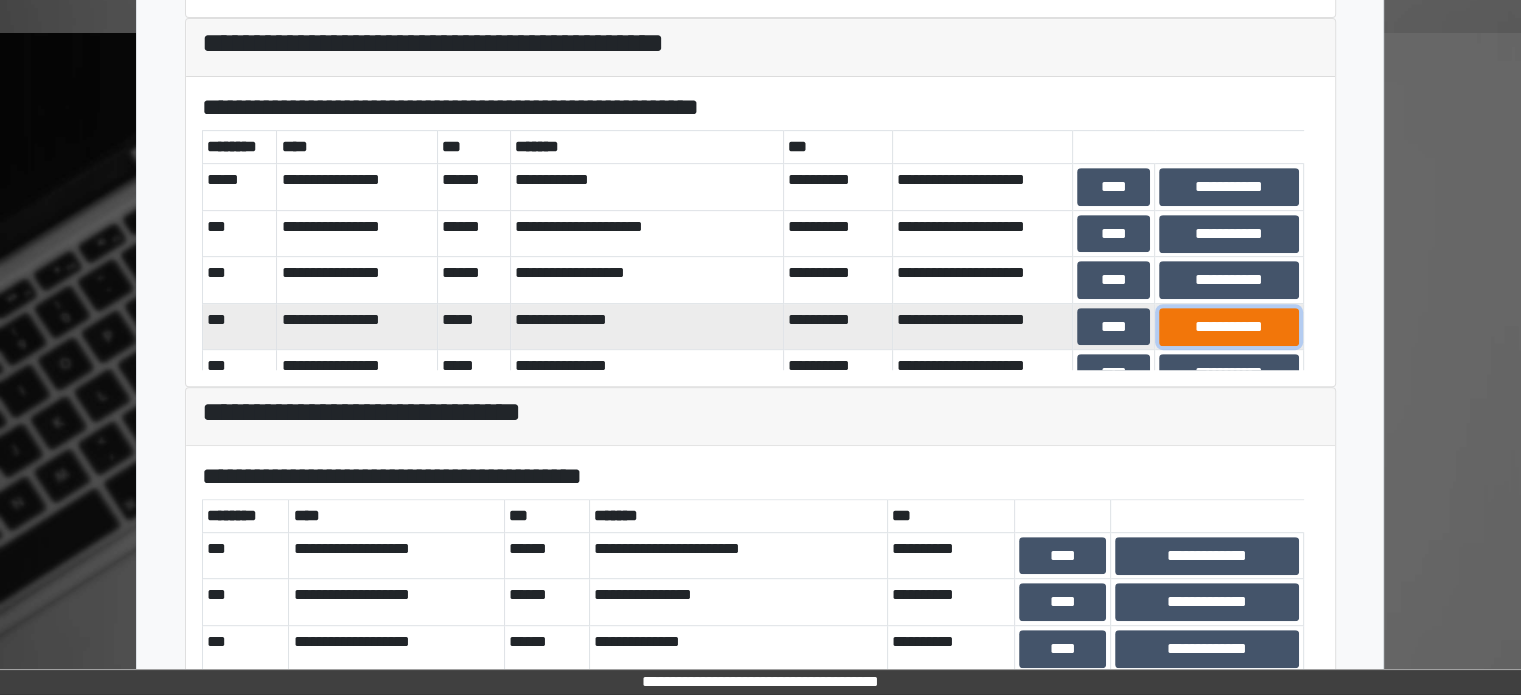 click on "**********" at bounding box center (1229, 327) 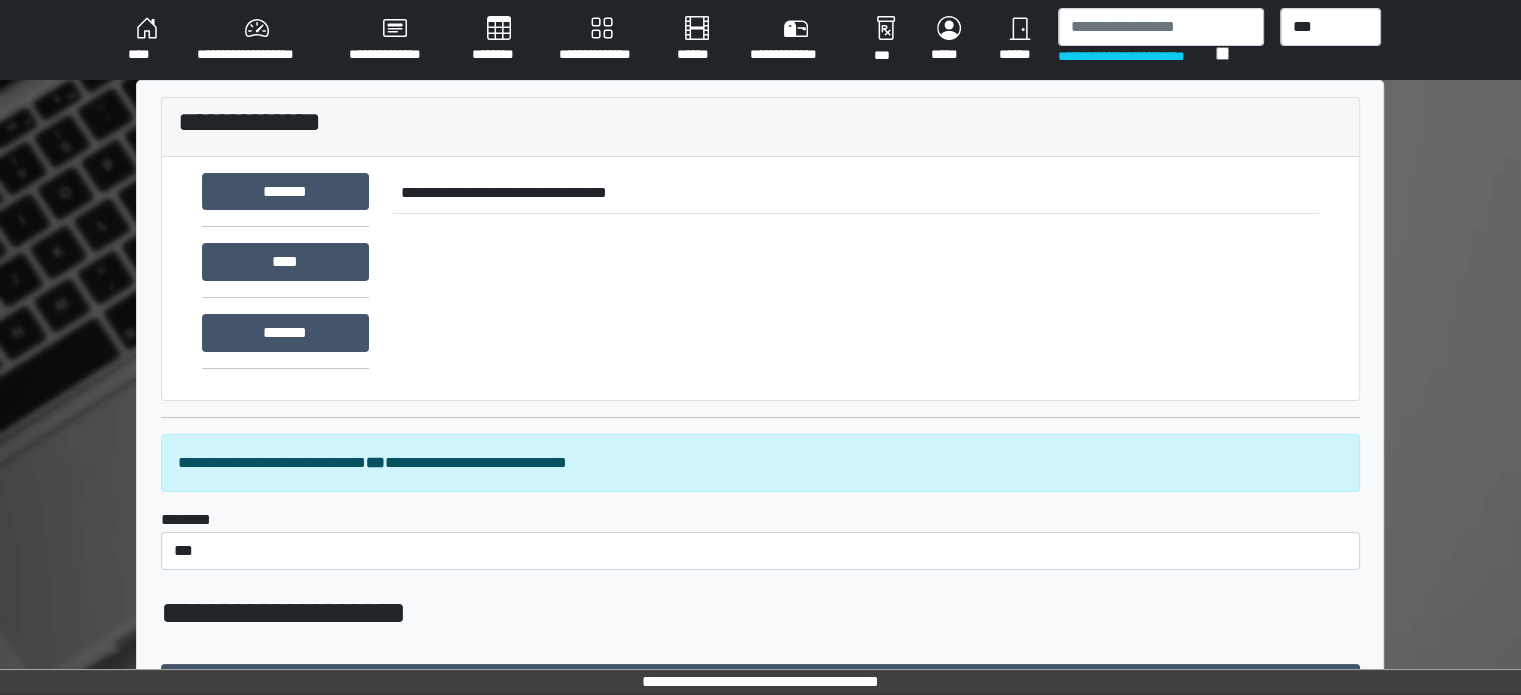 scroll, scrollTop: 692, scrollLeft: 0, axis: vertical 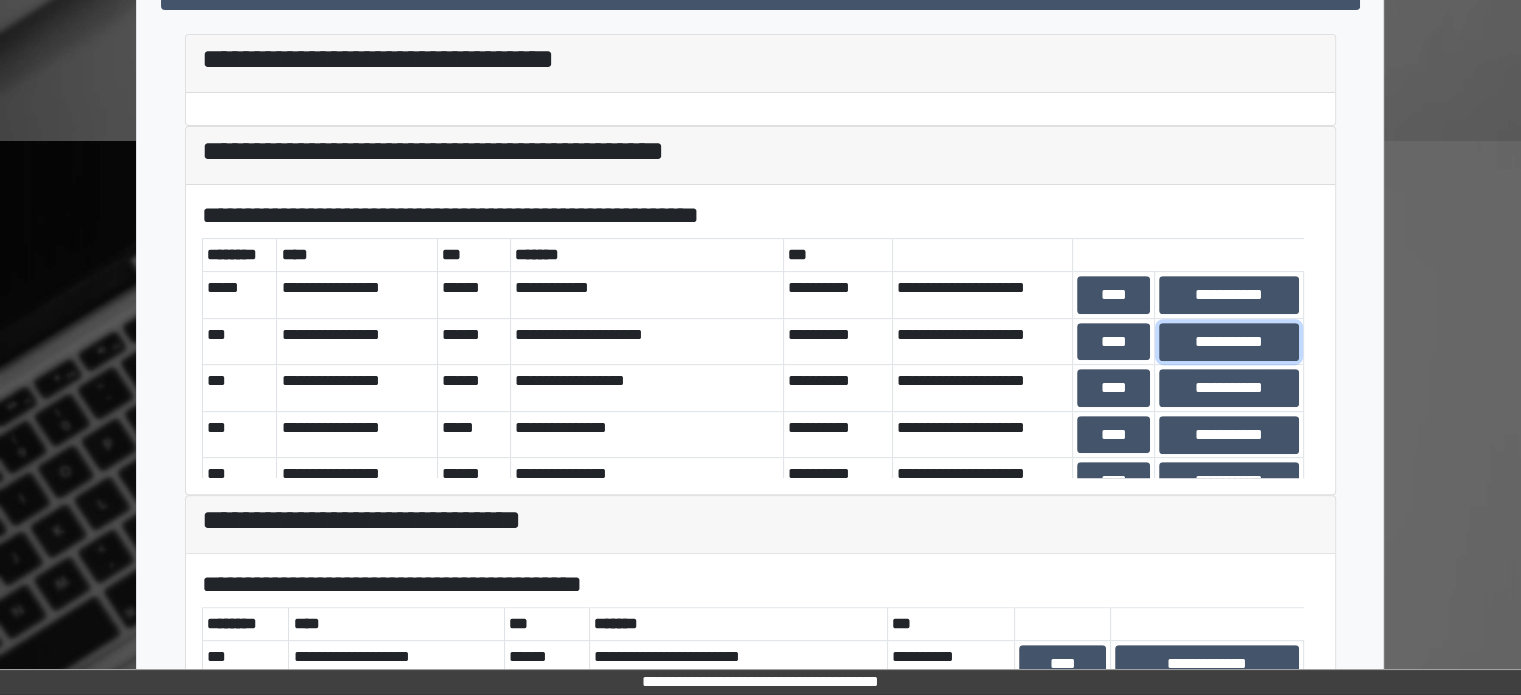click on "**********" at bounding box center (1229, 342) 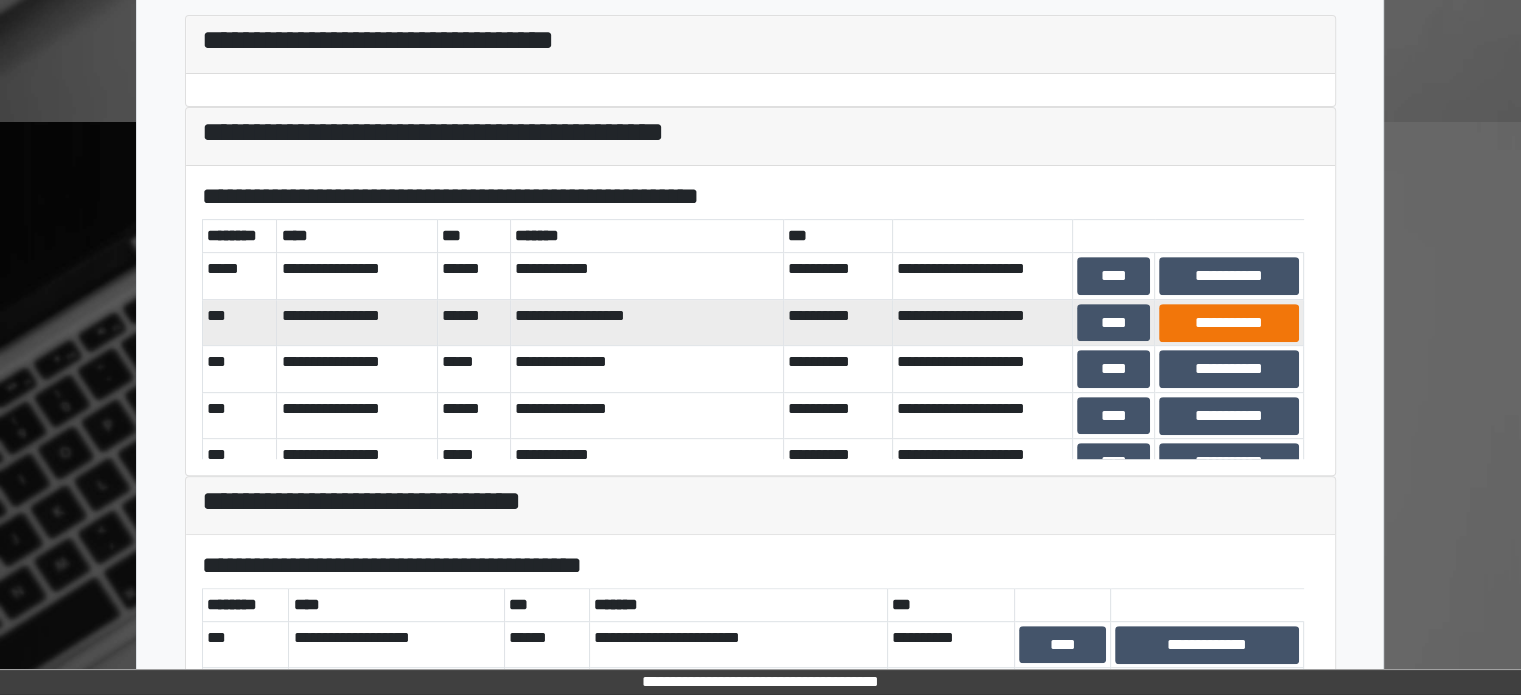 scroll, scrollTop: 700, scrollLeft: 0, axis: vertical 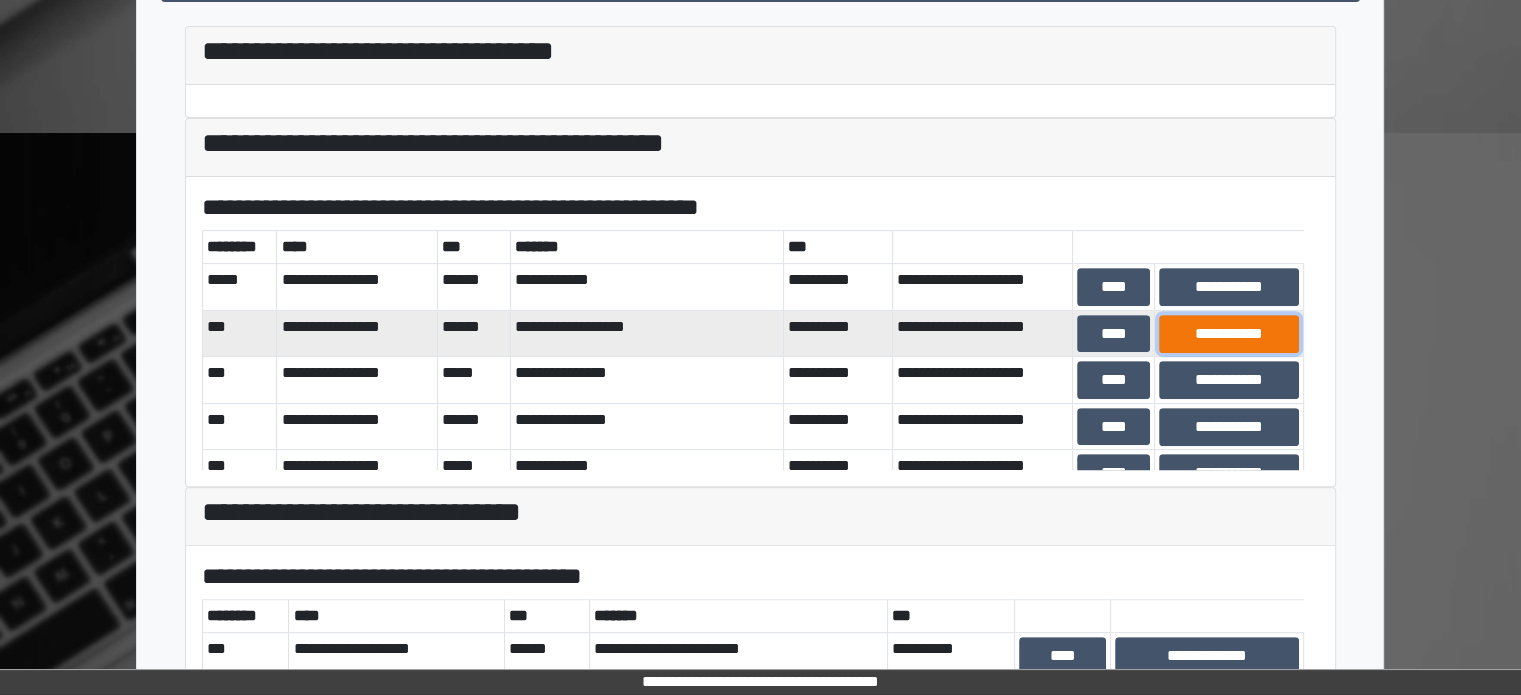 click on "**********" at bounding box center (1229, 334) 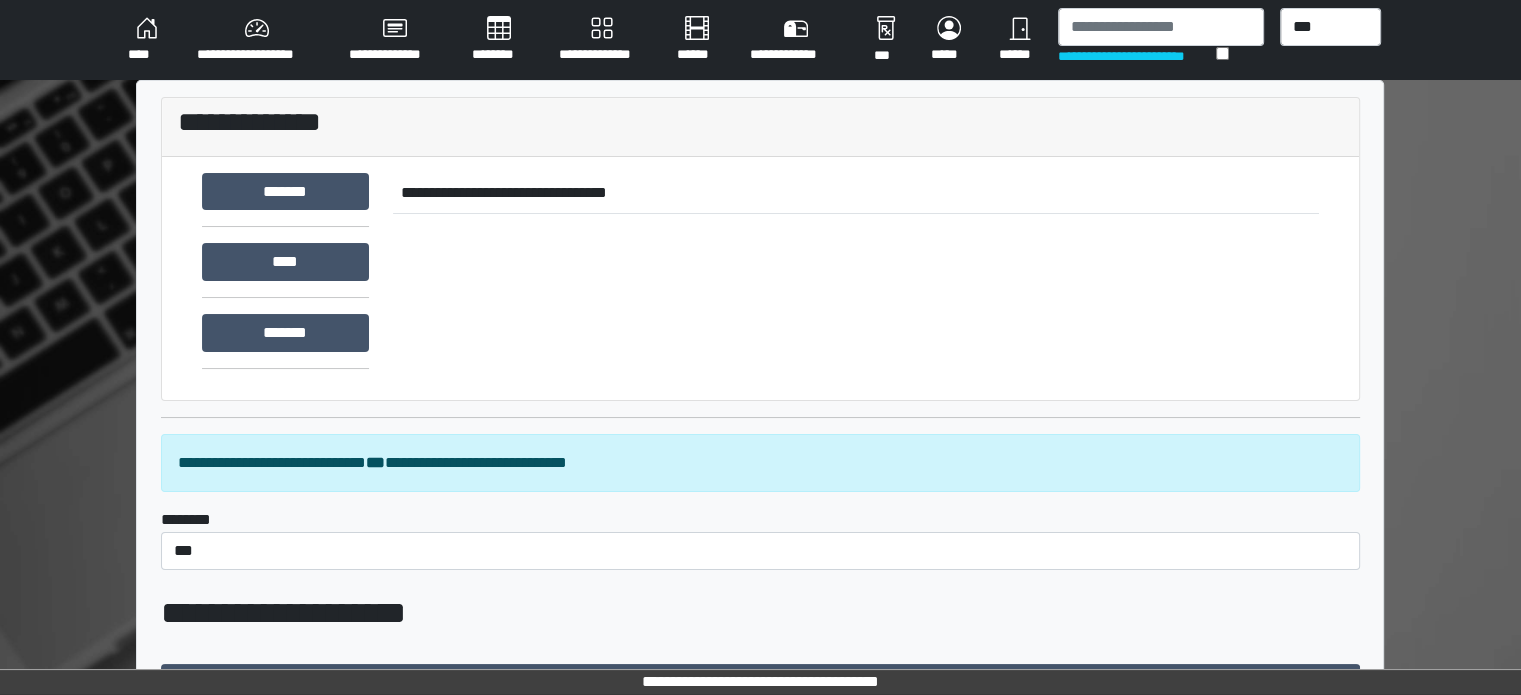 scroll, scrollTop: 700, scrollLeft: 0, axis: vertical 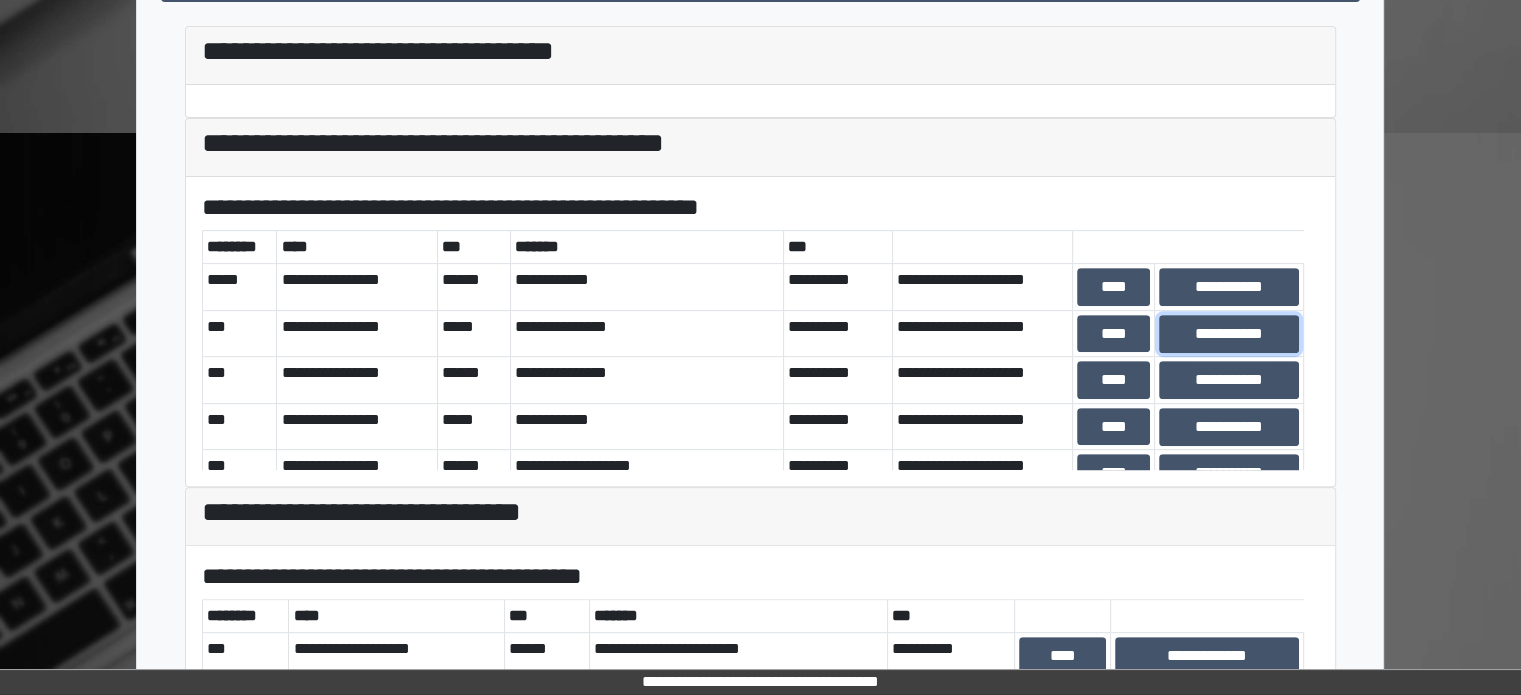 click on "**********" at bounding box center (1229, 334) 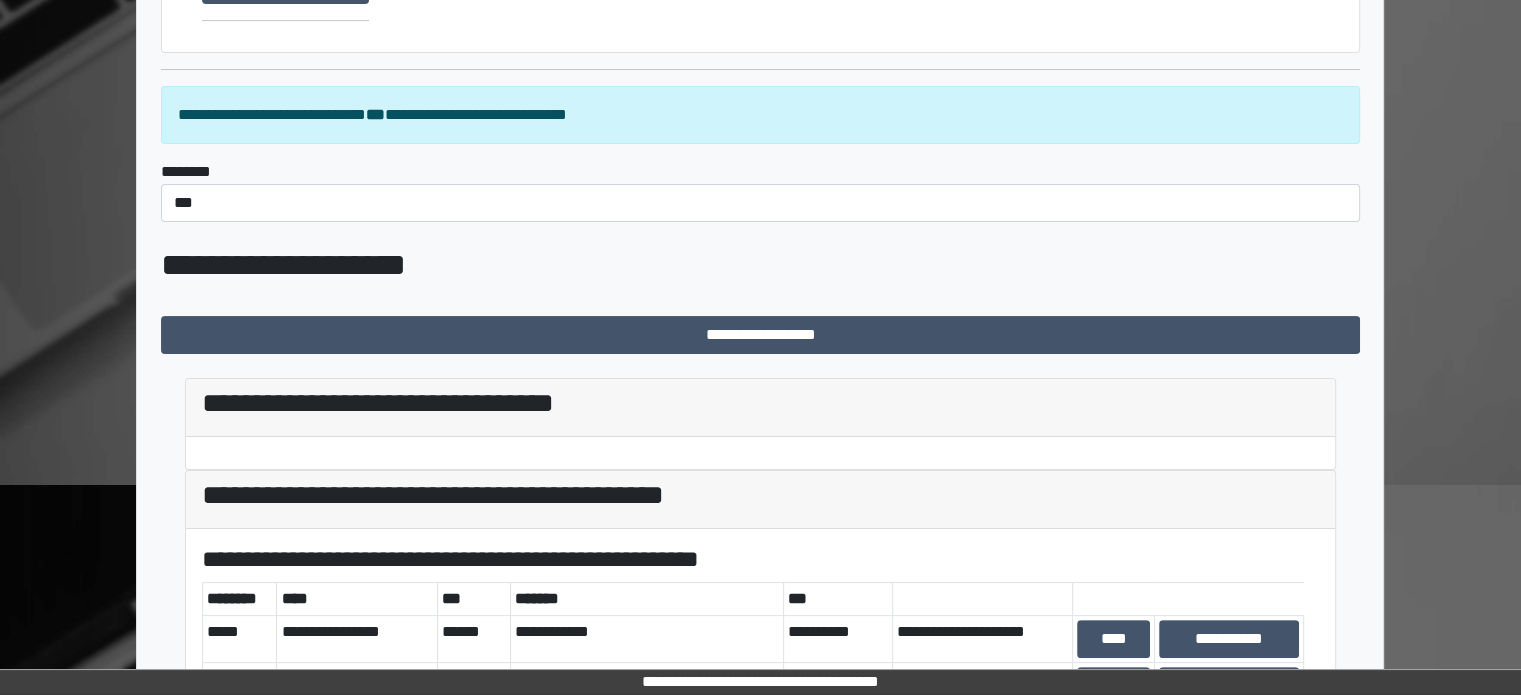 scroll, scrollTop: 600, scrollLeft: 0, axis: vertical 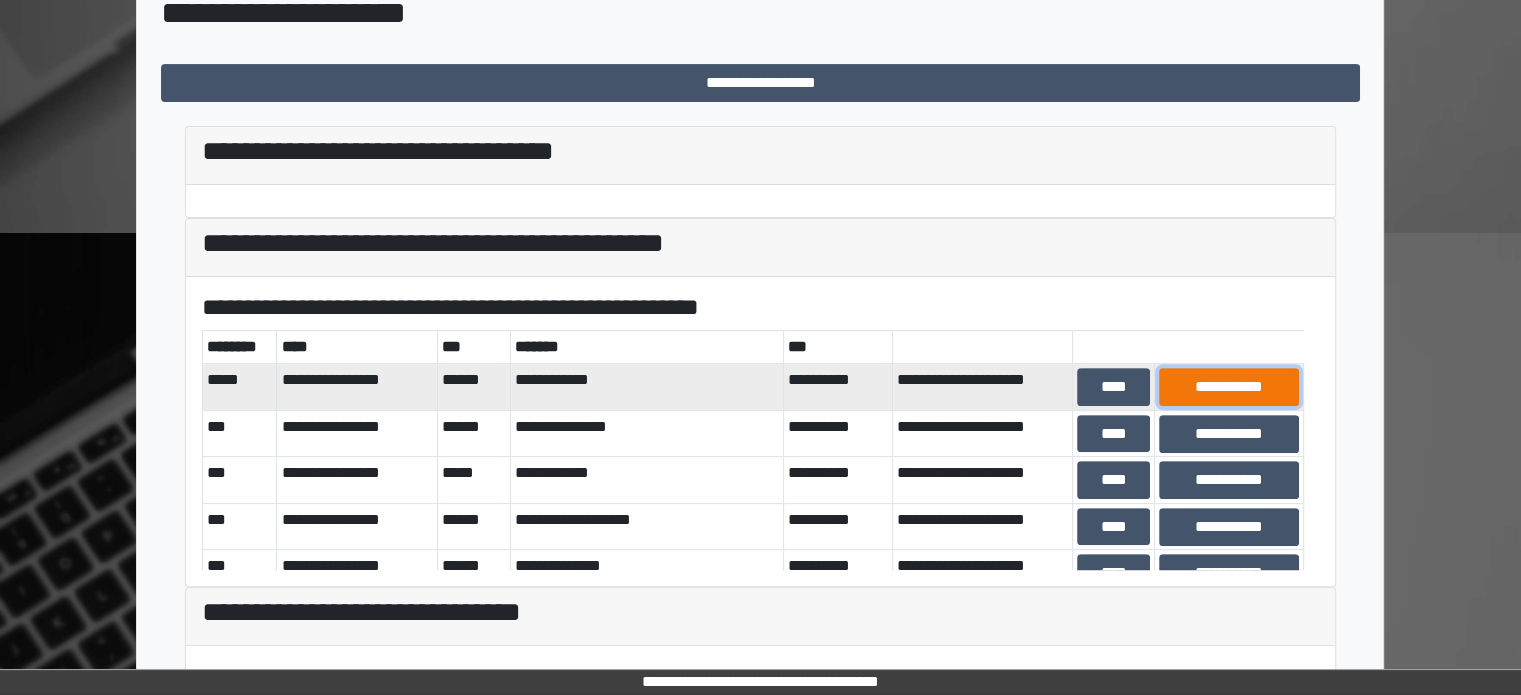 click on "**********" at bounding box center (1229, 387) 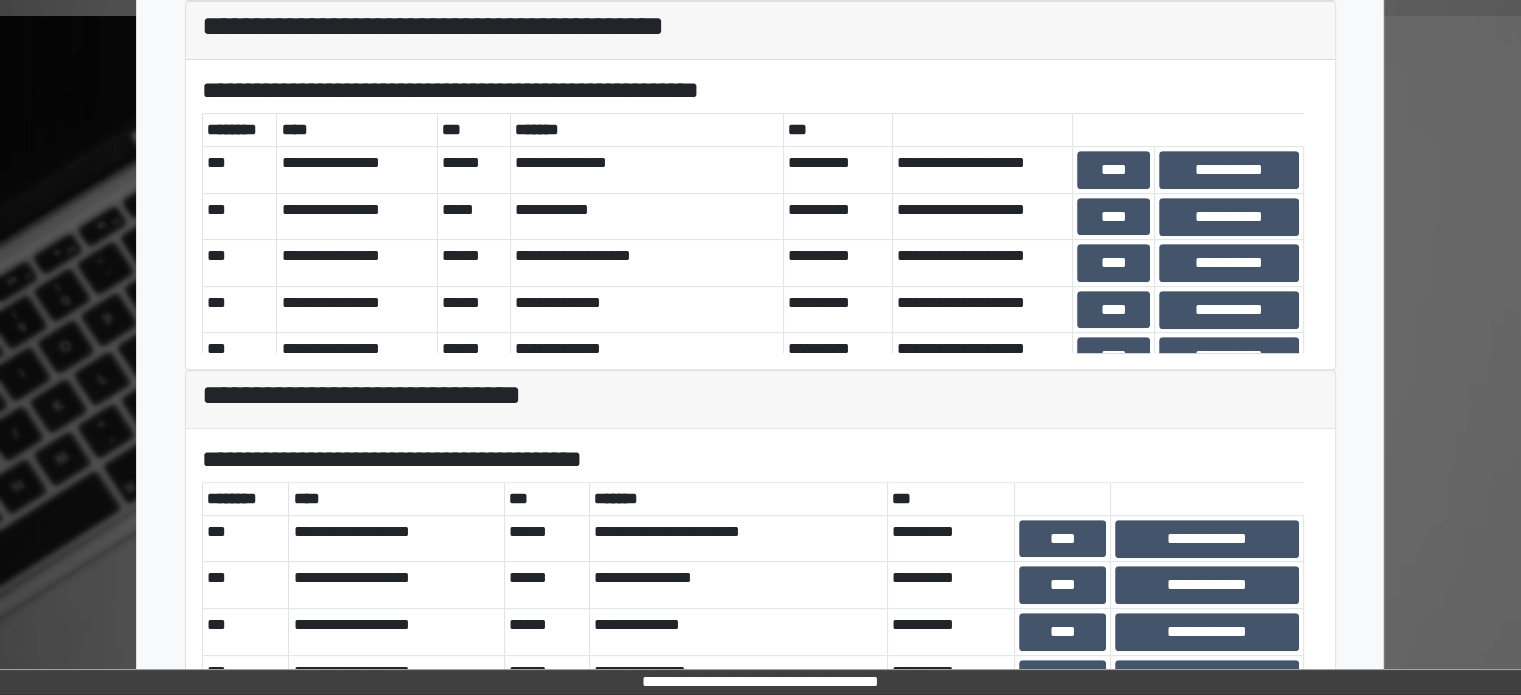 scroll, scrollTop: 900, scrollLeft: 0, axis: vertical 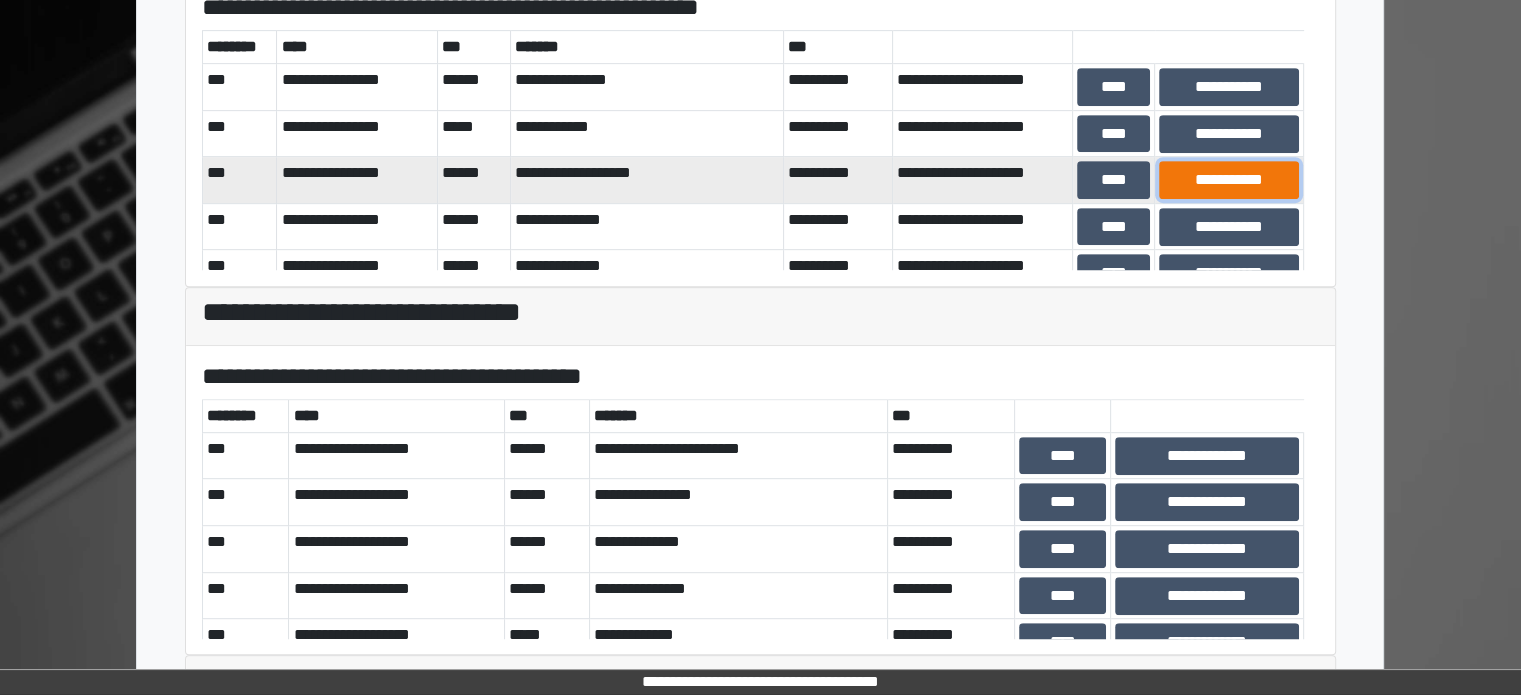 click on "**********" at bounding box center (1229, 180) 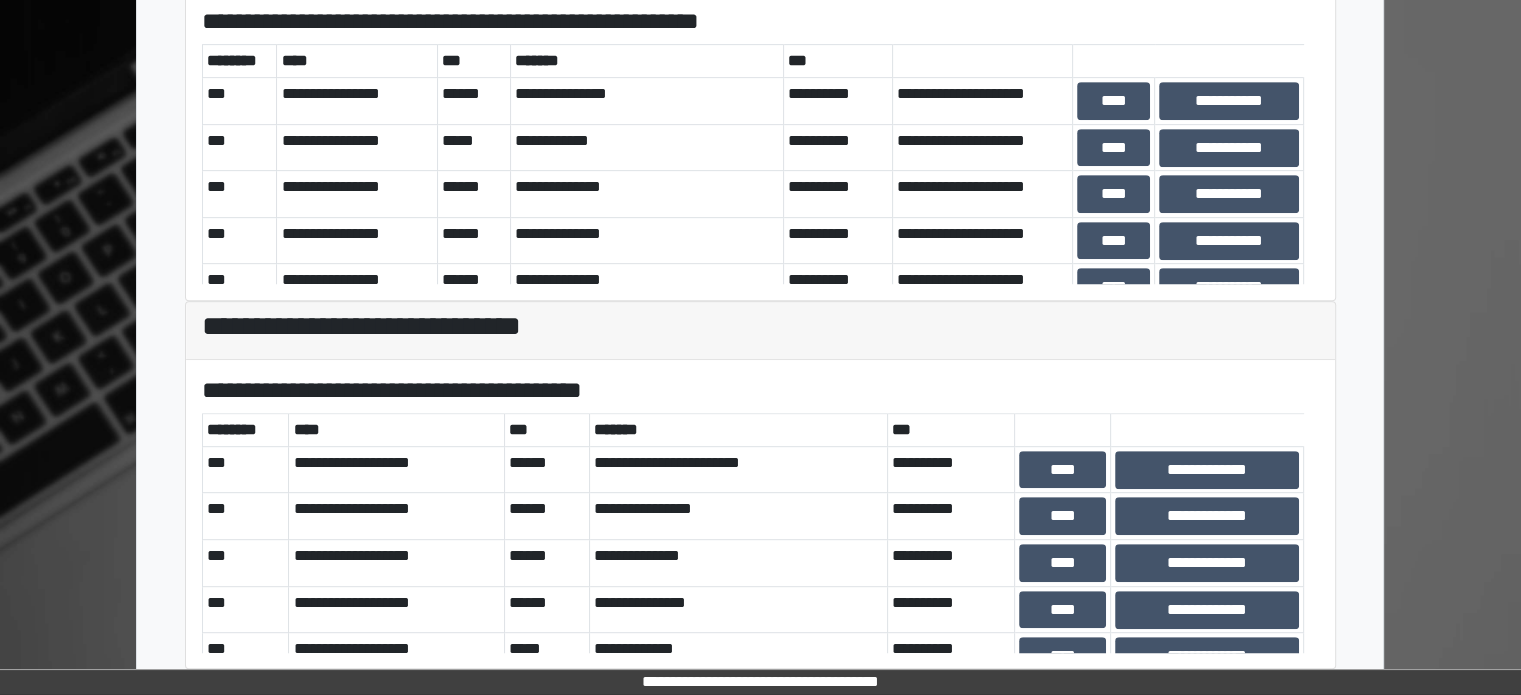 scroll, scrollTop: 900, scrollLeft: 0, axis: vertical 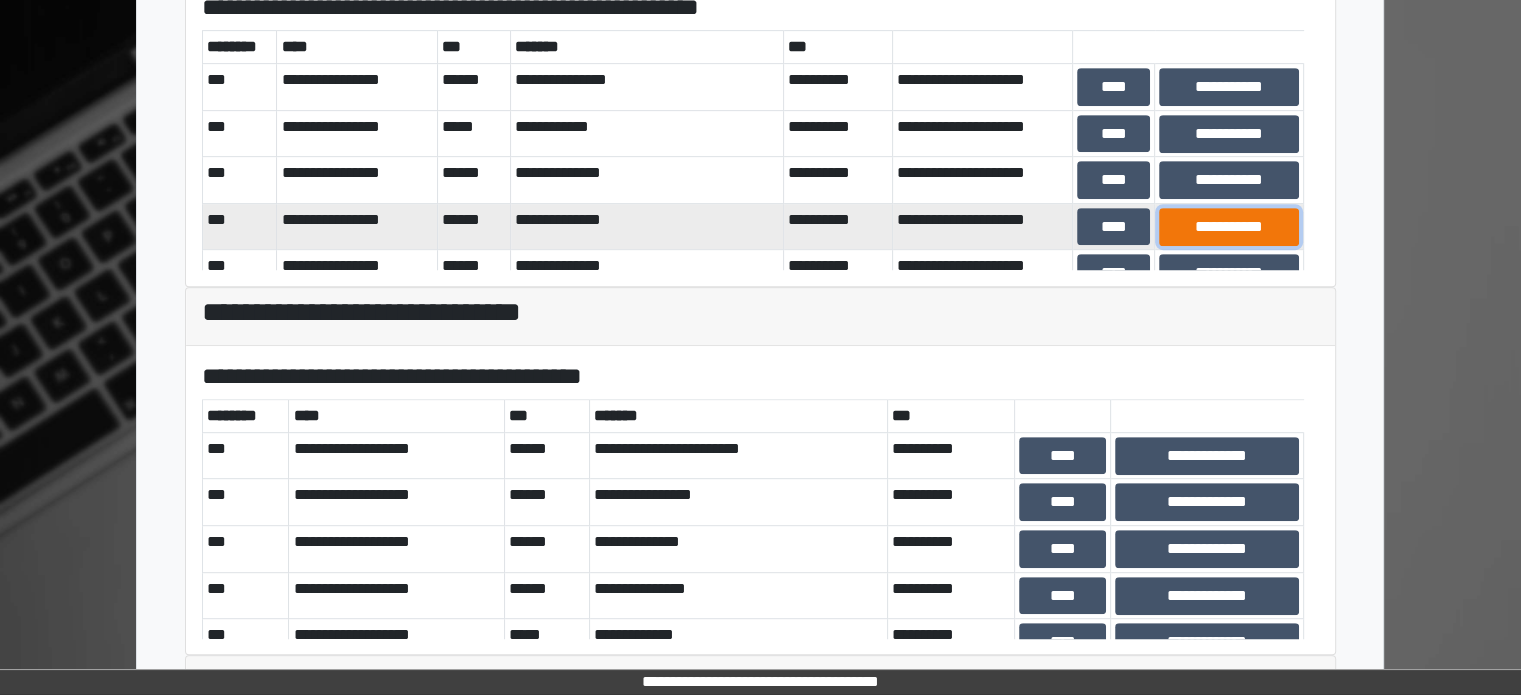 click on "**********" at bounding box center [1229, 227] 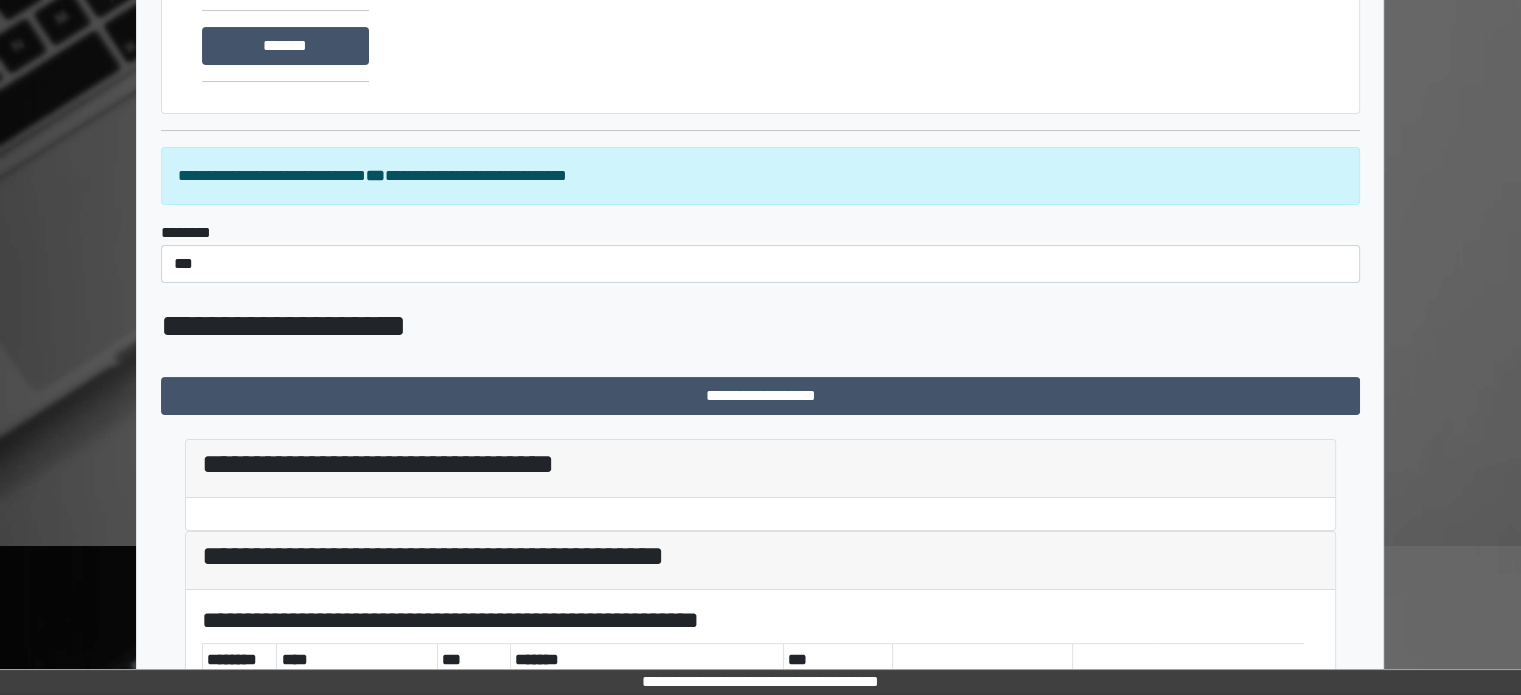 scroll, scrollTop: 700, scrollLeft: 0, axis: vertical 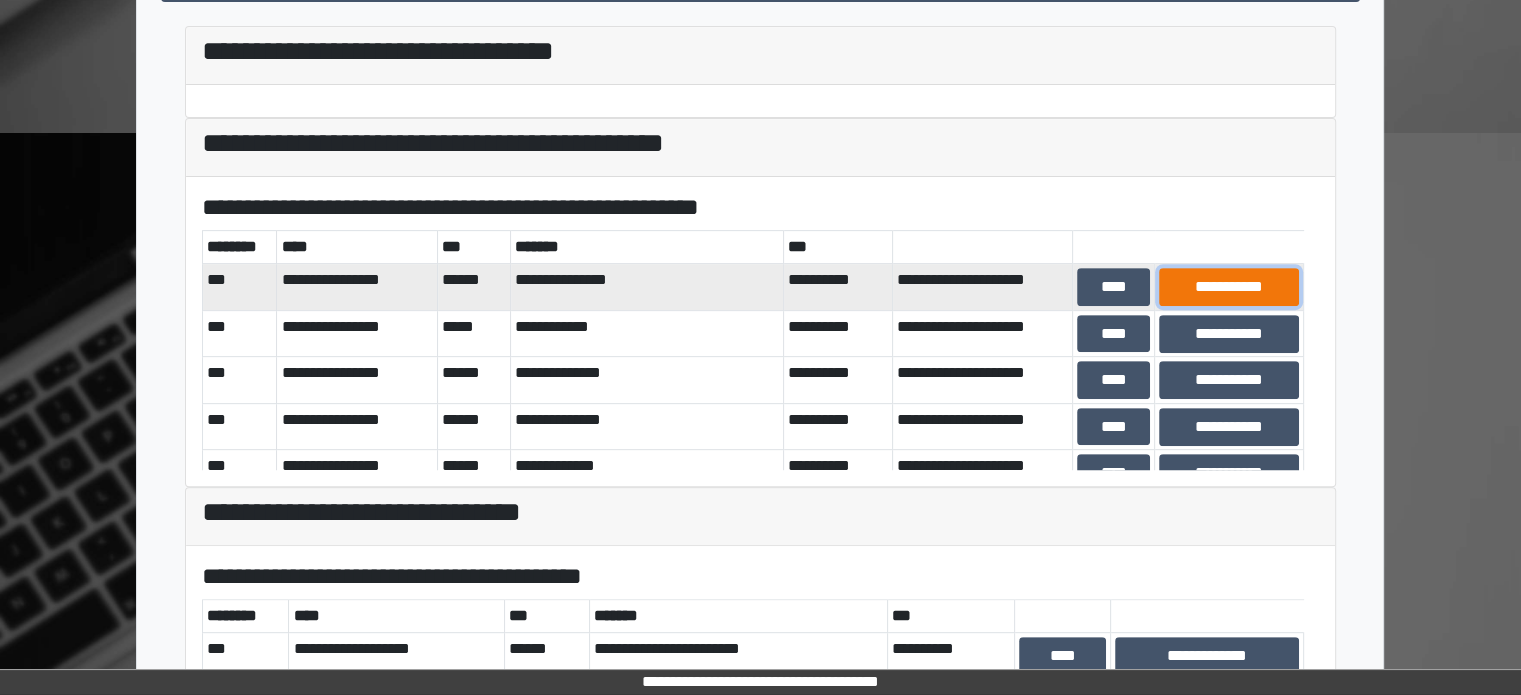 click on "**********" at bounding box center (1229, 287) 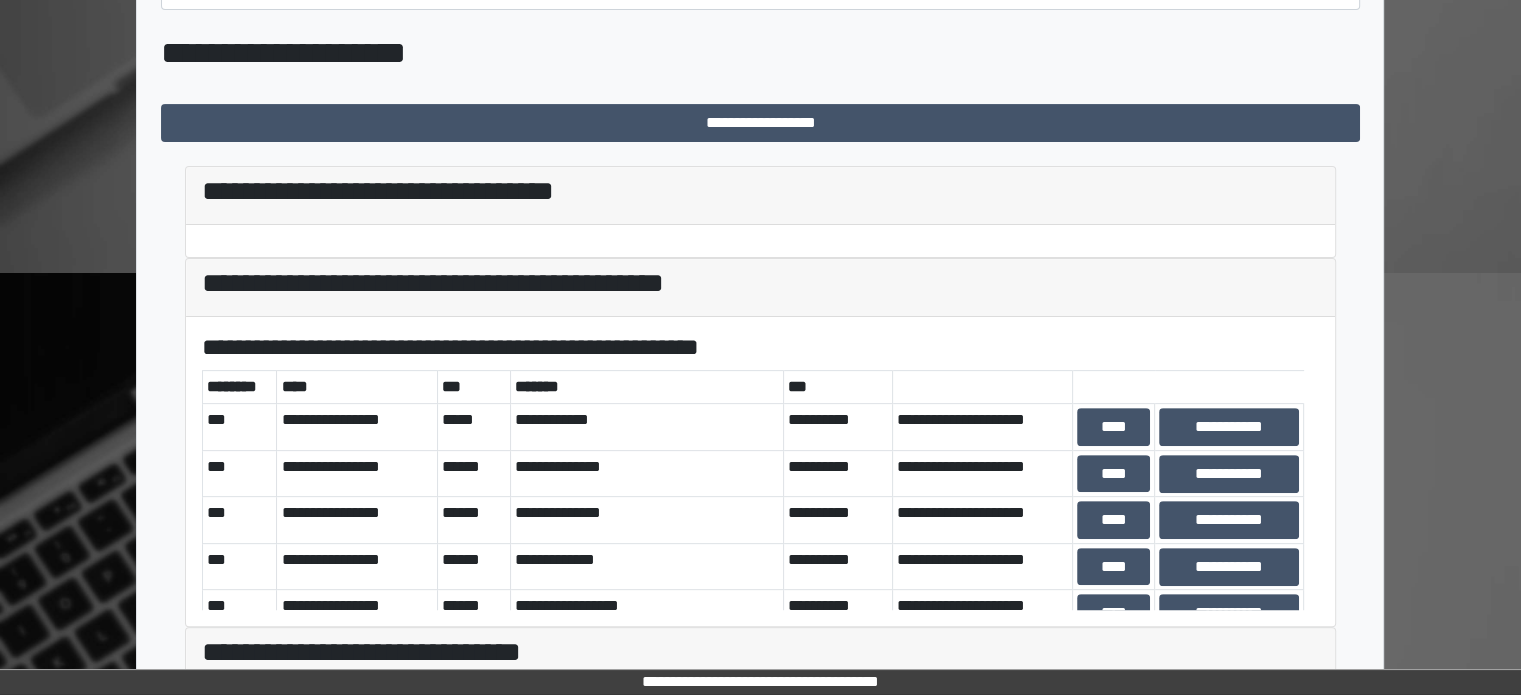 scroll, scrollTop: 800, scrollLeft: 0, axis: vertical 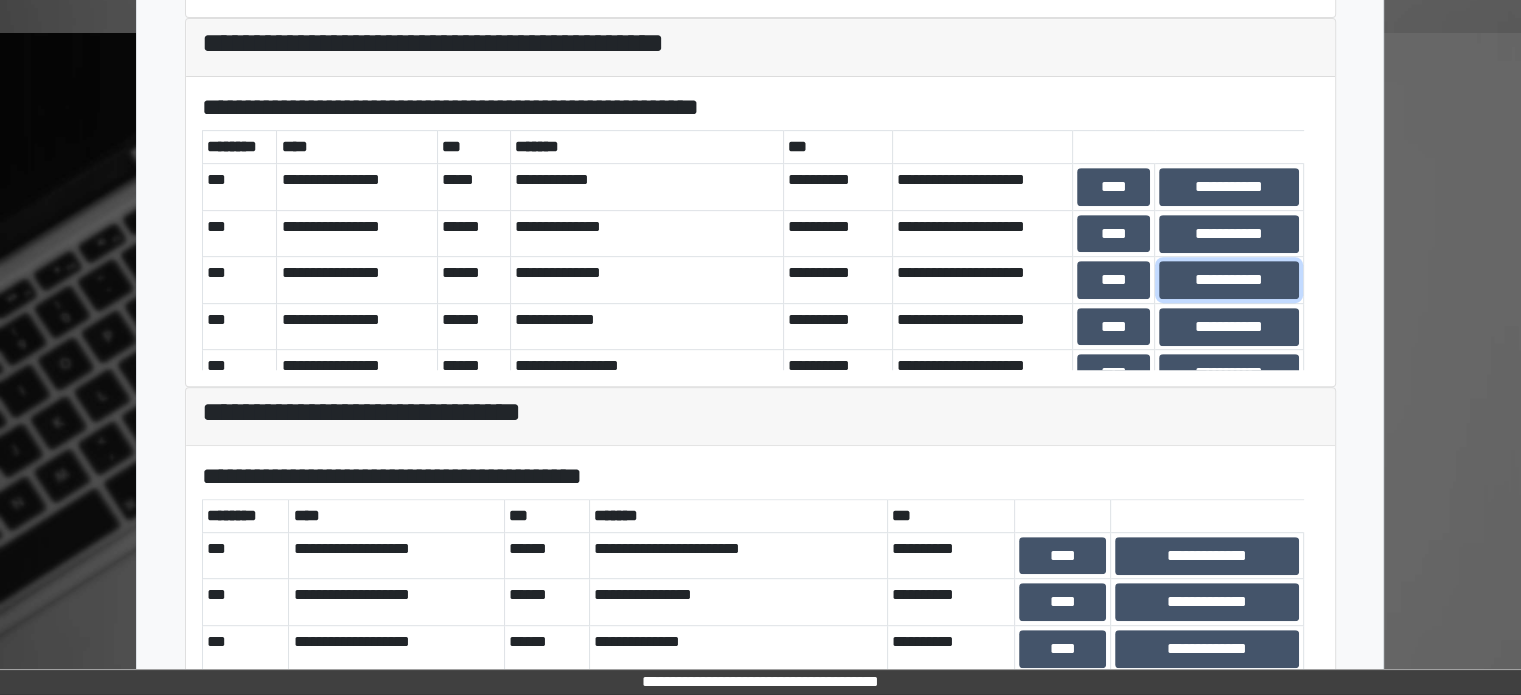 click on "**********" at bounding box center [1229, 280] 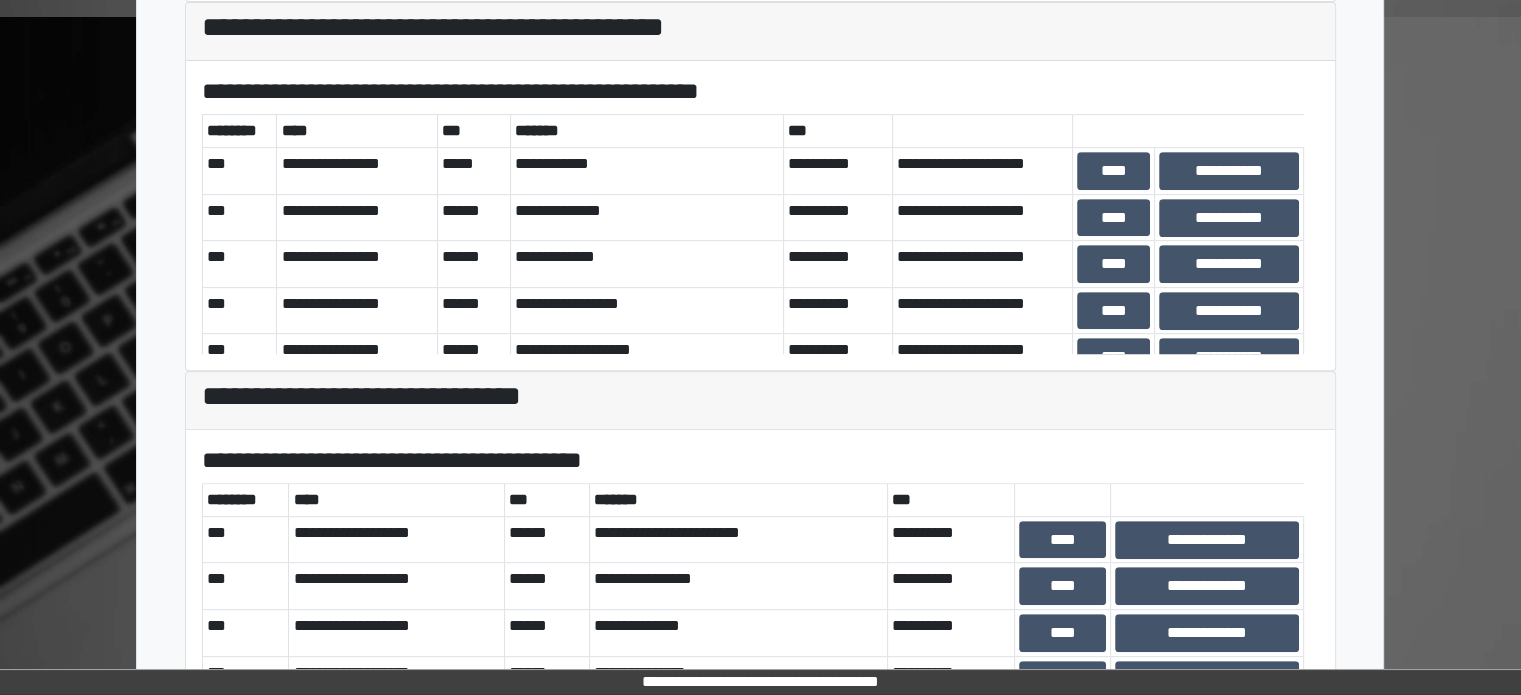 scroll, scrollTop: 900, scrollLeft: 0, axis: vertical 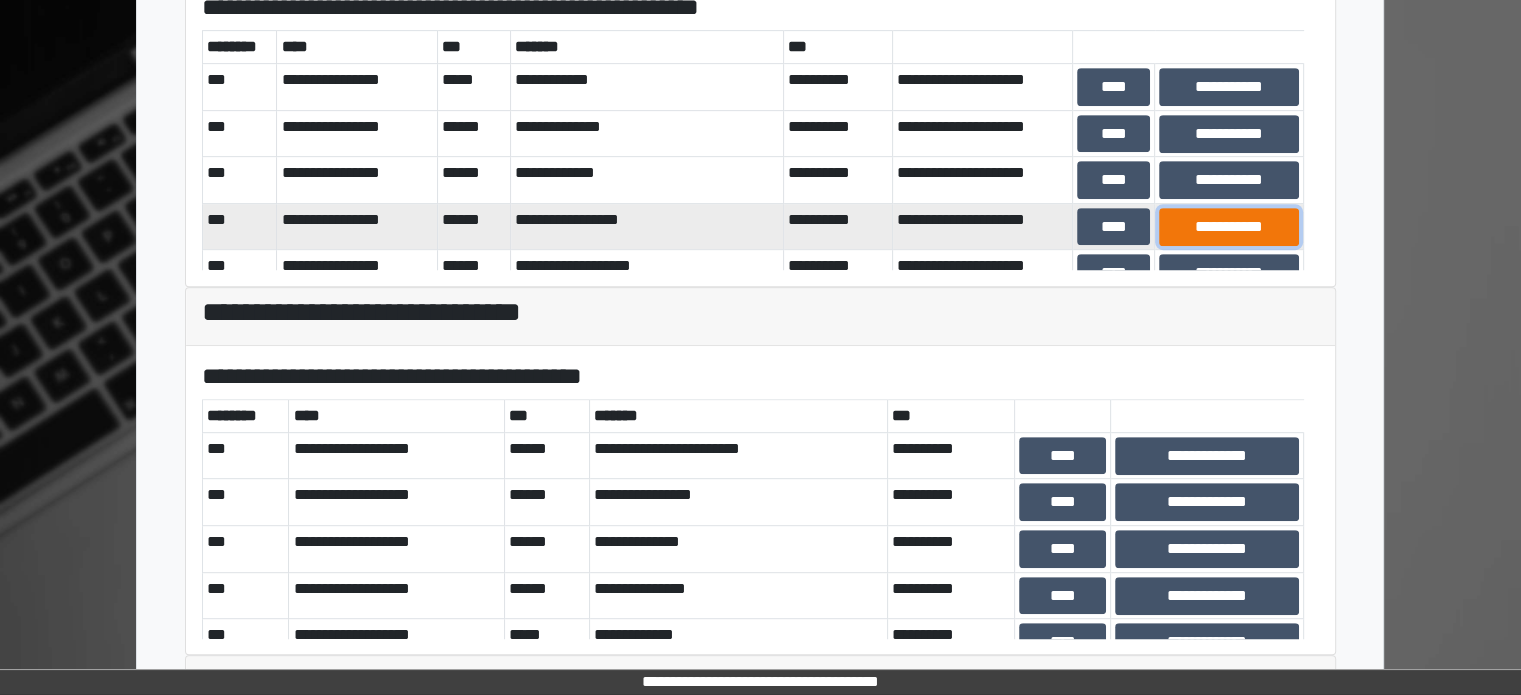 click on "**********" at bounding box center (1229, 227) 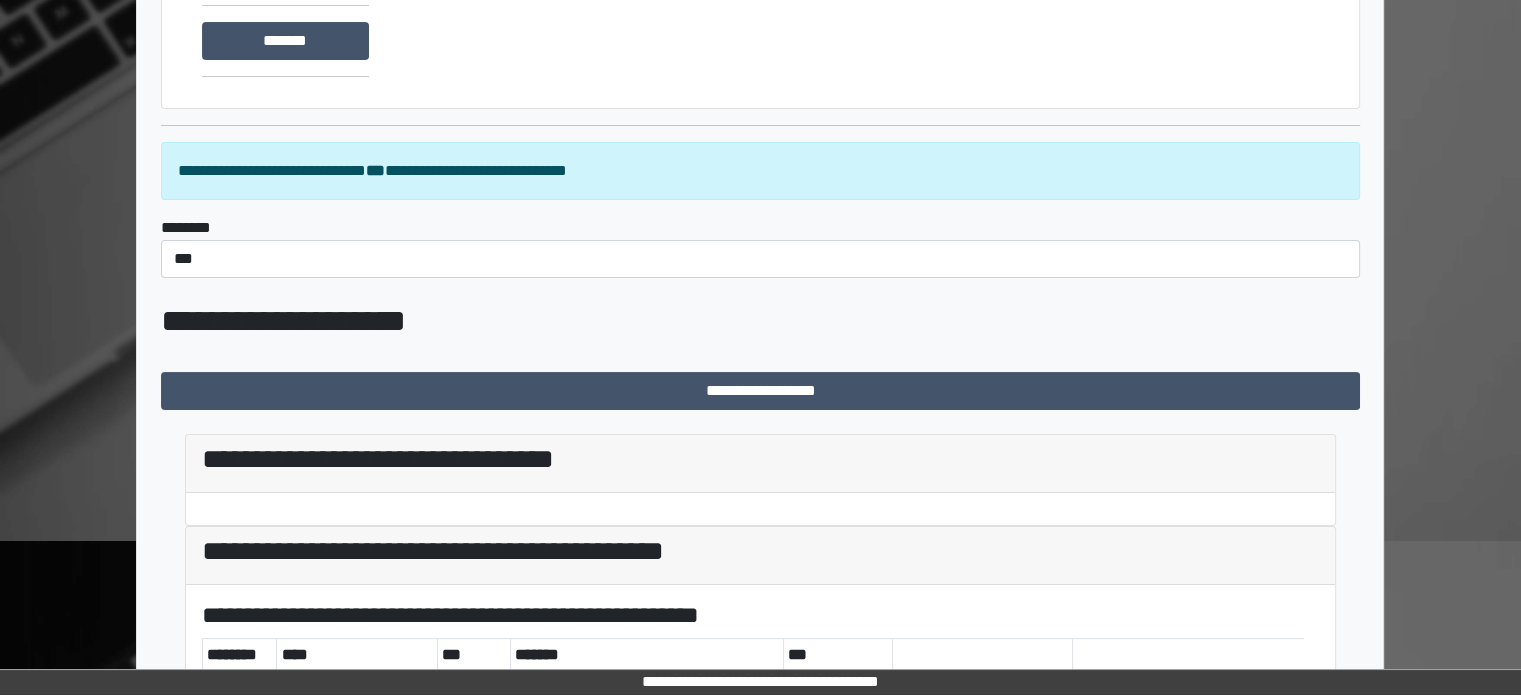 scroll, scrollTop: 700, scrollLeft: 0, axis: vertical 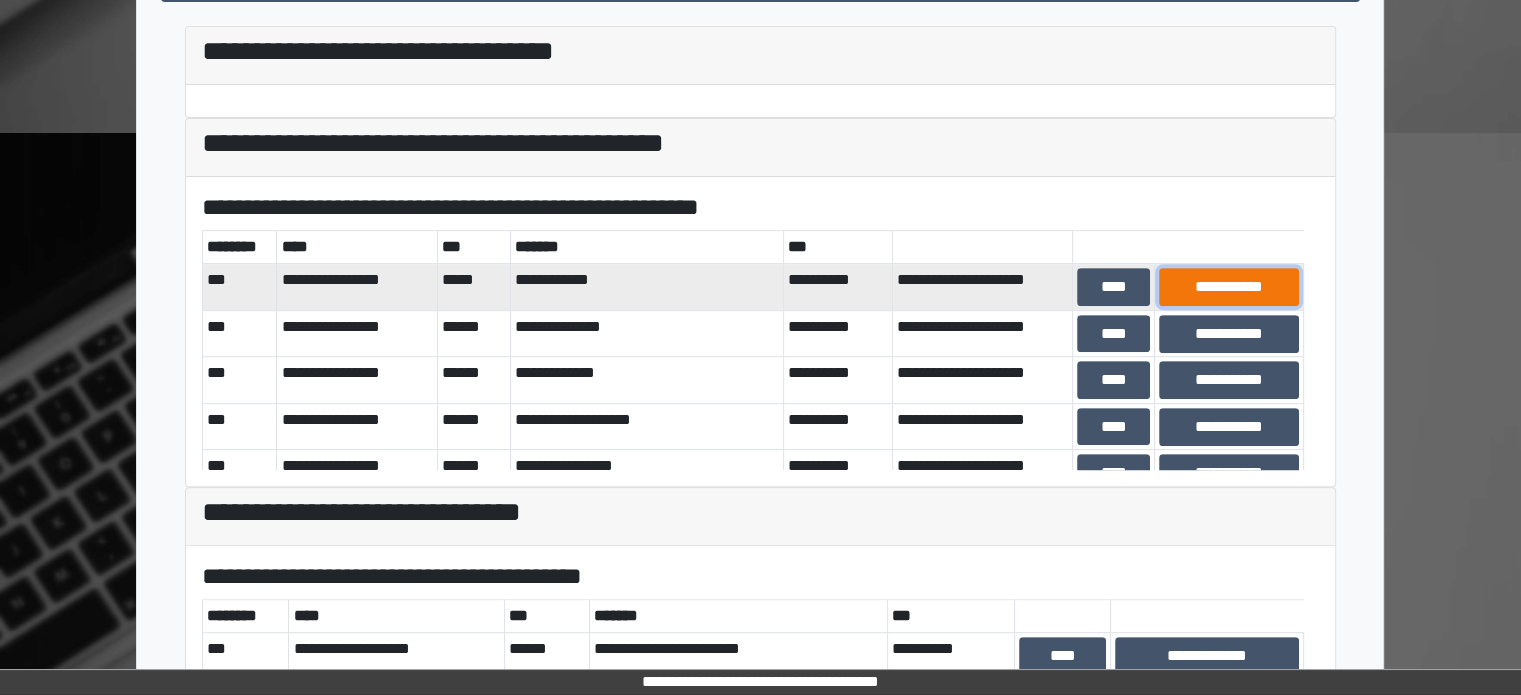 click on "**********" at bounding box center (1229, 287) 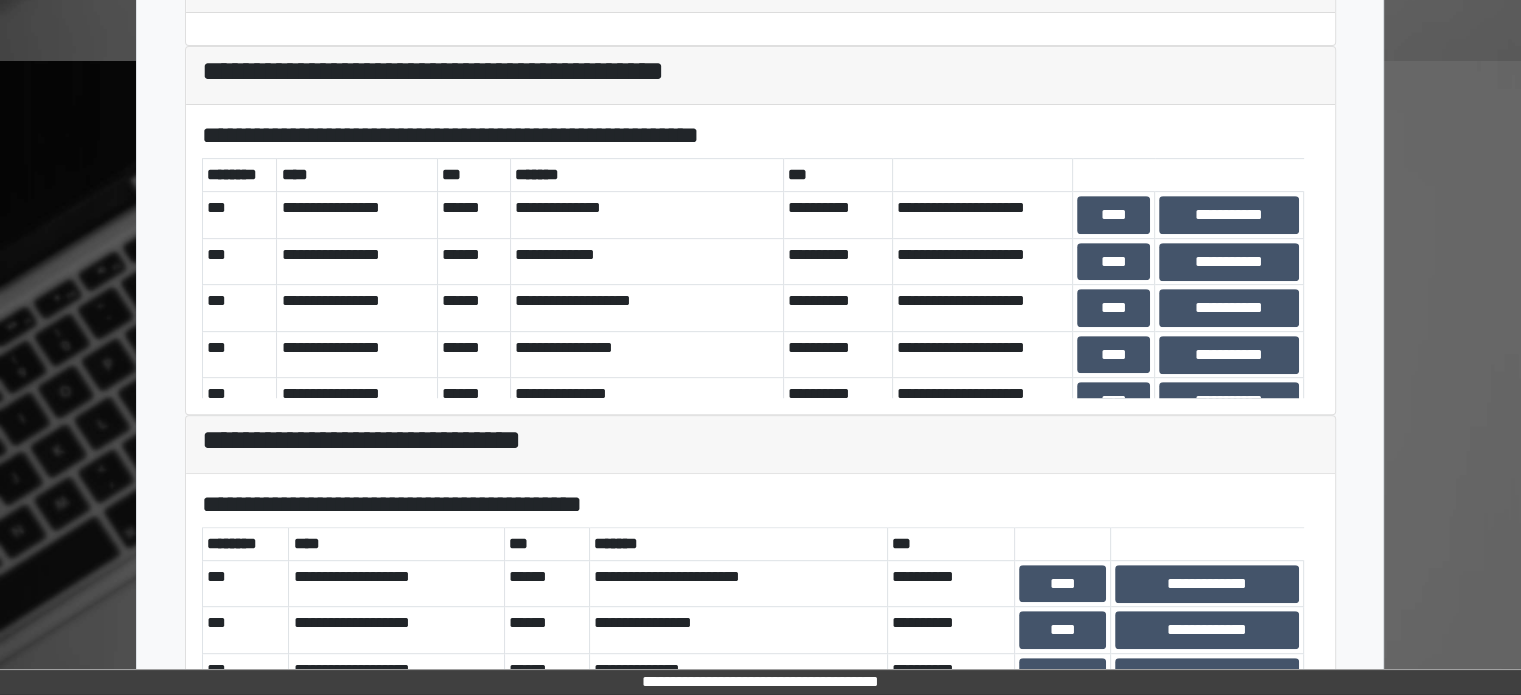 scroll, scrollTop: 700, scrollLeft: 0, axis: vertical 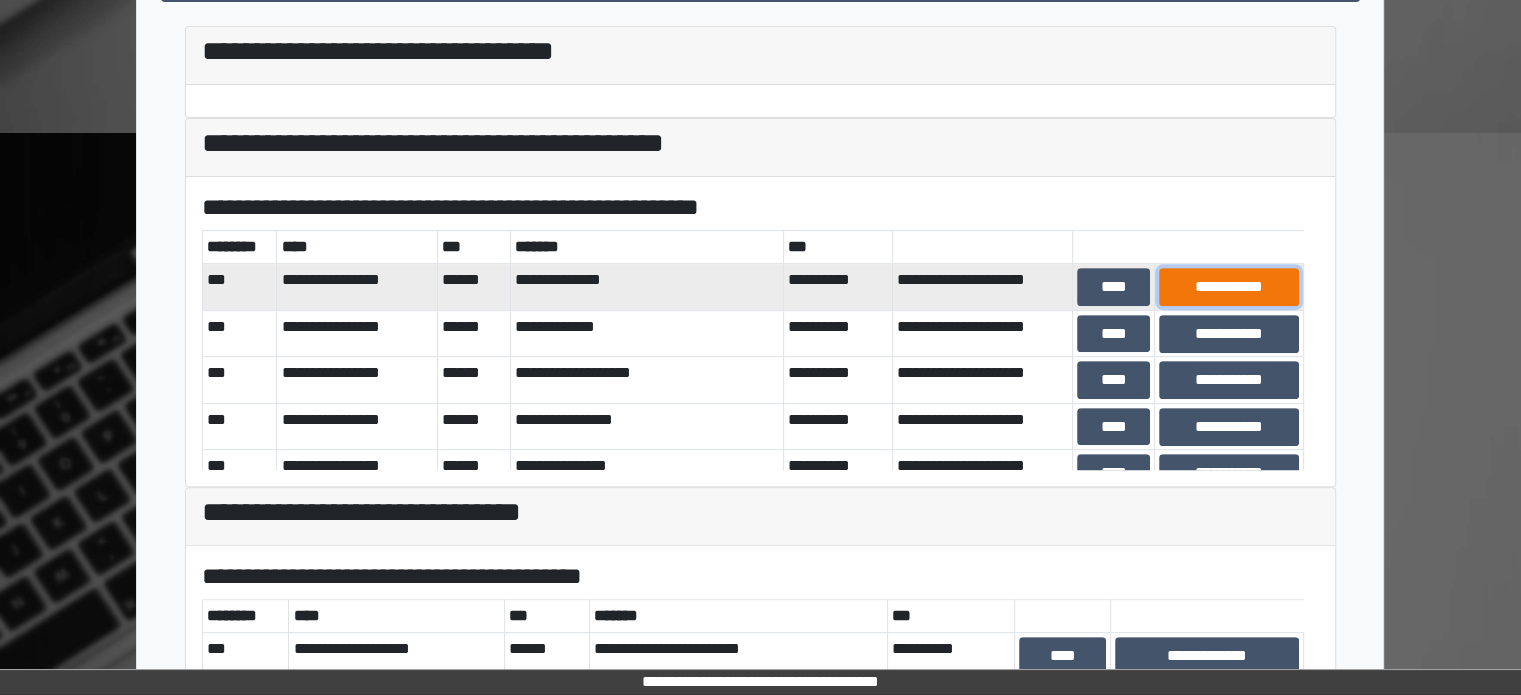 click on "**********" at bounding box center (1229, 287) 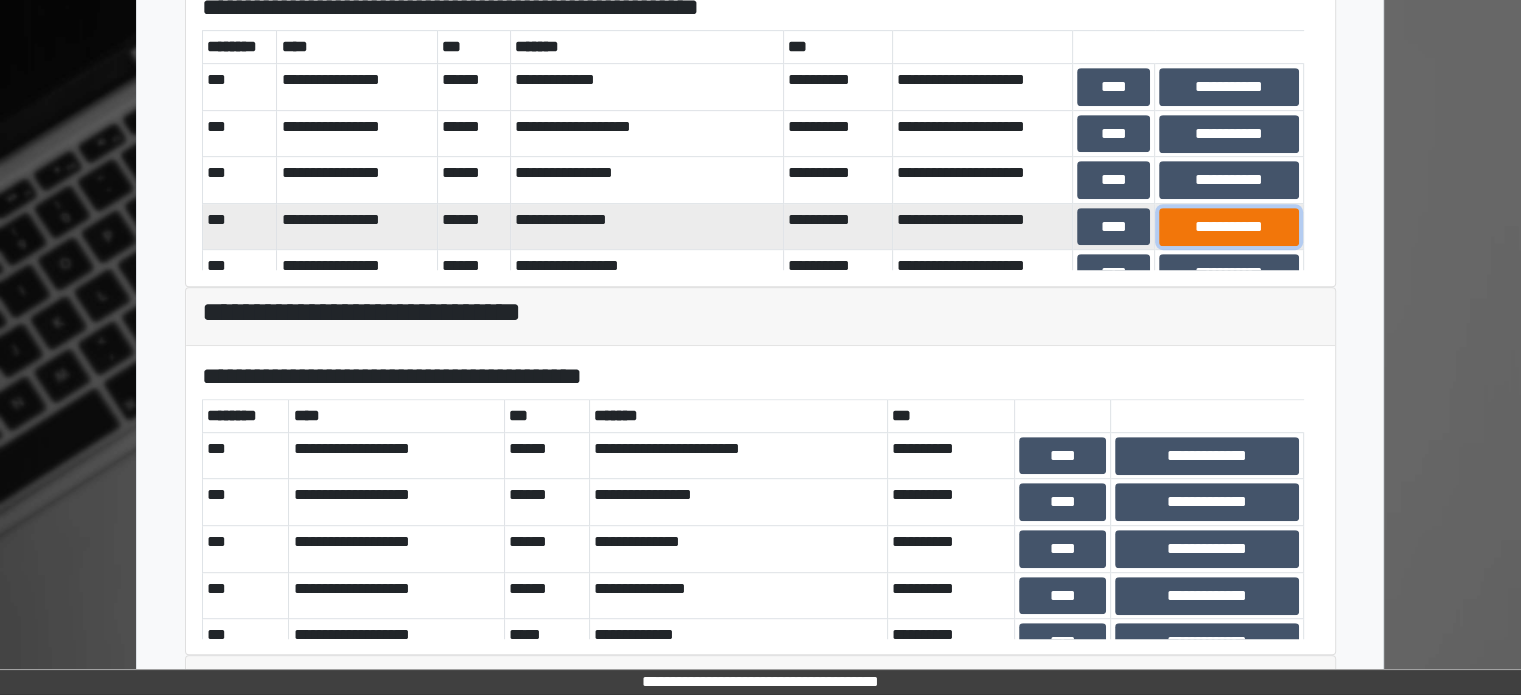 click on "**********" at bounding box center (1229, 227) 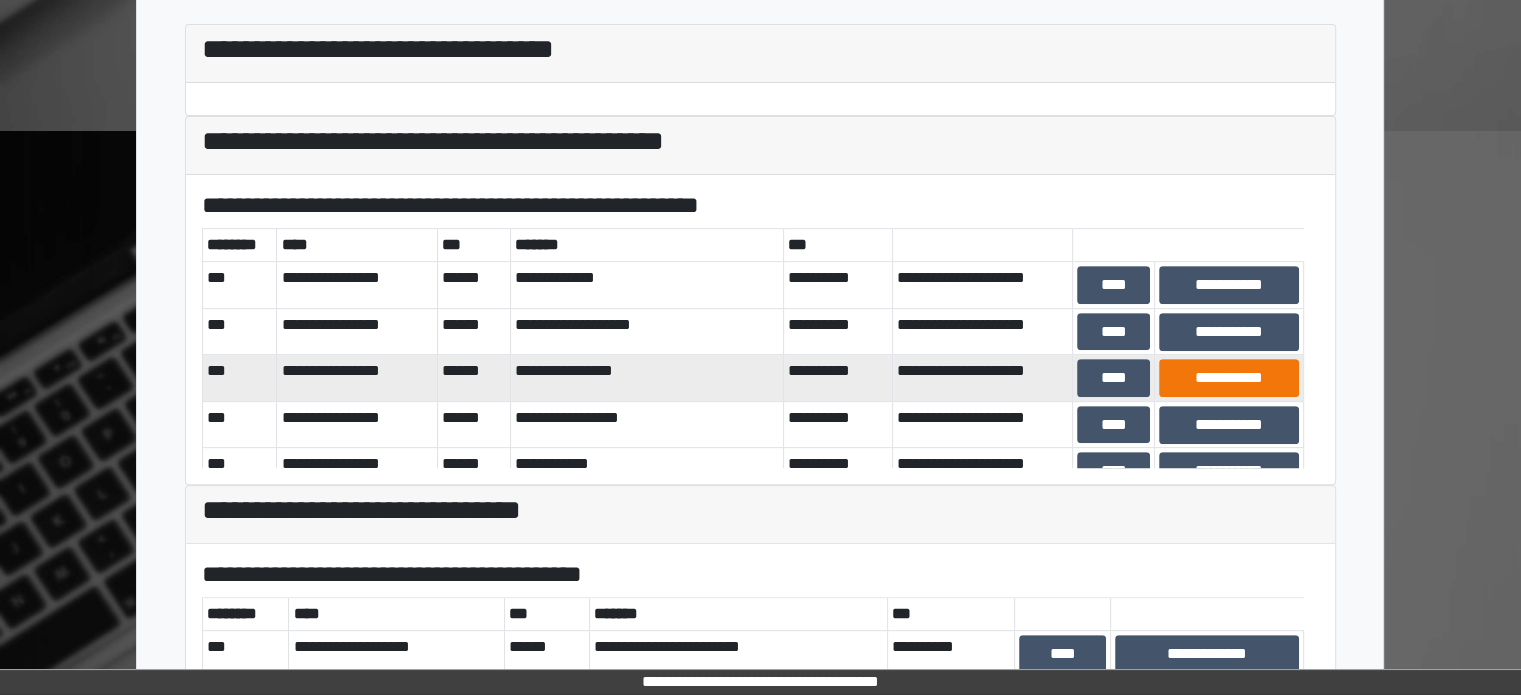 scroll, scrollTop: 800, scrollLeft: 0, axis: vertical 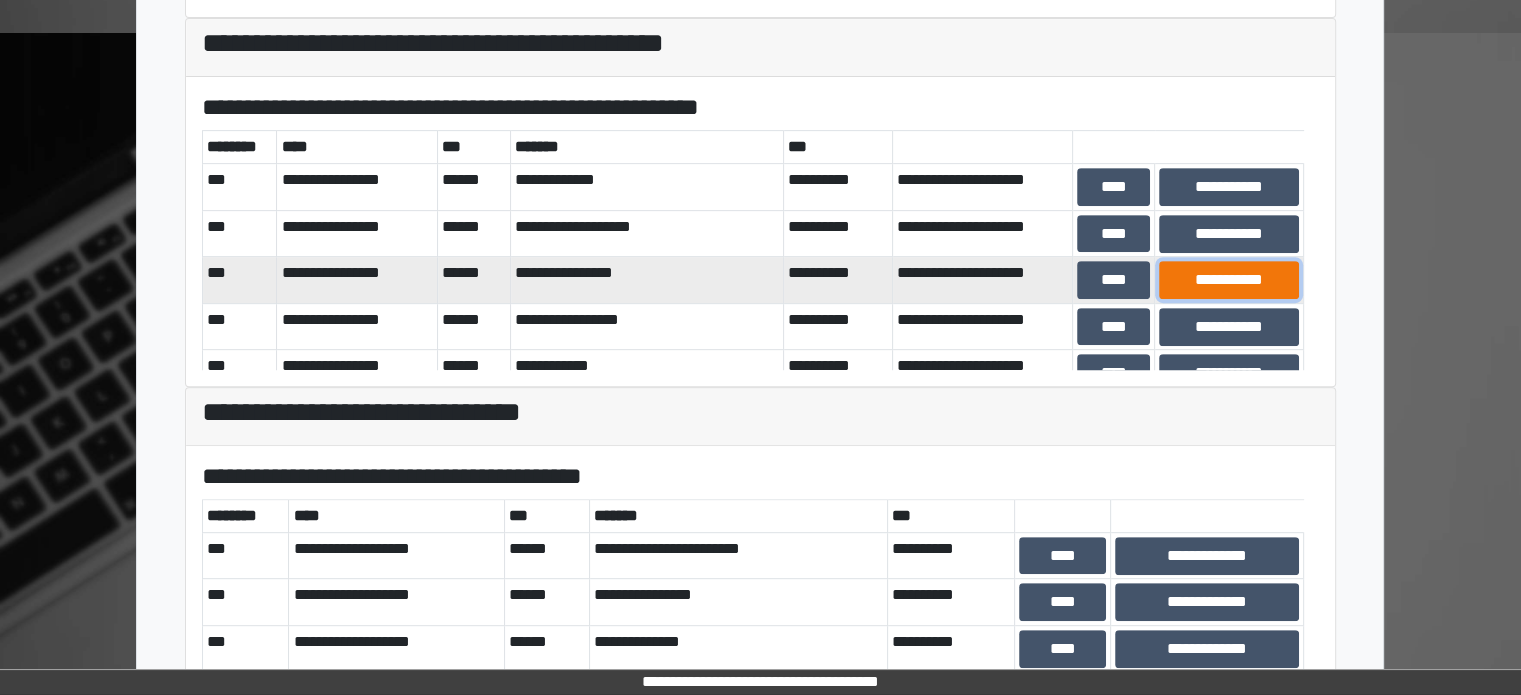 click on "**********" at bounding box center [1229, 280] 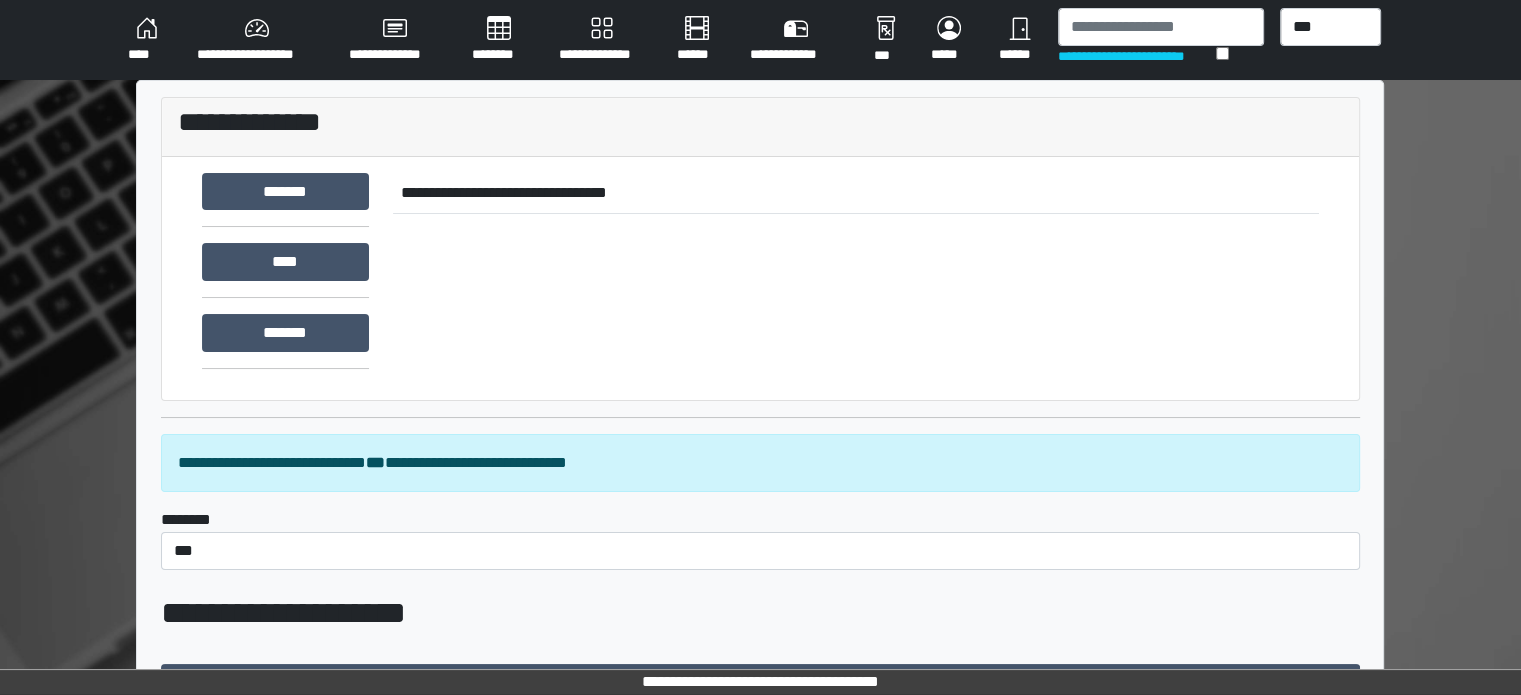 scroll, scrollTop: 700, scrollLeft: 0, axis: vertical 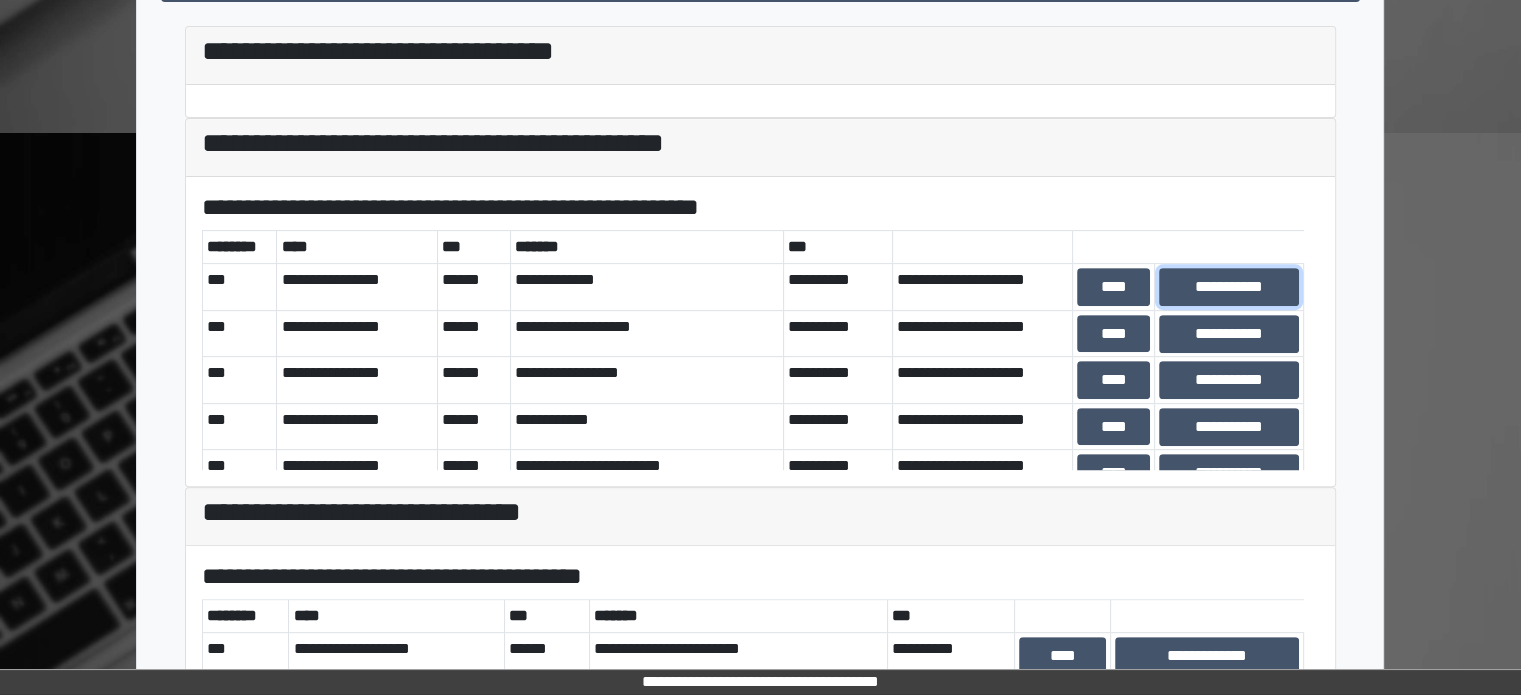 click on "**********" at bounding box center (1229, 287) 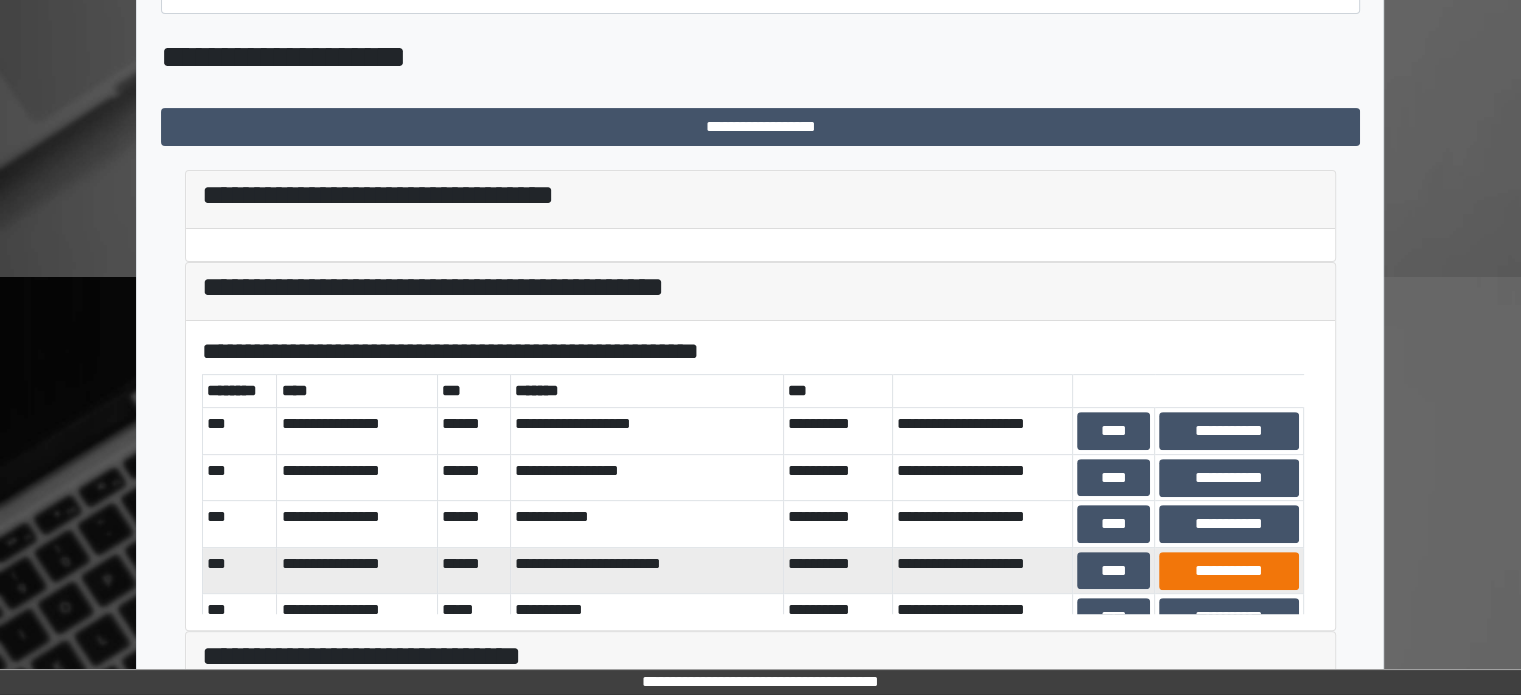 scroll, scrollTop: 600, scrollLeft: 0, axis: vertical 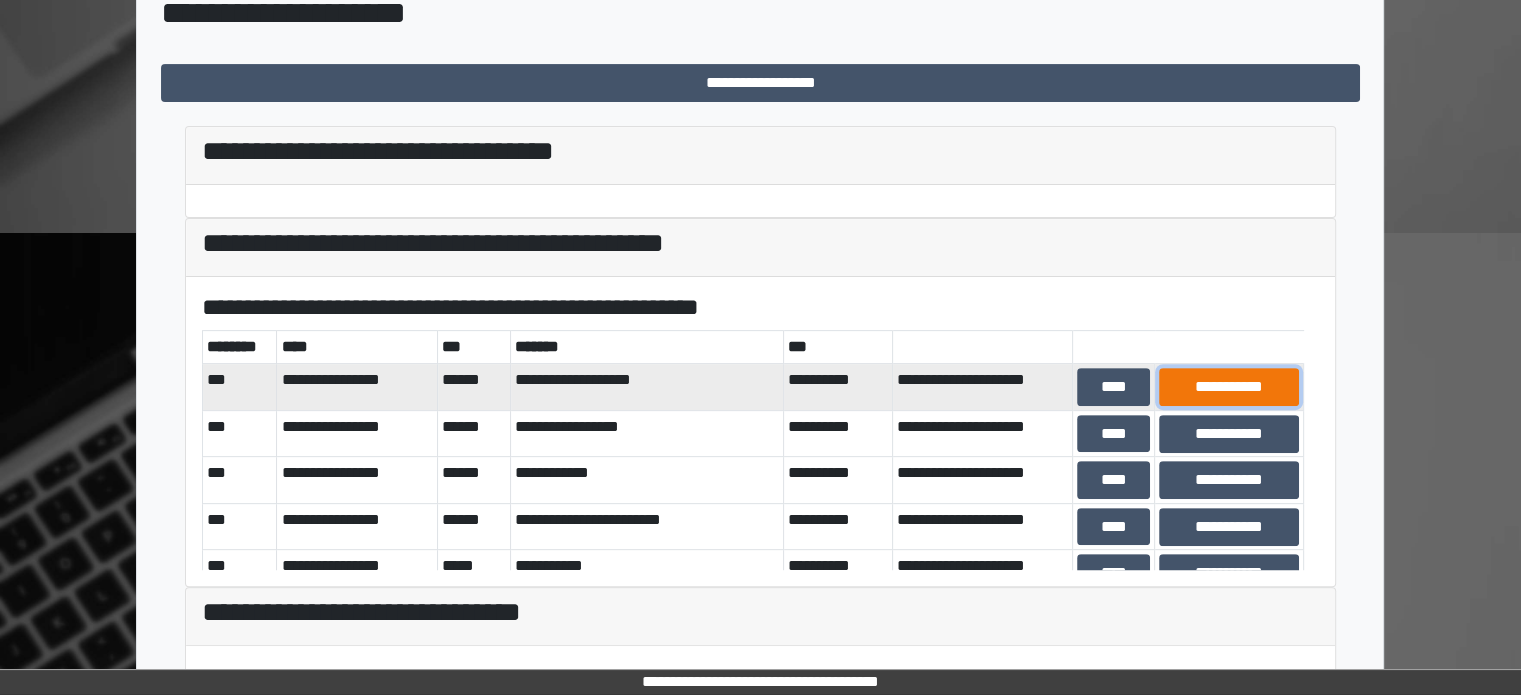 click on "**********" at bounding box center (1229, 387) 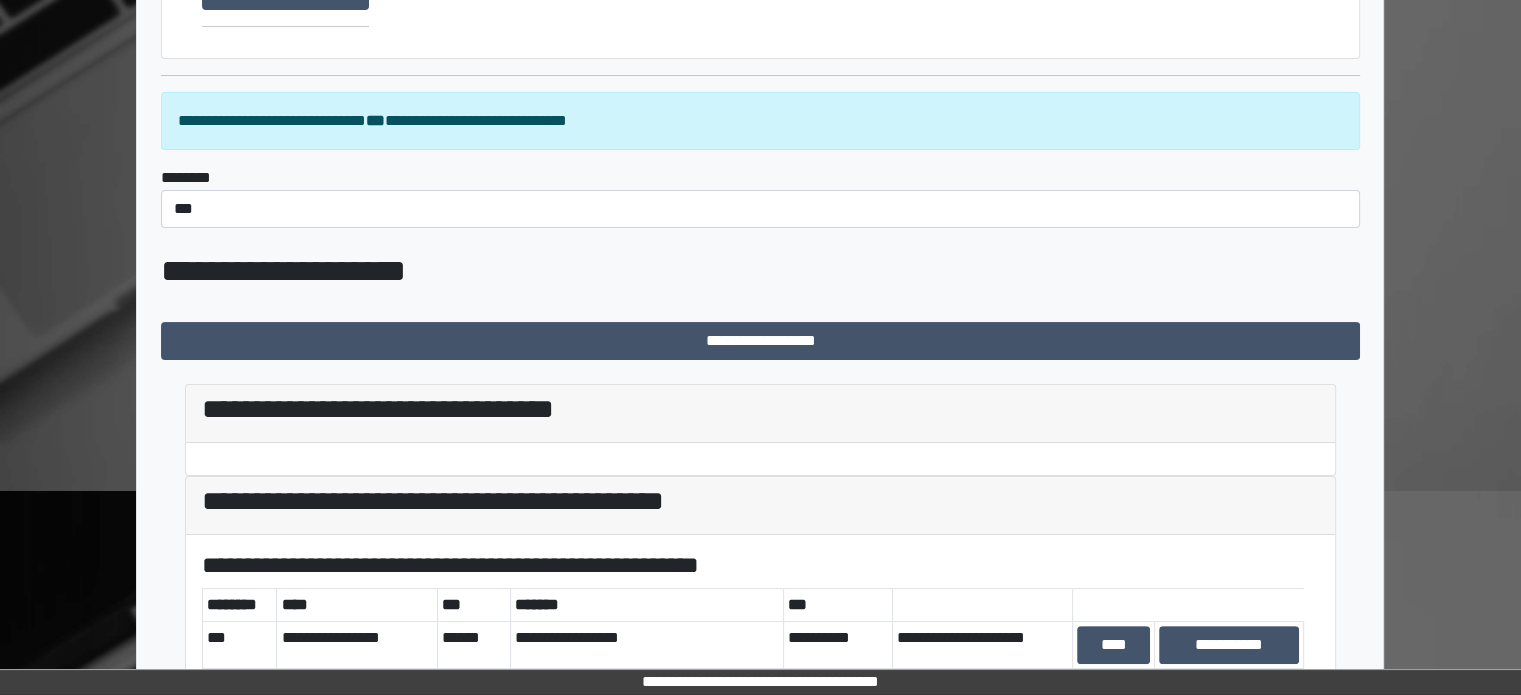 scroll, scrollTop: 800, scrollLeft: 0, axis: vertical 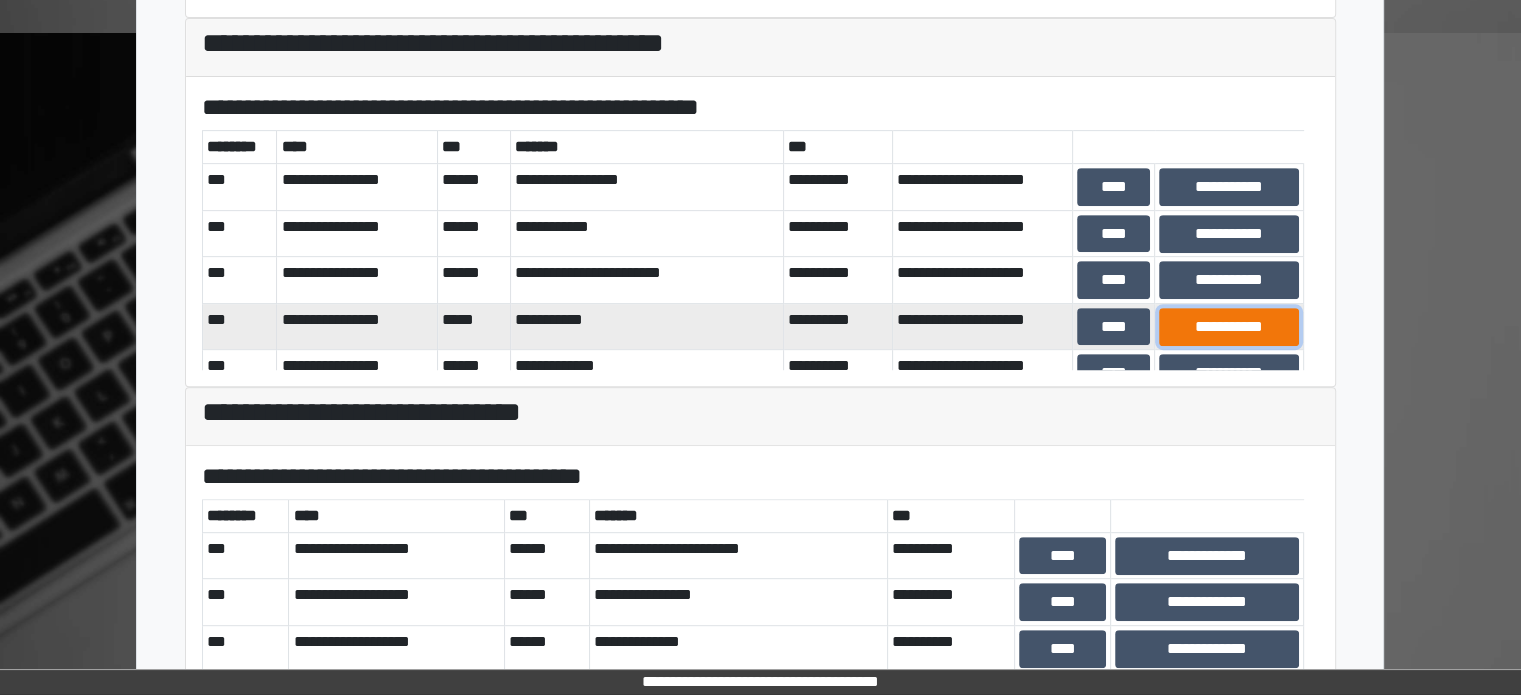 click on "**********" at bounding box center [1229, 327] 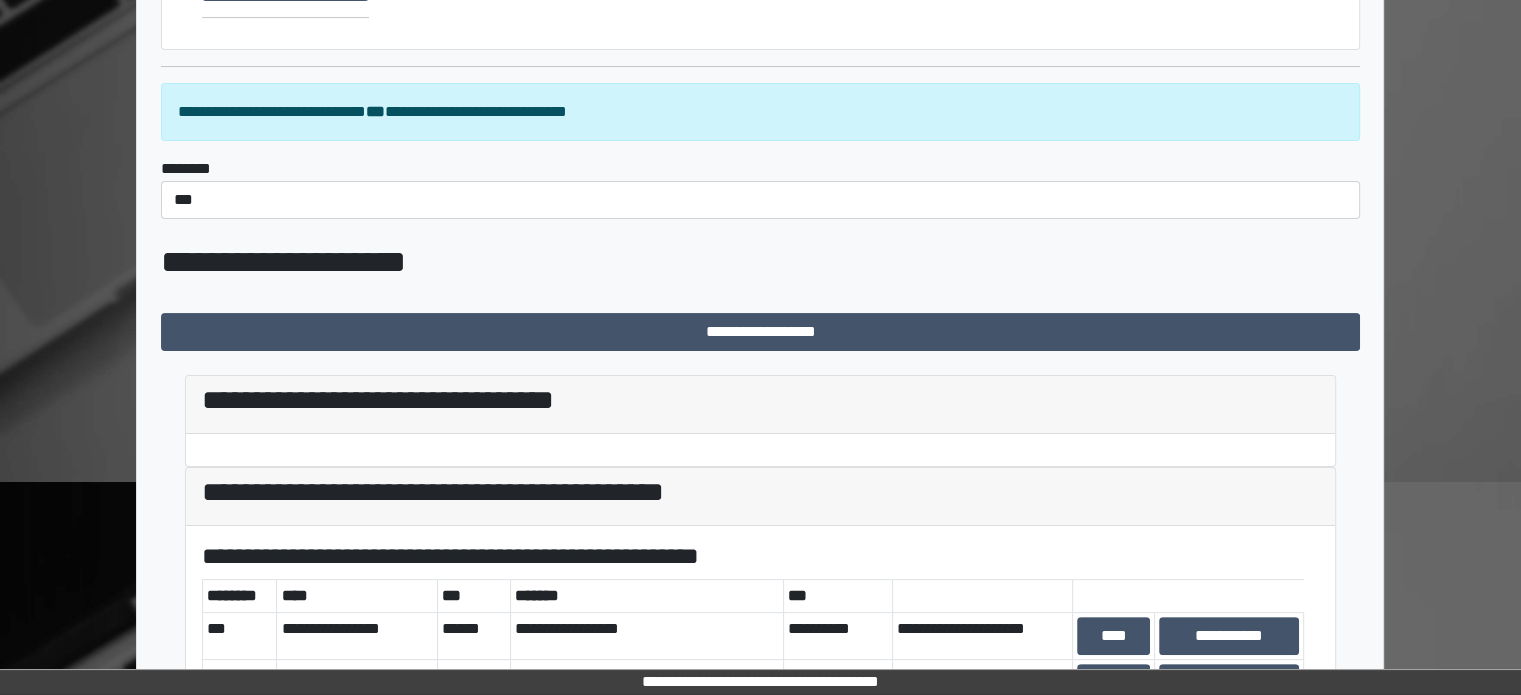scroll, scrollTop: 800, scrollLeft: 0, axis: vertical 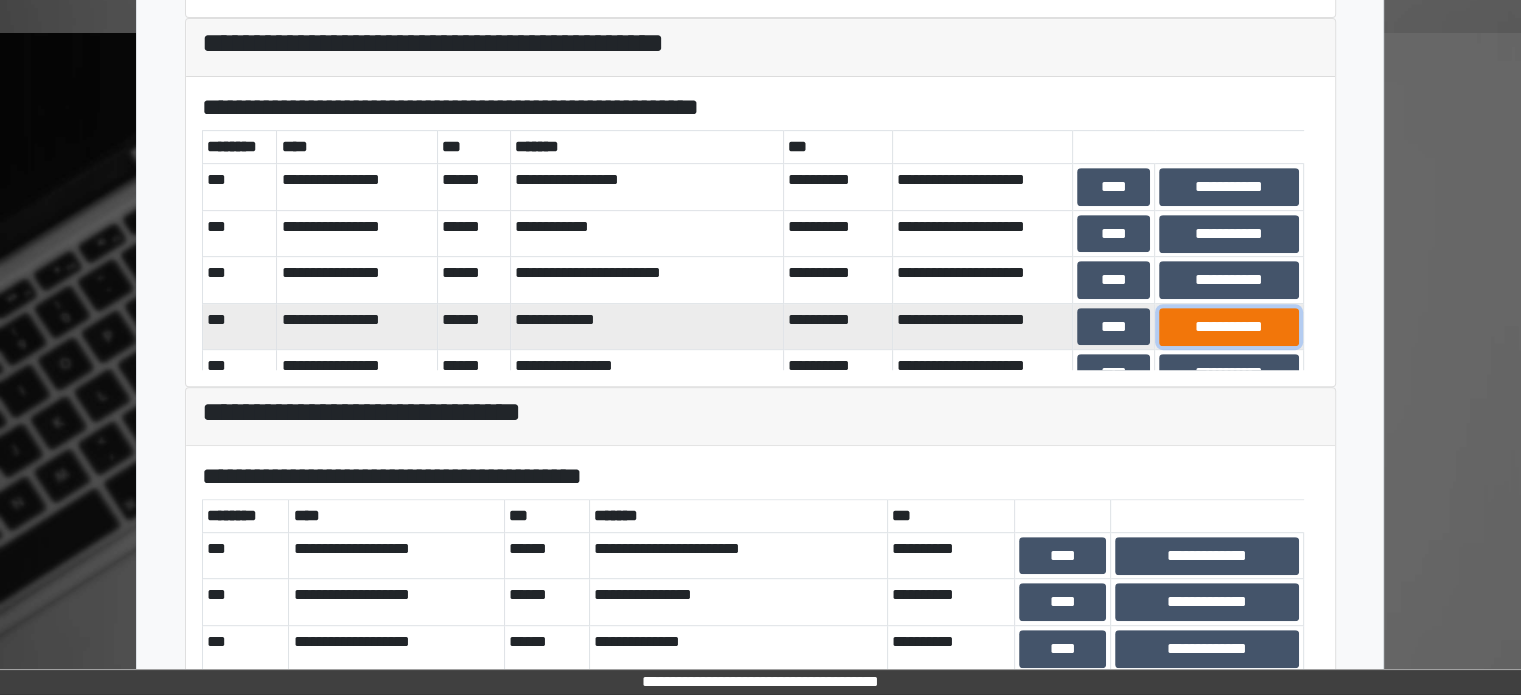 click on "**********" at bounding box center (1229, 327) 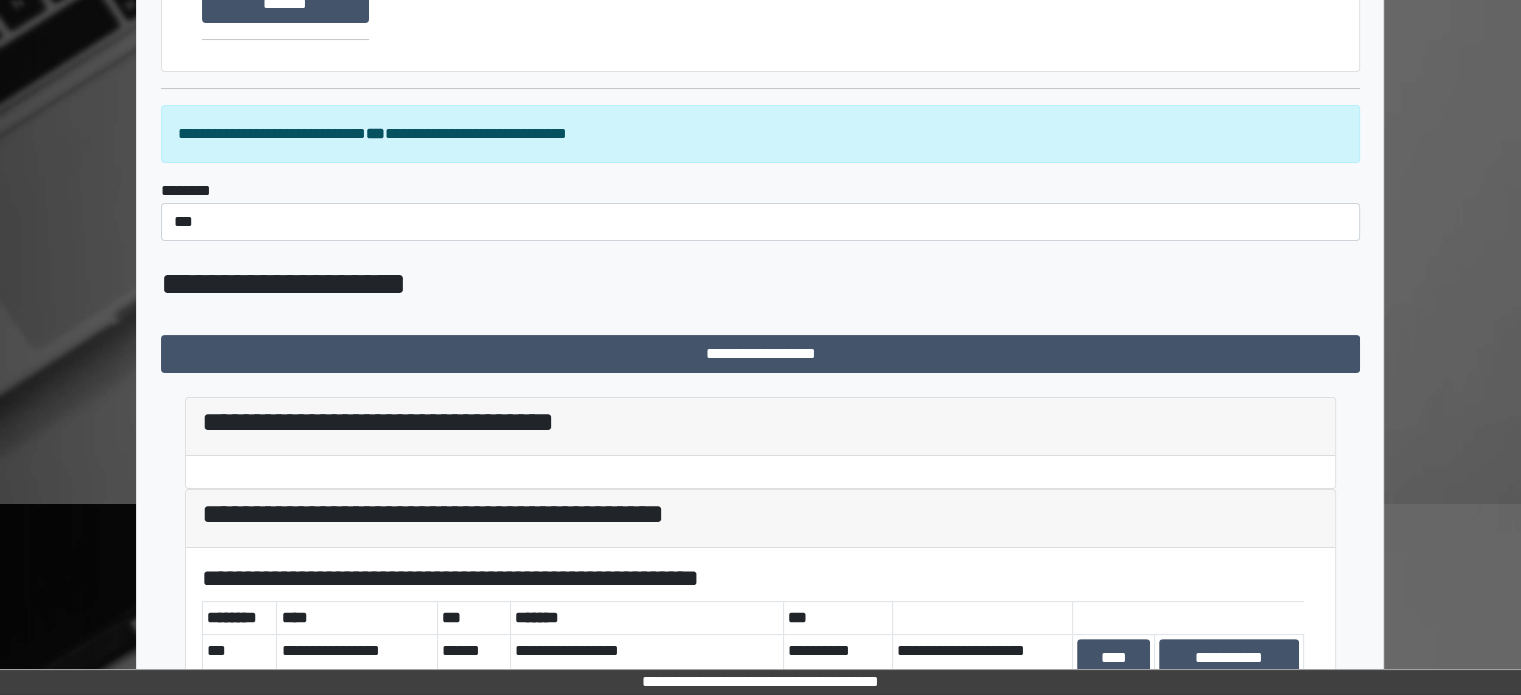 scroll, scrollTop: 700, scrollLeft: 0, axis: vertical 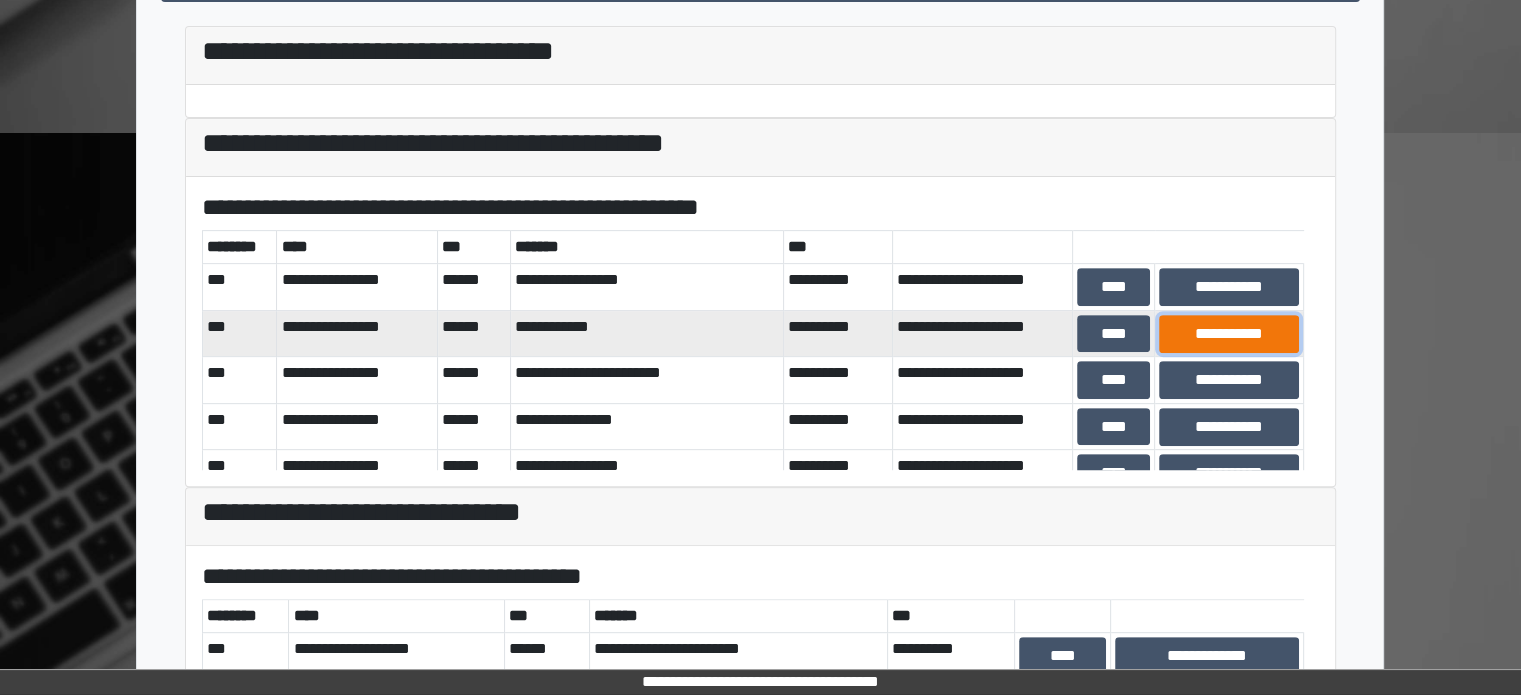 click on "**********" at bounding box center [1229, 334] 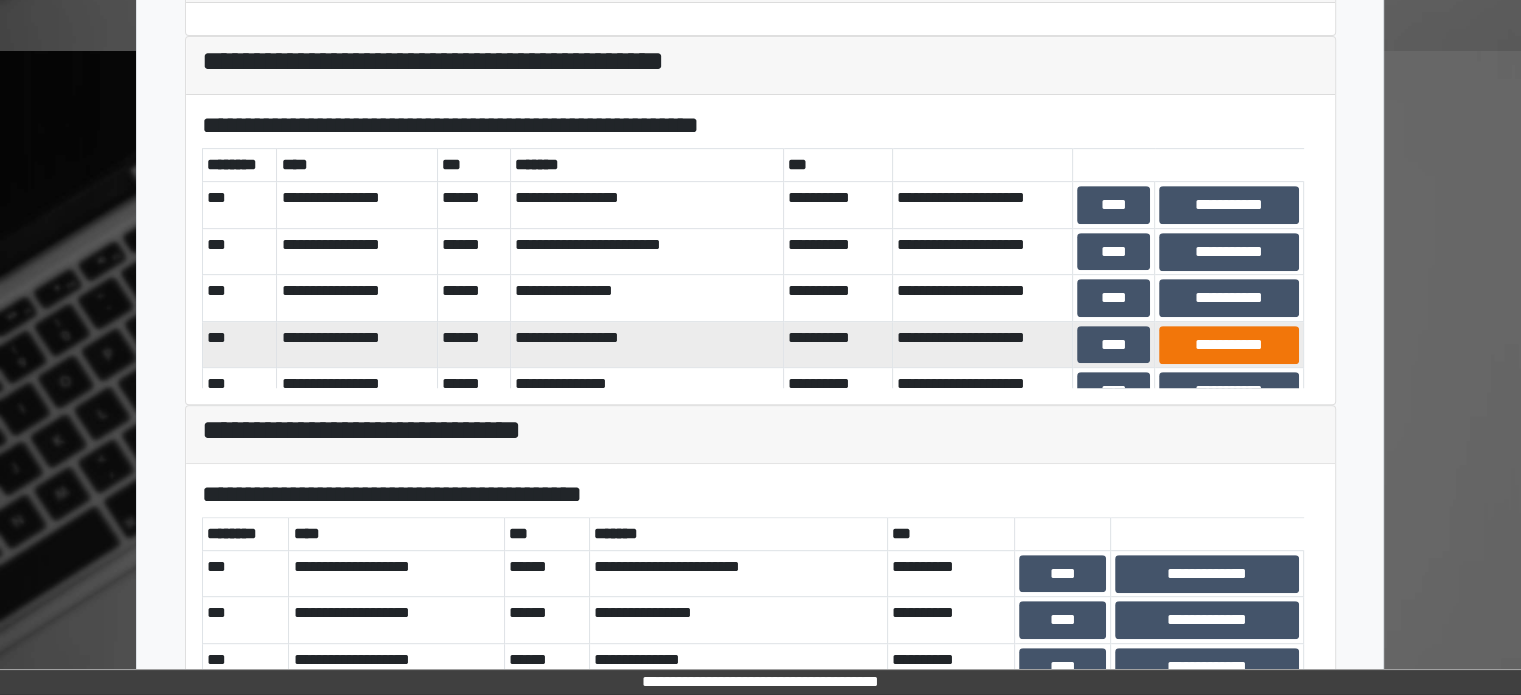 scroll, scrollTop: 800, scrollLeft: 0, axis: vertical 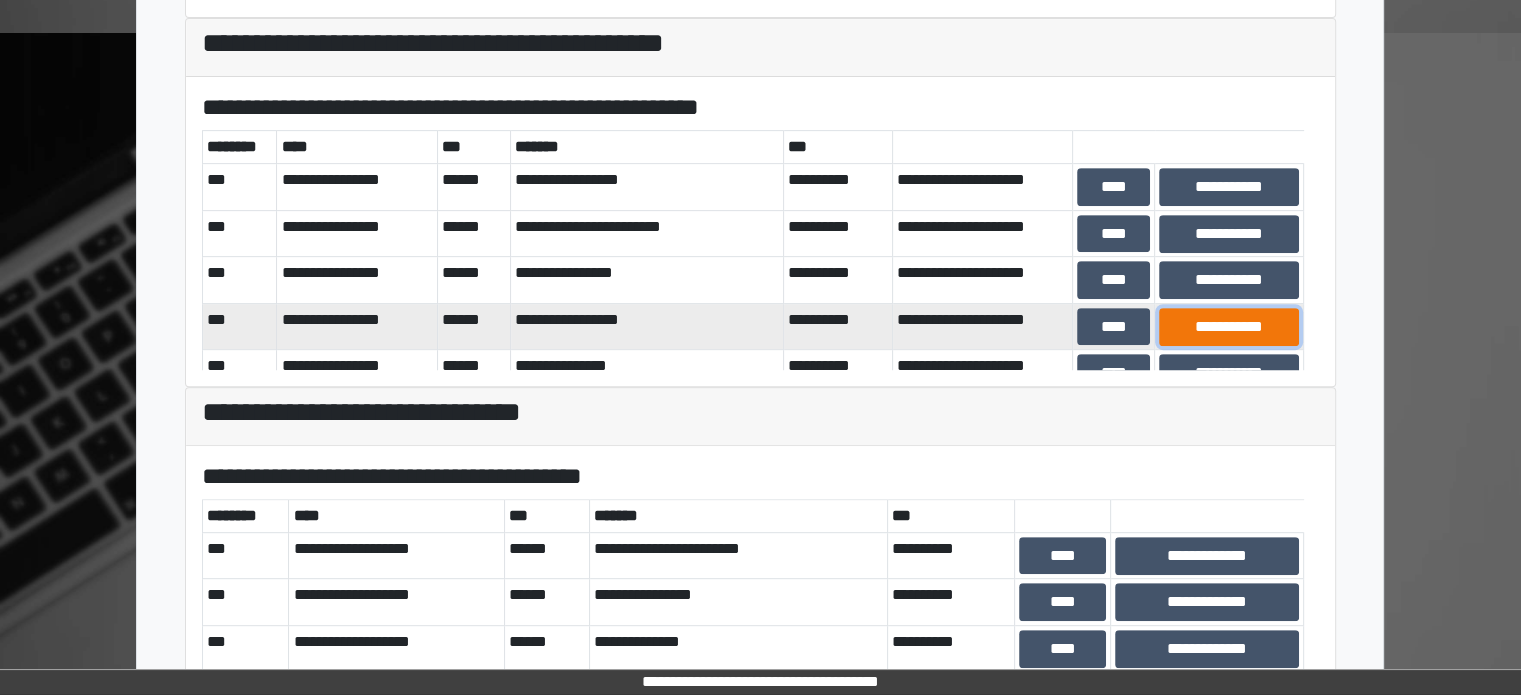 click on "**********" at bounding box center (1229, 327) 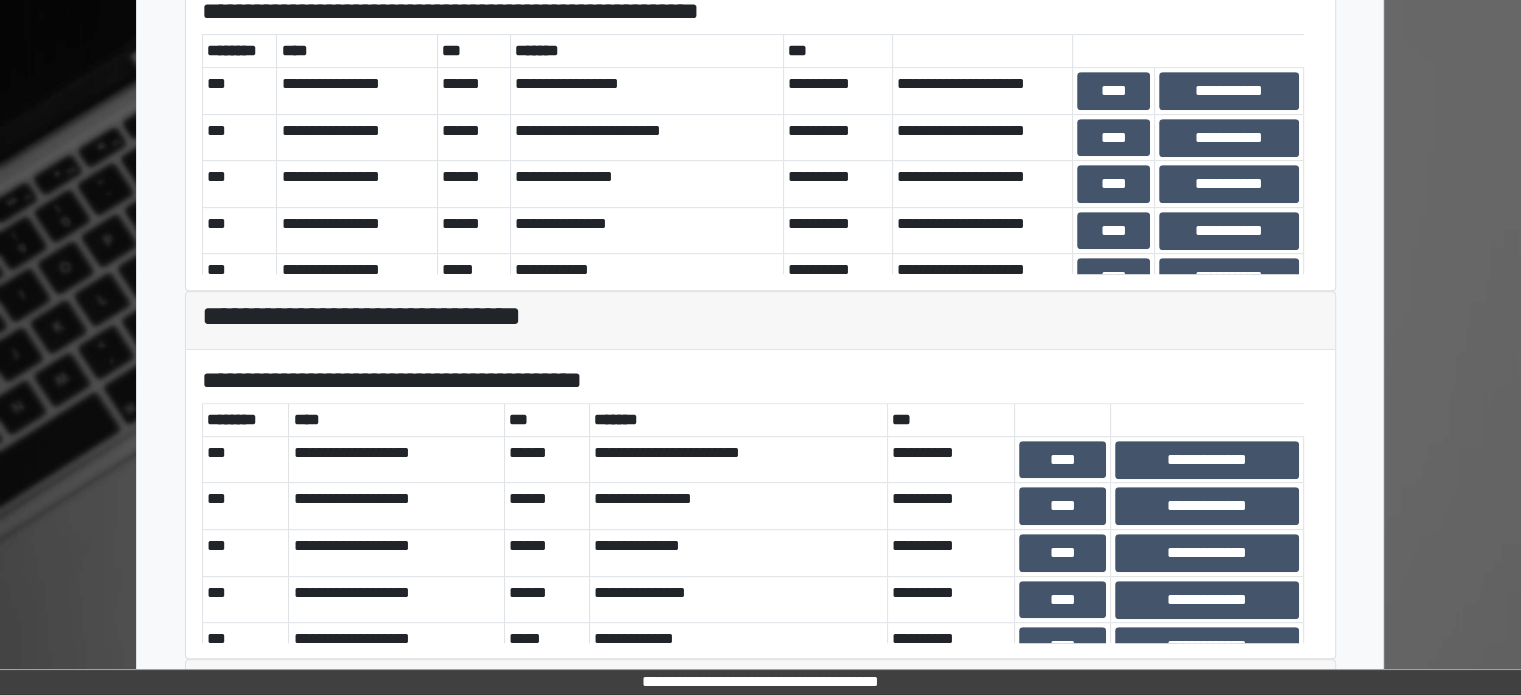 scroll, scrollTop: 900, scrollLeft: 0, axis: vertical 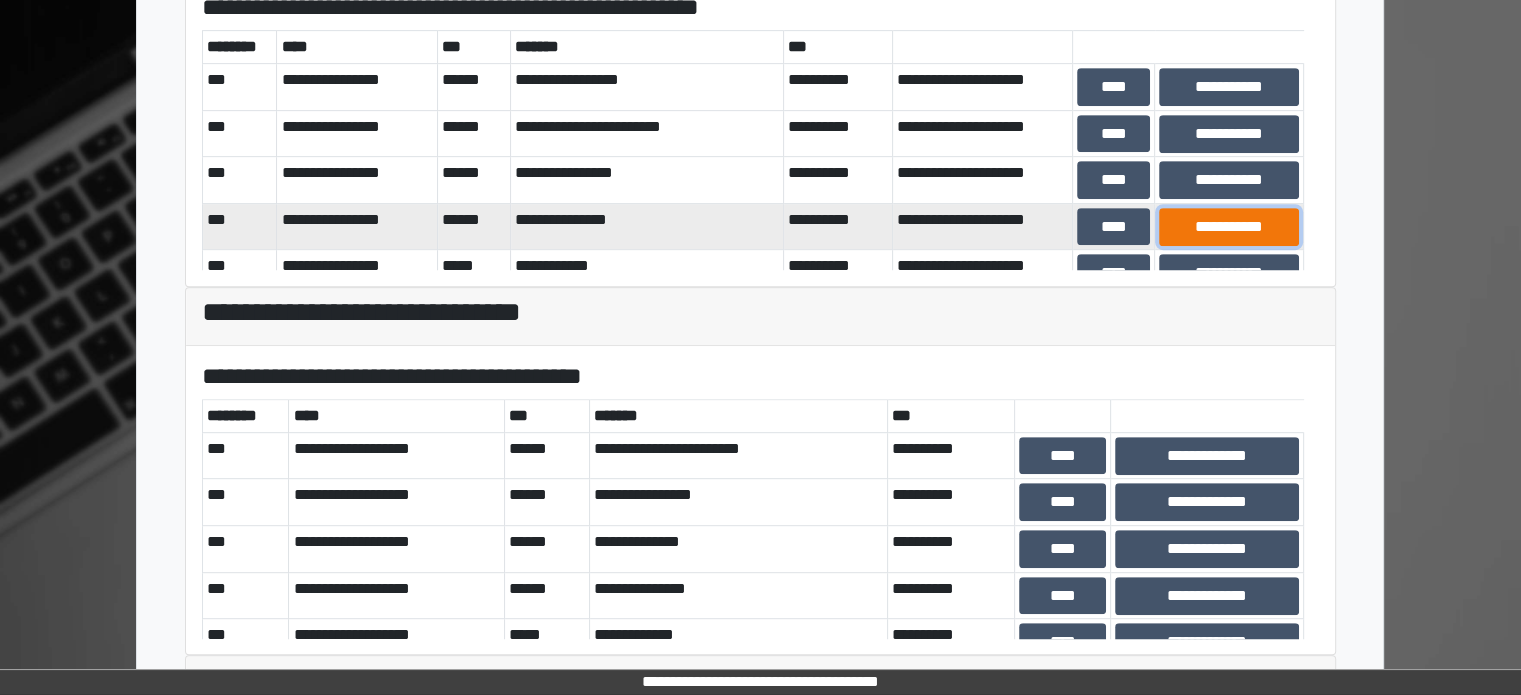 click on "**********" at bounding box center [1229, 227] 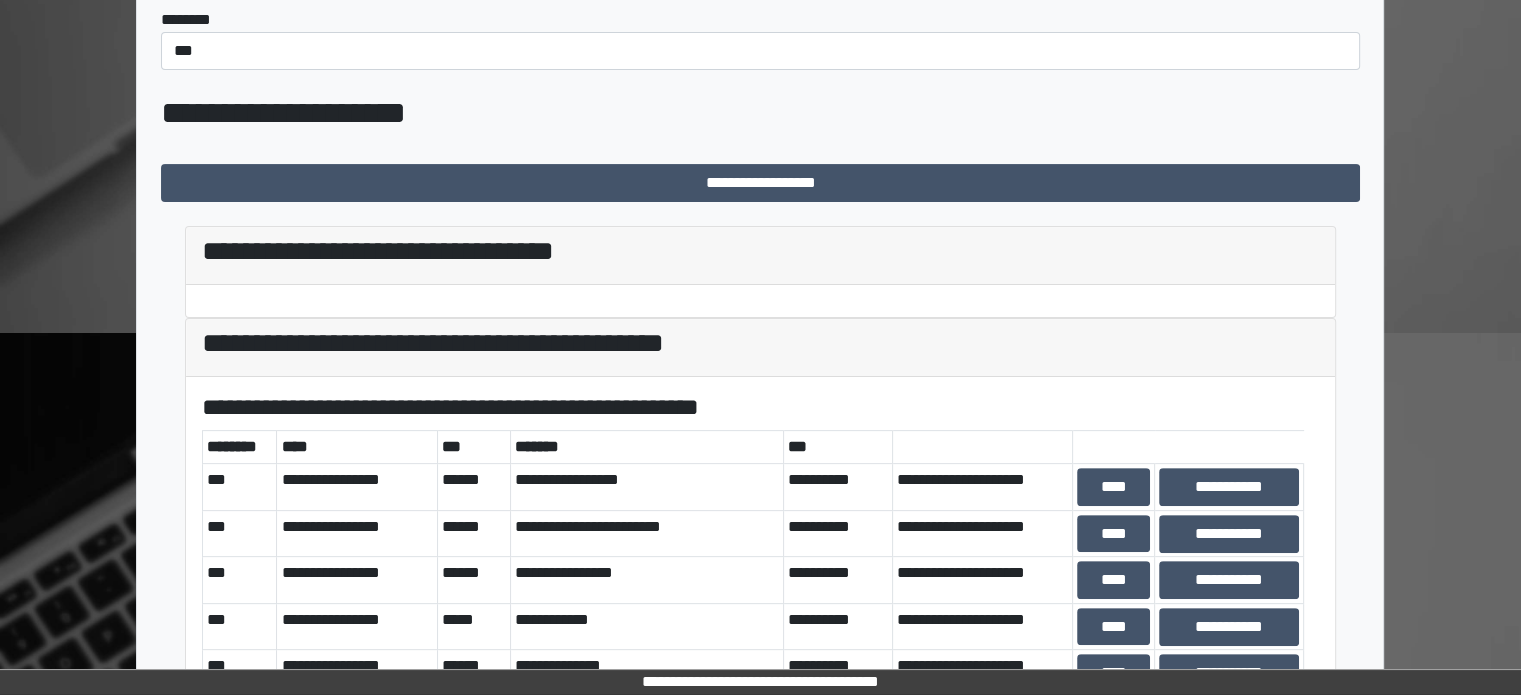 scroll, scrollTop: 800, scrollLeft: 0, axis: vertical 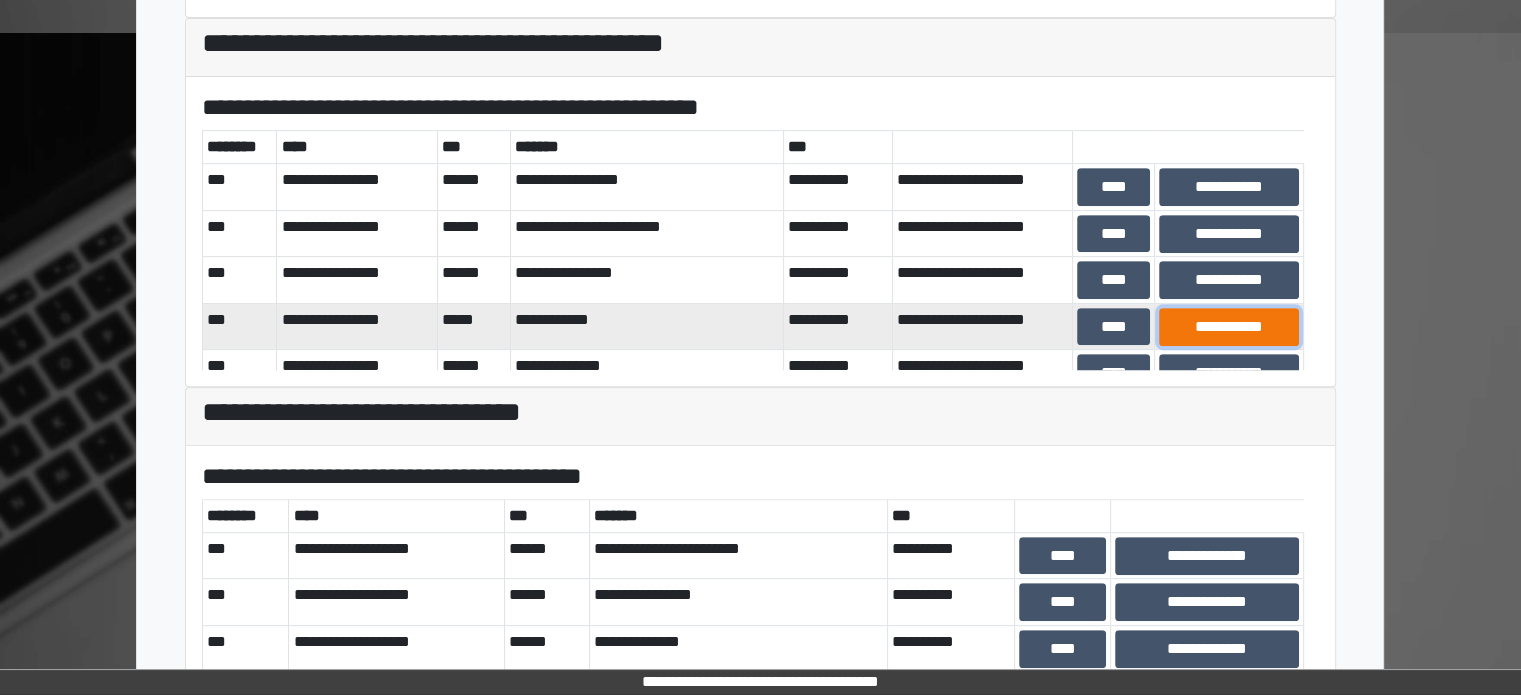 click on "**********" at bounding box center (1229, 327) 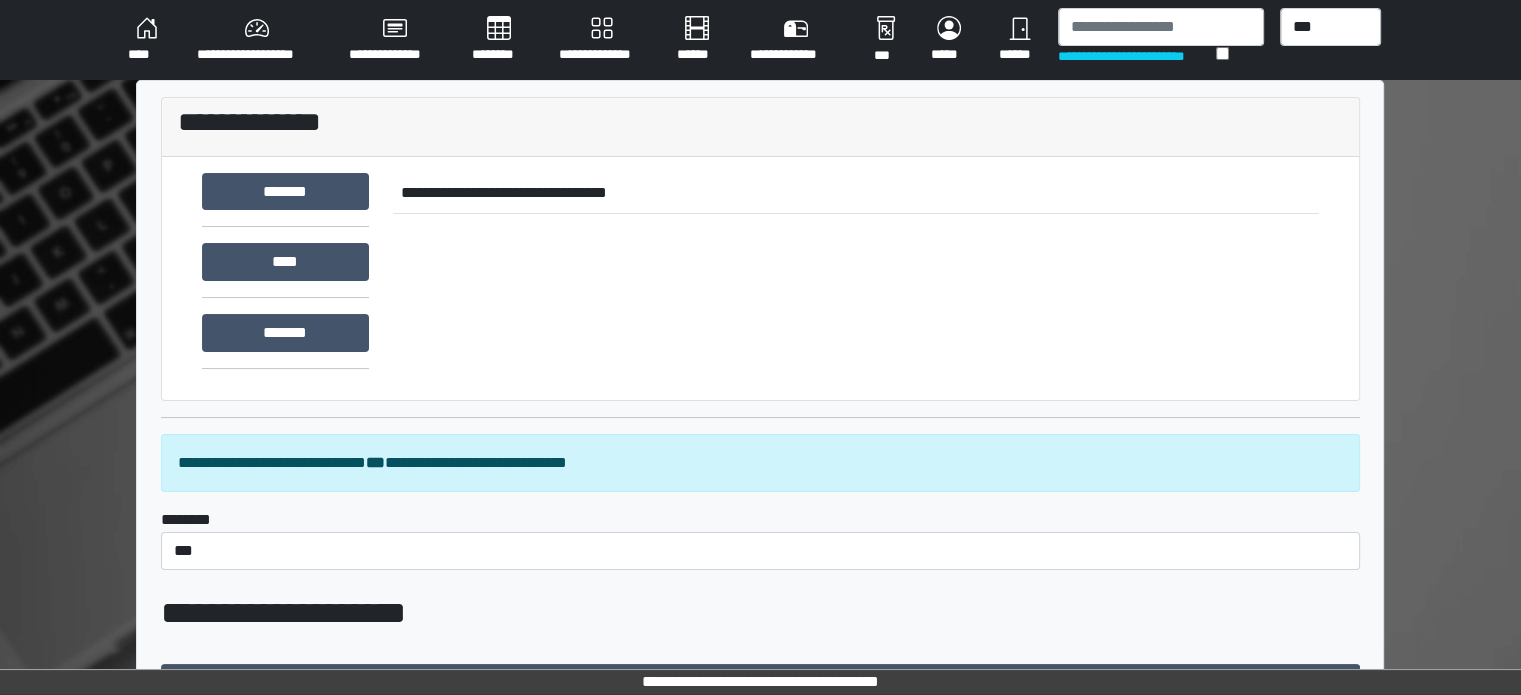 scroll, scrollTop: 900, scrollLeft: 0, axis: vertical 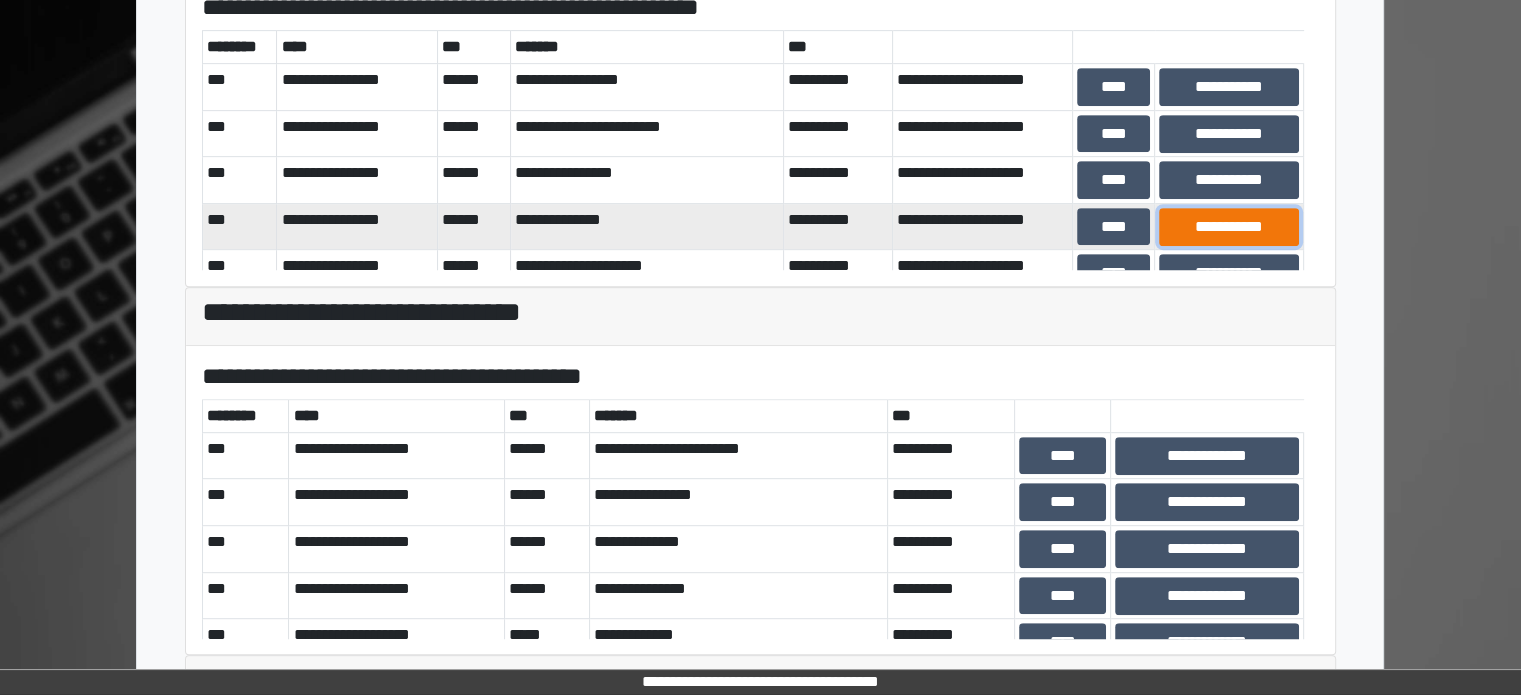 click on "**********" at bounding box center [1229, 227] 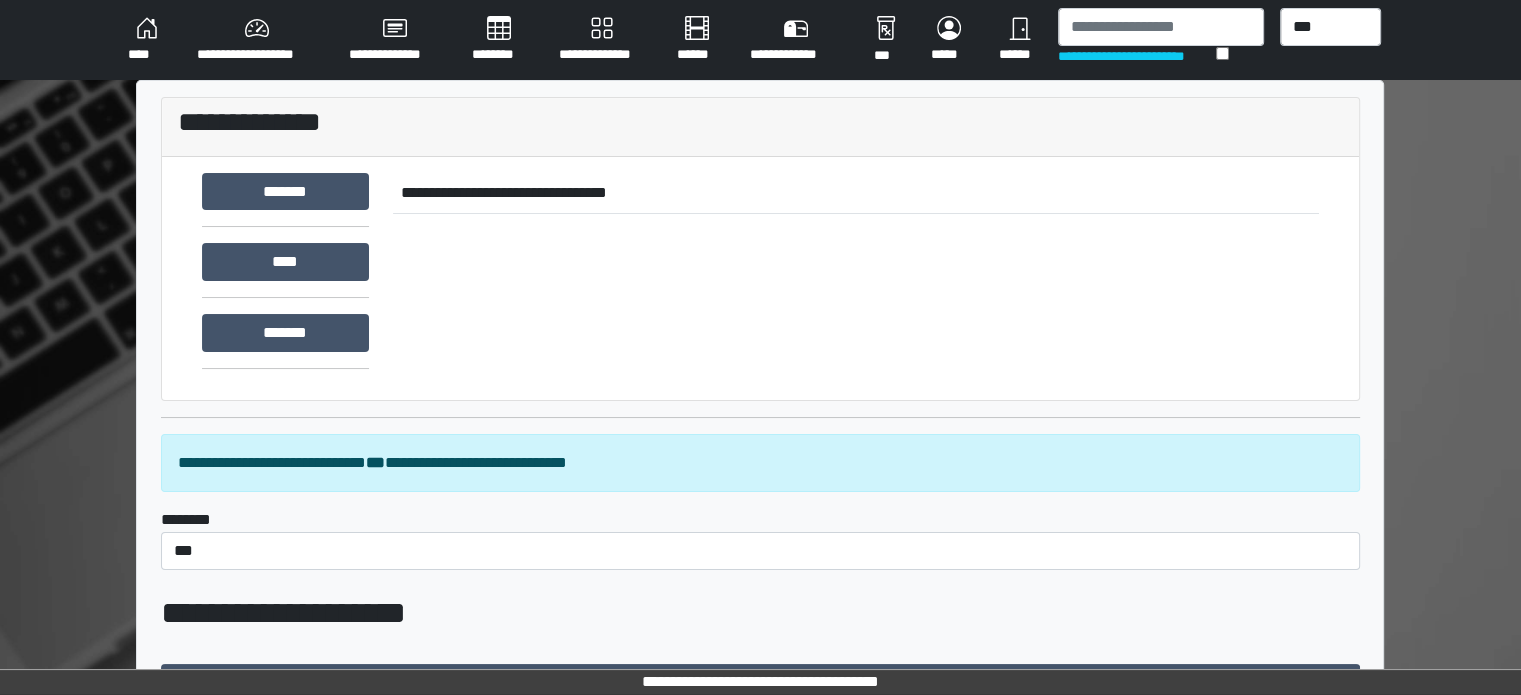 scroll, scrollTop: 600, scrollLeft: 0, axis: vertical 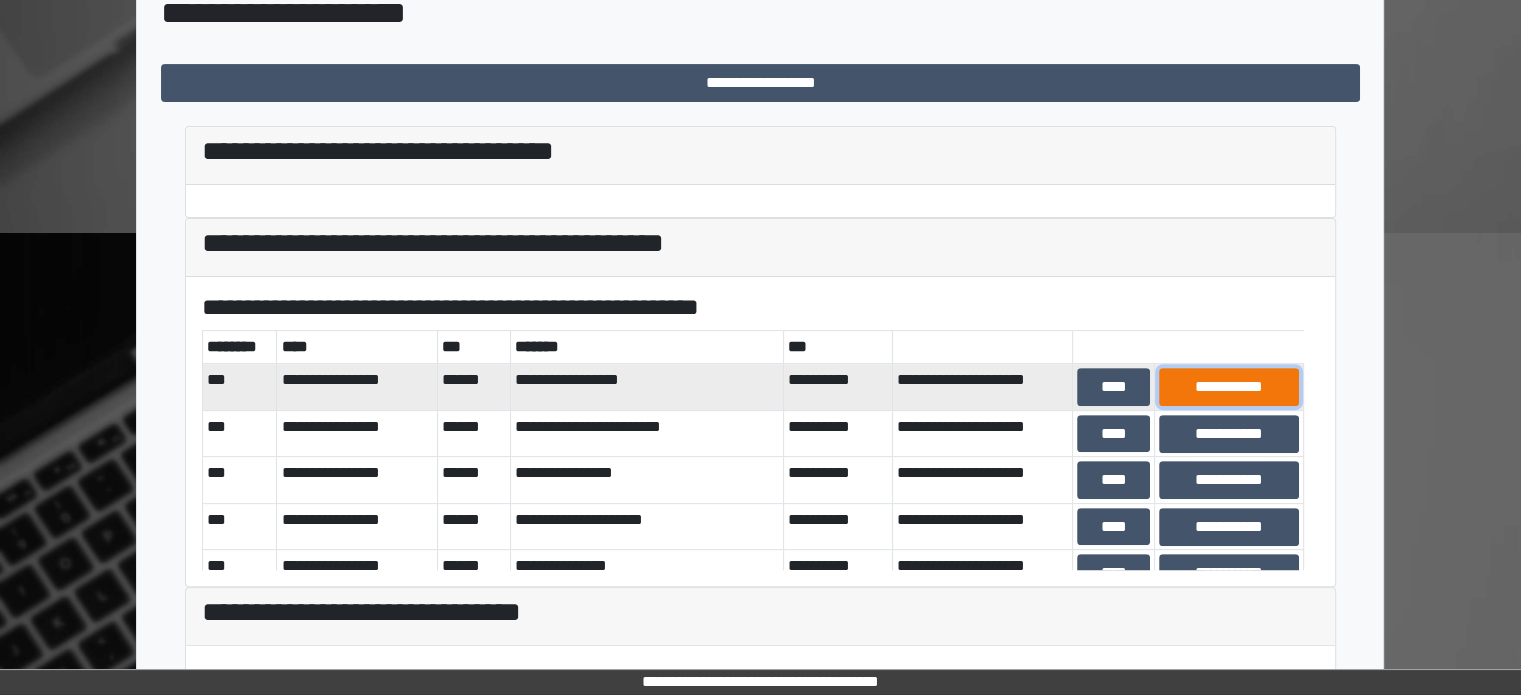 click on "**********" at bounding box center (1229, 387) 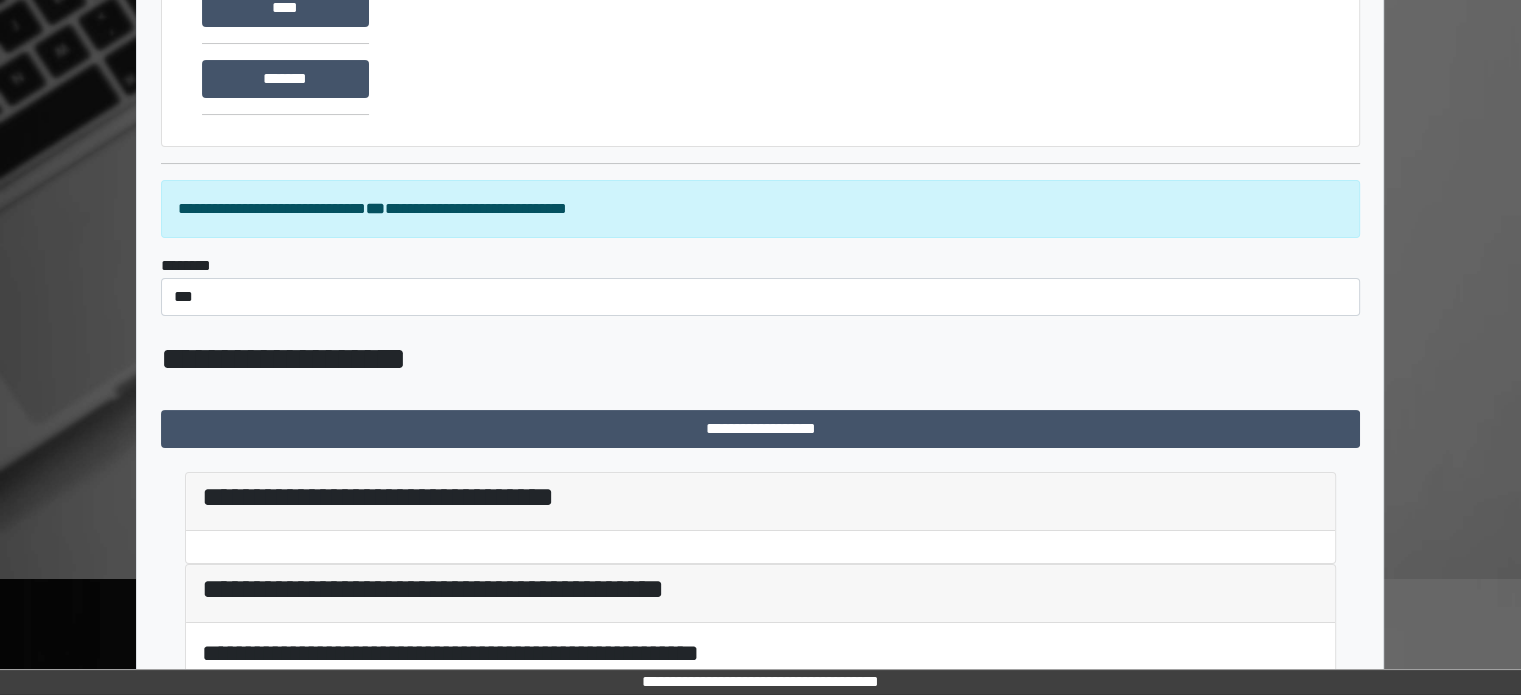 scroll, scrollTop: 800, scrollLeft: 0, axis: vertical 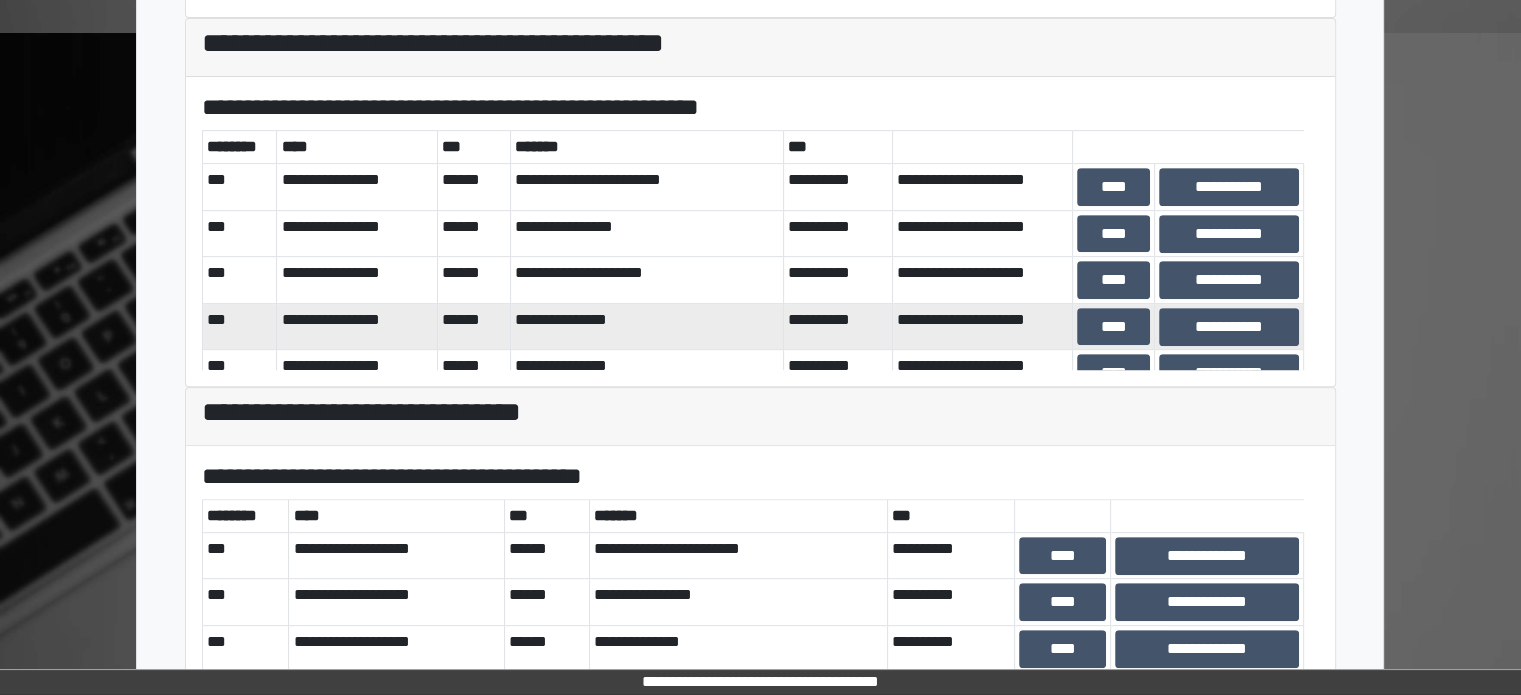 click on "**********" at bounding box center (1229, 326) 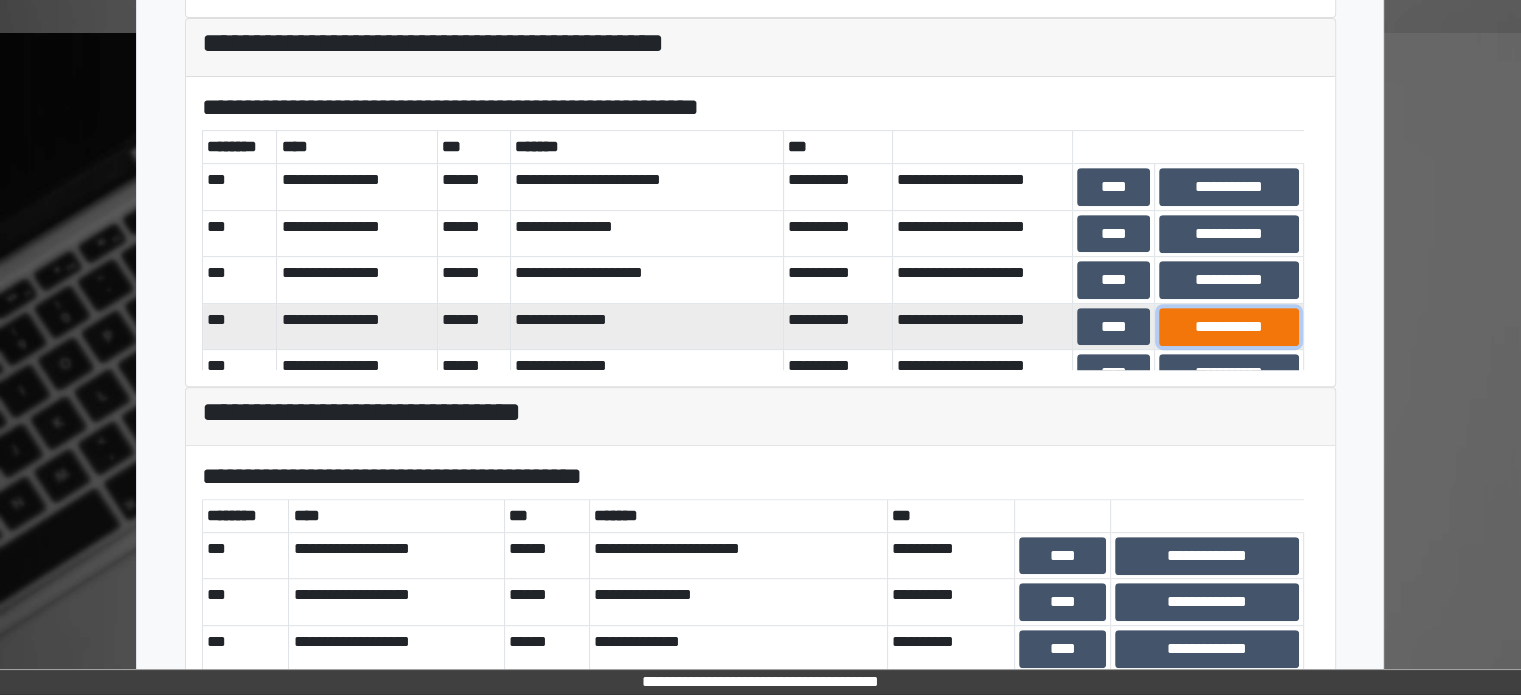 click on "**********" at bounding box center (1229, 327) 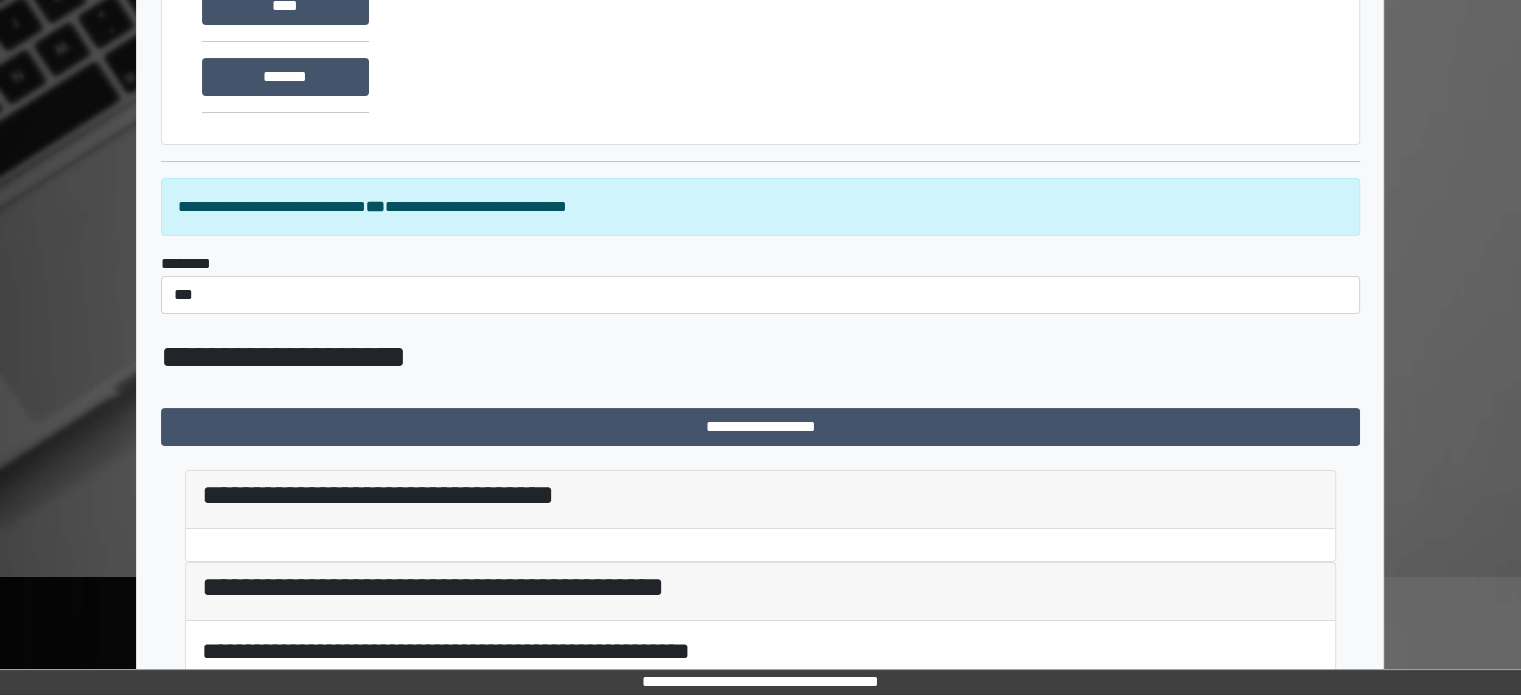 scroll, scrollTop: 400, scrollLeft: 0, axis: vertical 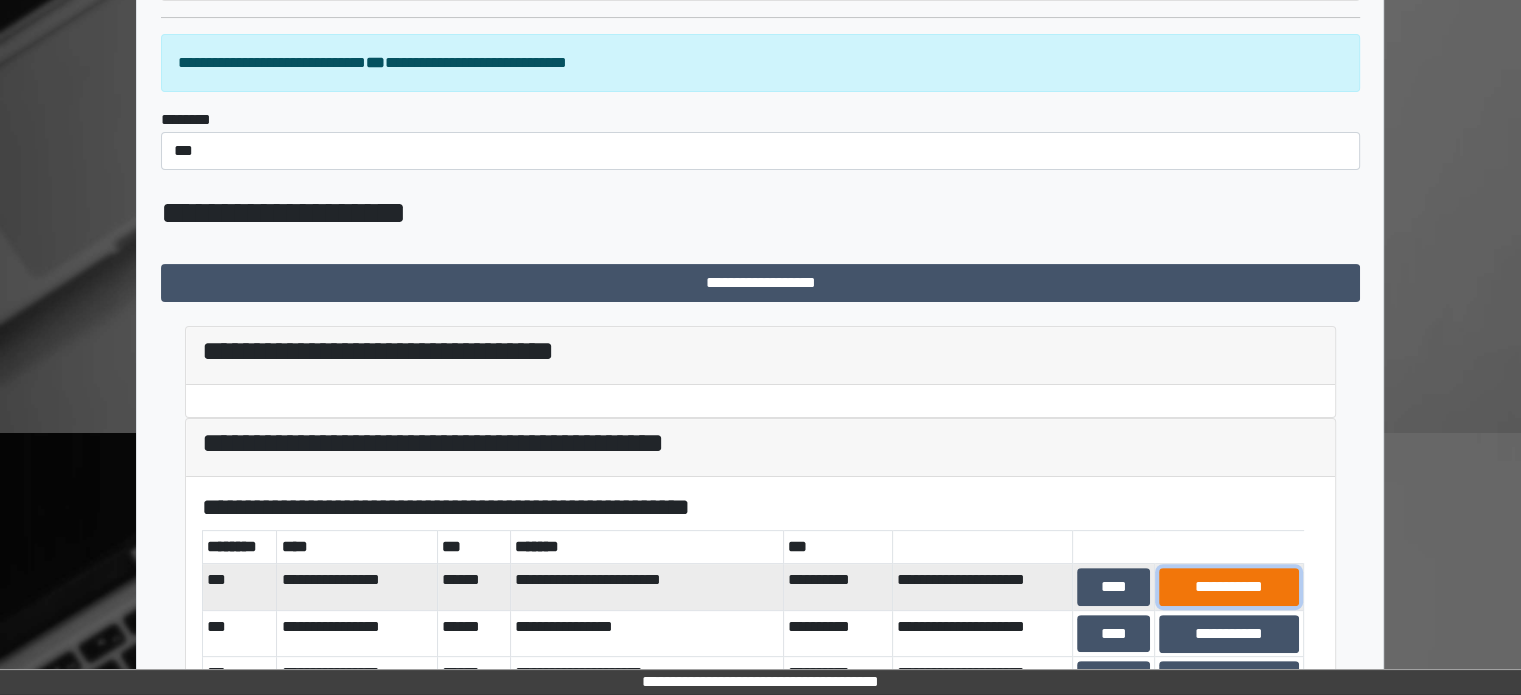 click on "**********" at bounding box center (1229, 587) 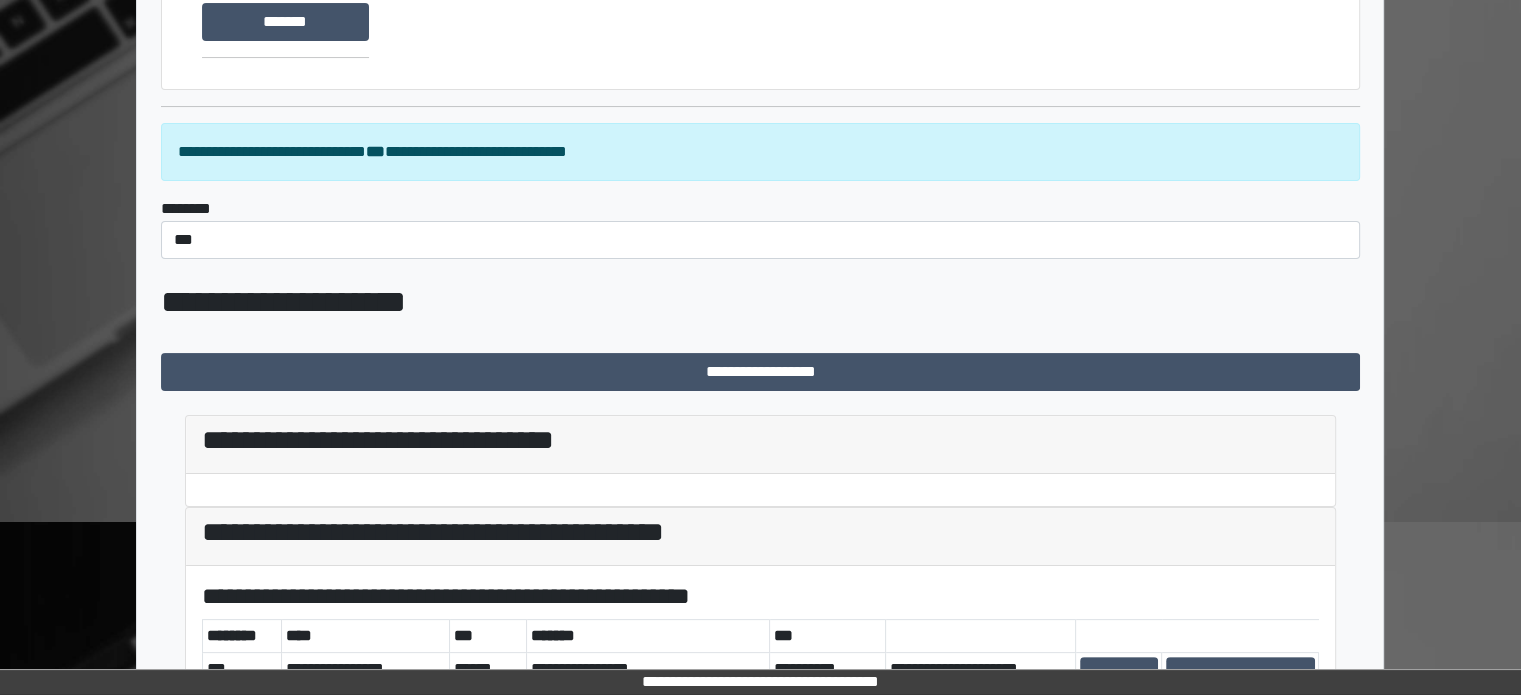 scroll, scrollTop: 800, scrollLeft: 0, axis: vertical 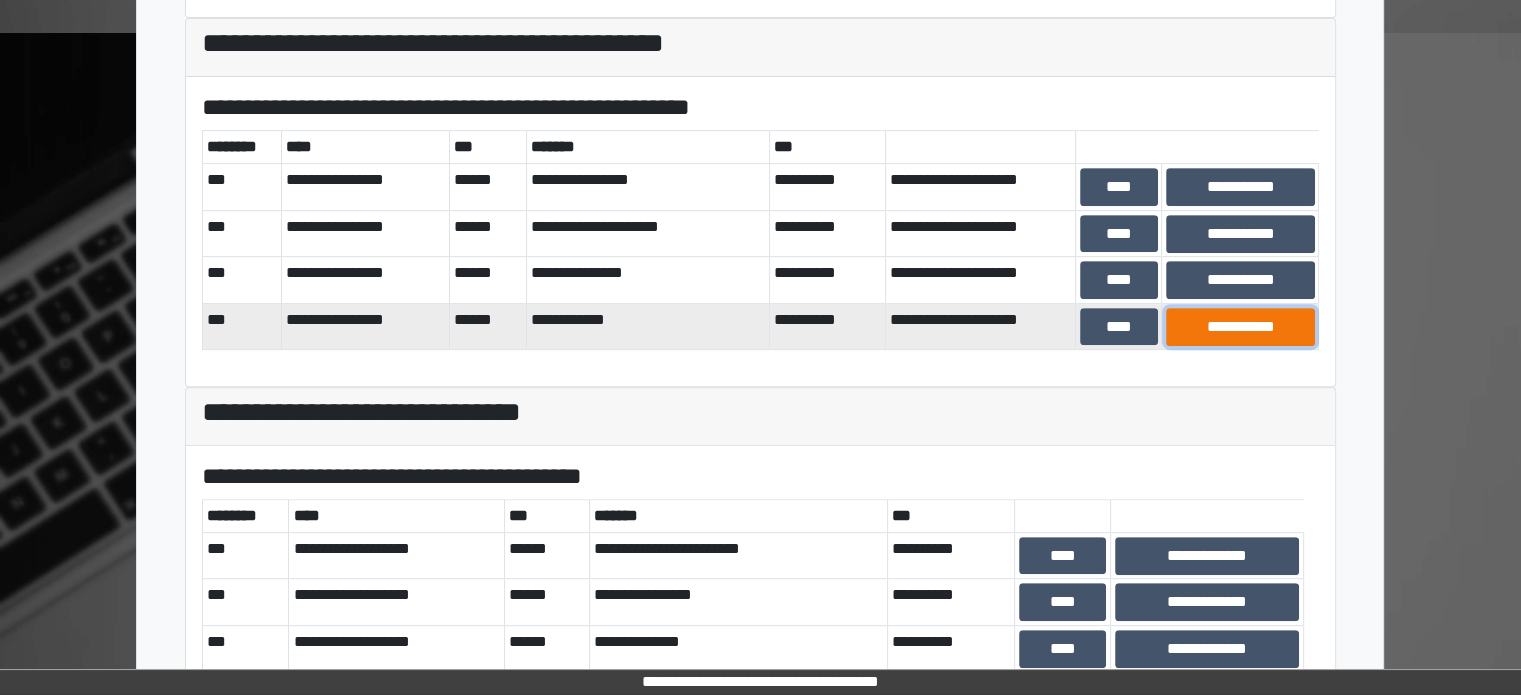 click on "**********" at bounding box center (1240, 327) 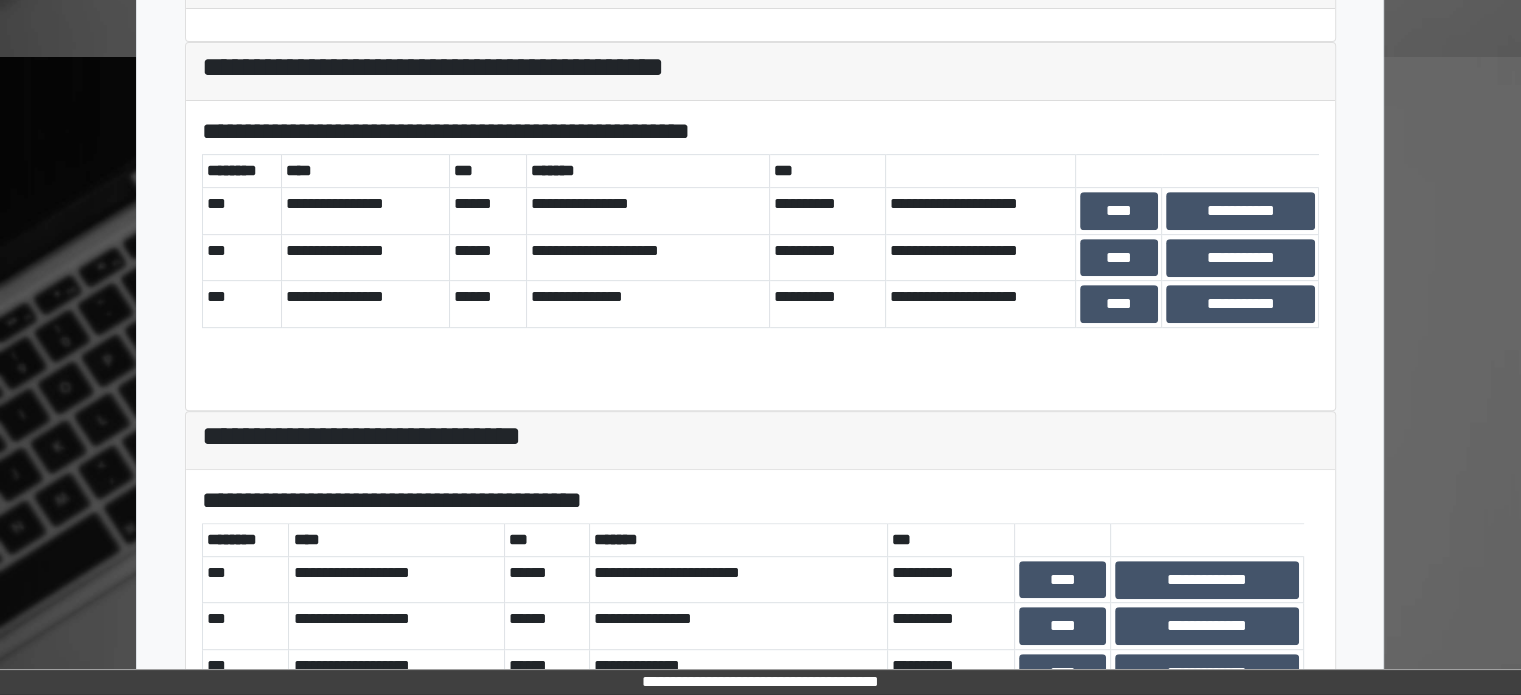 scroll, scrollTop: 800, scrollLeft: 0, axis: vertical 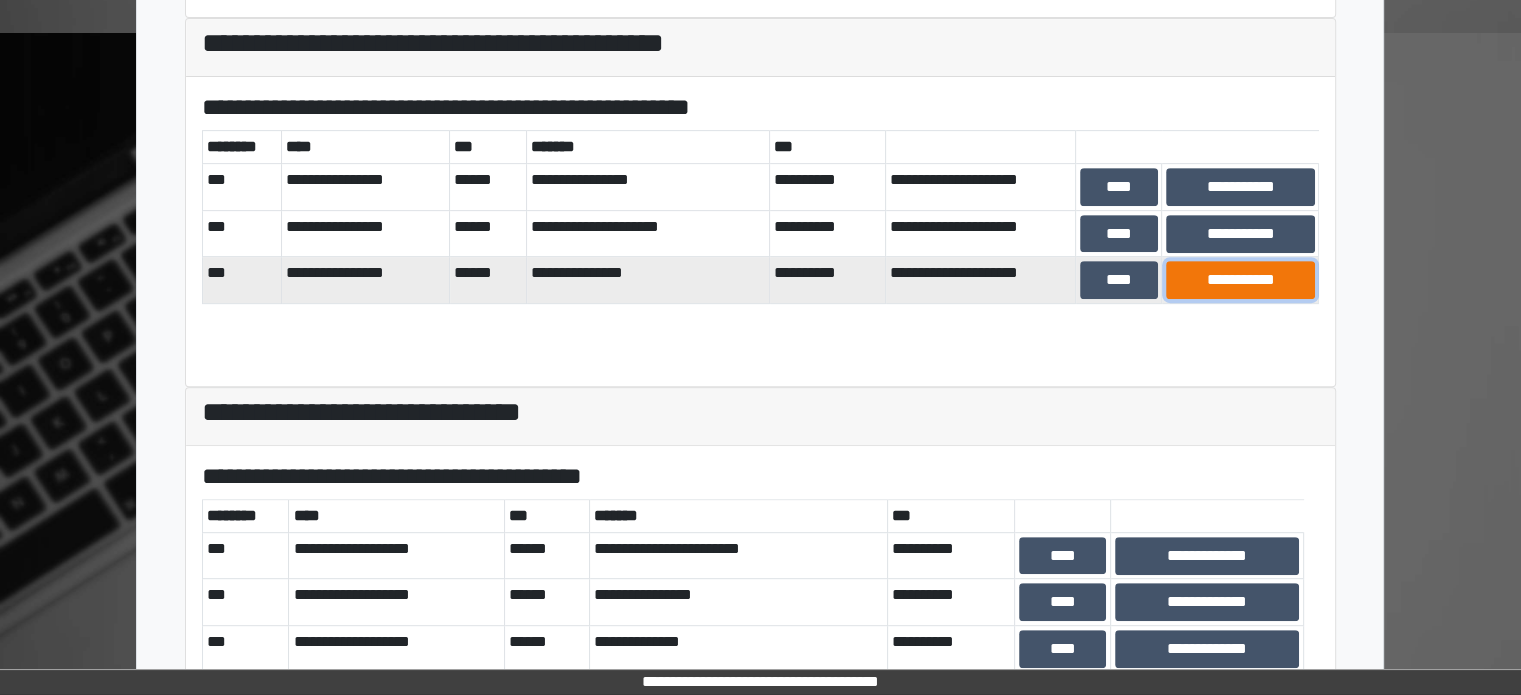 click on "**********" at bounding box center [1240, 280] 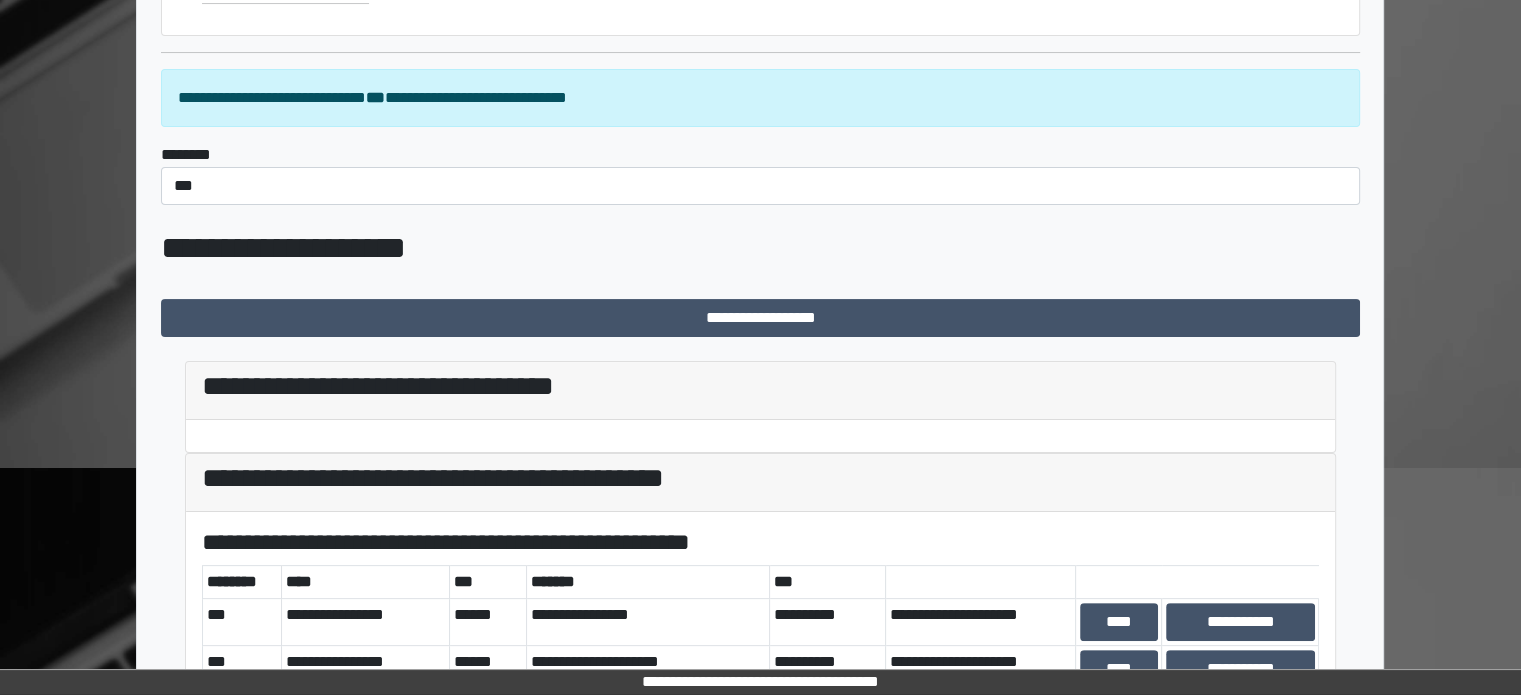 scroll, scrollTop: 700, scrollLeft: 0, axis: vertical 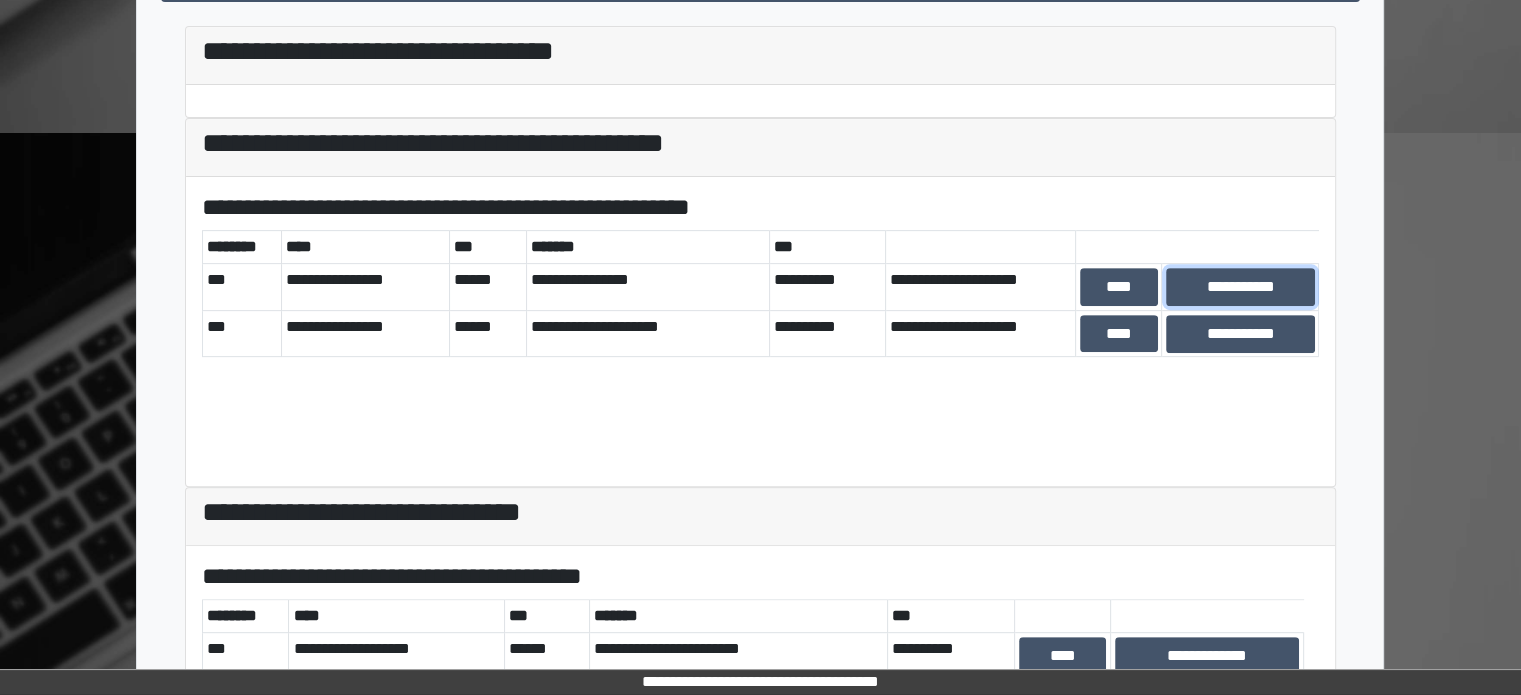 click on "**********" at bounding box center [1240, 287] 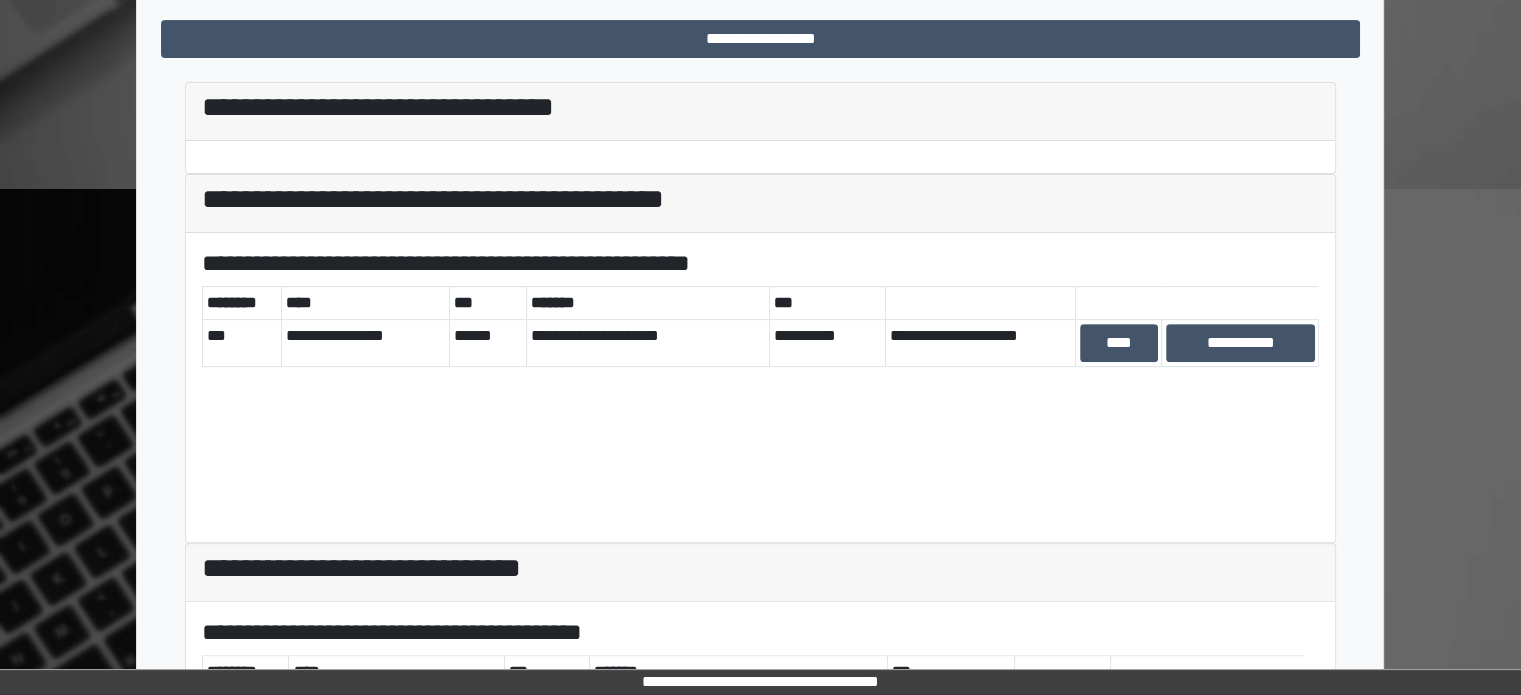 scroll, scrollTop: 700, scrollLeft: 0, axis: vertical 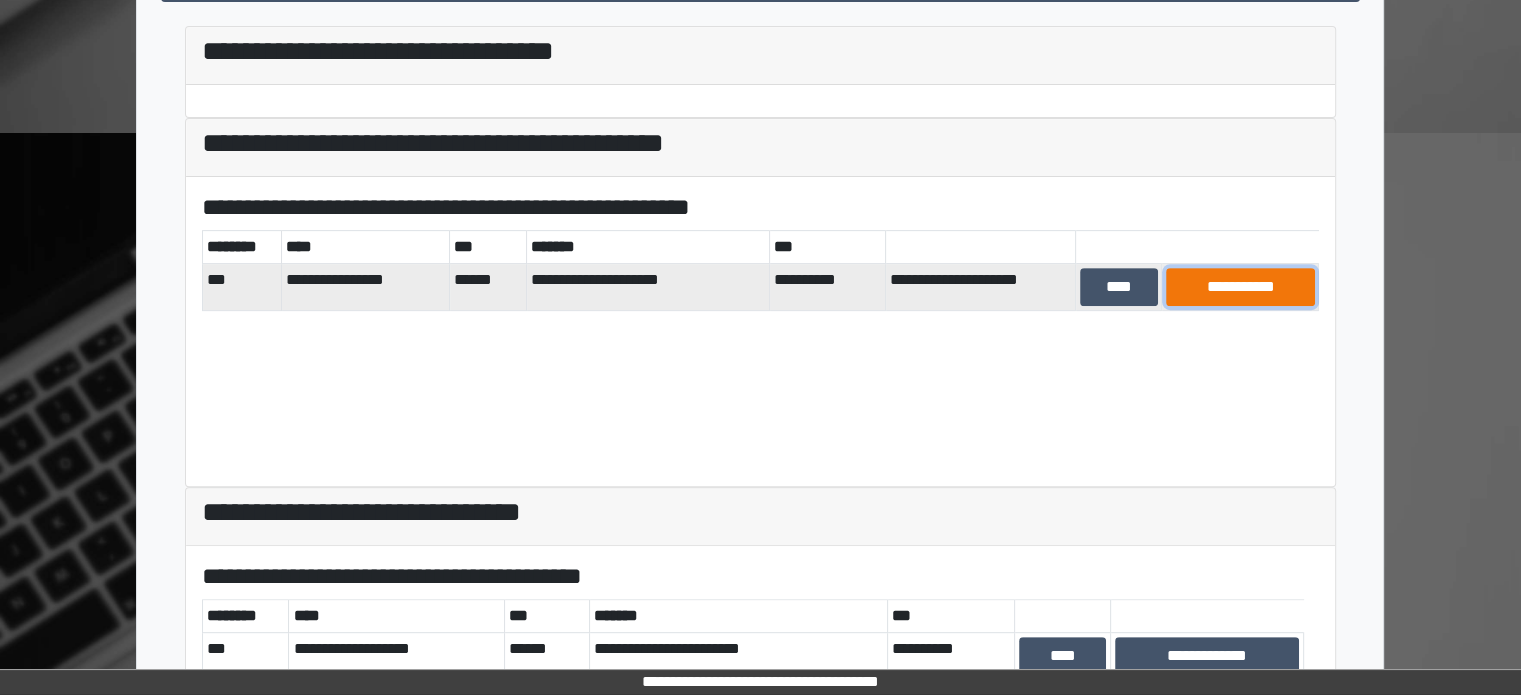 click on "**********" at bounding box center [1240, 287] 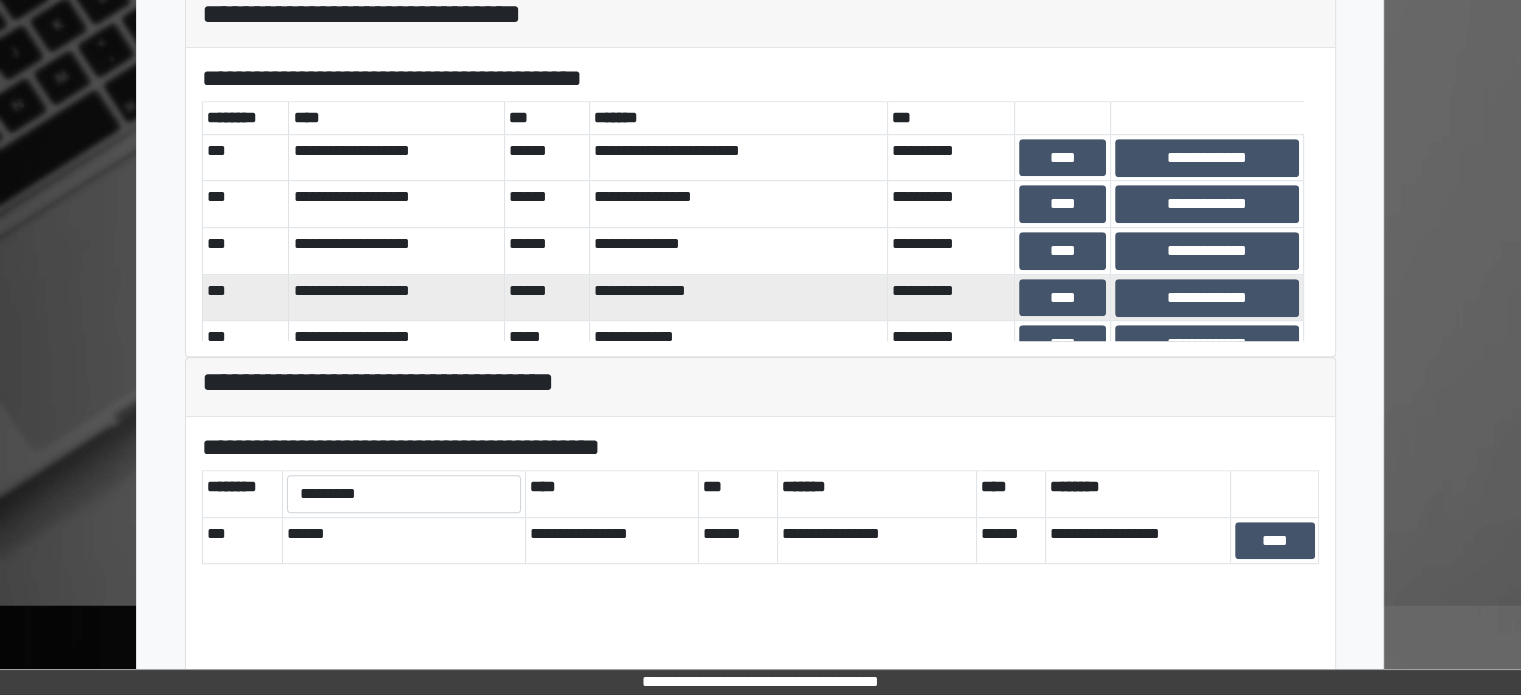 scroll, scrollTop: 1200, scrollLeft: 0, axis: vertical 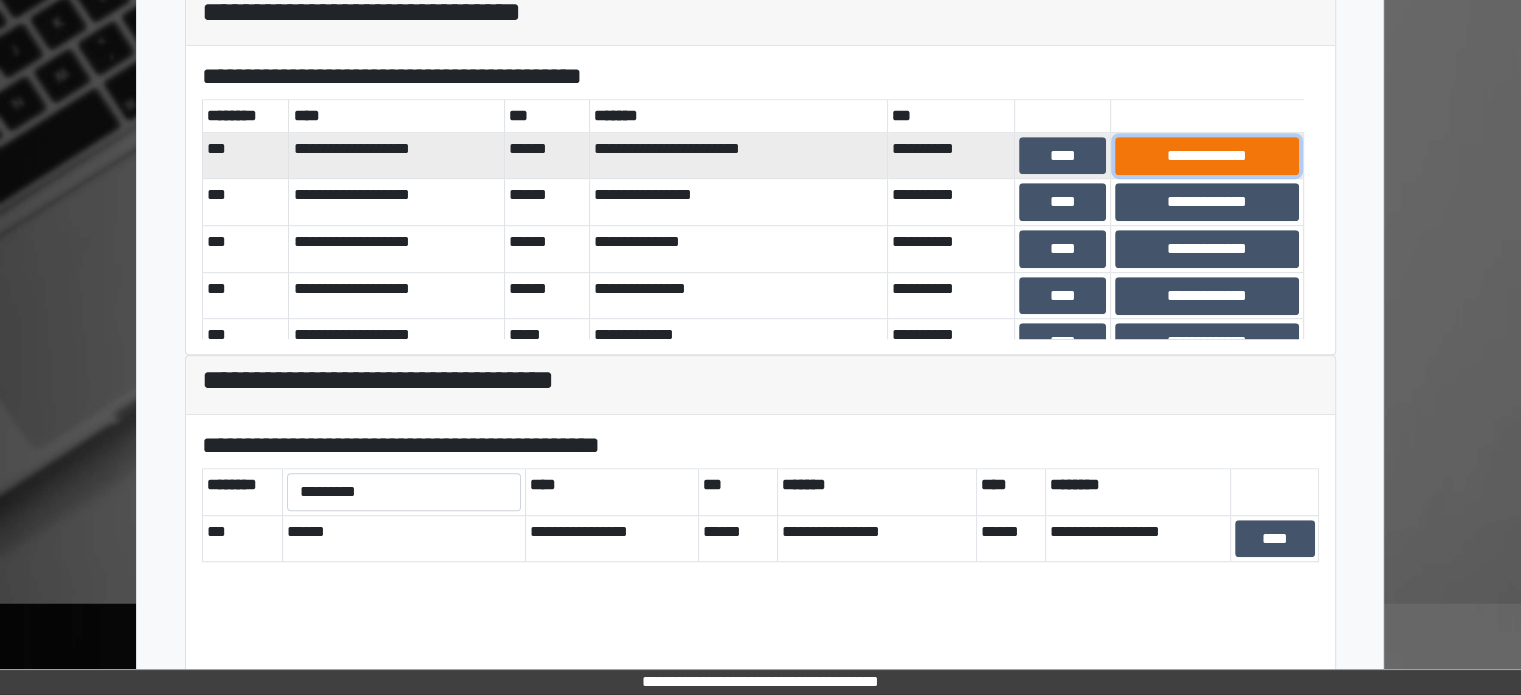 click on "**********" at bounding box center (1207, 156) 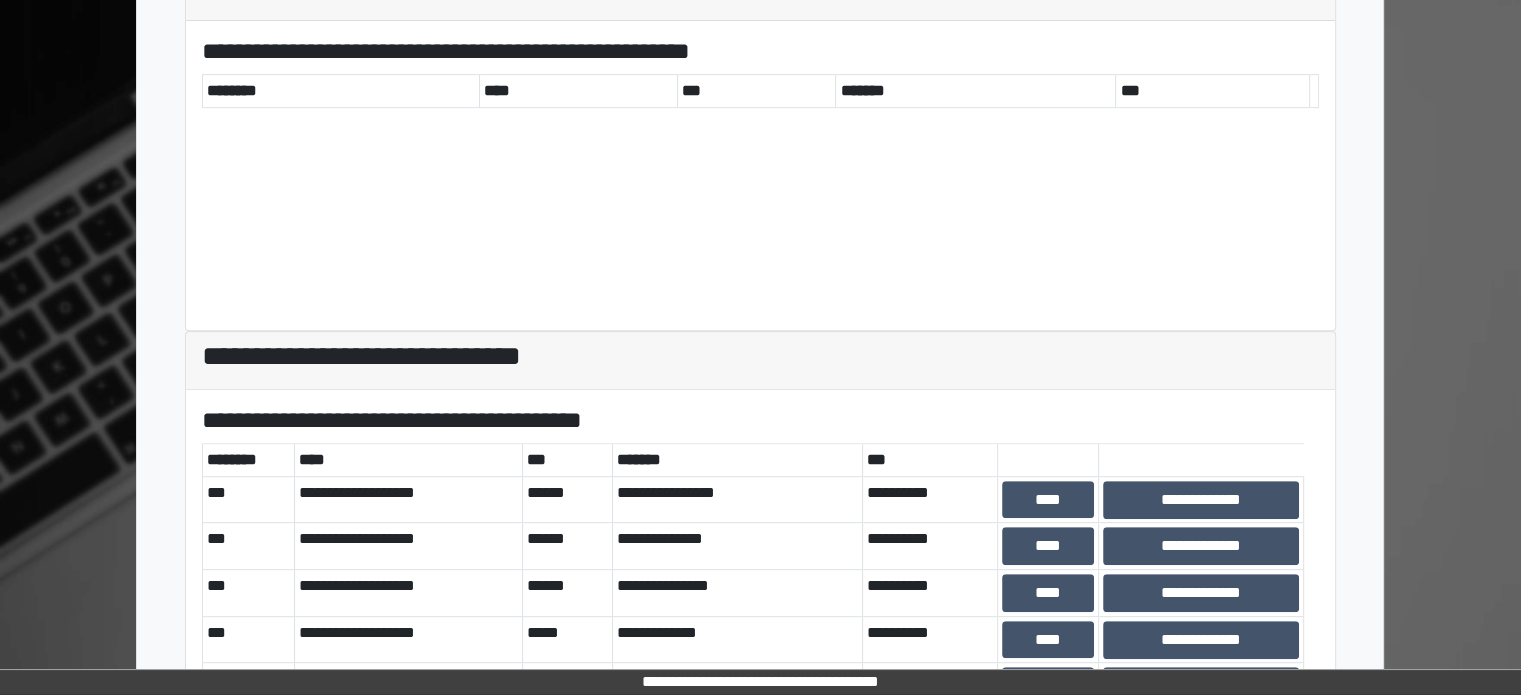 scroll, scrollTop: 700, scrollLeft: 0, axis: vertical 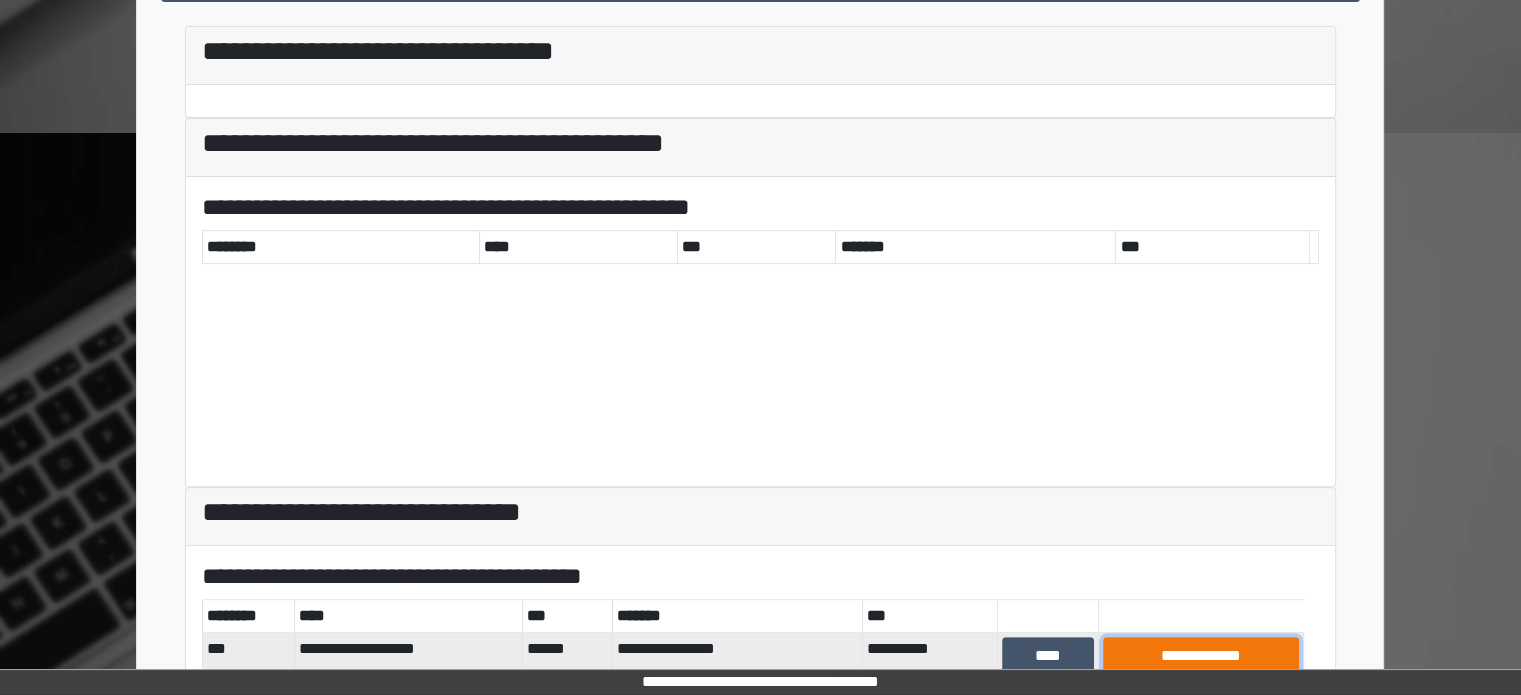 click on "**********" at bounding box center [1201, 656] 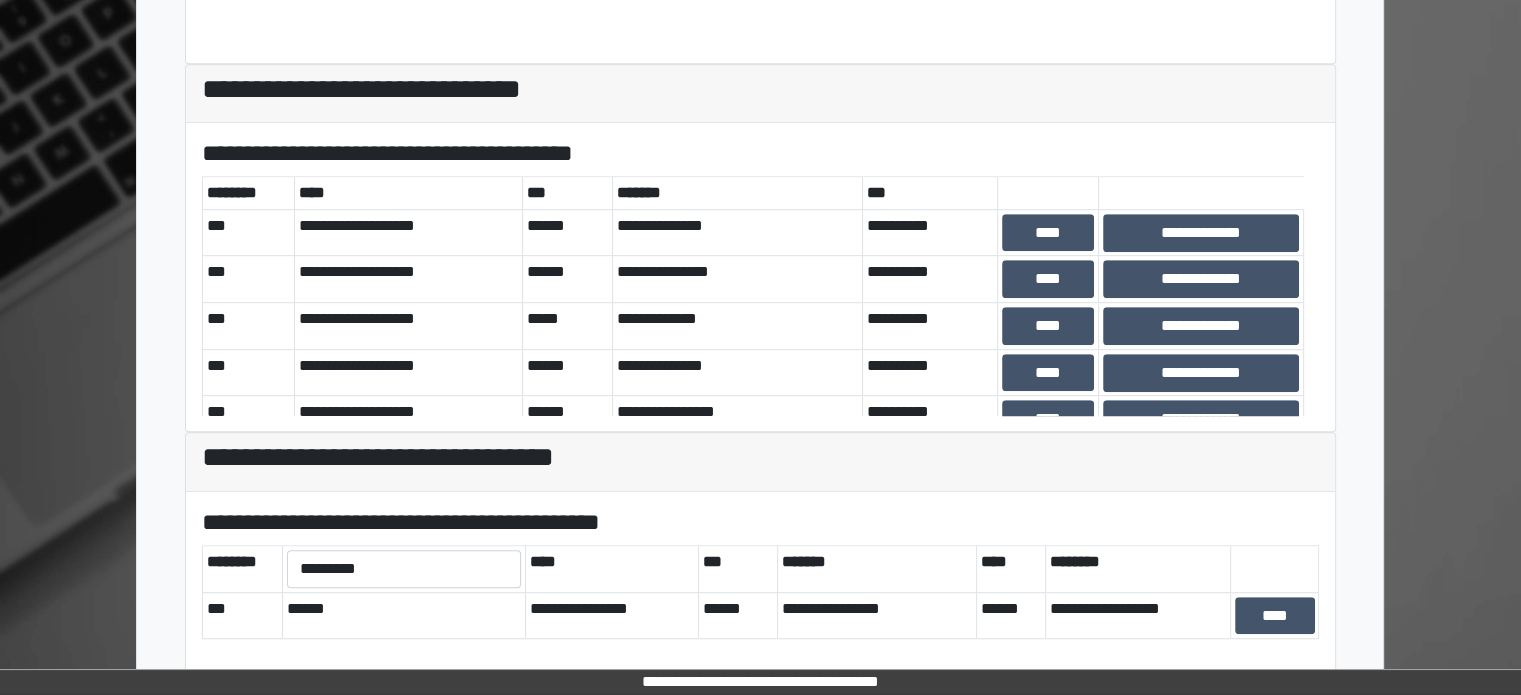 scroll, scrollTop: 1269, scrollLeft: 0, axis: vertical 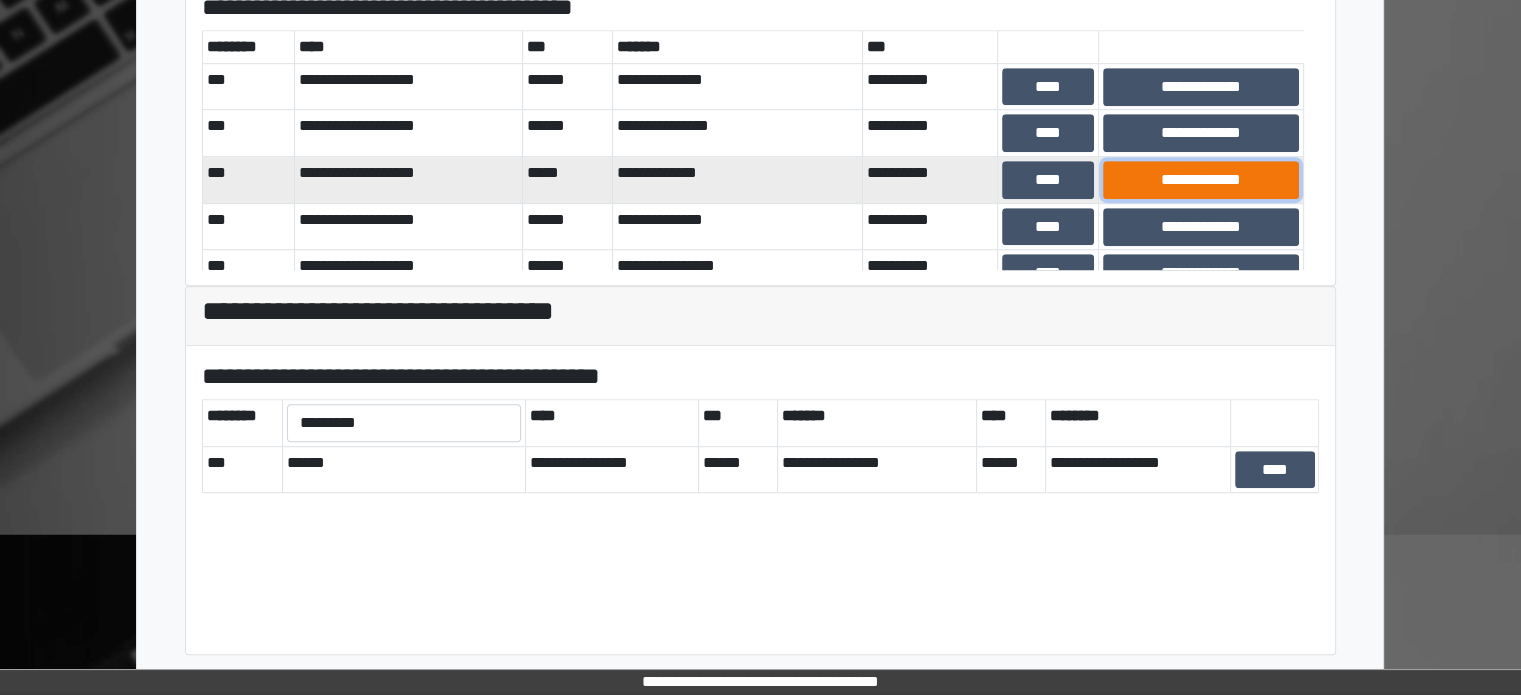 click on "**********" at bounding box center [1201, 180] 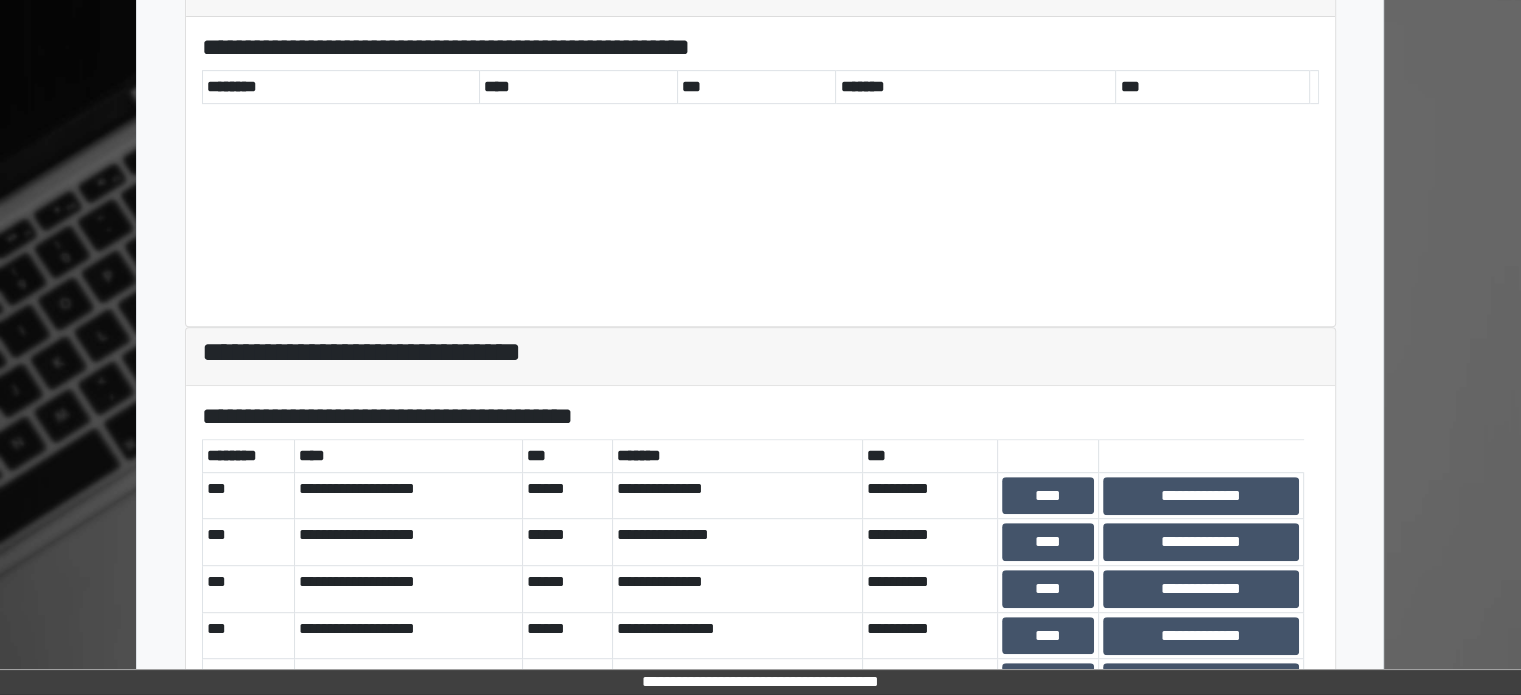 scroll, scrollTop: 1100, scrollLeft: 0, axis: vertical 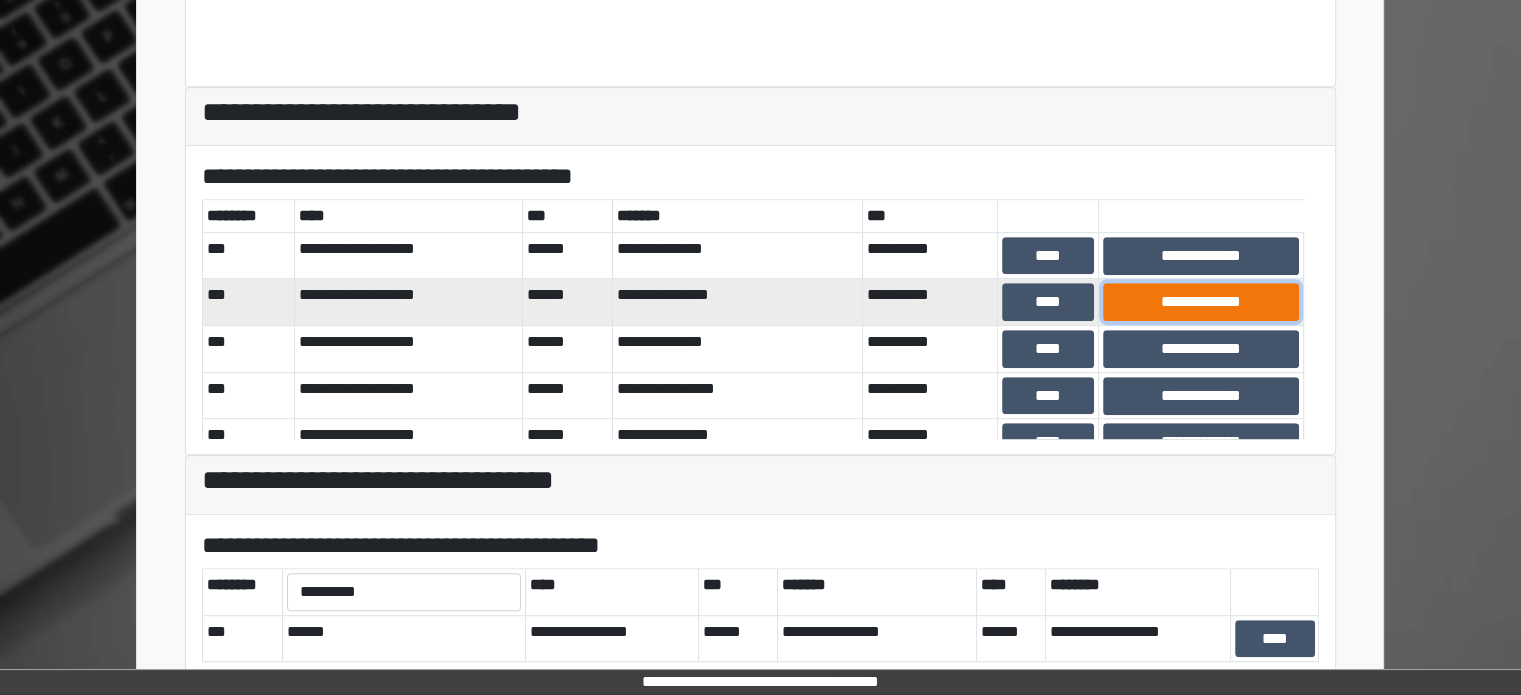 click on "**********" at bounding box center [1201, 302] 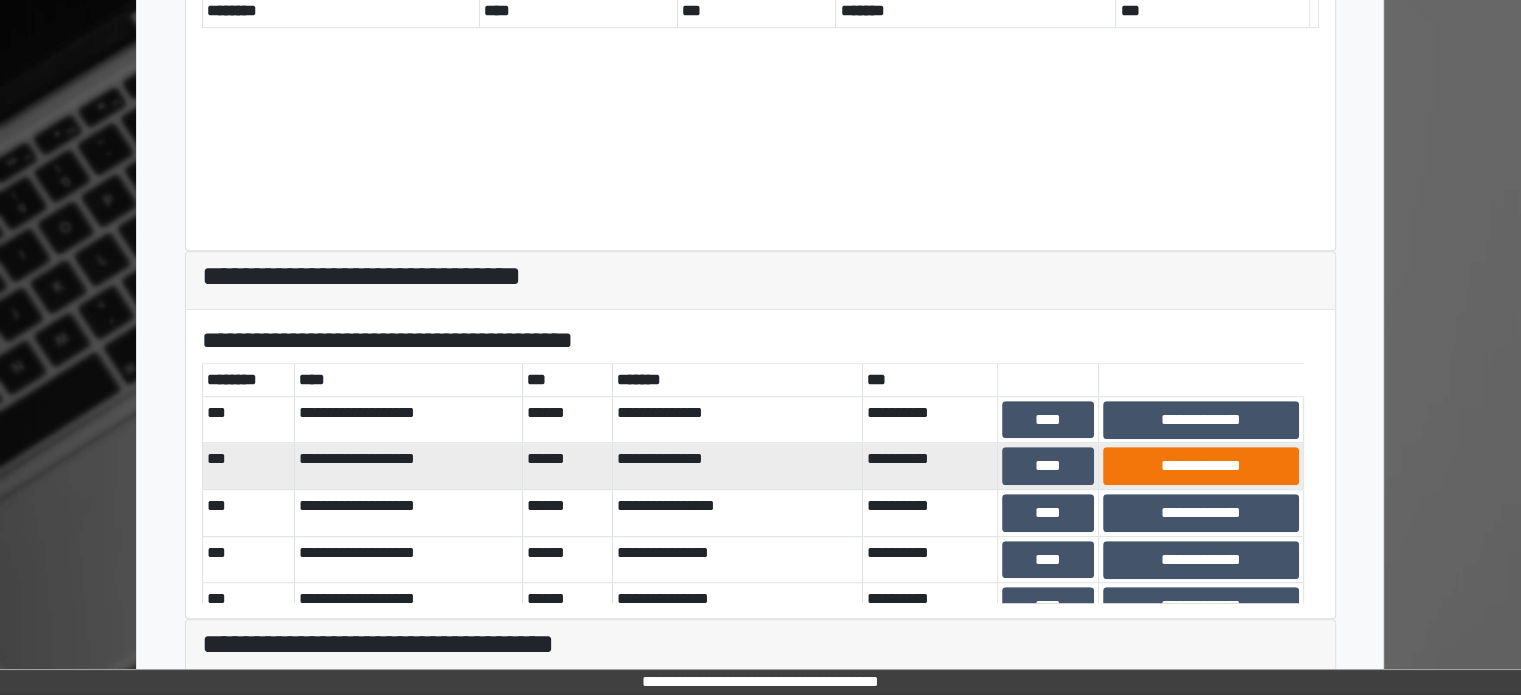 scroll, scrollTop: 1000, scrollLeft: 0, axis: vertical 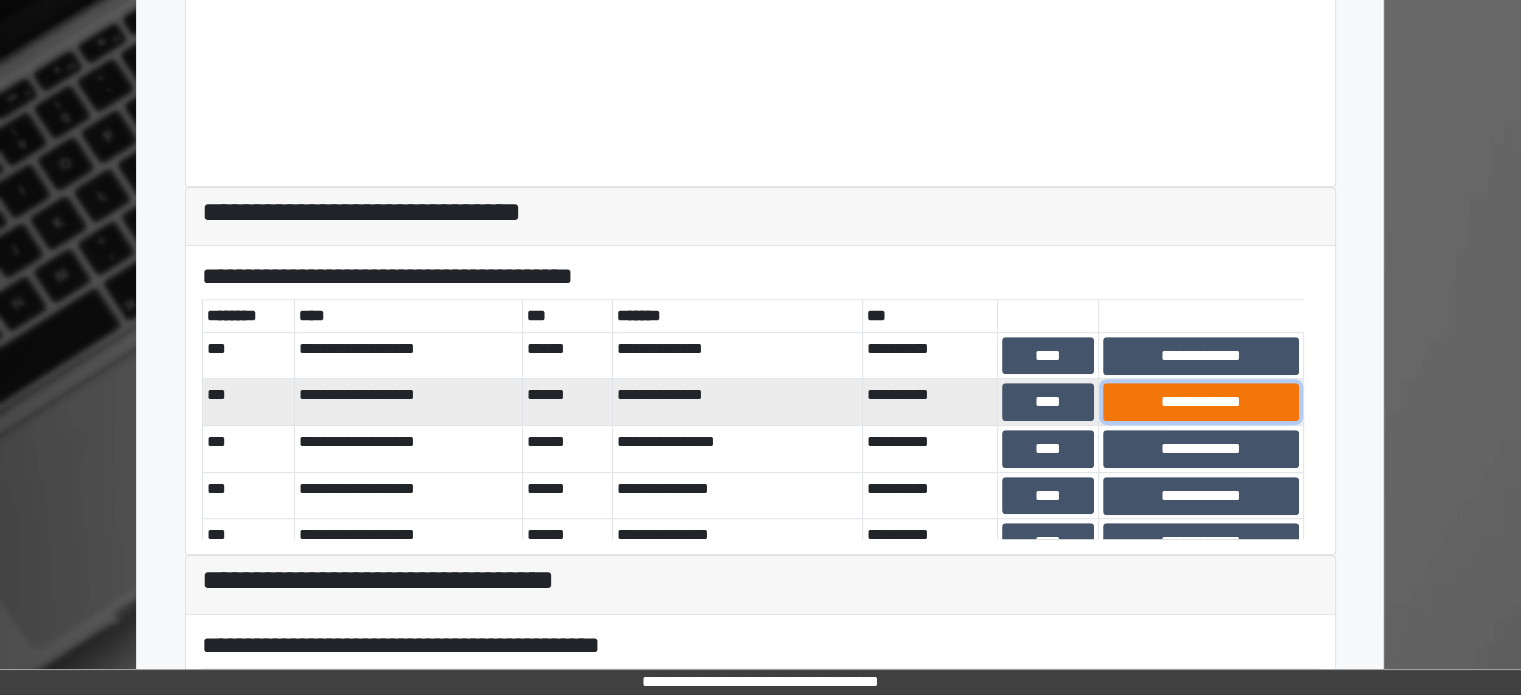 click on "**********" at bounding box center [1201, 402] 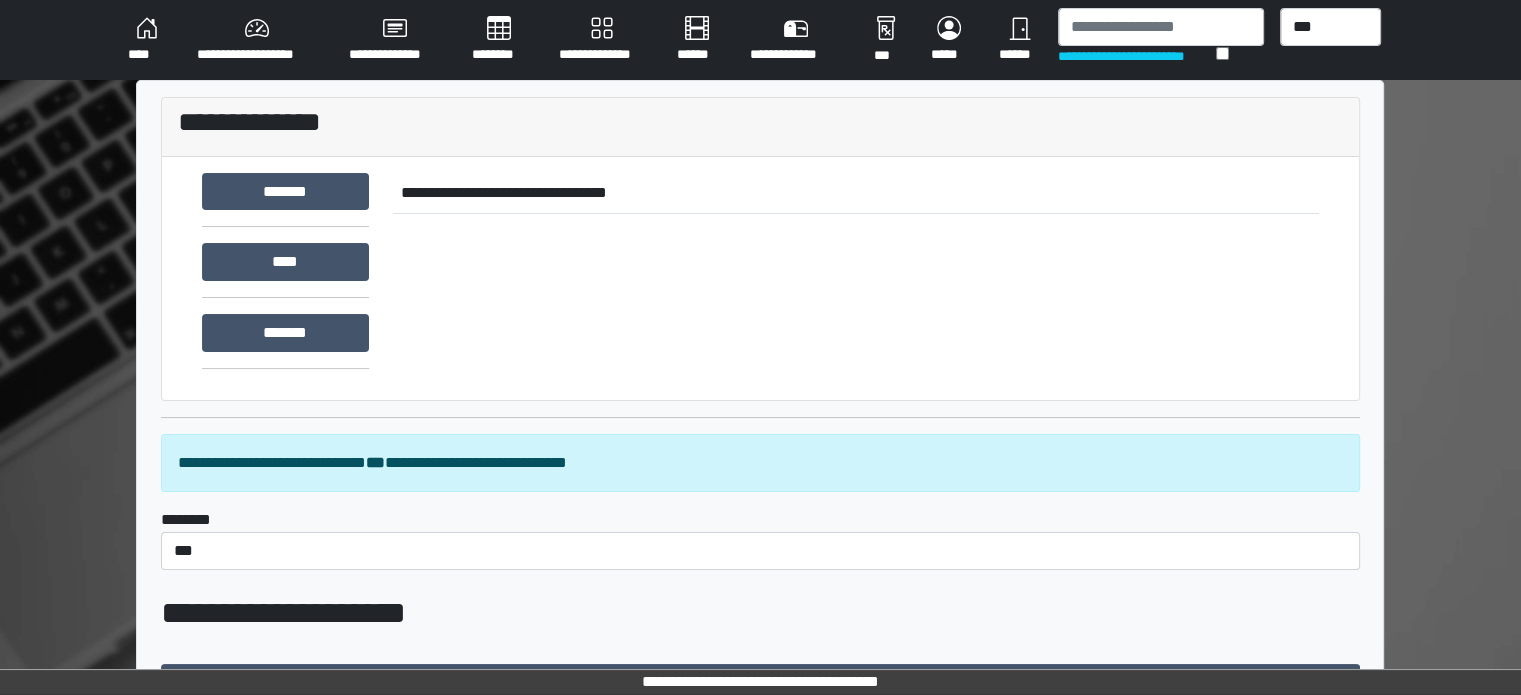 scroll, scrollTop: 800, scrollLeft: 0, axis: vertical 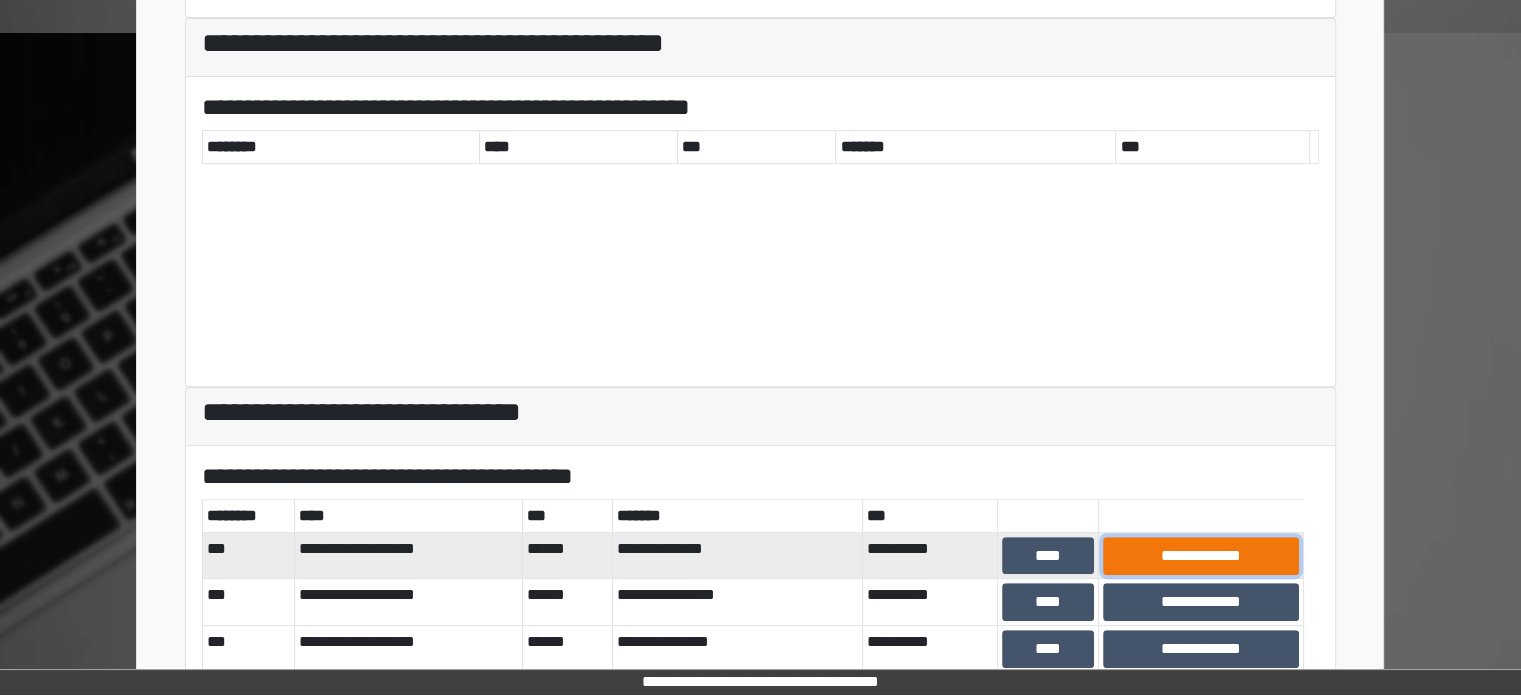 click on "**********" at bounding box center (1201, 556) 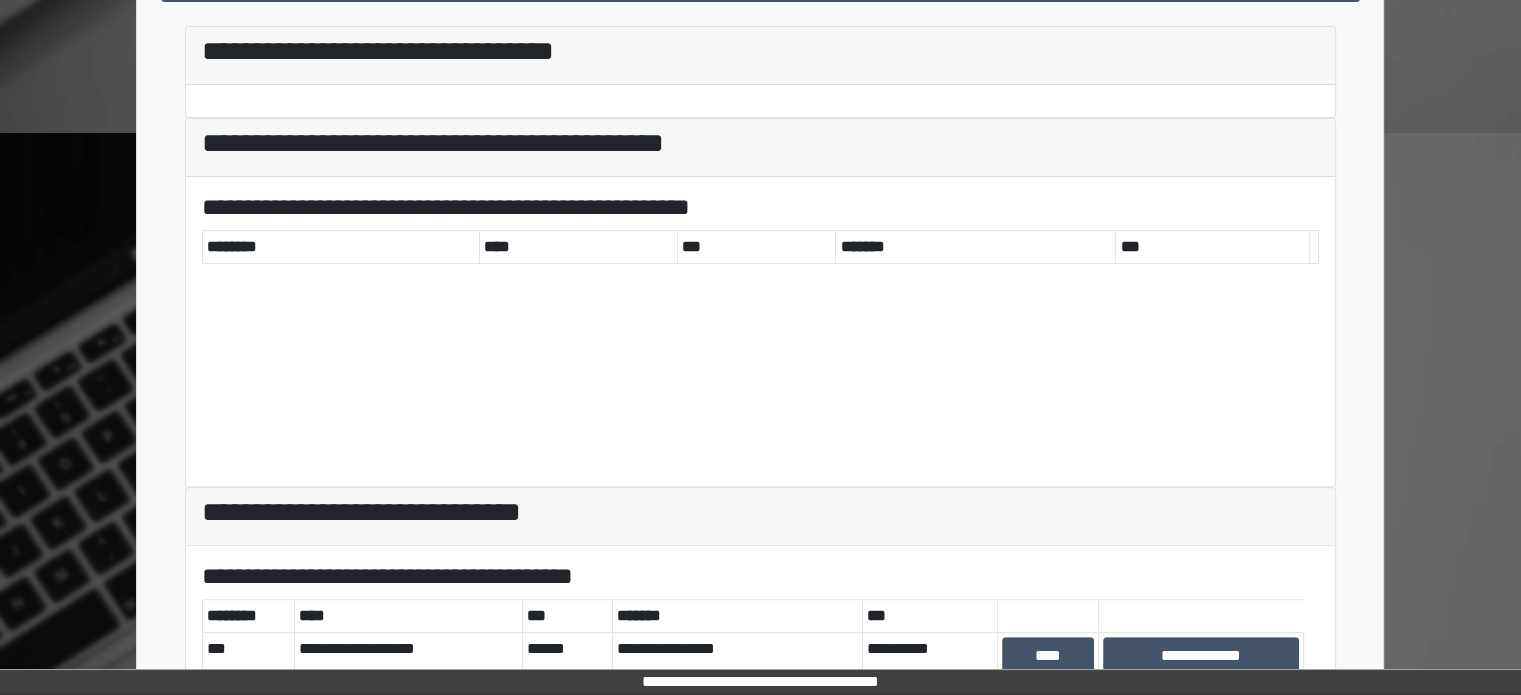 scroll, scrollTop: 1000, scrollLeft: 0, axis: vertical 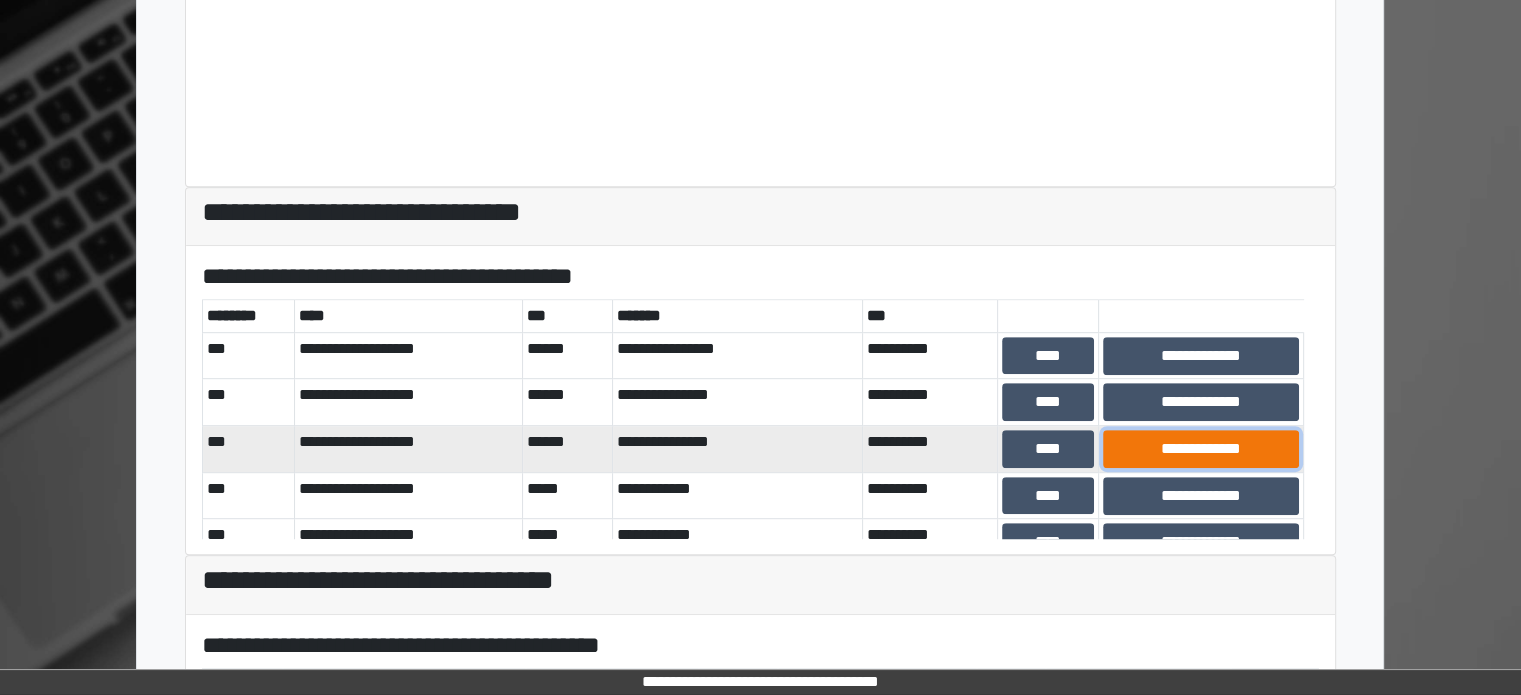 click on "**********" at bounding box center [1201, 449] 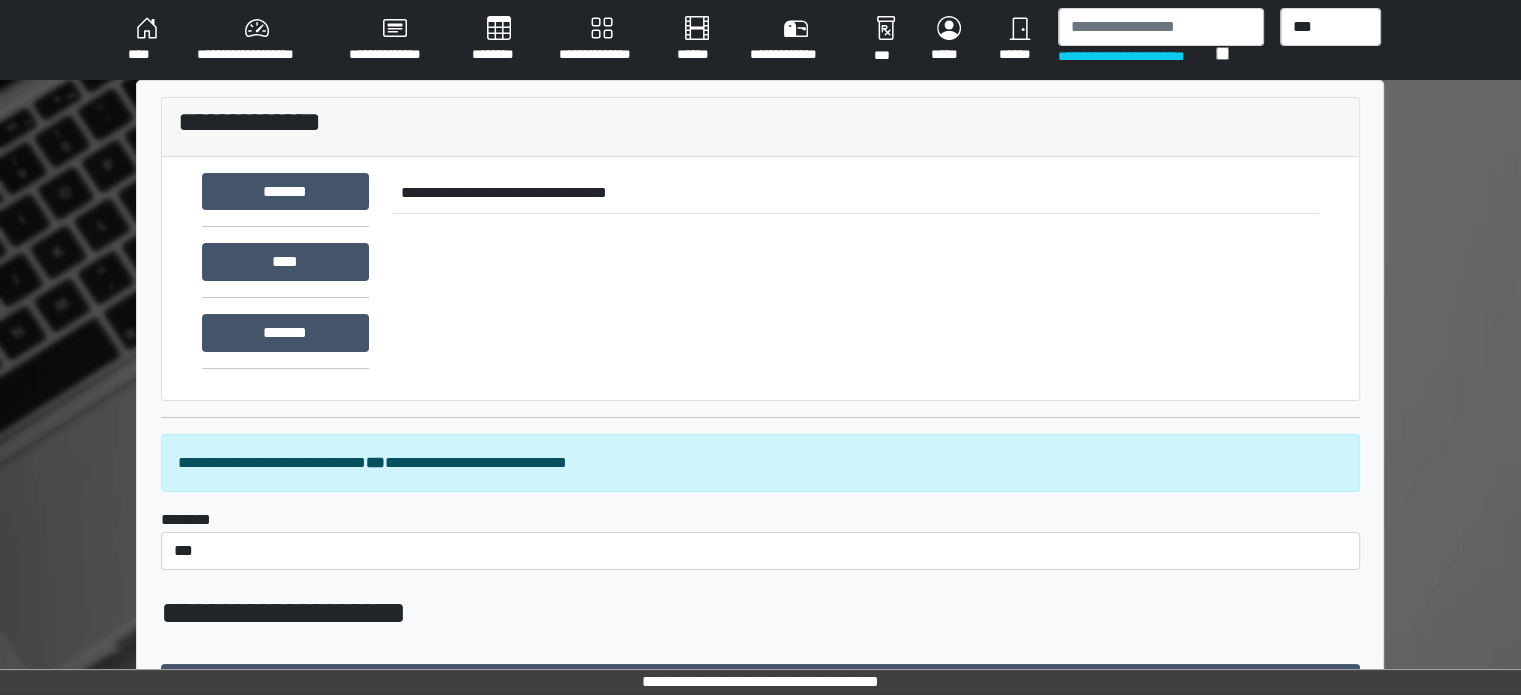 scroll, scrollTop: 800, scrollLeft: 0, axis: vertical 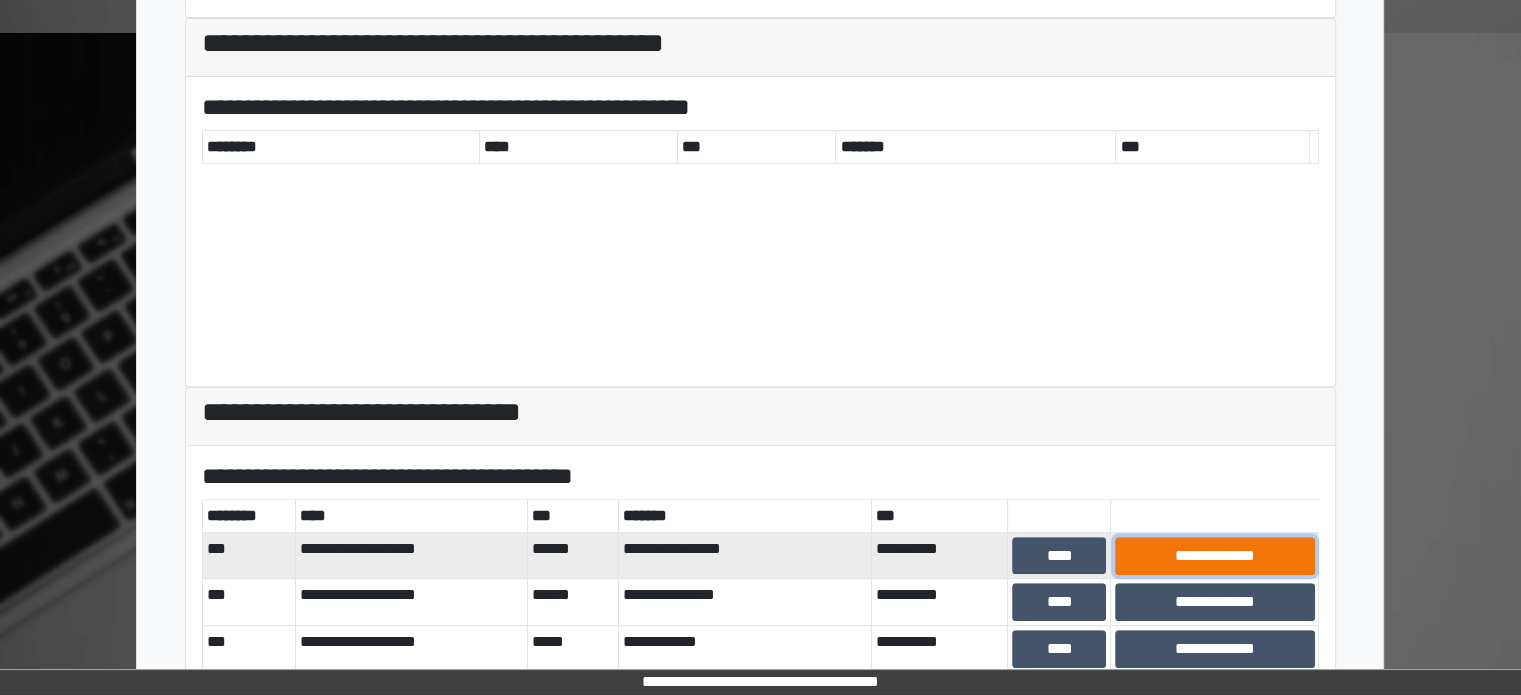 click on "**********" at bounding box center [1214, 556] 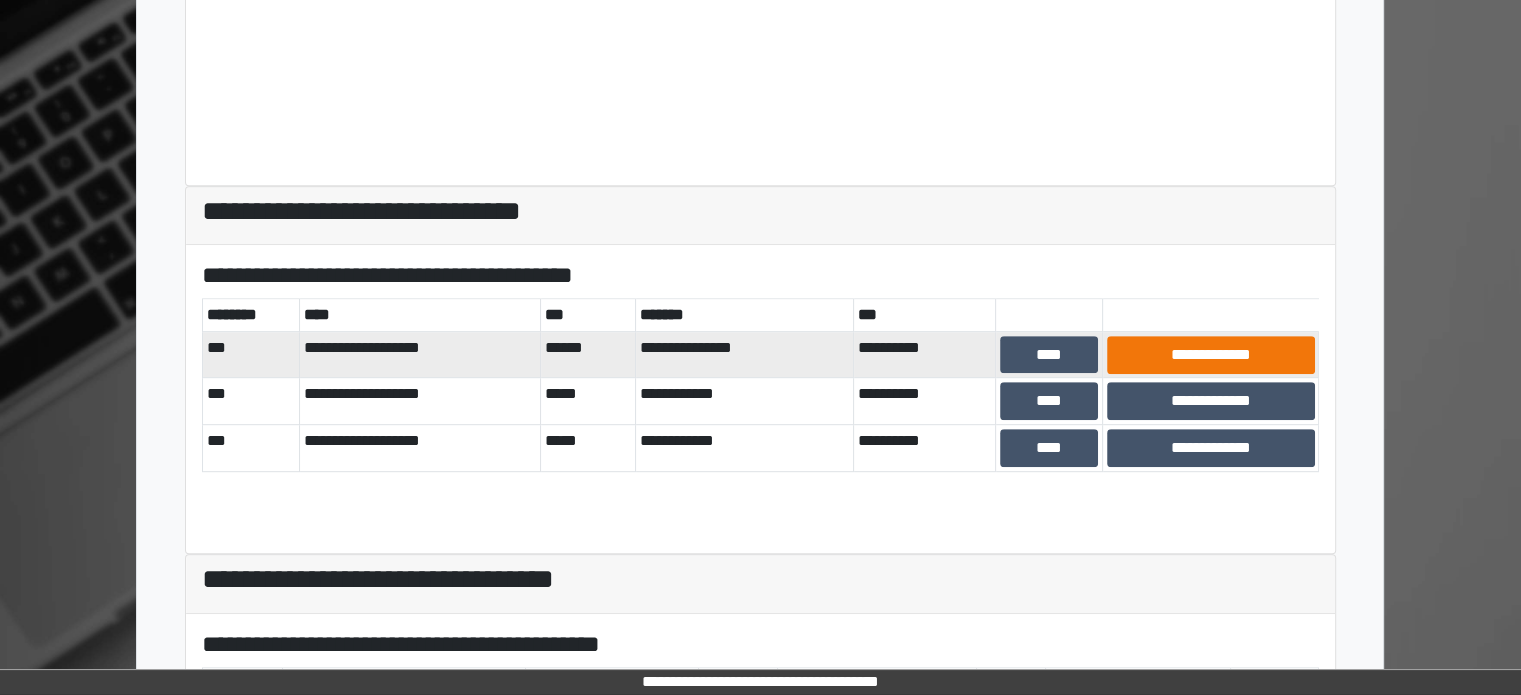 scroll, scrollTop: 1000, scrollLeft: 0, axis: vertical 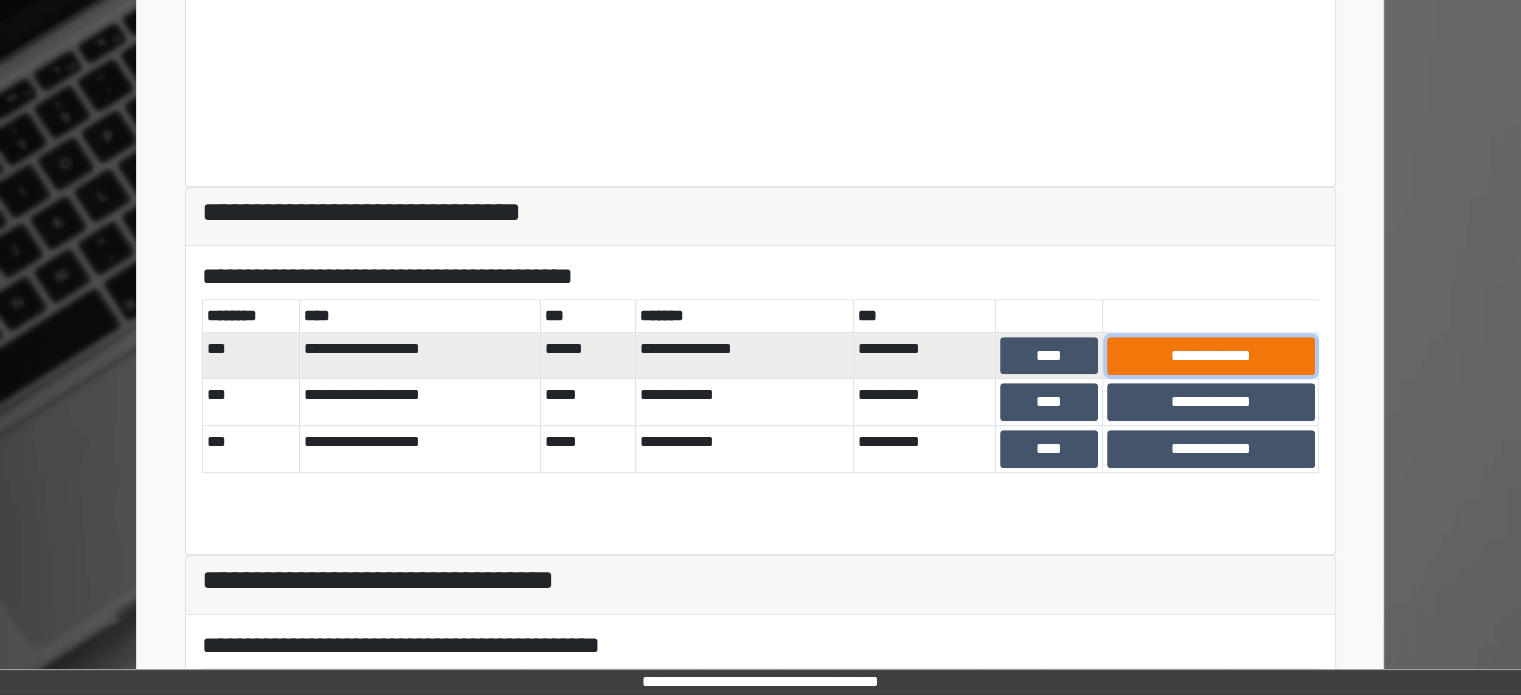 click on "**********" at bounding box center (1211, 356) 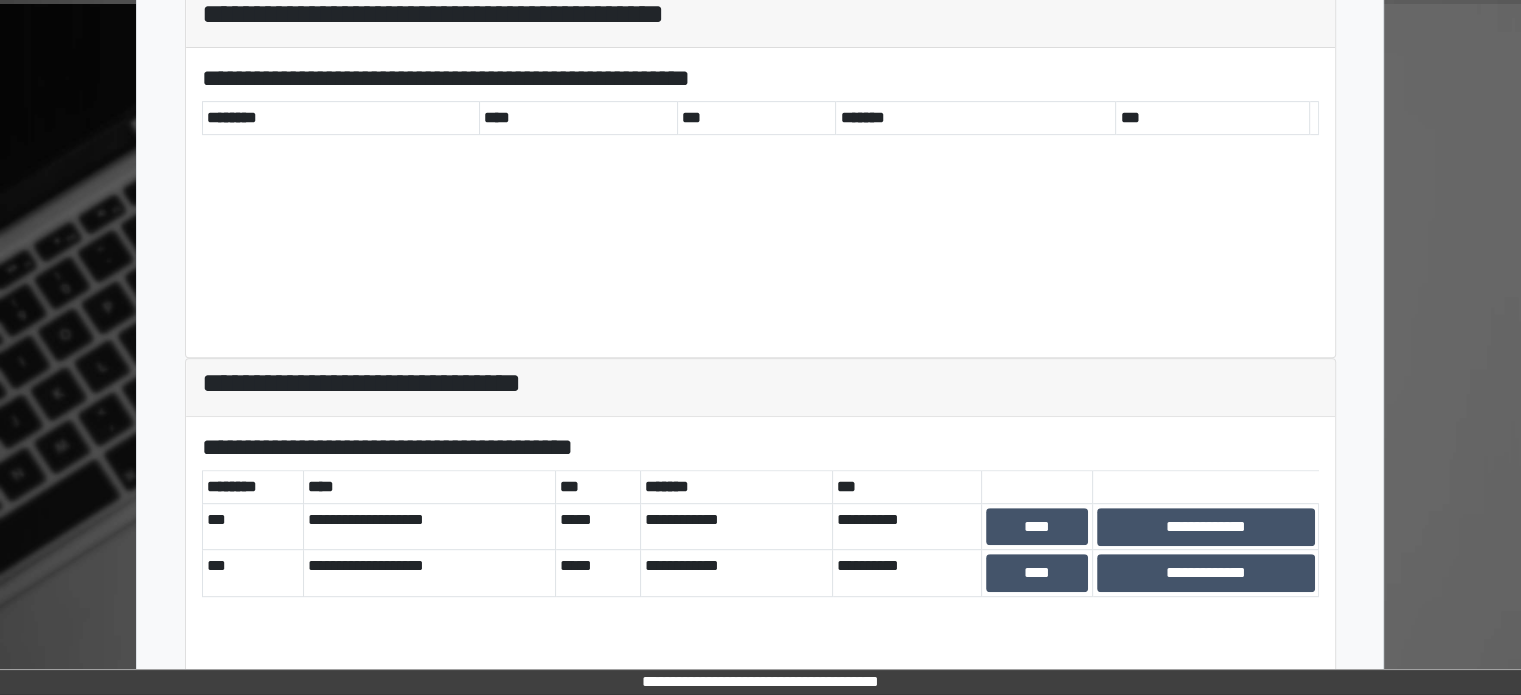 scroll, scrollTop: 1000, scrollLeft: 0, axis: vertical 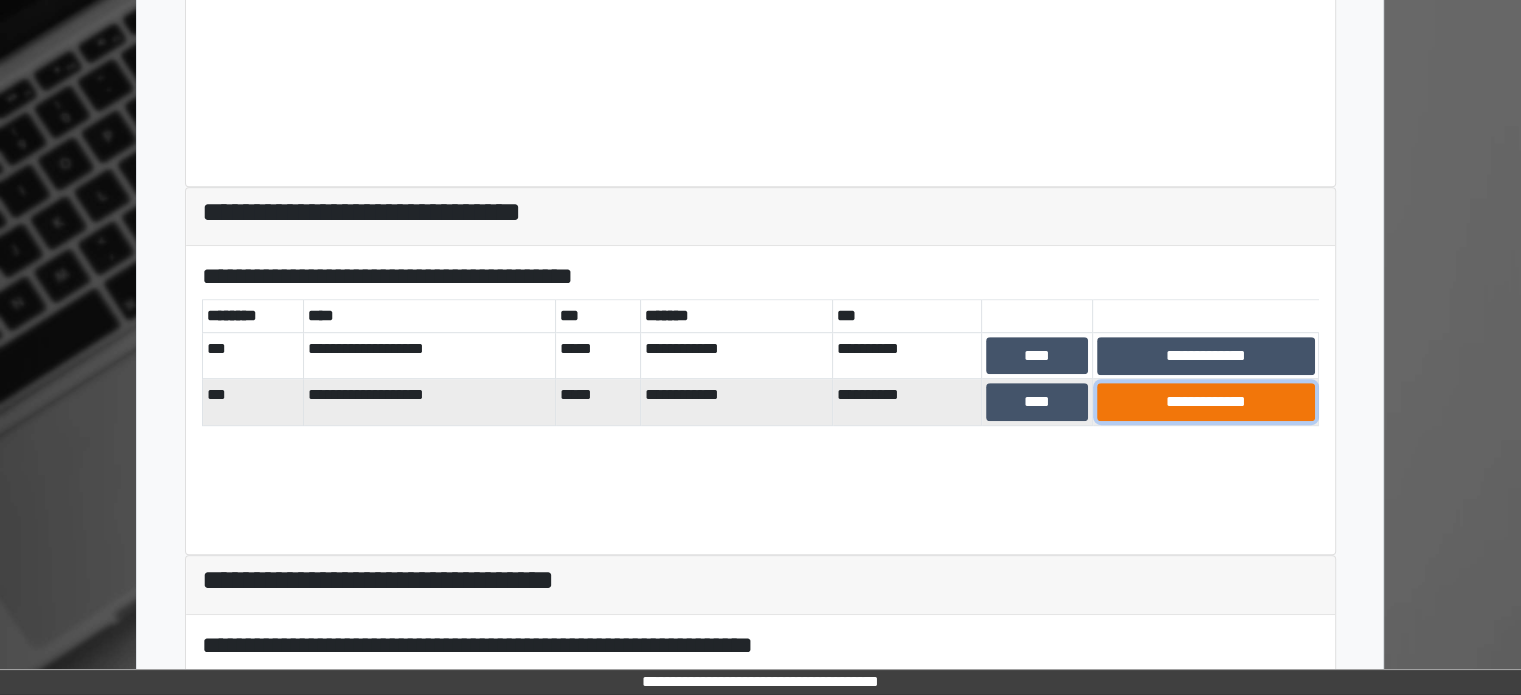 click on "**********" at bounding box center [1205, 402] 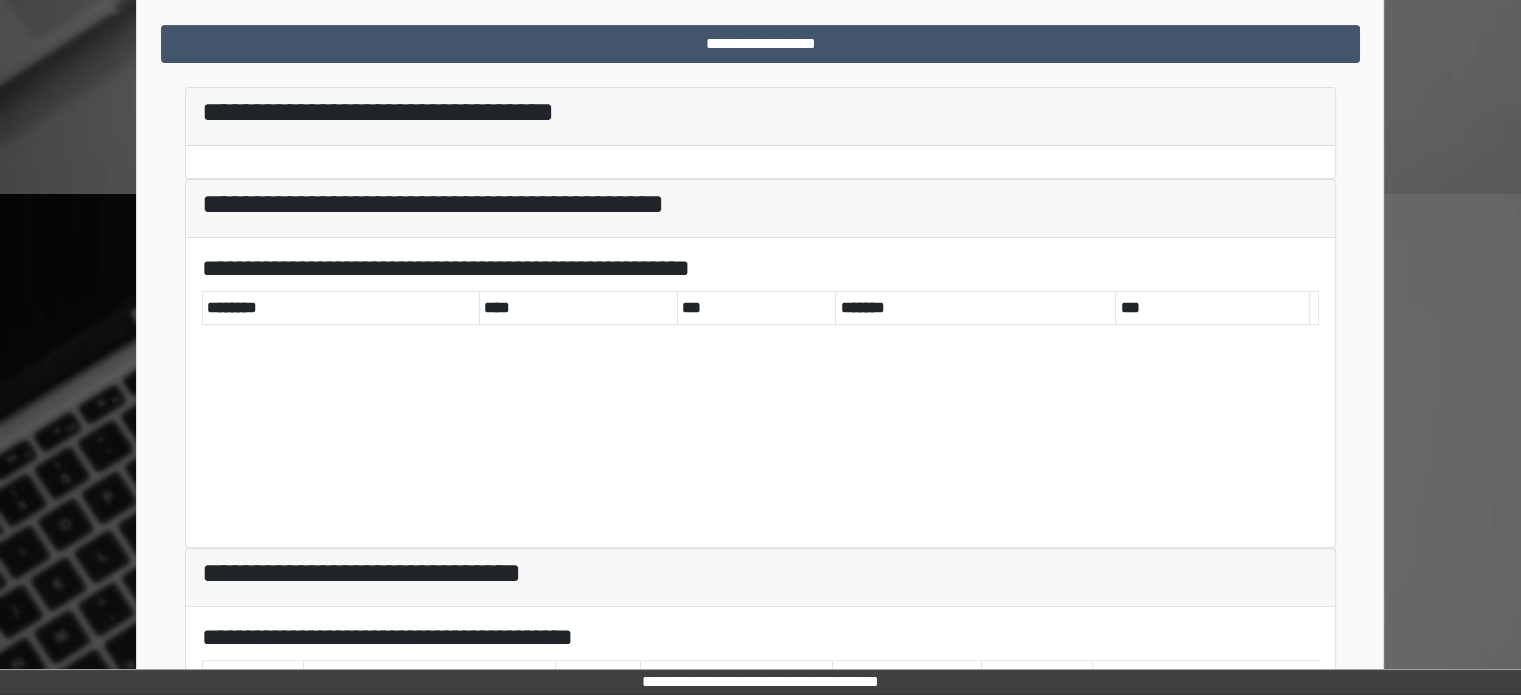 scroll, scrollTop: 700, scrollLeft: 0, axis: vertical 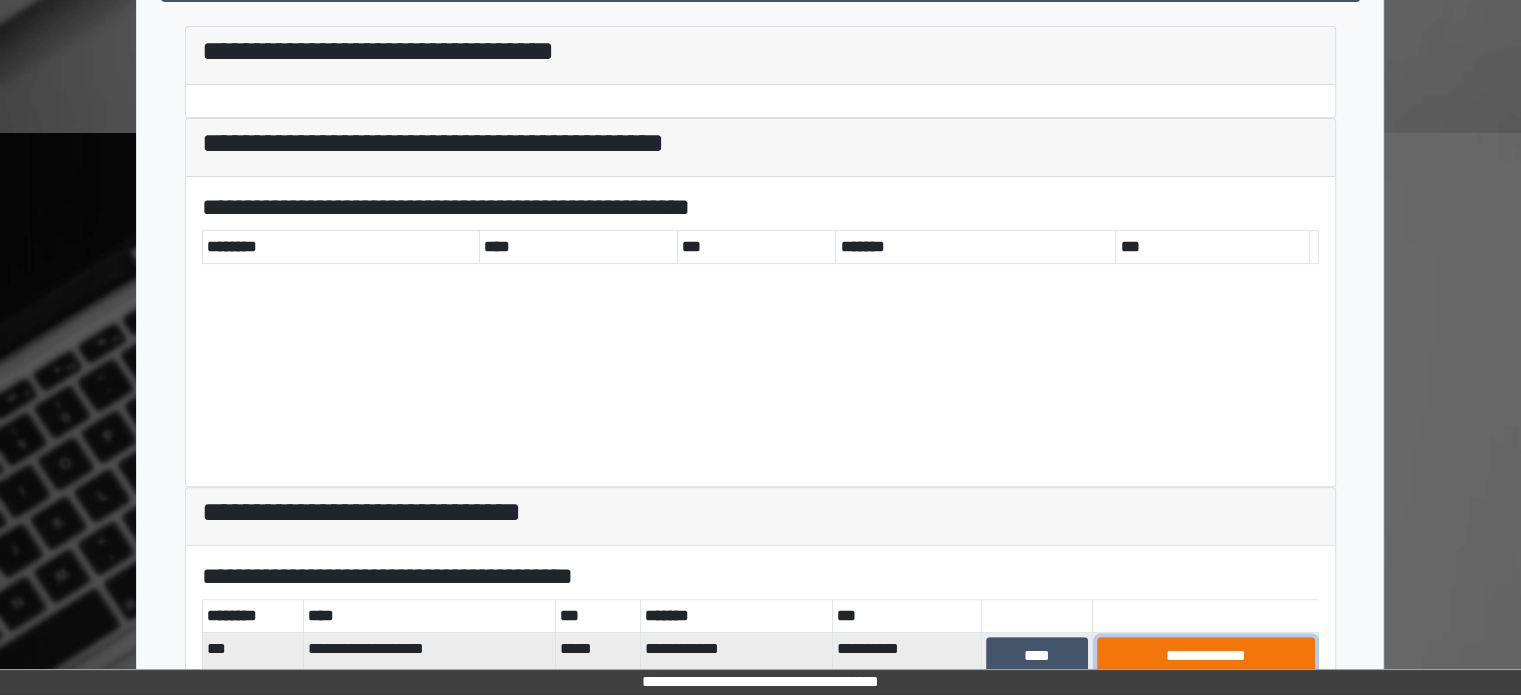 click on "**********" at bounding box center (1205, 656) 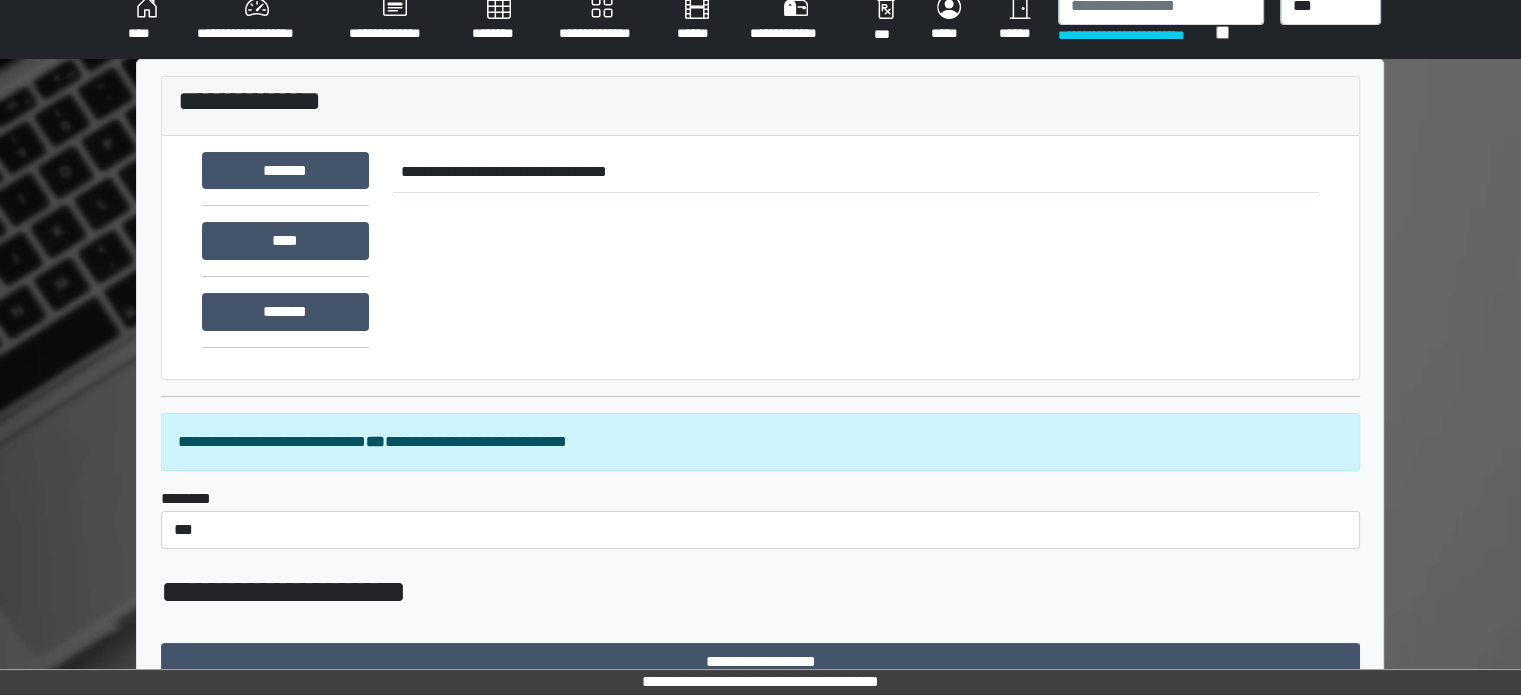 scroll, scrollTop: 500, scrollLeft: 0, axis: vertical 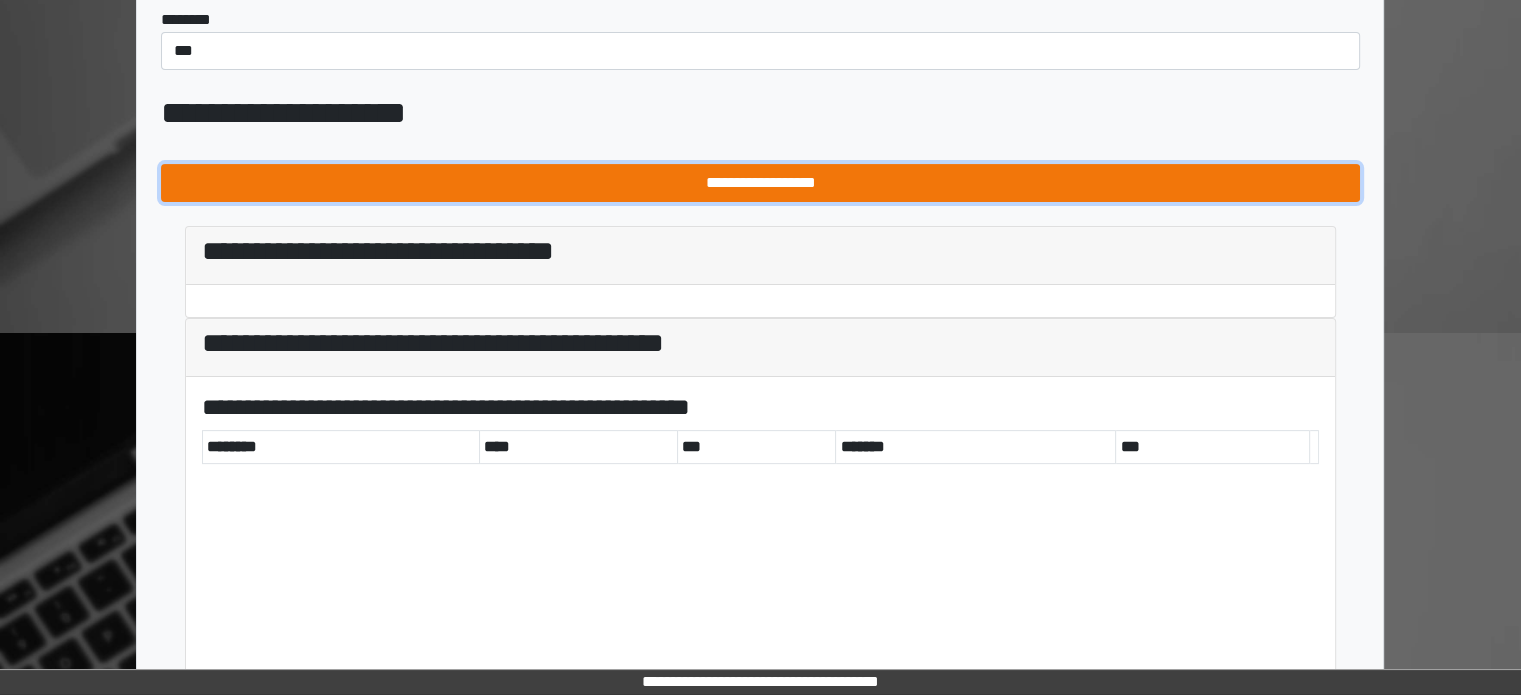 click on "**********" at bounding box center (760, 183) 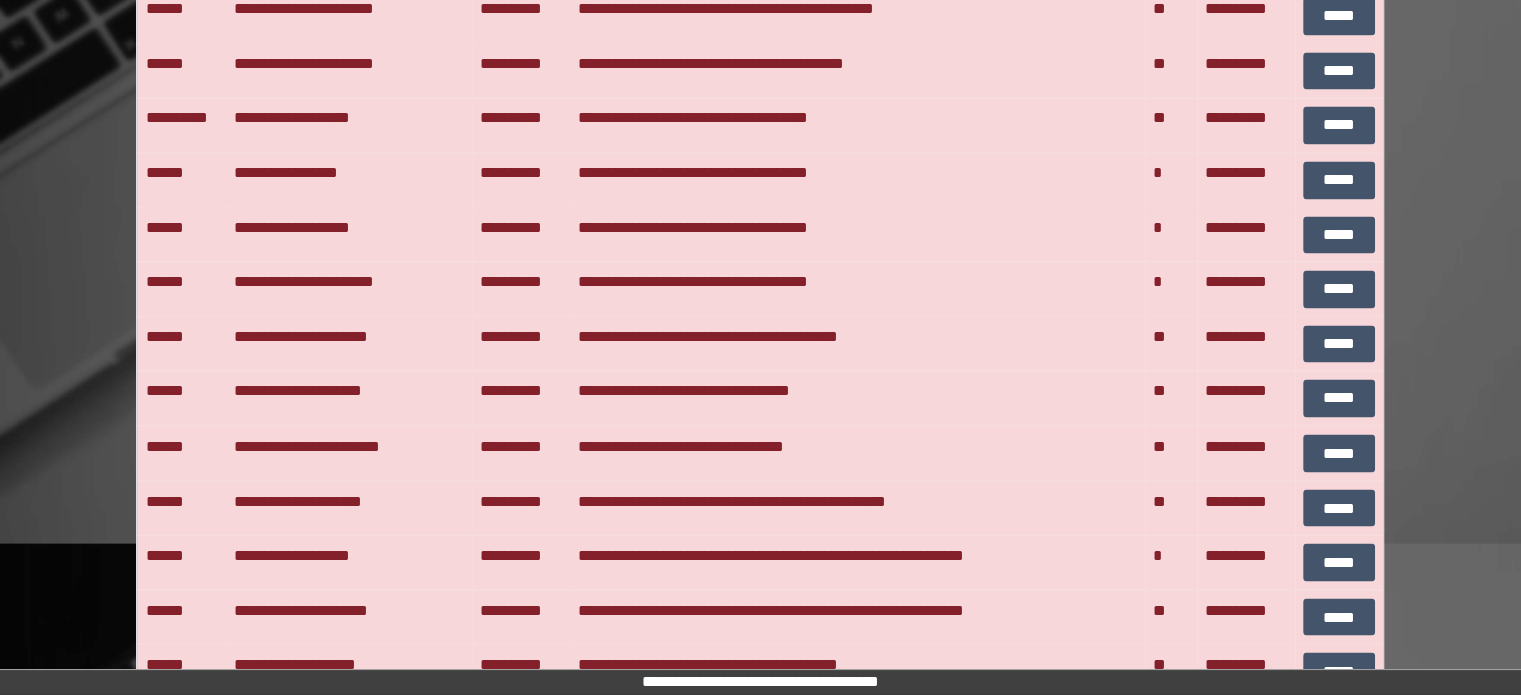 scroll, scrollTop: 11000, scrollLeft: 0, axis: vertical 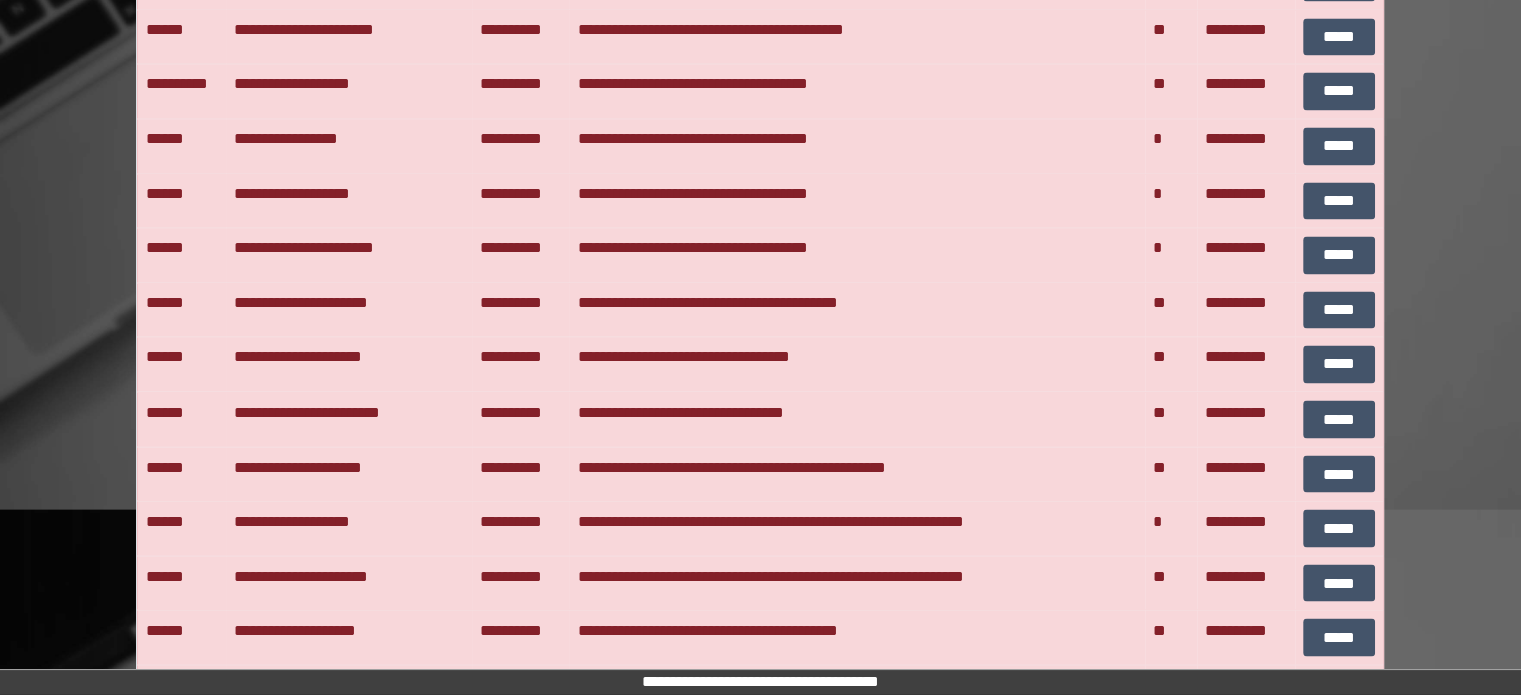 click on "*****" at bounding box center (1339, -236) 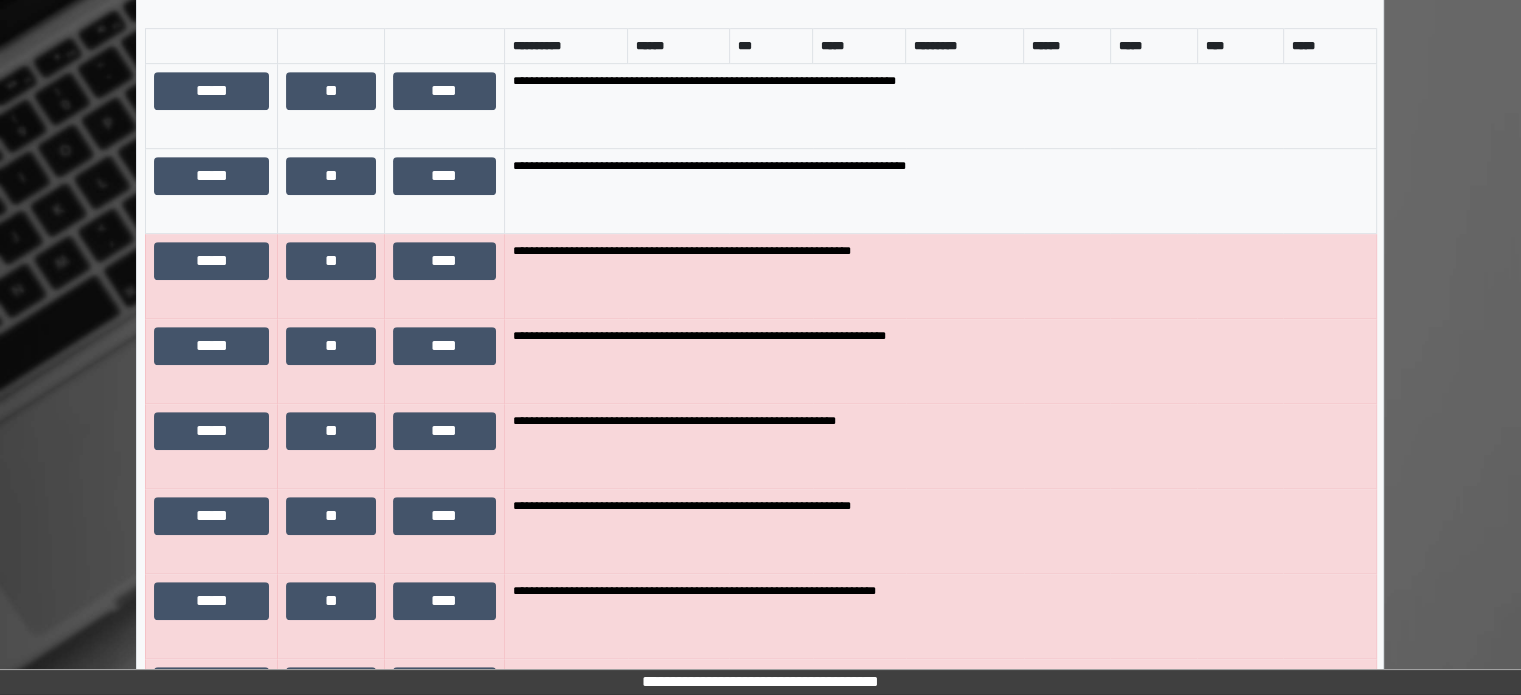 scroll, scrollTop: 1047, scrollLeft: 0, axis: vertical 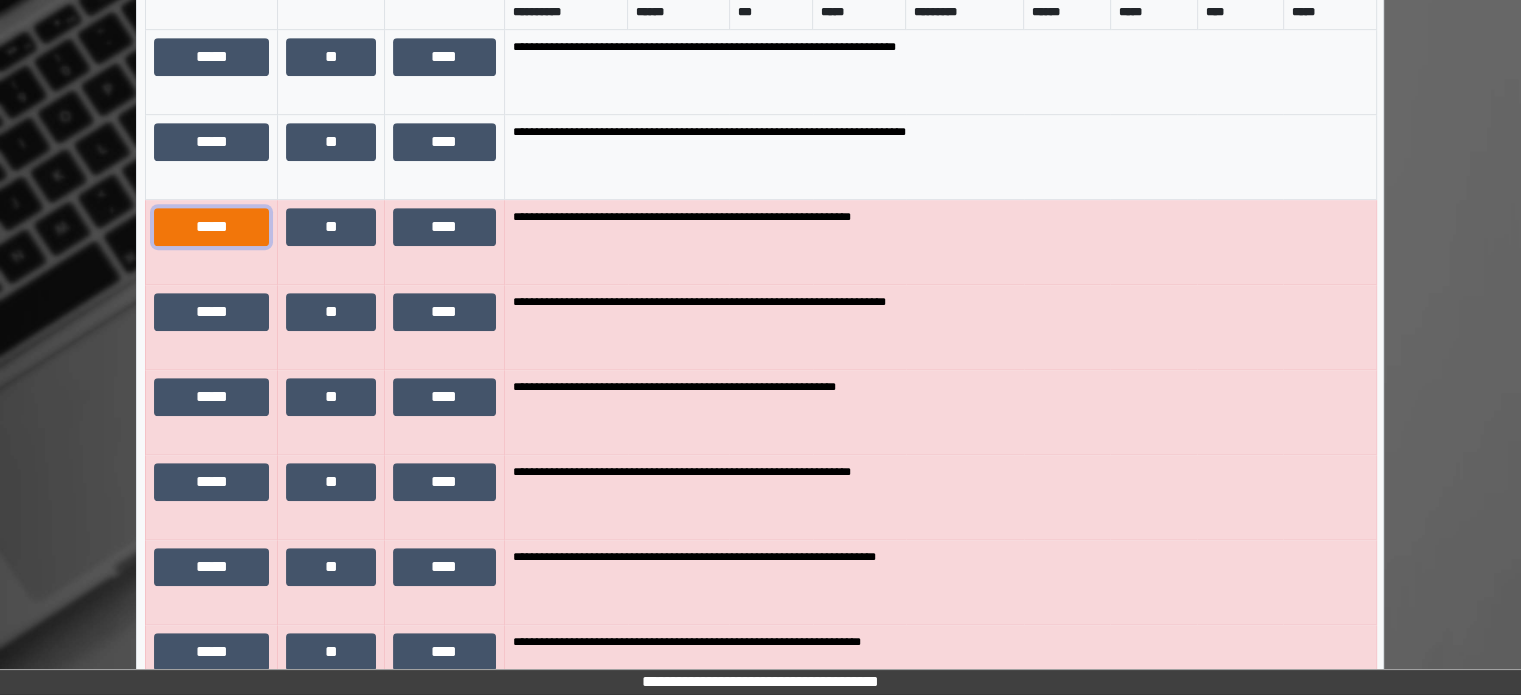 click on "*****" at bounding box center [211, 227] 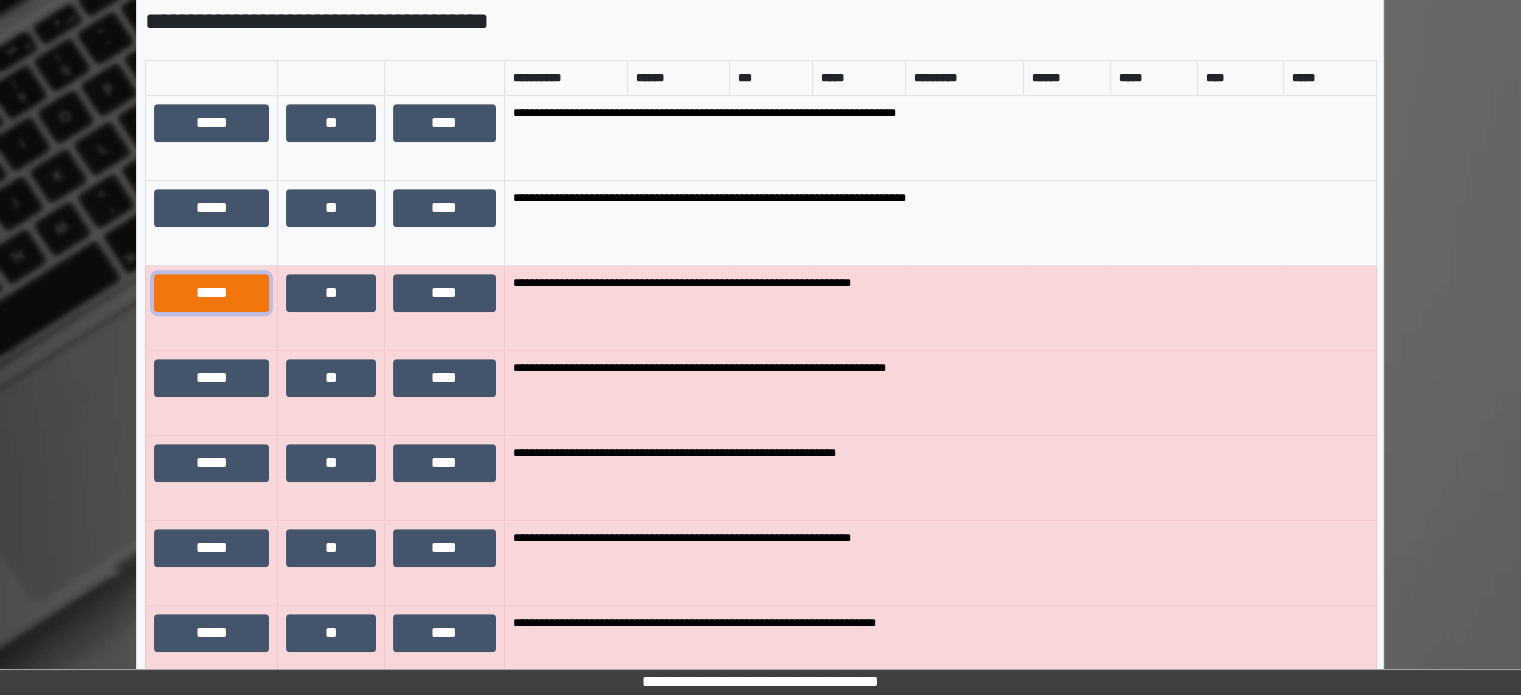 scroll, scrollTop: 1112, scrollLeft: 0, axis: vertical 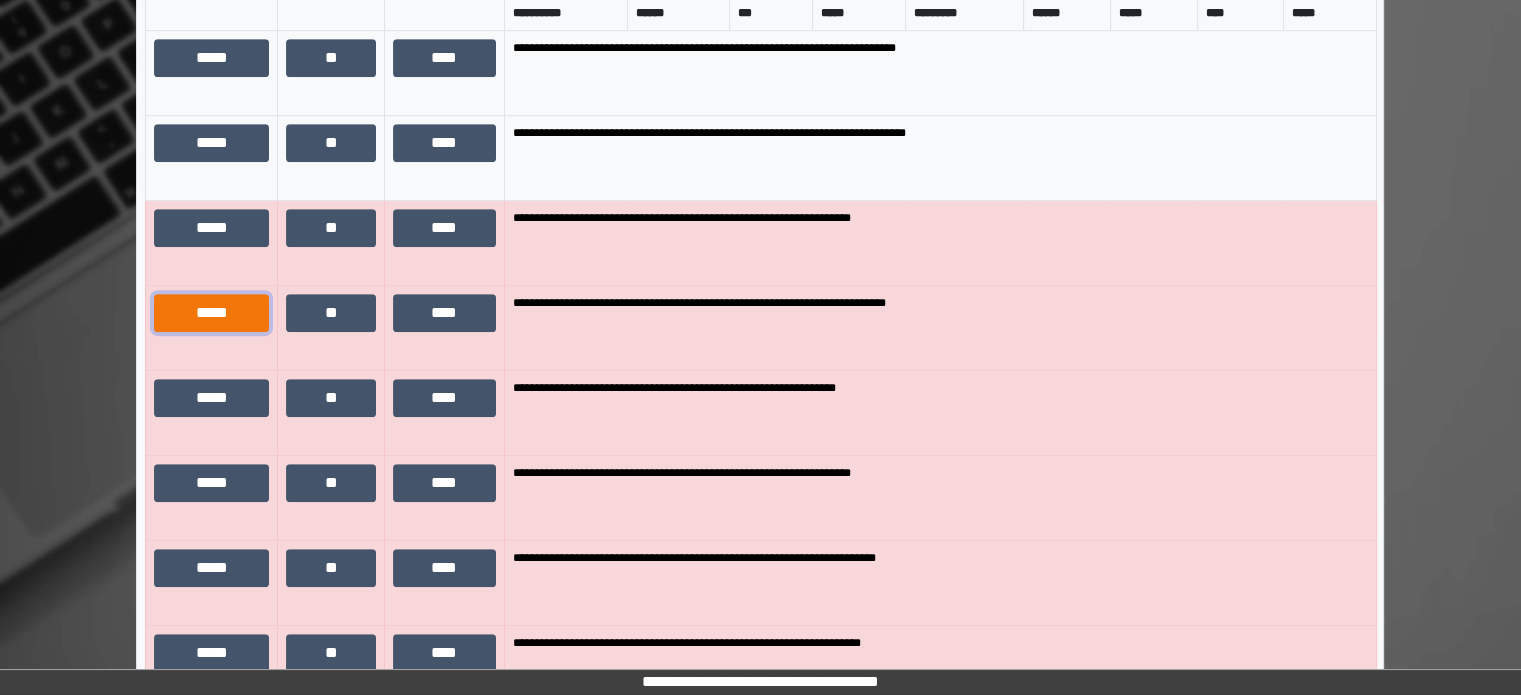 click on "*****" at bounding box center (211, 313) 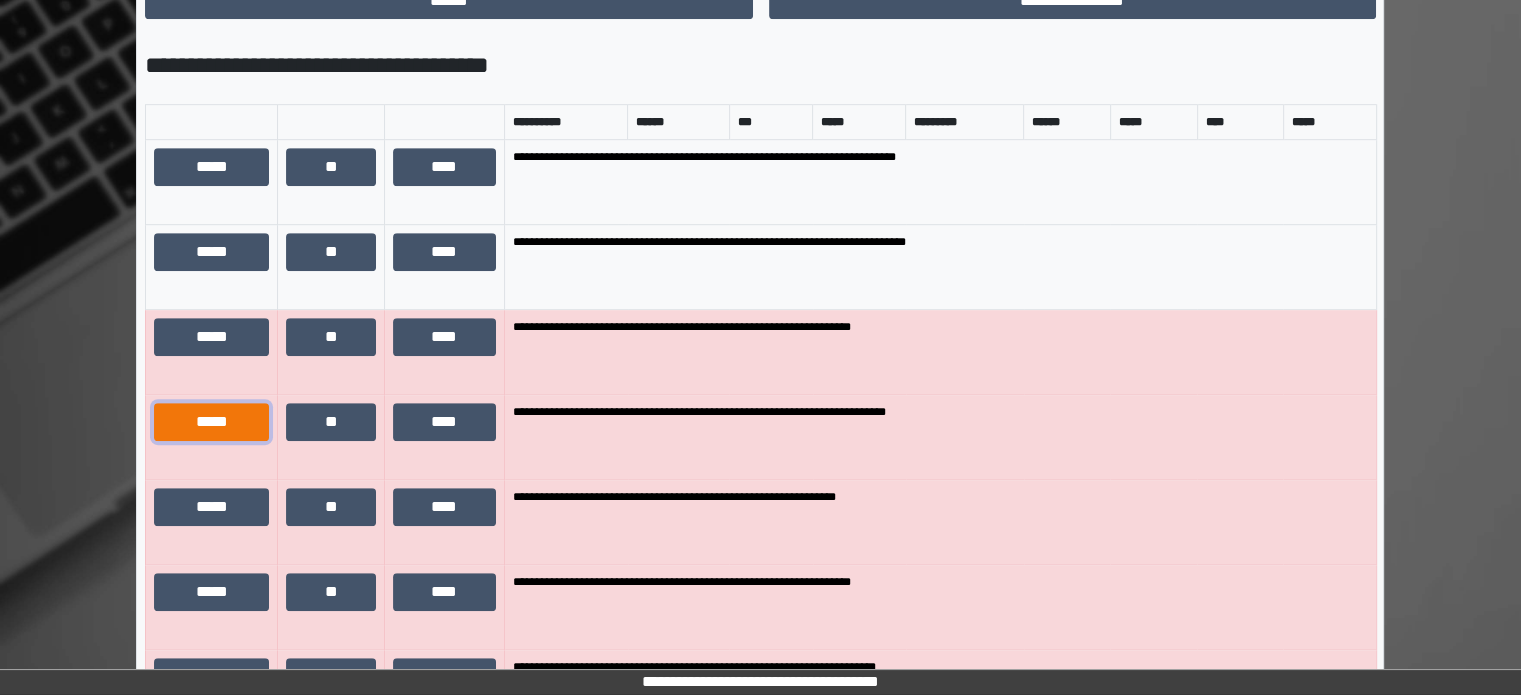 scroll, scrollTop: 1221, scrollLeft: 0, axis: vertical 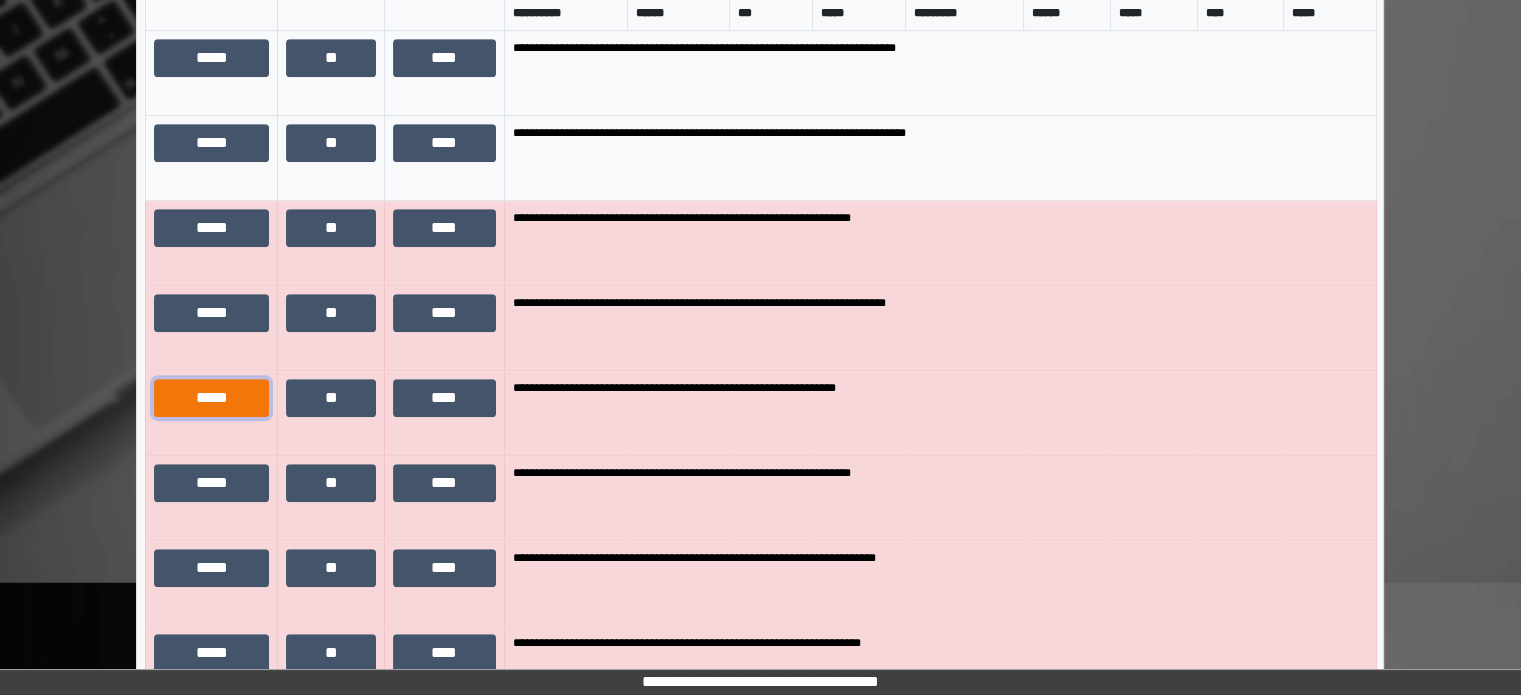 click on "*****" at bounding box center [211, 398] 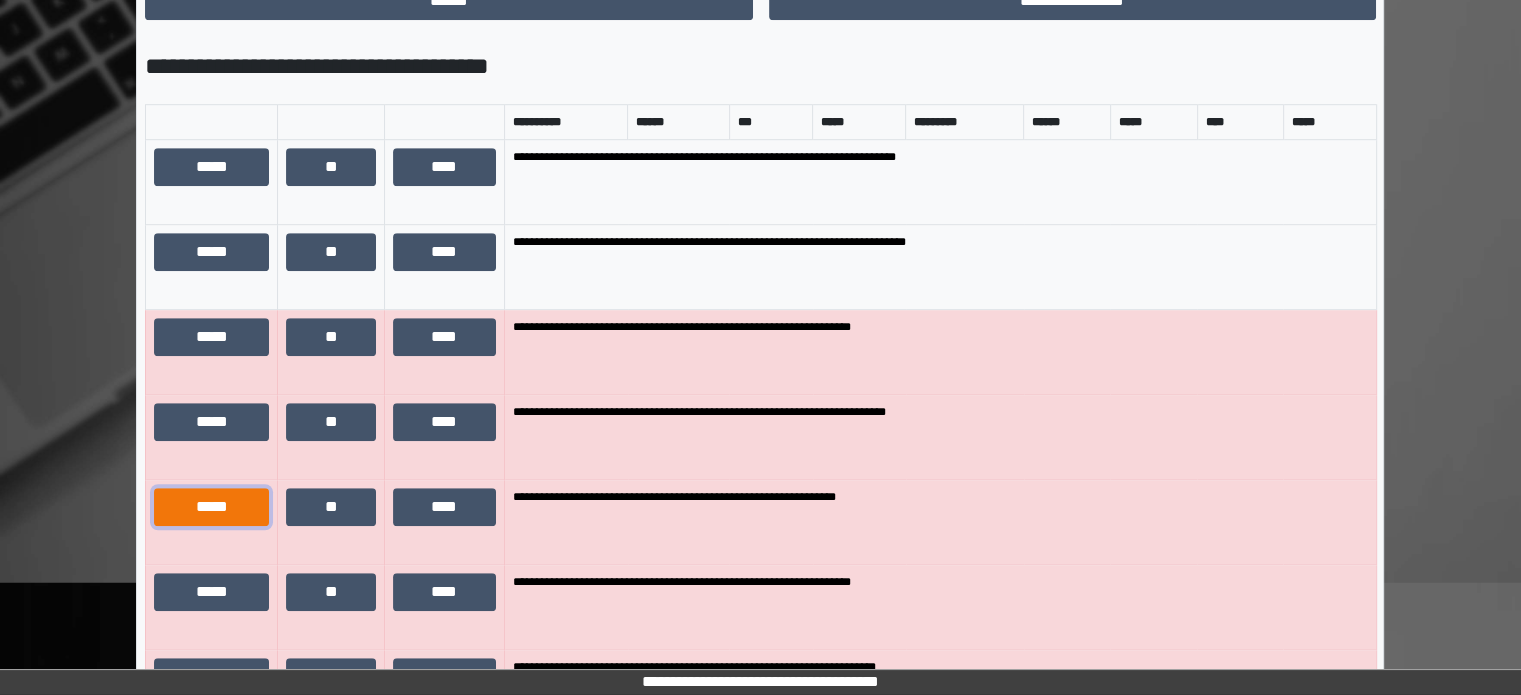 scroll, scrollTop: 1330, scrollLeft: 0, axis: vertical 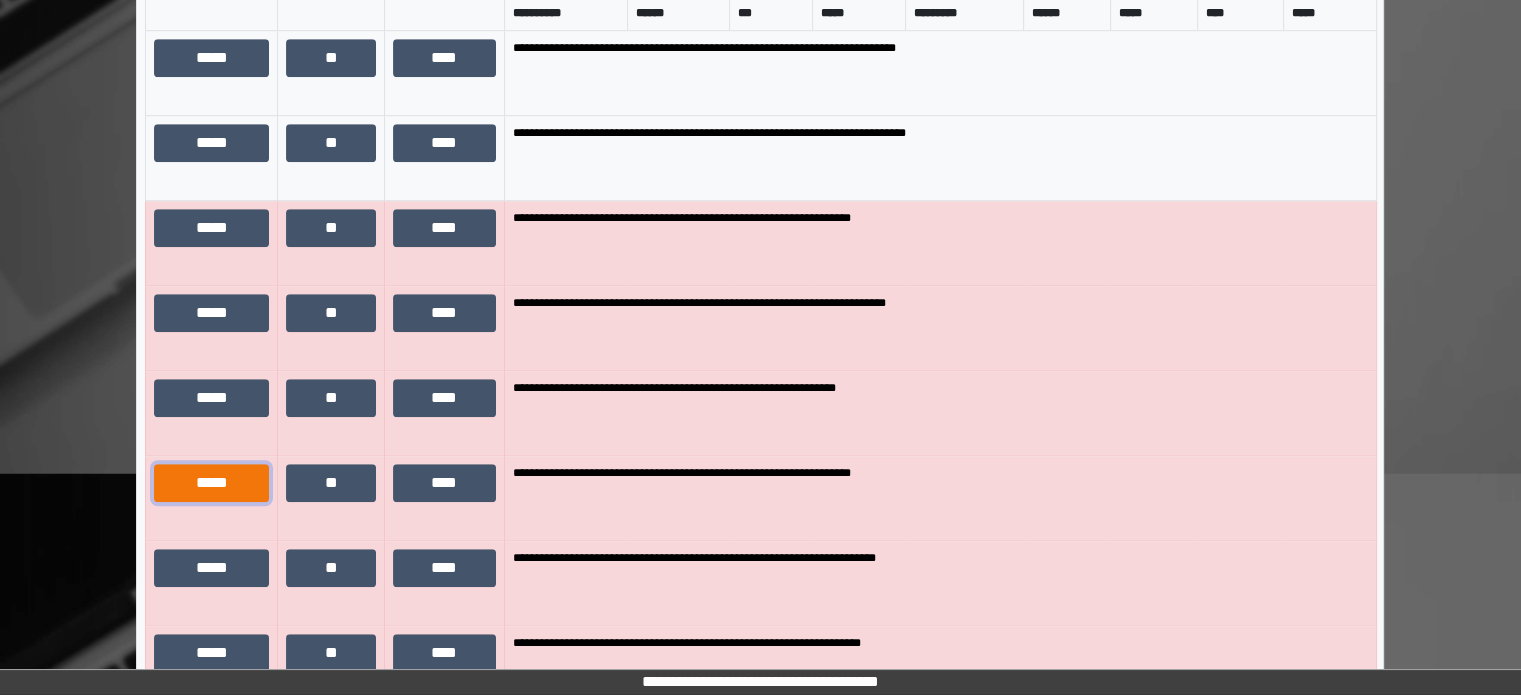 click on "*****" at bounding box center (211, 483) 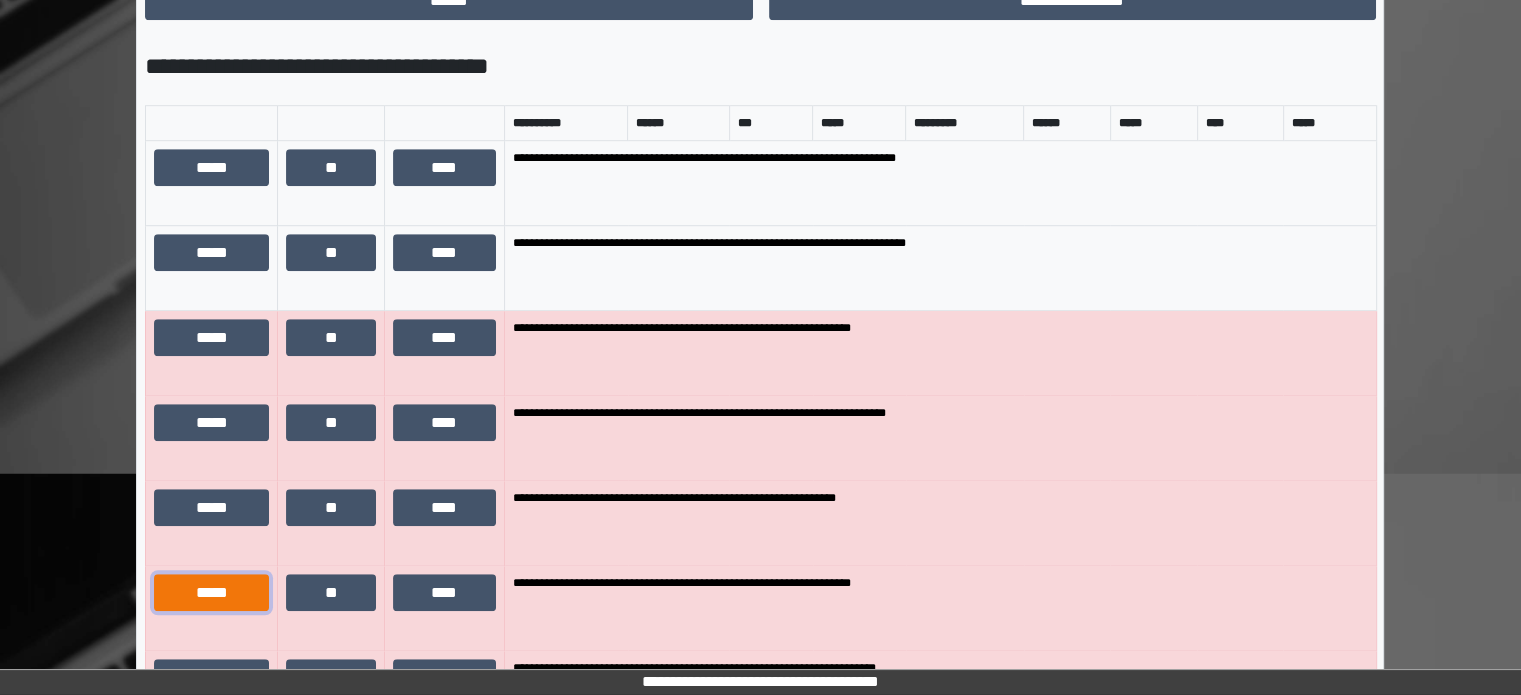 scroll, scrollTop: 1439, scrollLeft: 0, axis: vertical 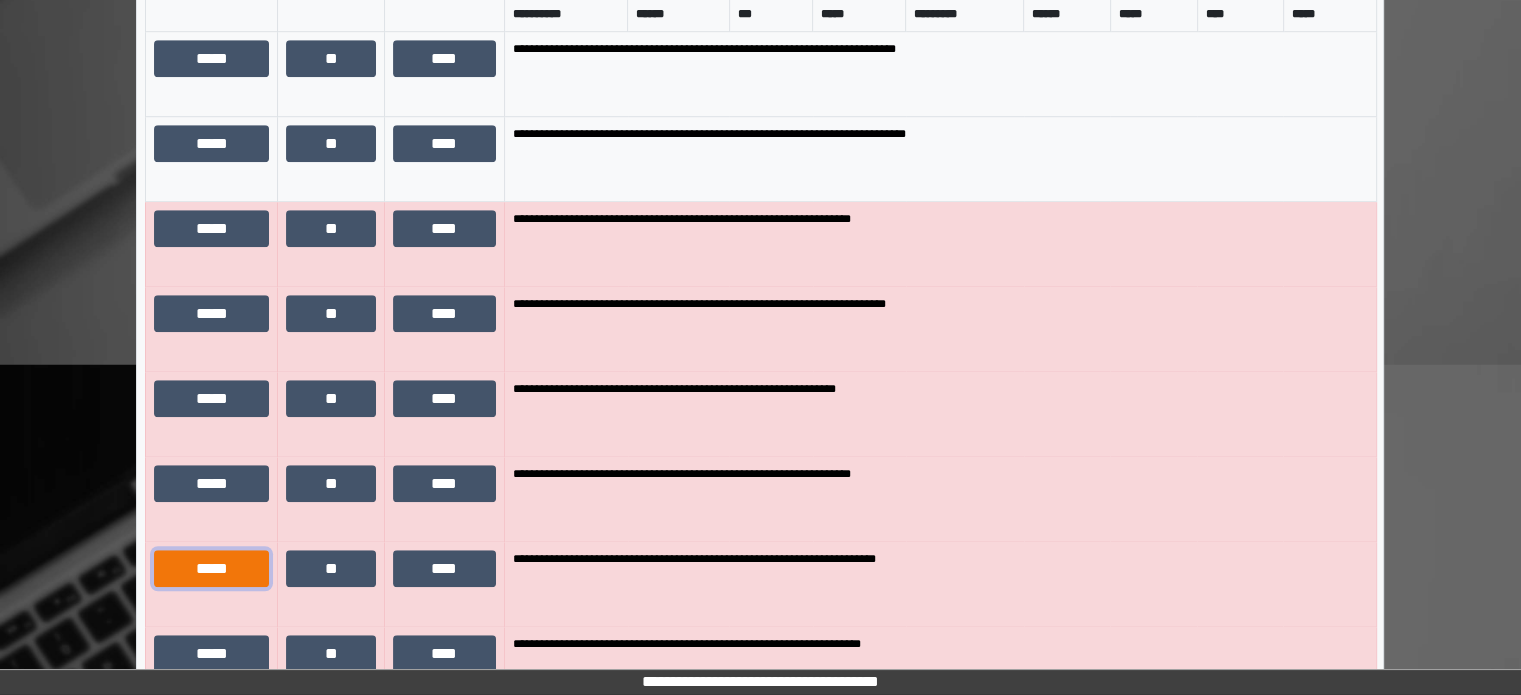 click on "*****" at bounding box center (211, 569) 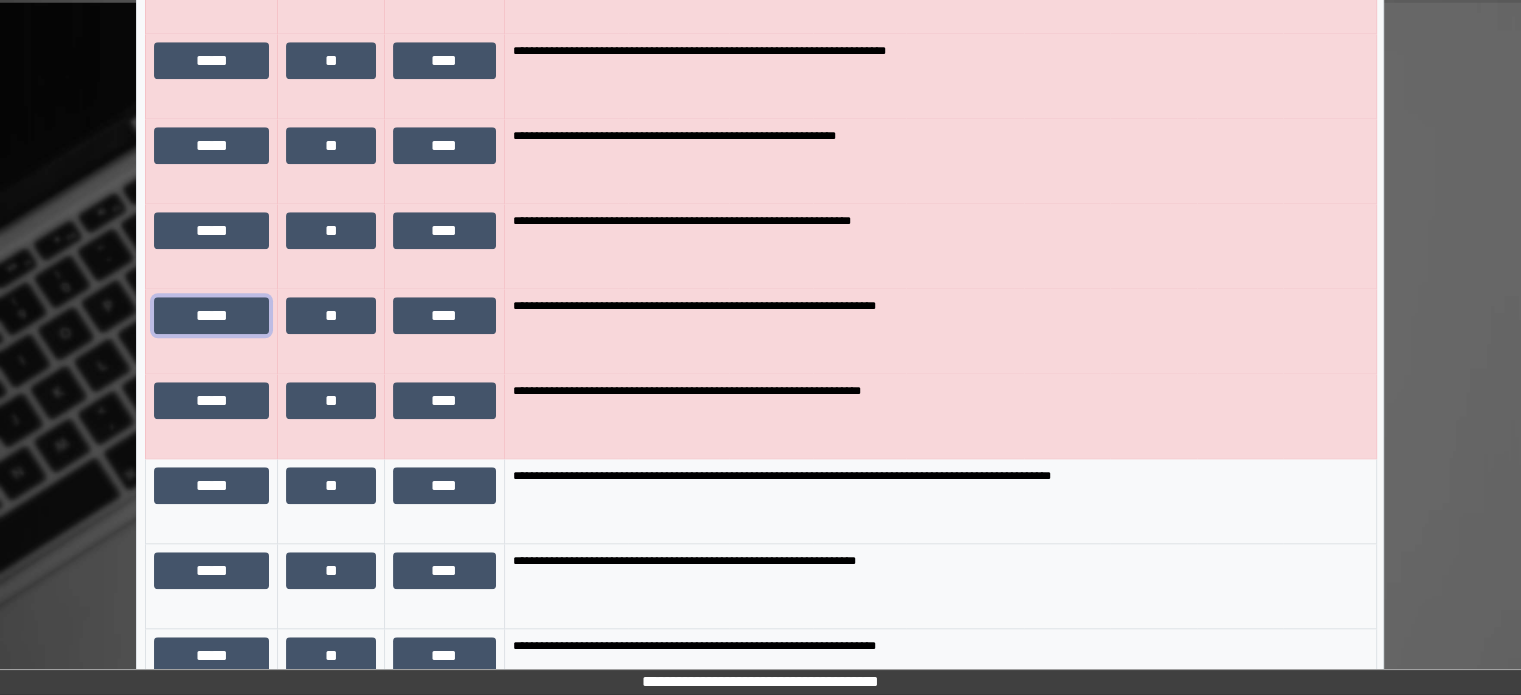 scroll, scrollTop: 1848, scrollLeft: 0, axis: vertical 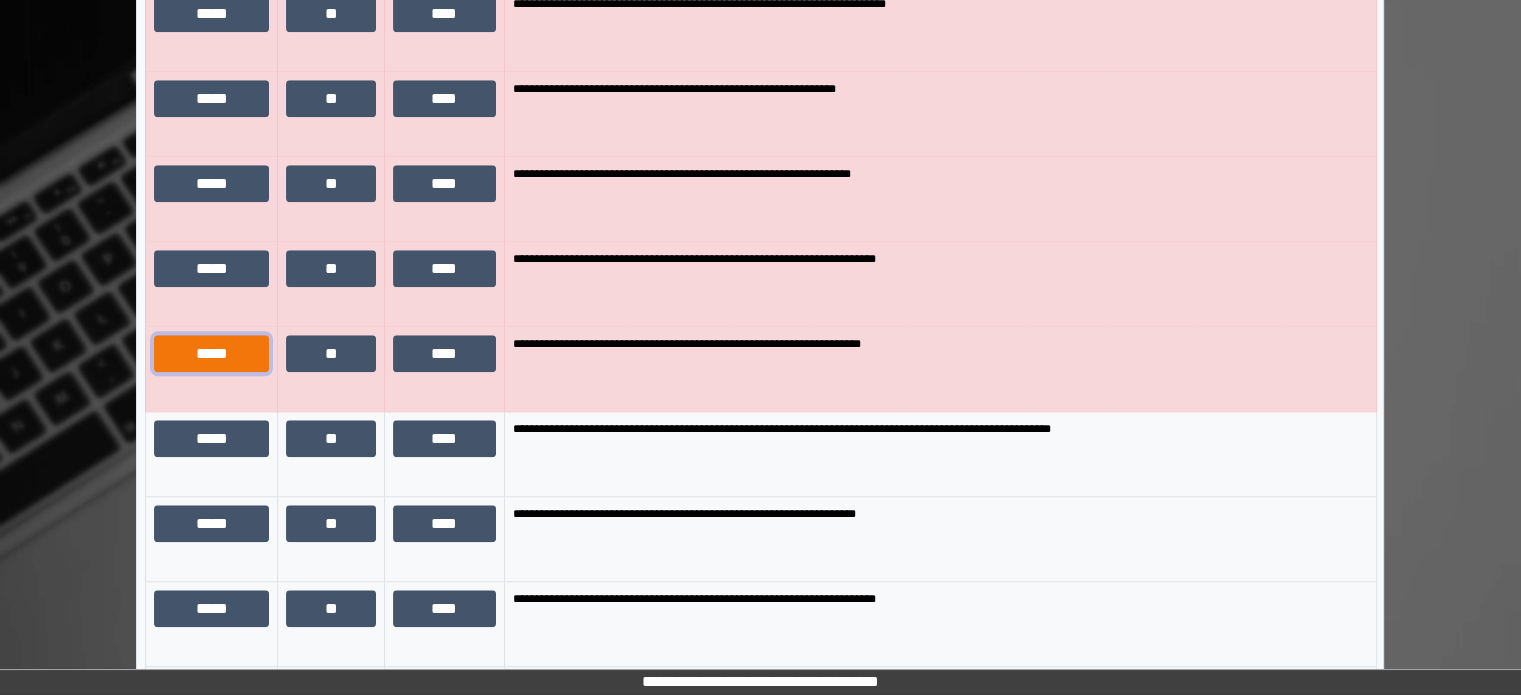 click on "*****" at bounding box center [211, 354] 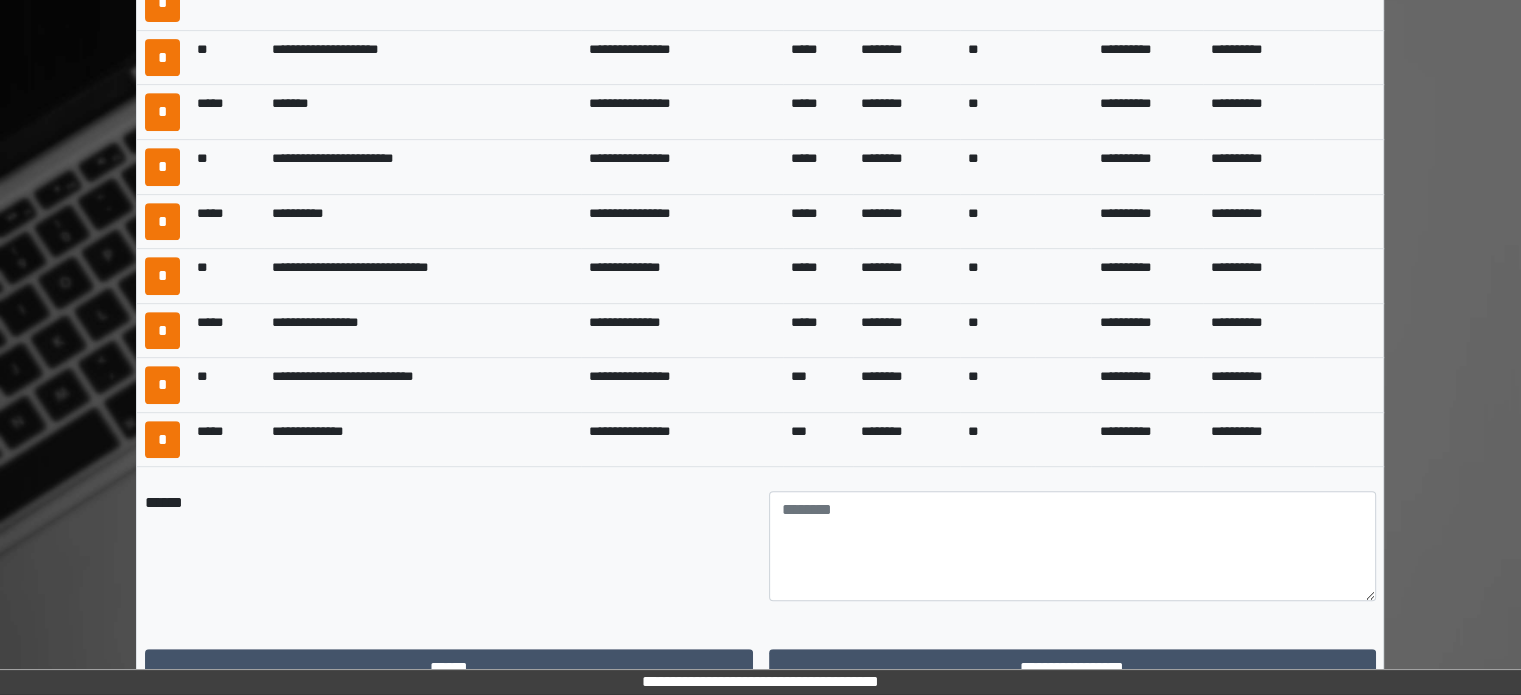 scroll, scrollTop: 956, scrollLeft: 0, axis: vertical 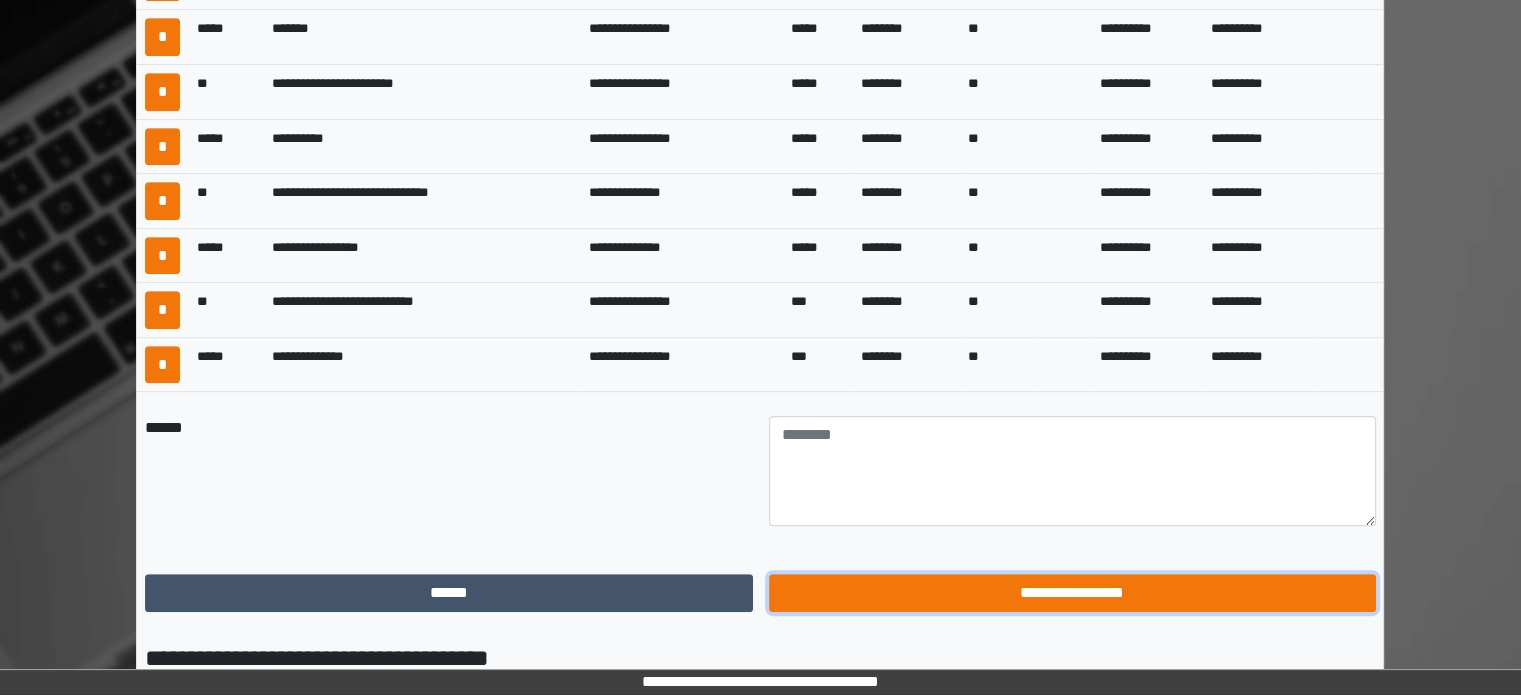 click on "**********" at bounding box center [1072, 593] 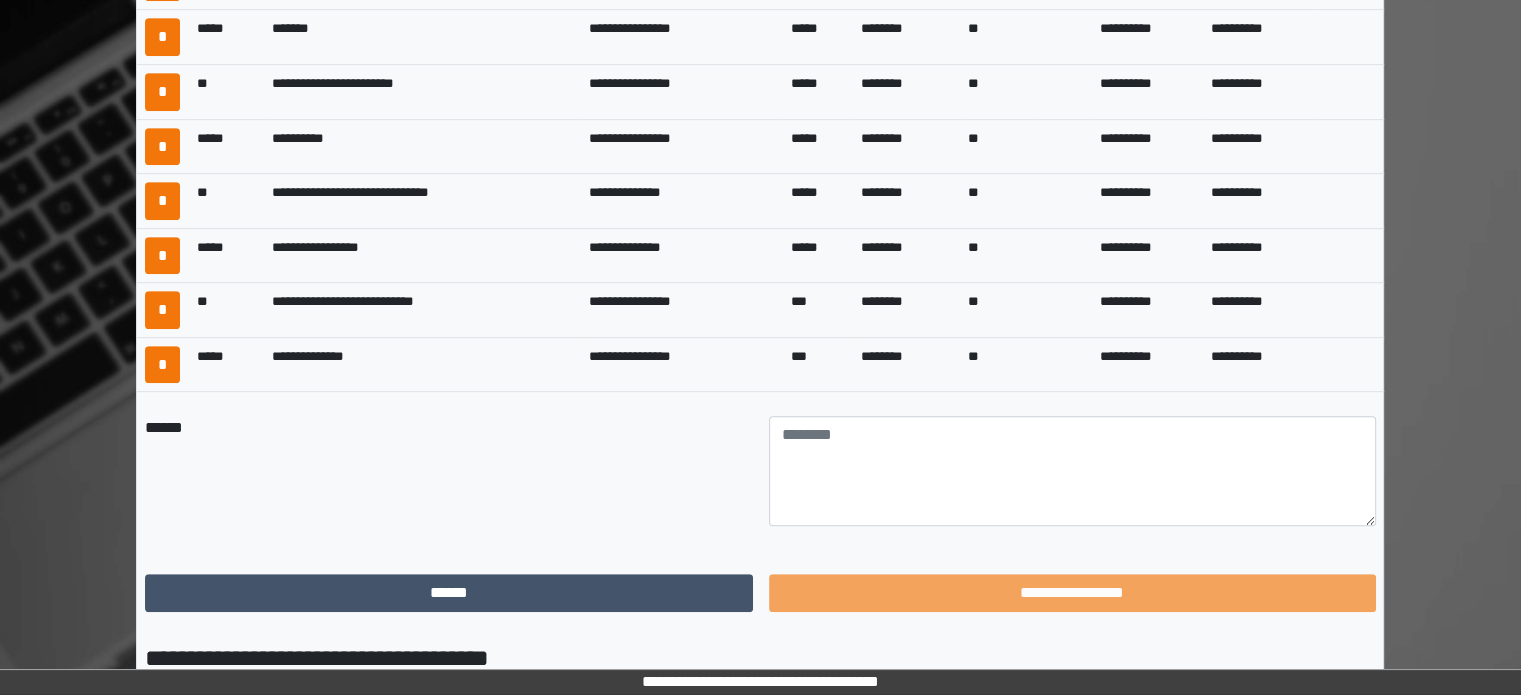 scroll, scrollTop: 0, scrollLeft: 0, axis: both 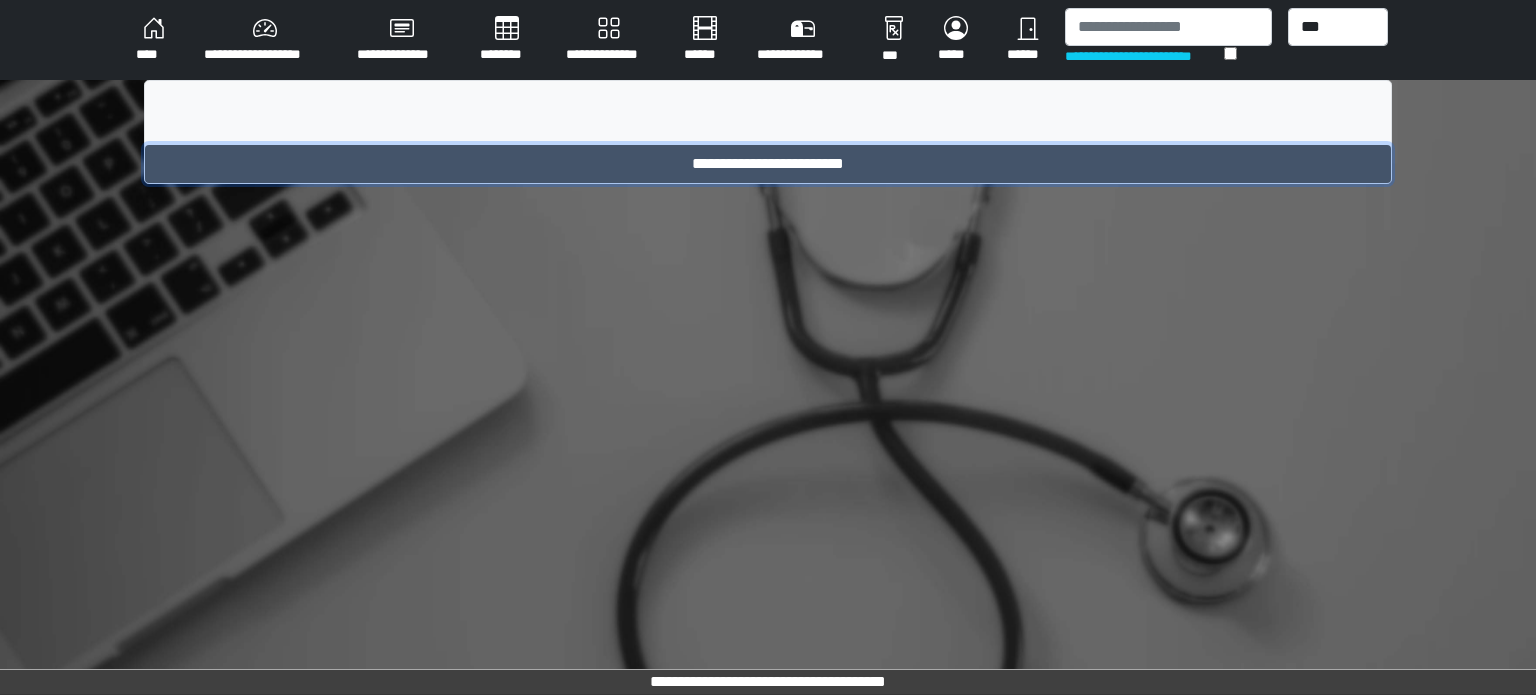 click on "**********" at bounding box center (768, 164) 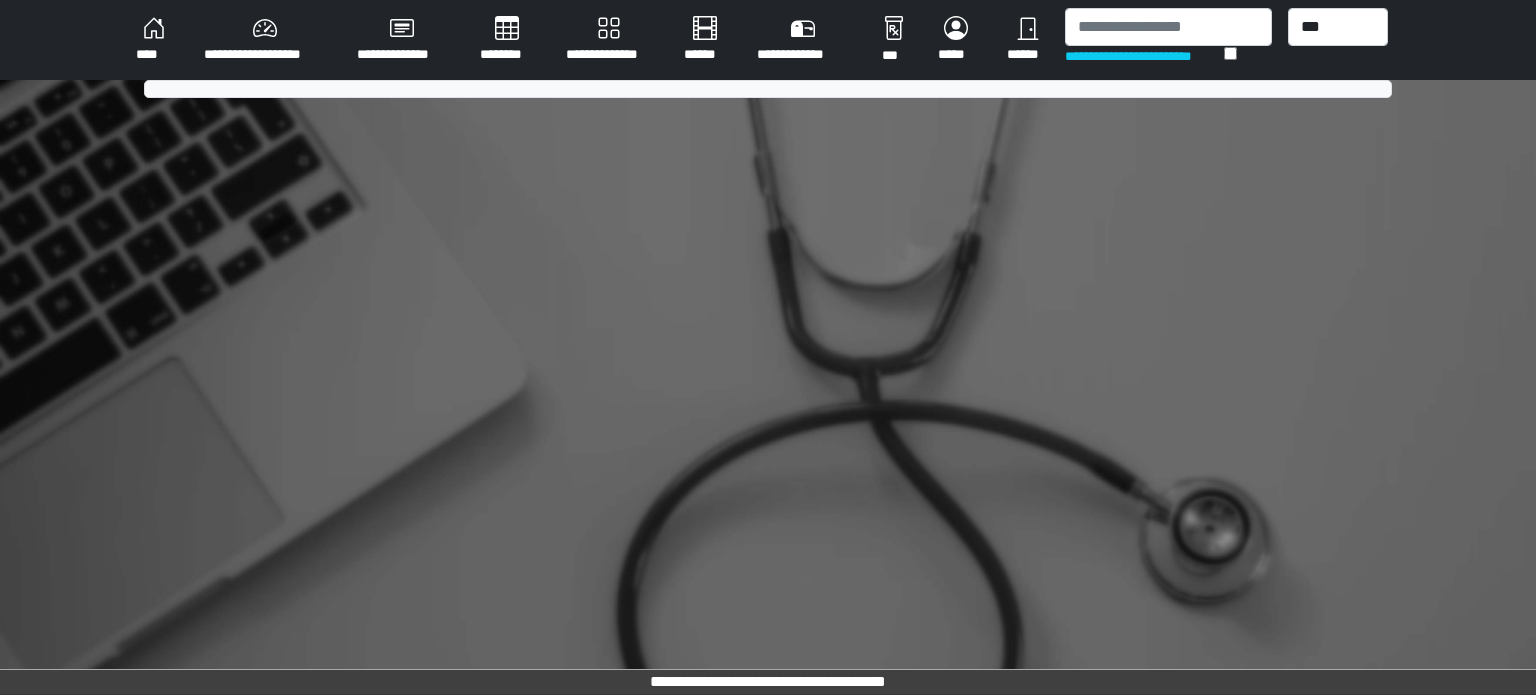 click on "**********" at bounding box center [264, 40] 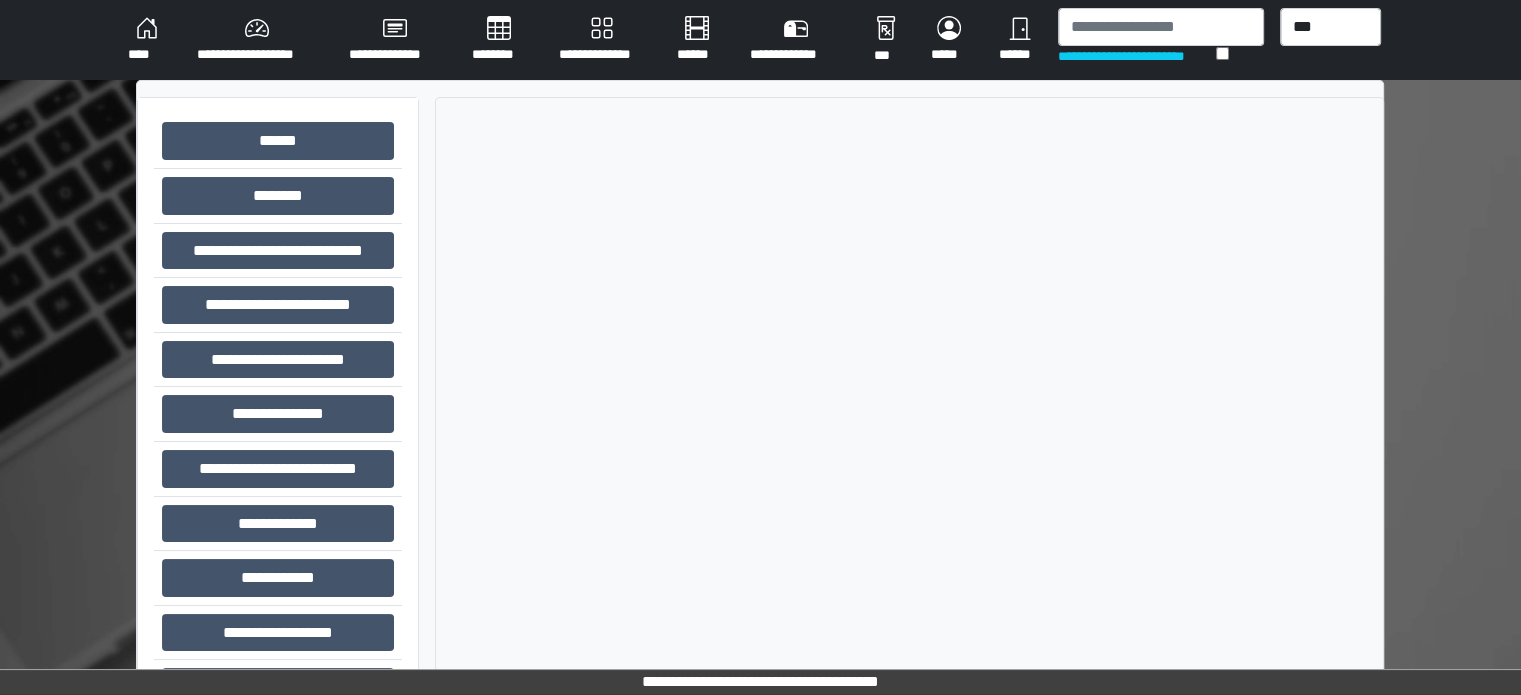 click on "****" at bounding box center (146, 40) 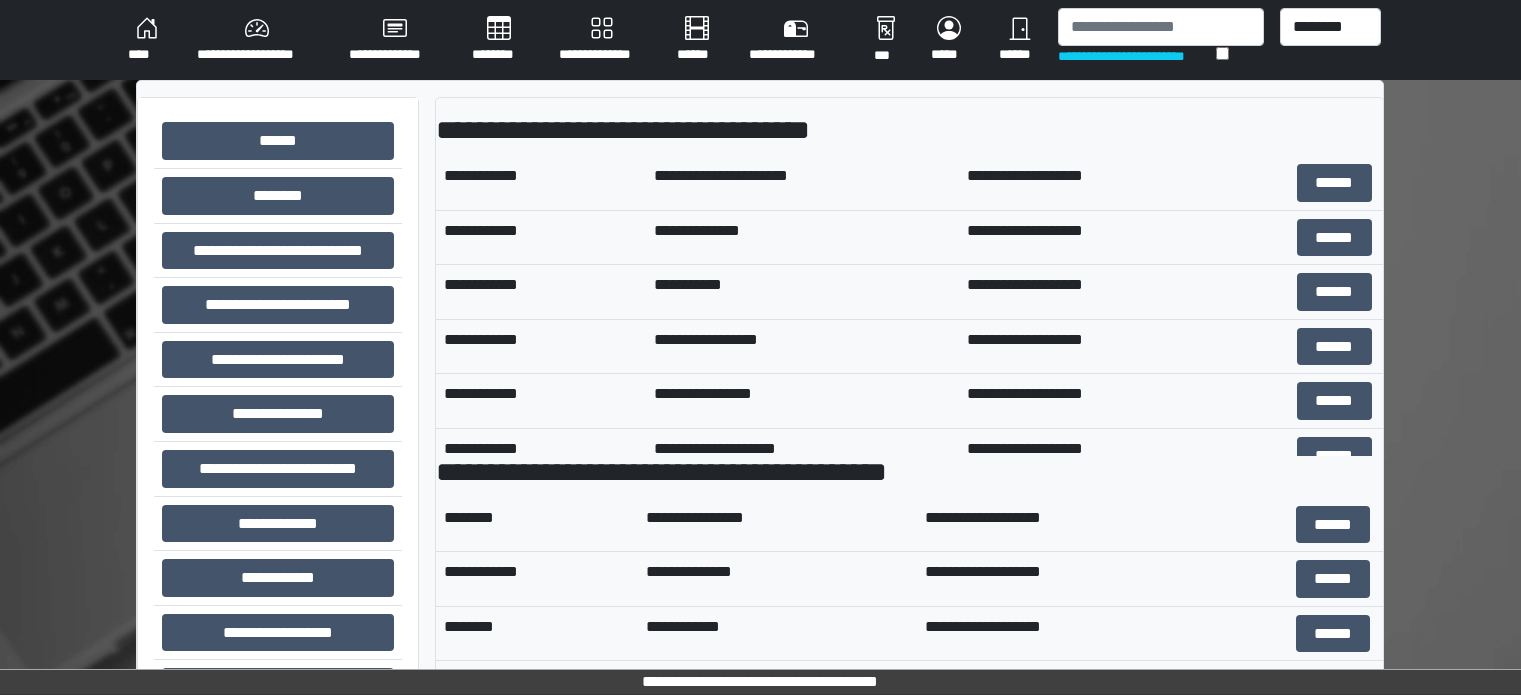 scroll, scrollTop: 0, scrollLeft: 0, axis: both 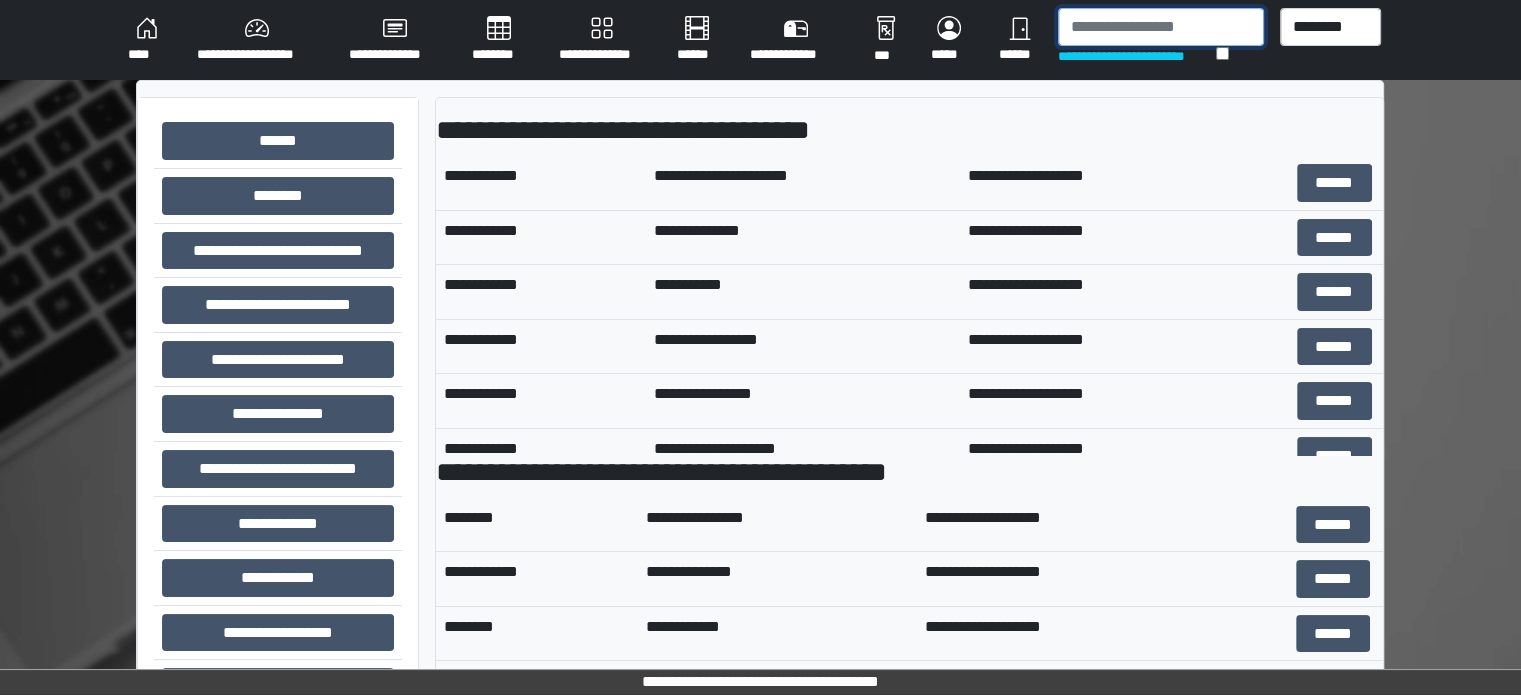 click at bounding box center (1161, 27) 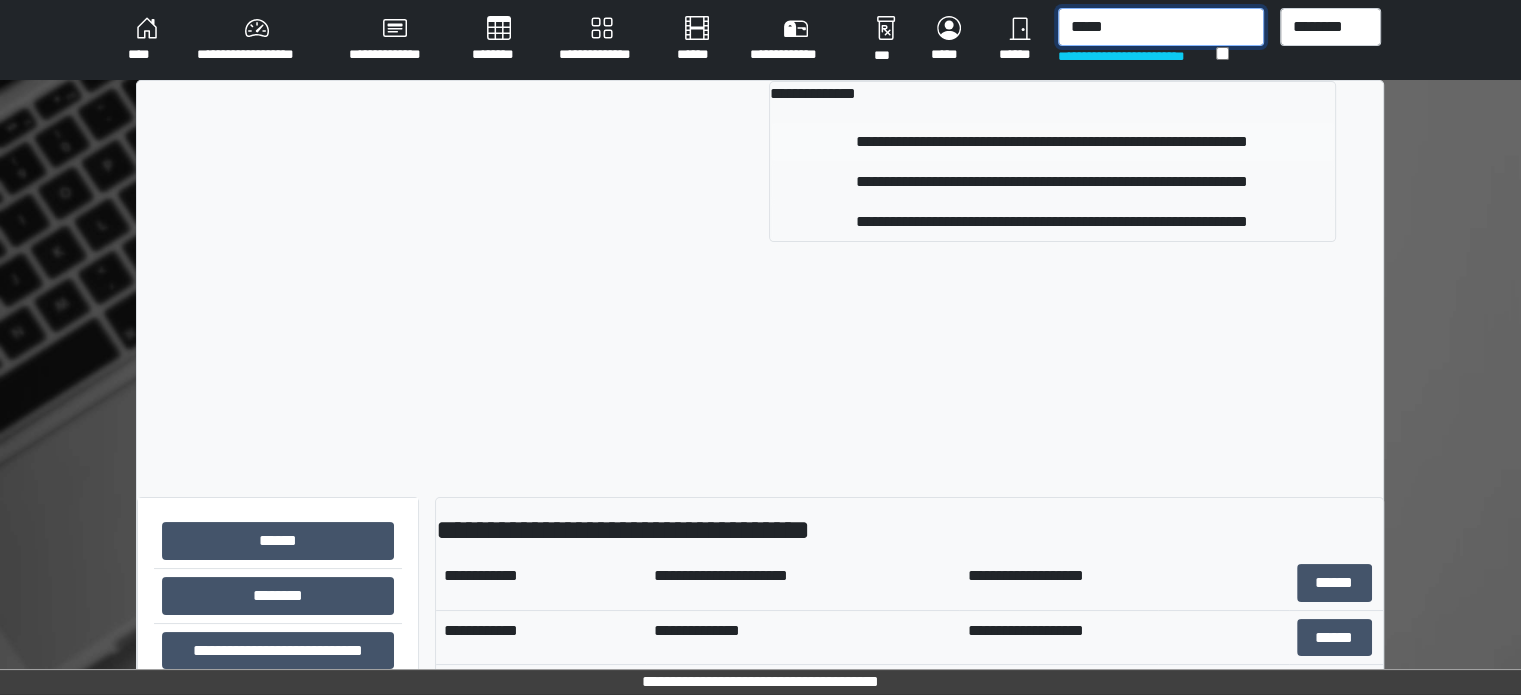 type on "*****" 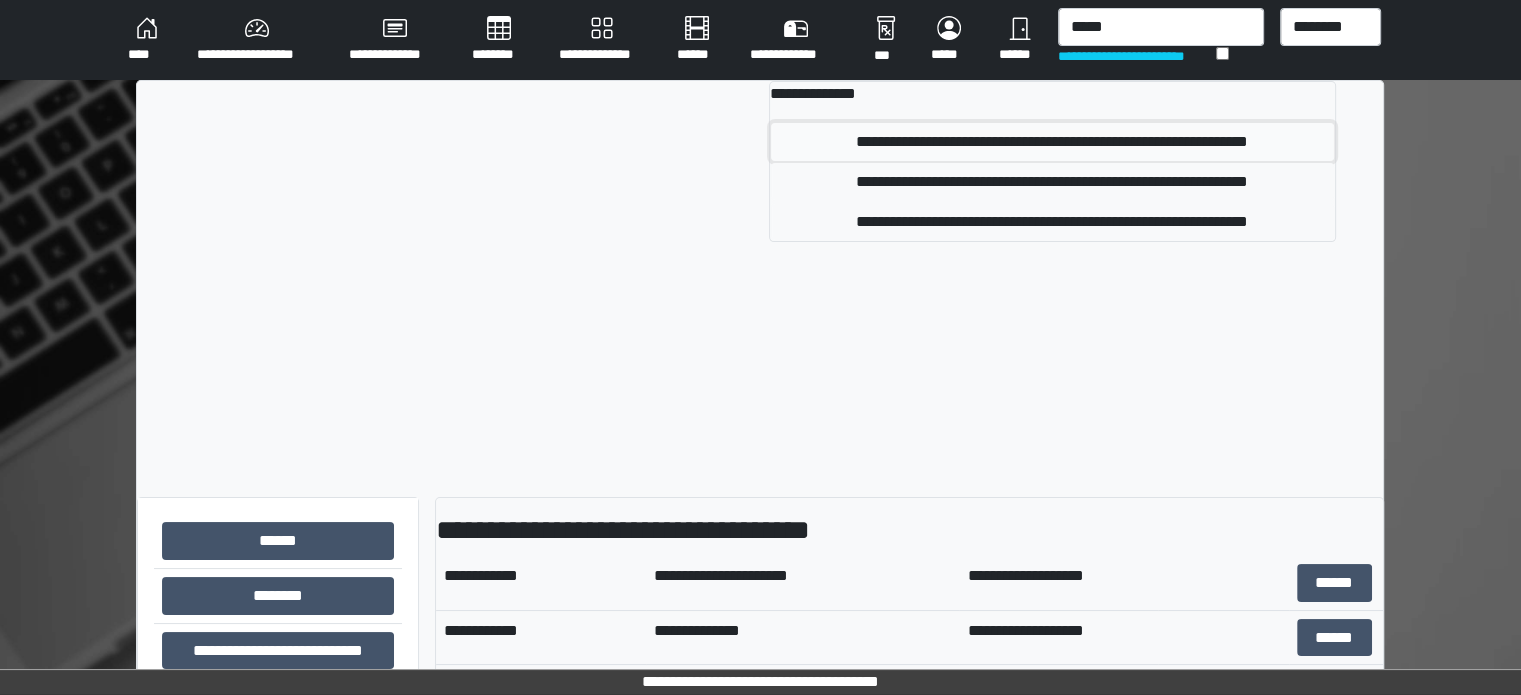 click on "**********" at bounding box center [1052, 142] 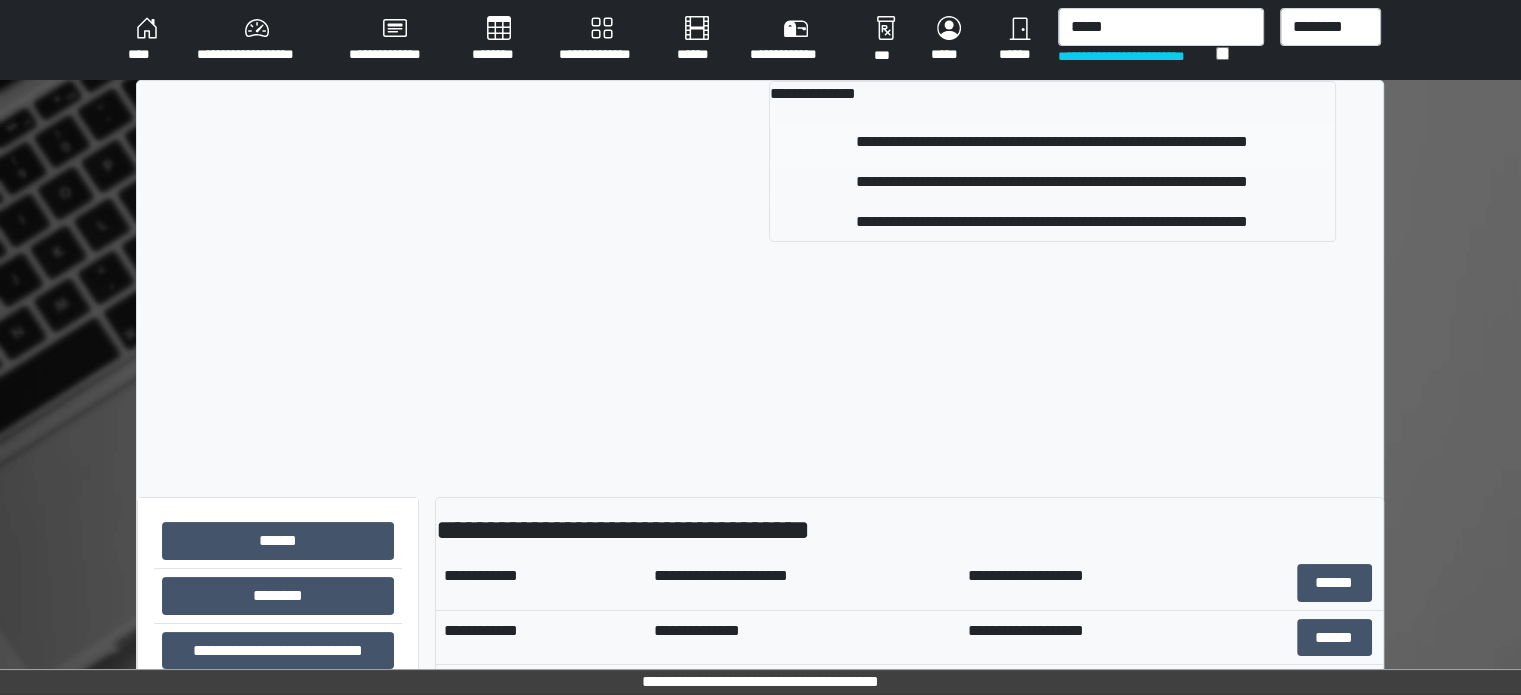 type 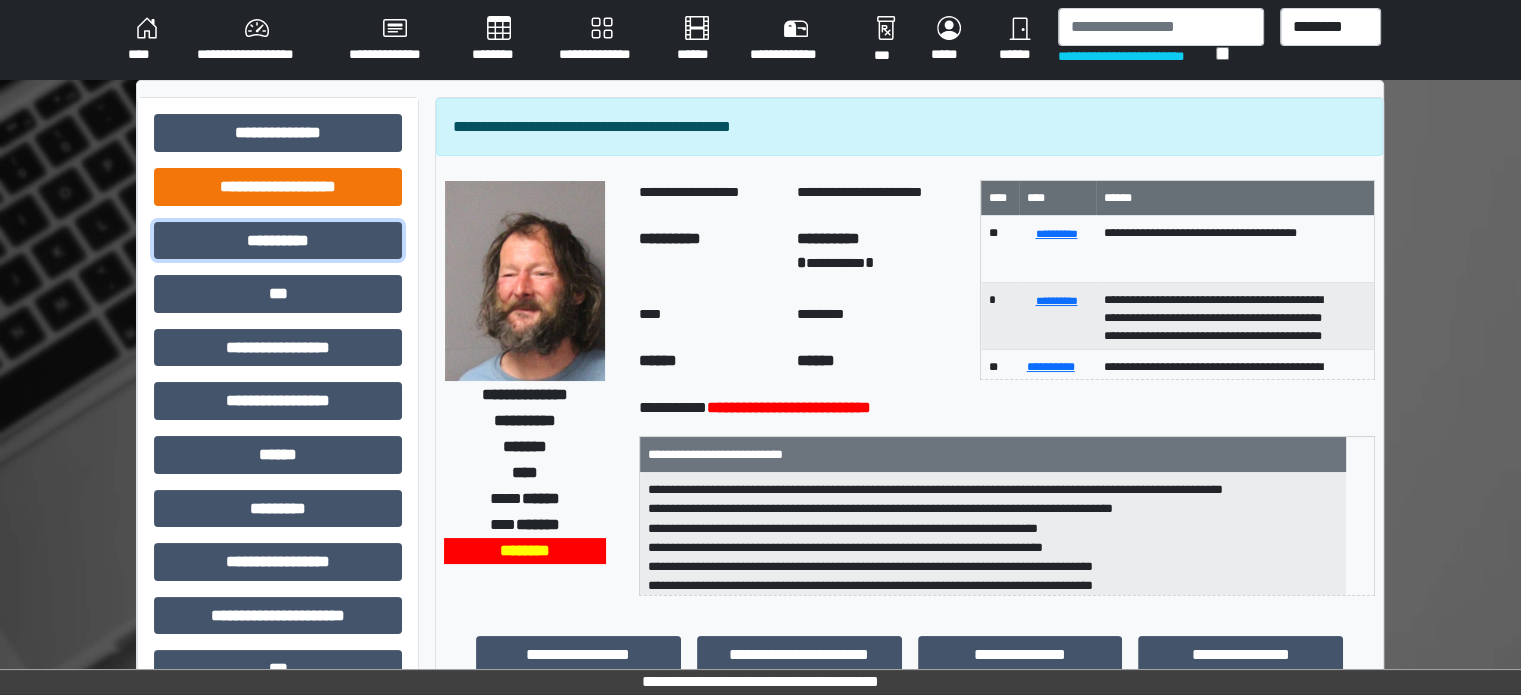 drag, startPoint x: 283, startPoint y: 235, endPoint x: 262, endPoint y: 190, distance: 49.658836 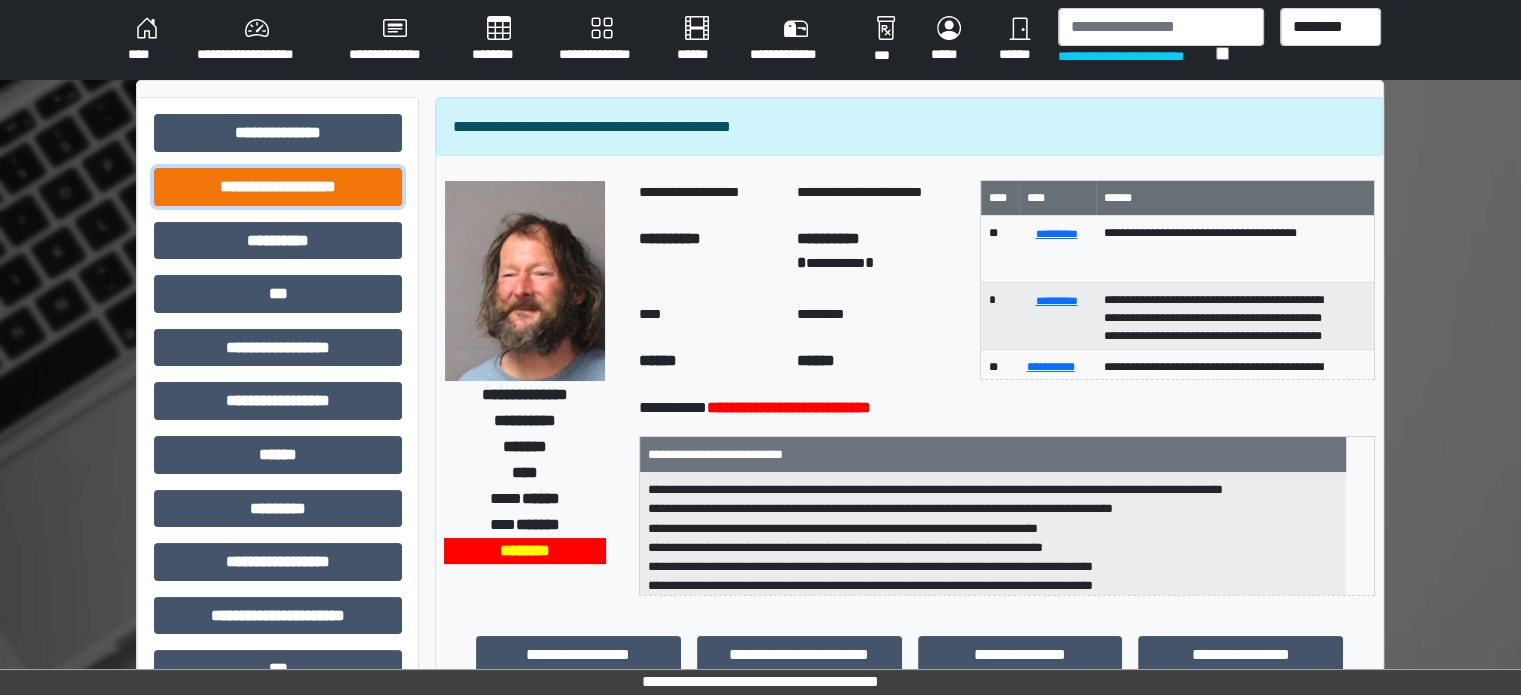click on "**********" at bounding box center (278, 187) 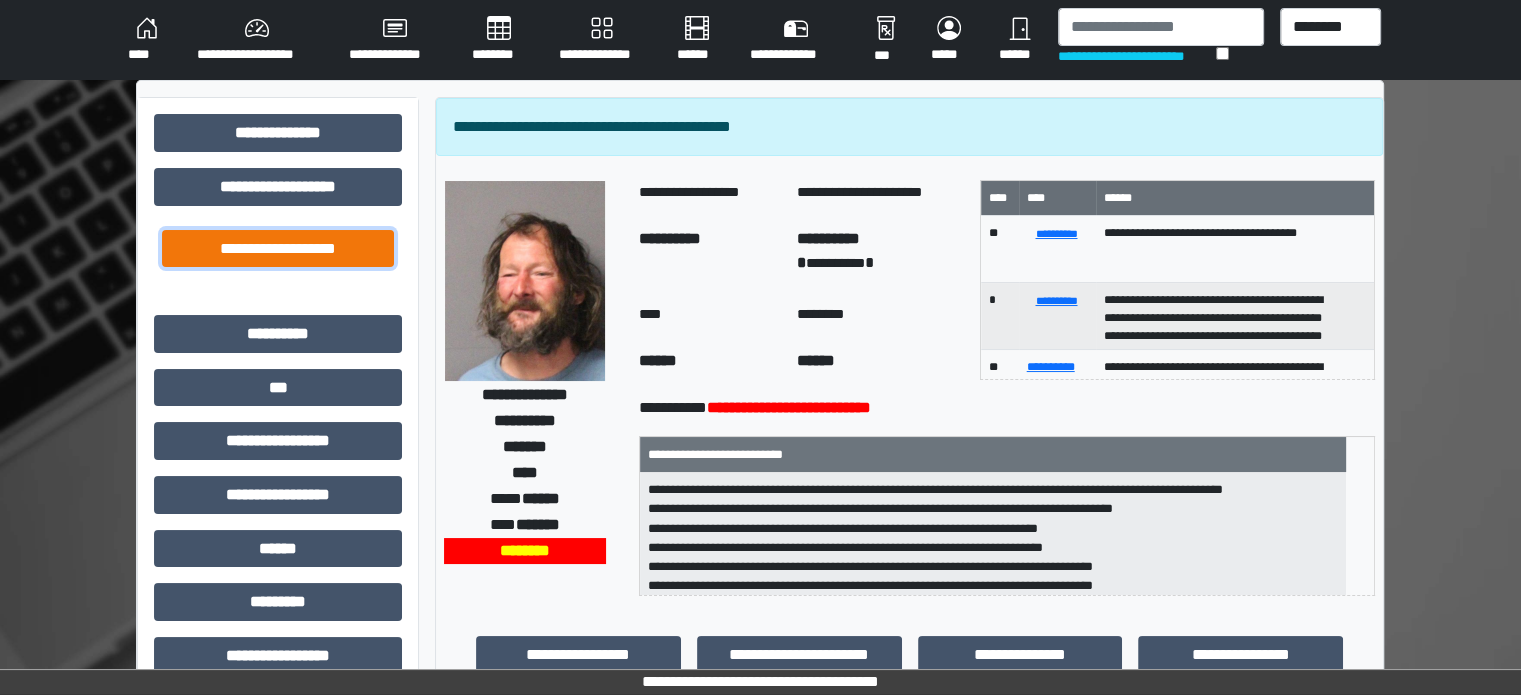 click on "**********" at bounding box center [278, 249] 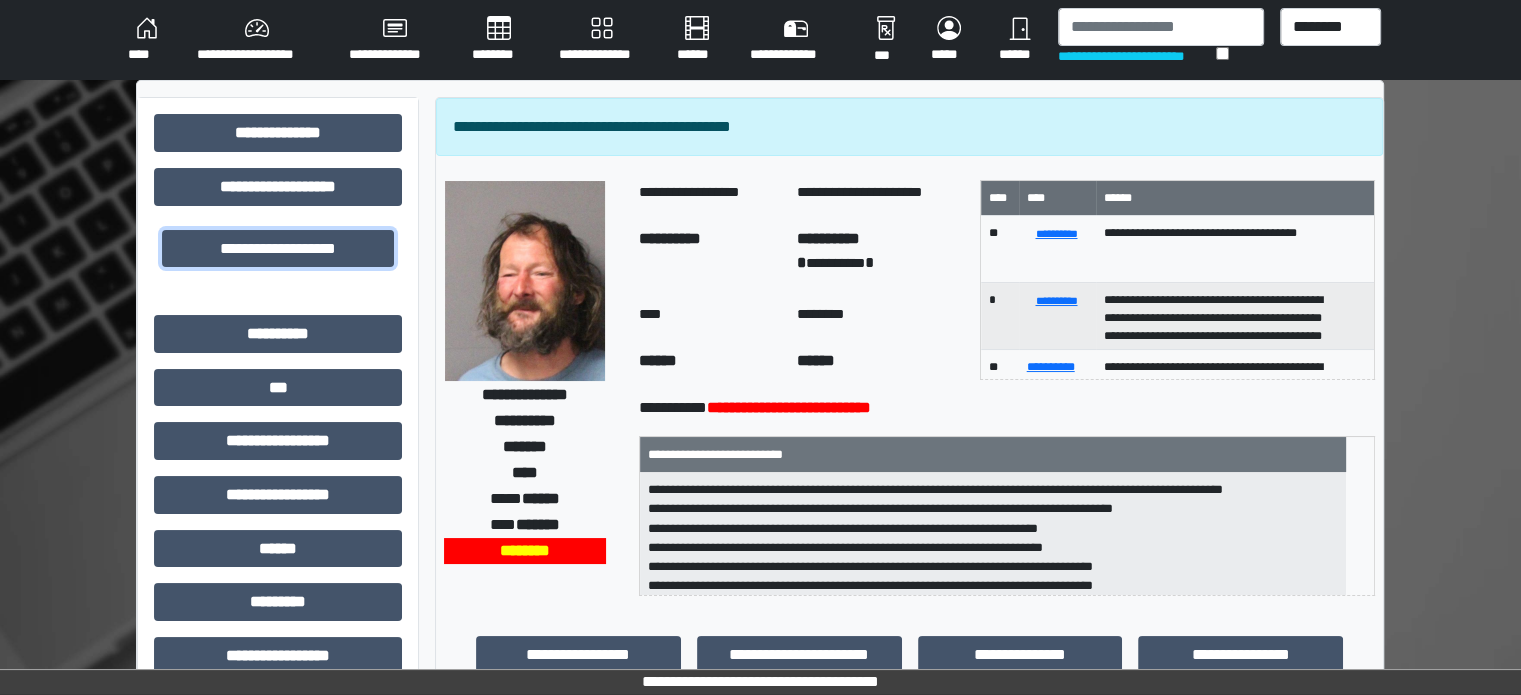 scroll, scrollTop: 1, scrollLeft: 0, axis: vertical 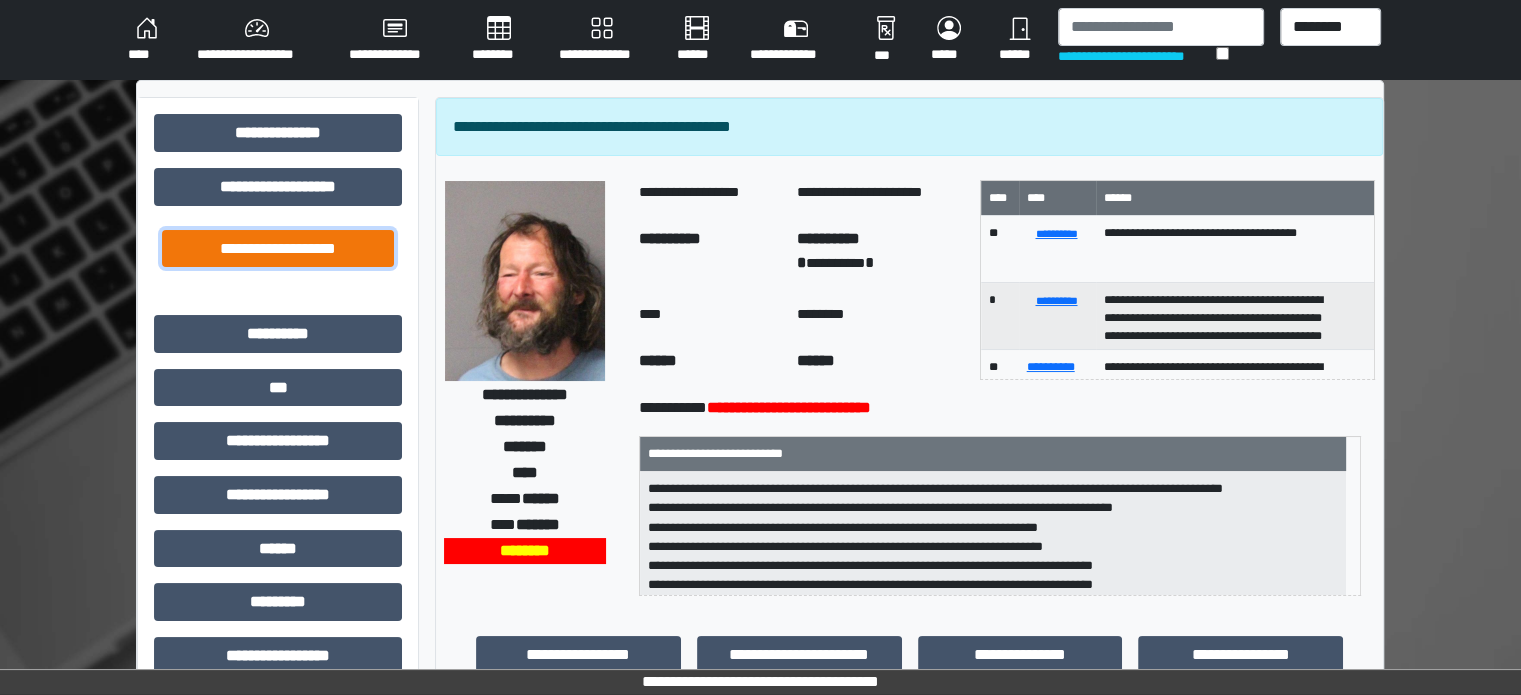 click on "**********" at bounding box center [278, 249] 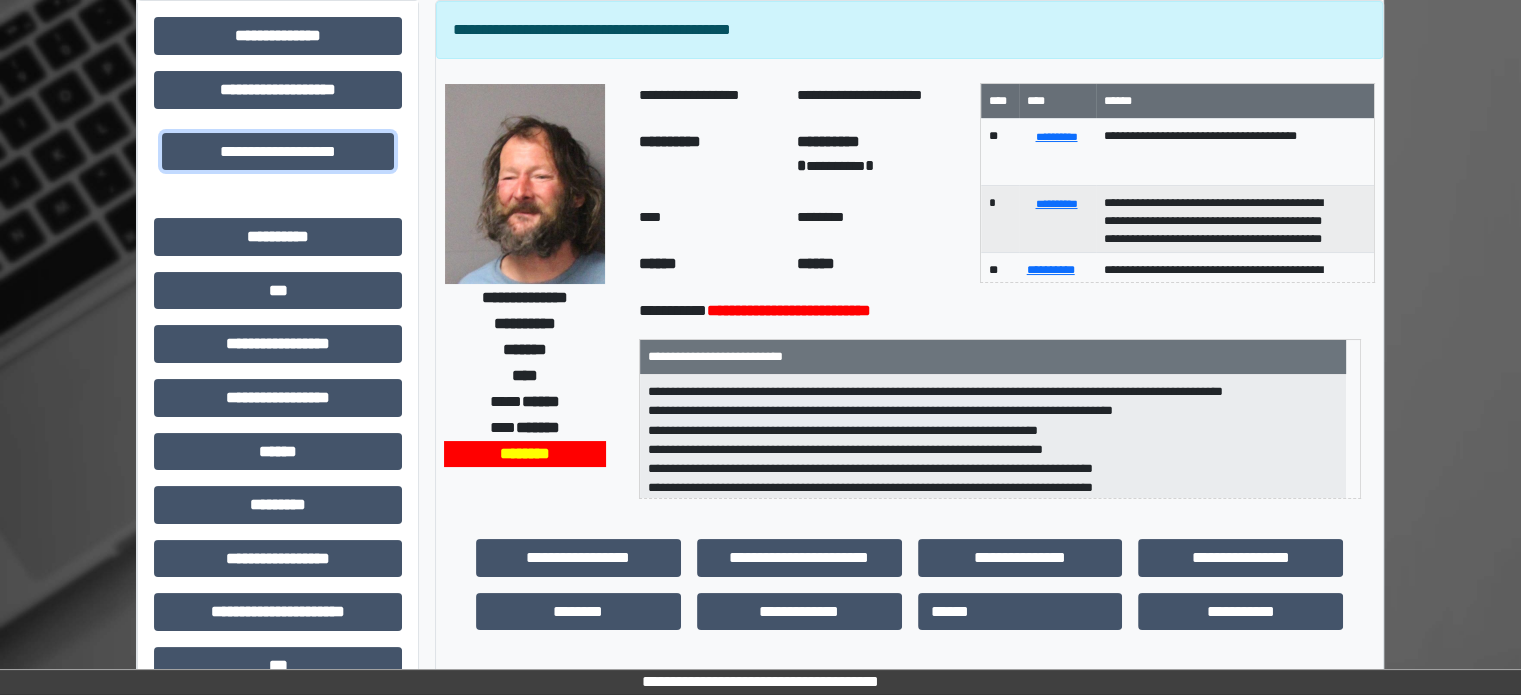scroll, scrollTop: 0, scrollLeft: 0, axis: both 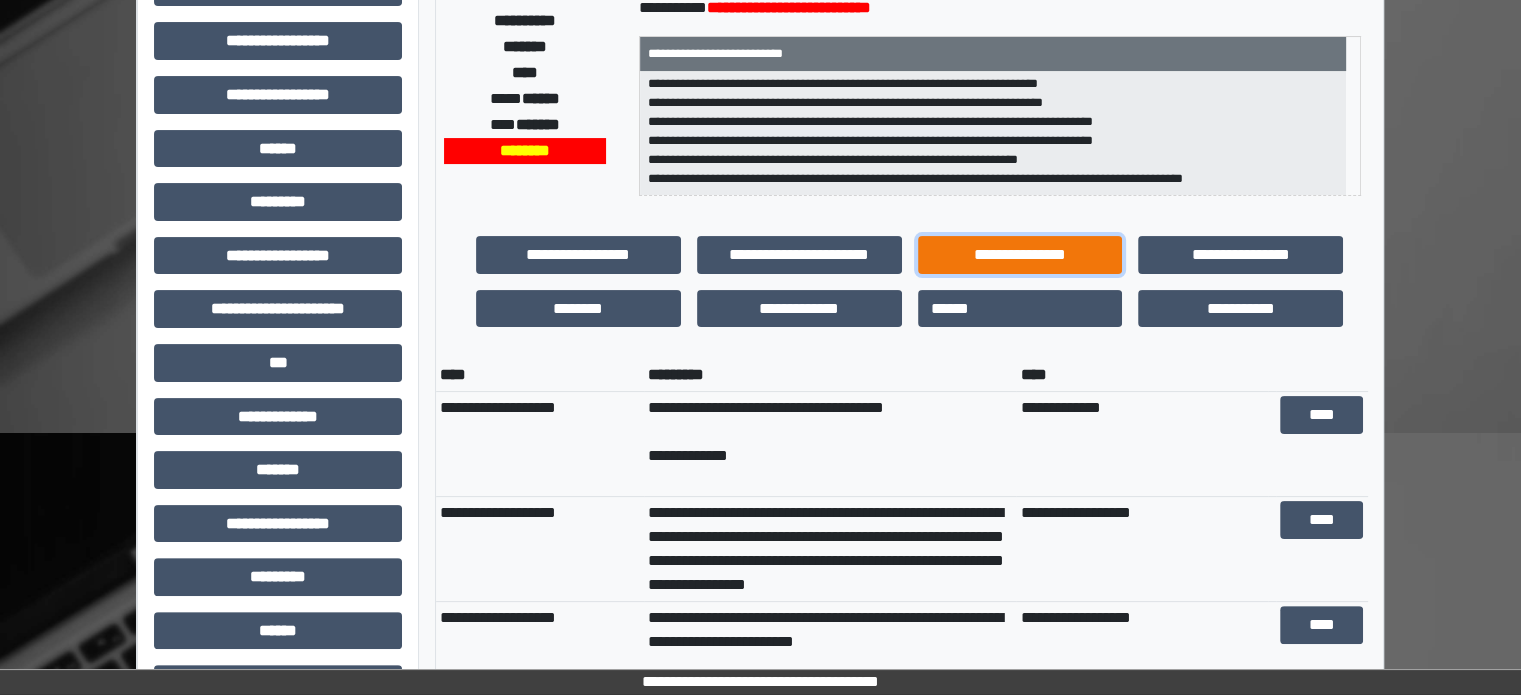 click on "**********" at bounding box center (1020, 255) 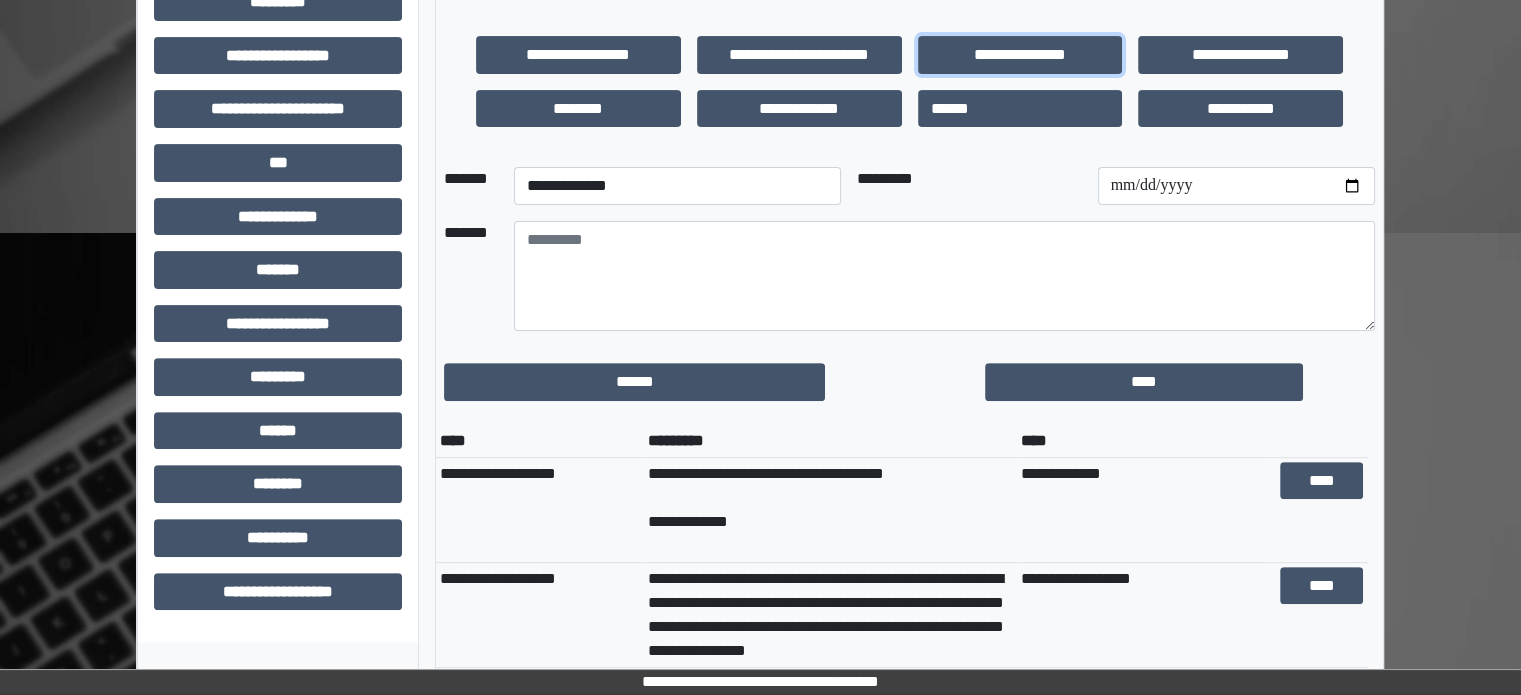 scroll, scrollTop: 0, scrollLeft: 0, axis: both 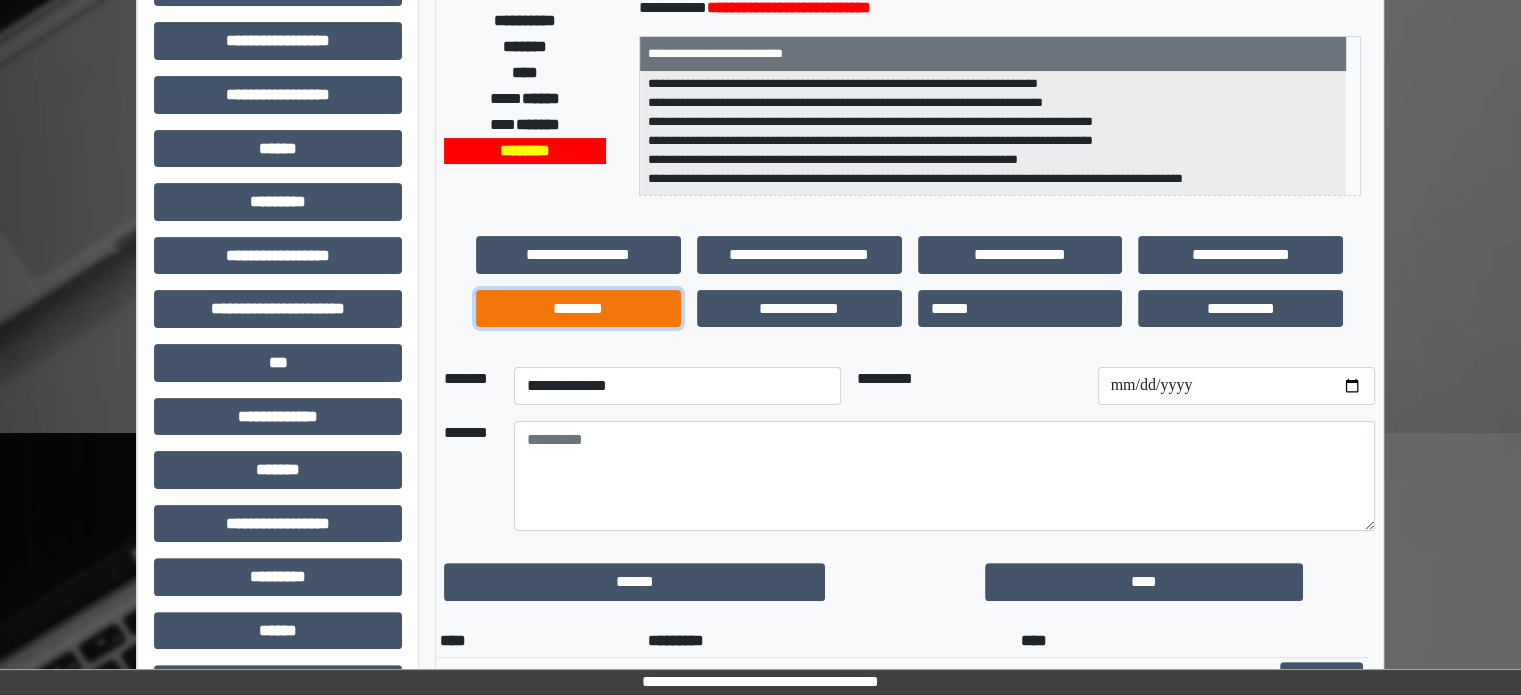 click on "********" at bounding box center [578, 309] 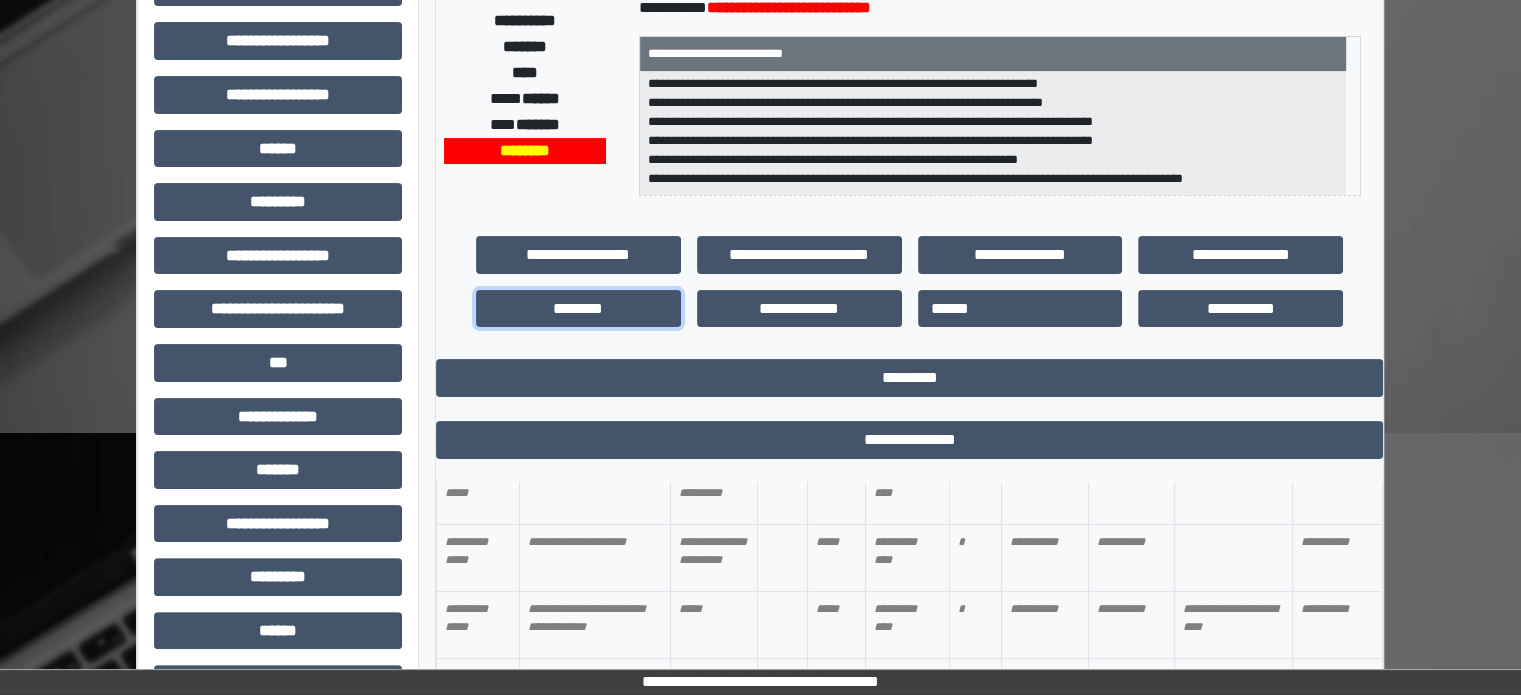 scroll, scrollTop: 700, scrollLeft: 0, axis: vertical 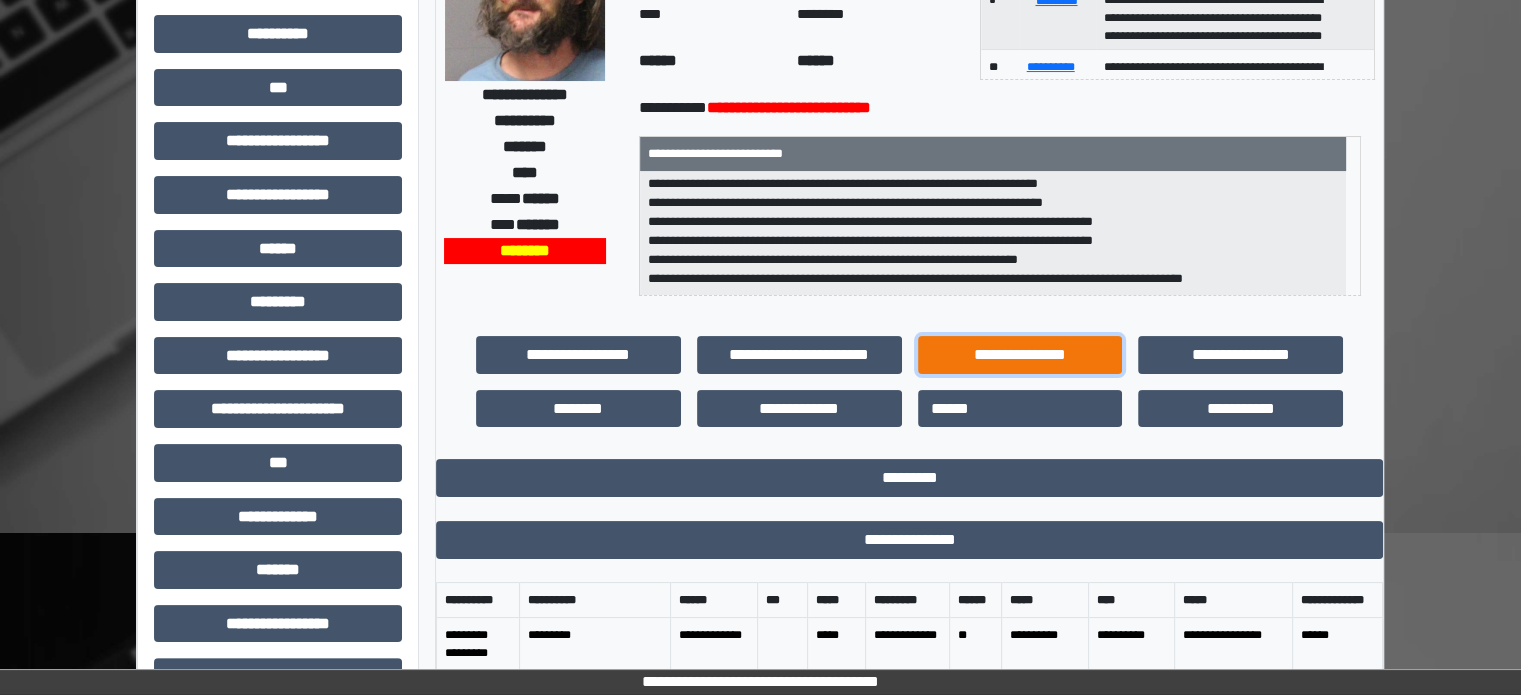 click on "**********" at bounding box center (1020, 355) 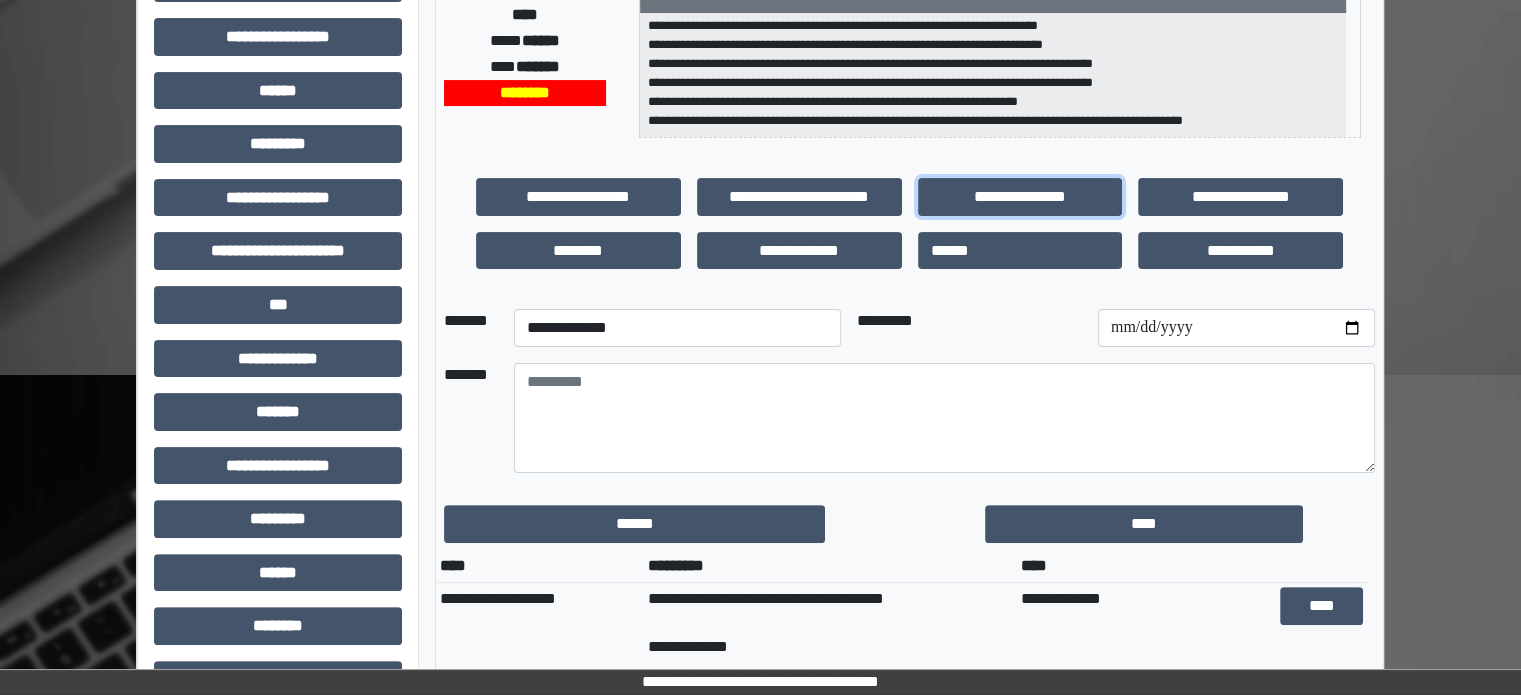 scroll, scrollTop: 464, scrollLeft: 0, axis: vertical 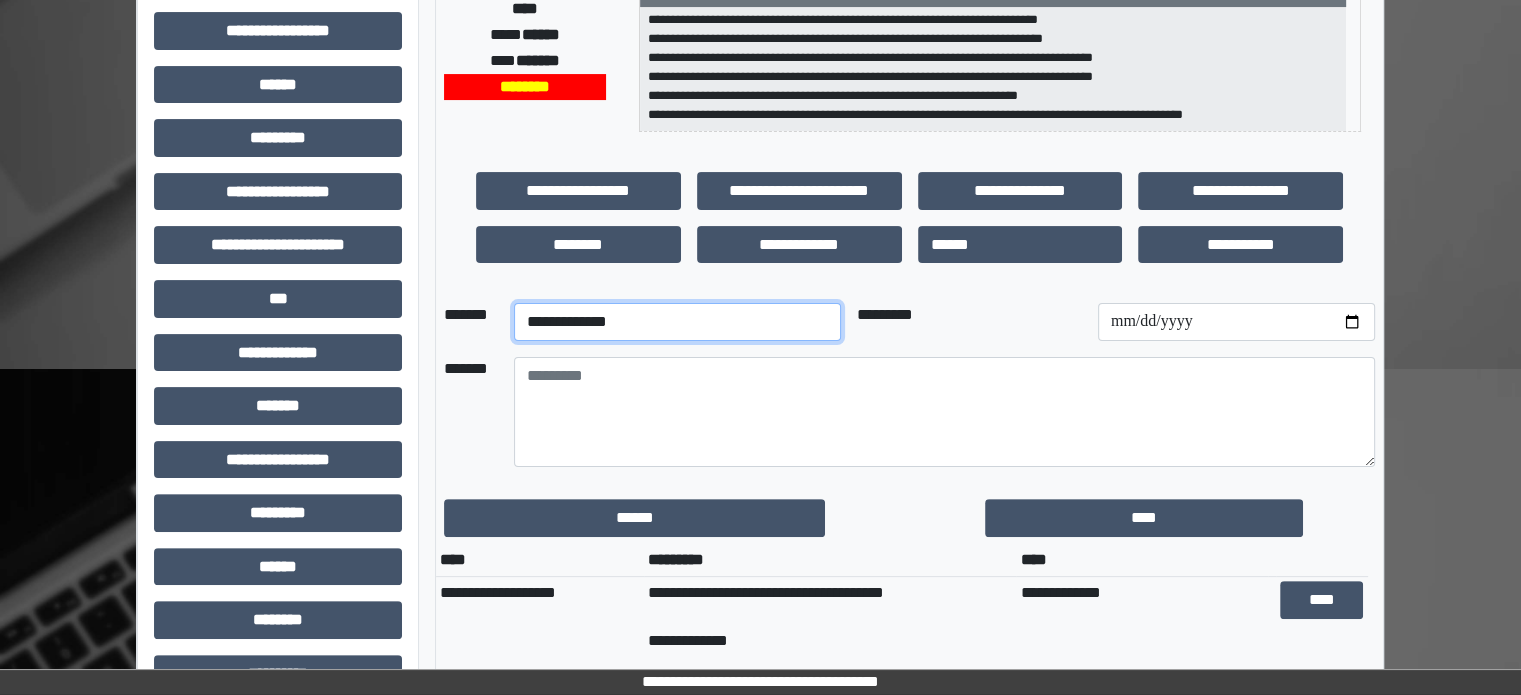 click on "**********" at bounding box center (677, 322) 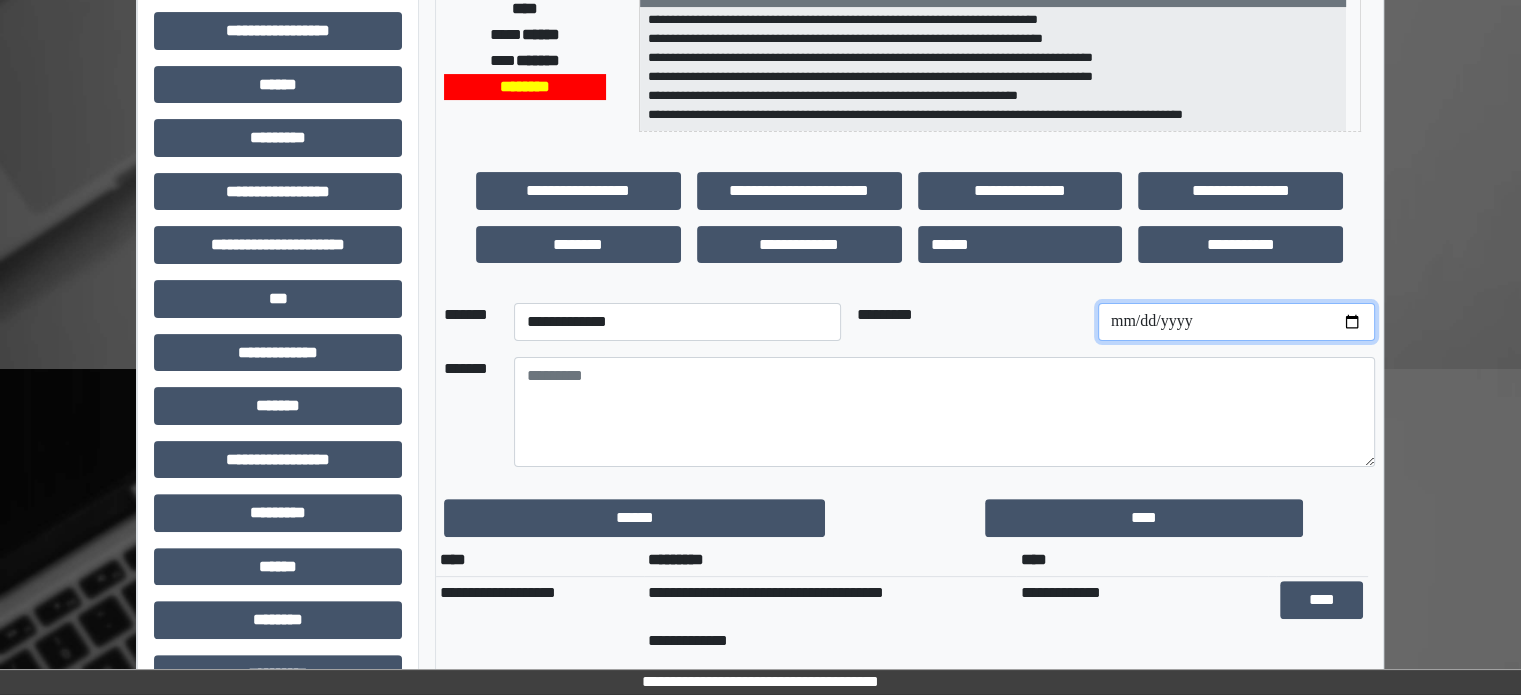 click at bounding box center [1236, 322] 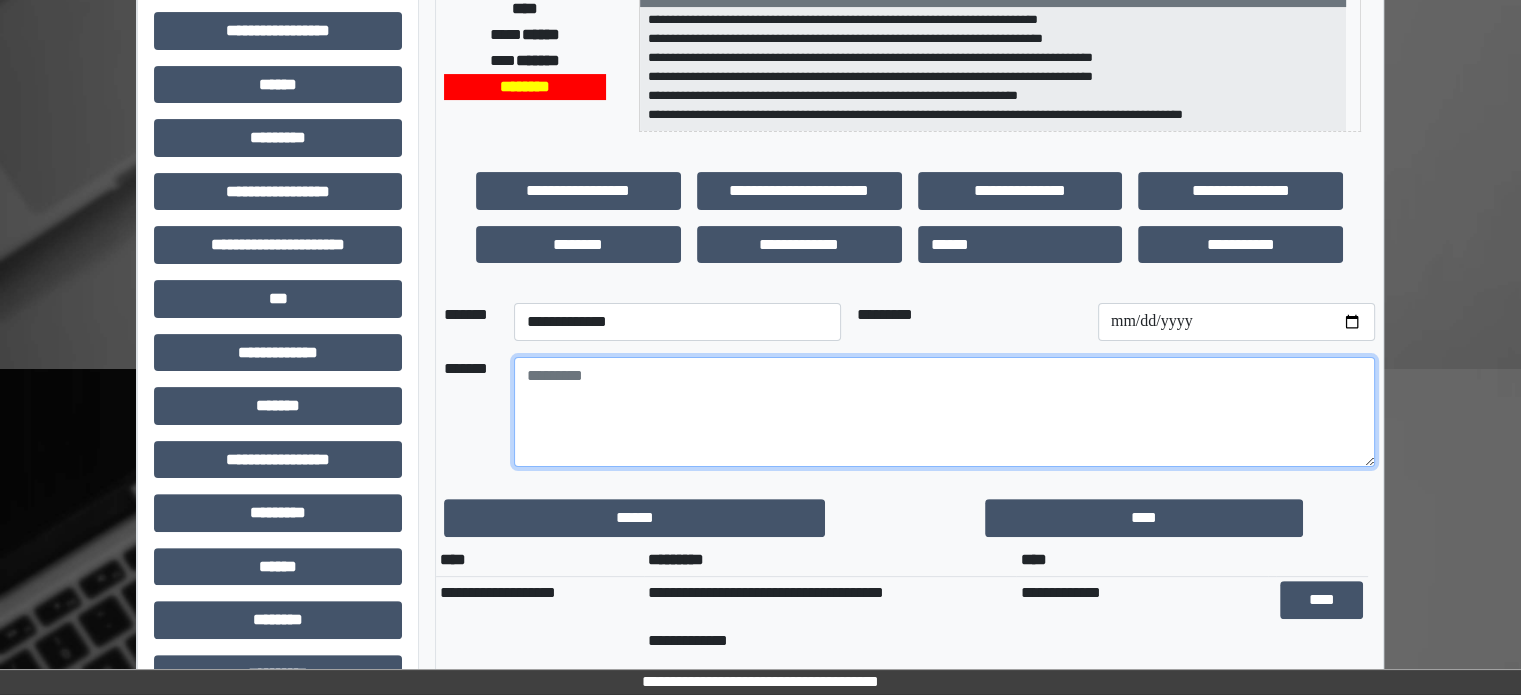 click at bounding box center [944, 412] 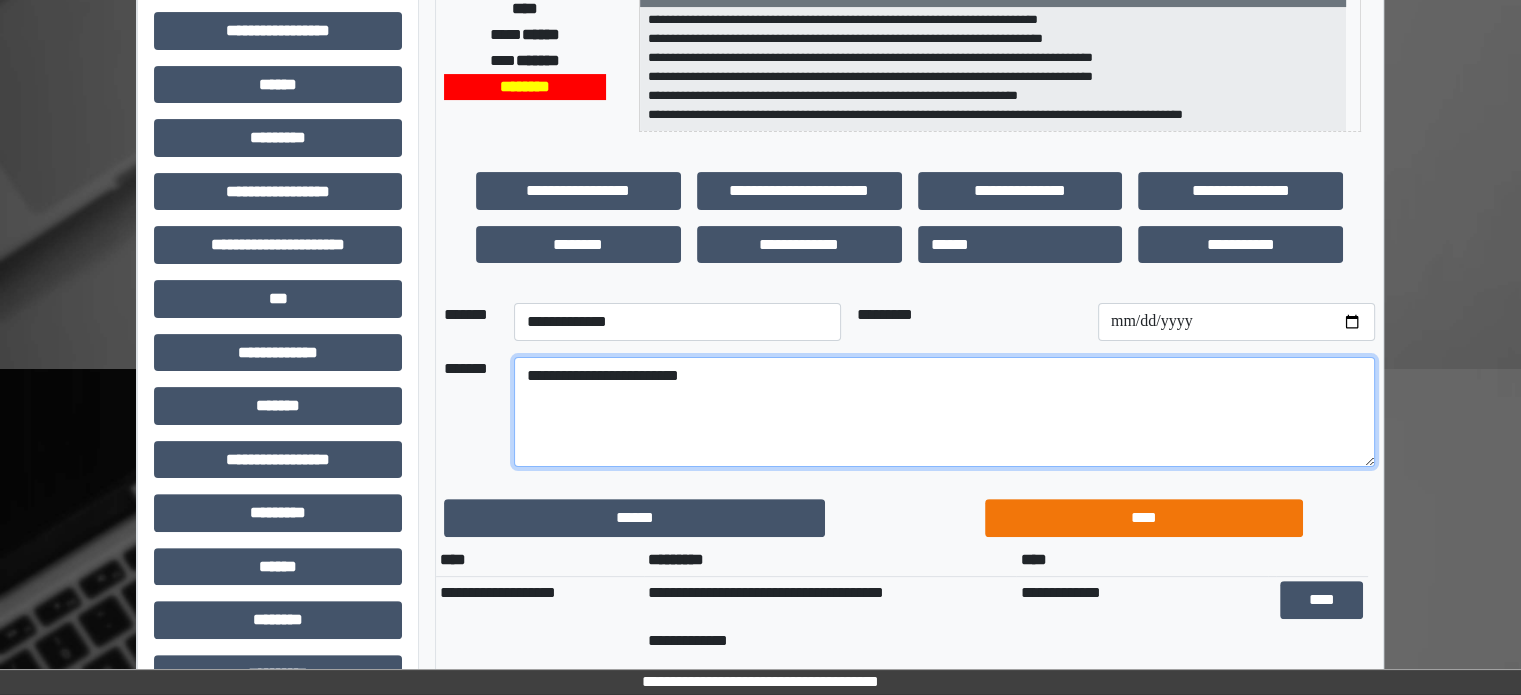 type on "**********" 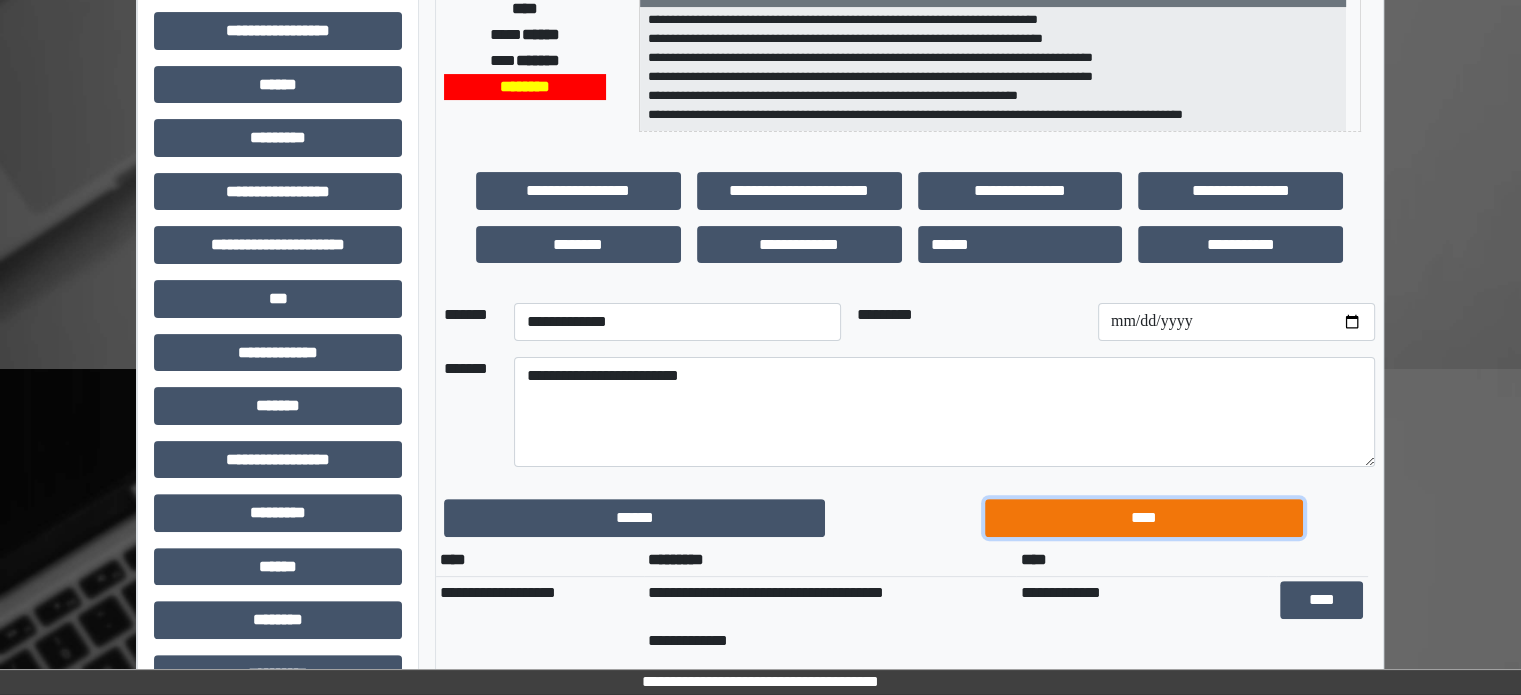 click on "****" at bounding box center [1144, 518] 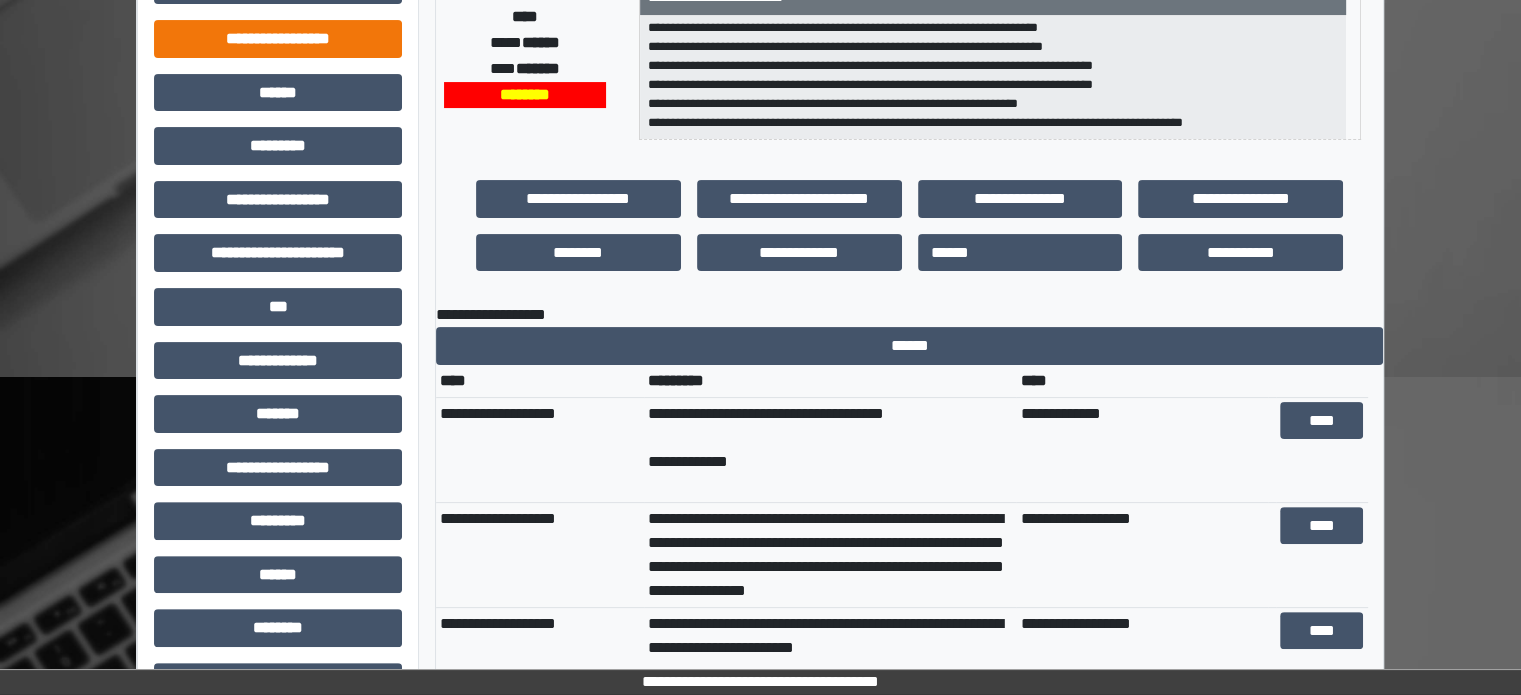 scroll, scrollTop: 0, scrollLeft: 0, axis: both 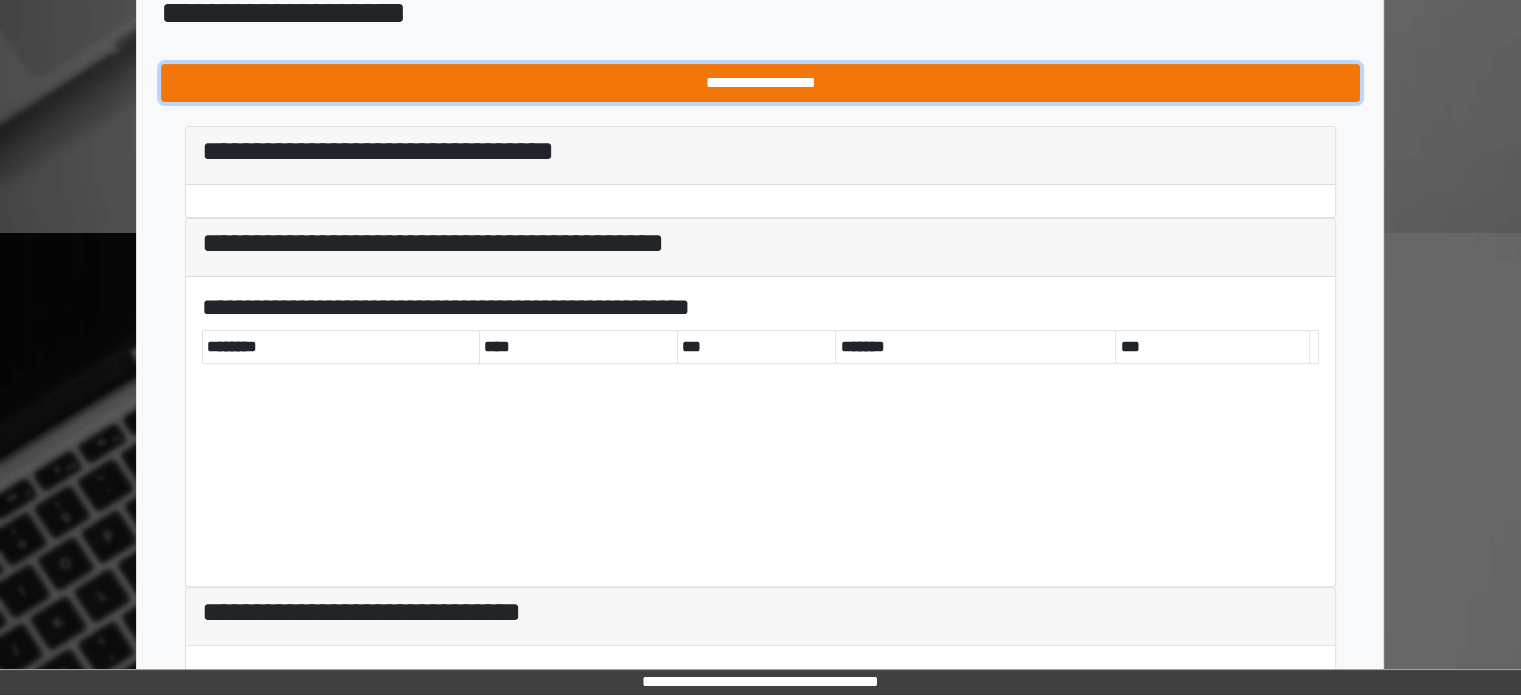 click on "**********" at bounding box center [760, 83] 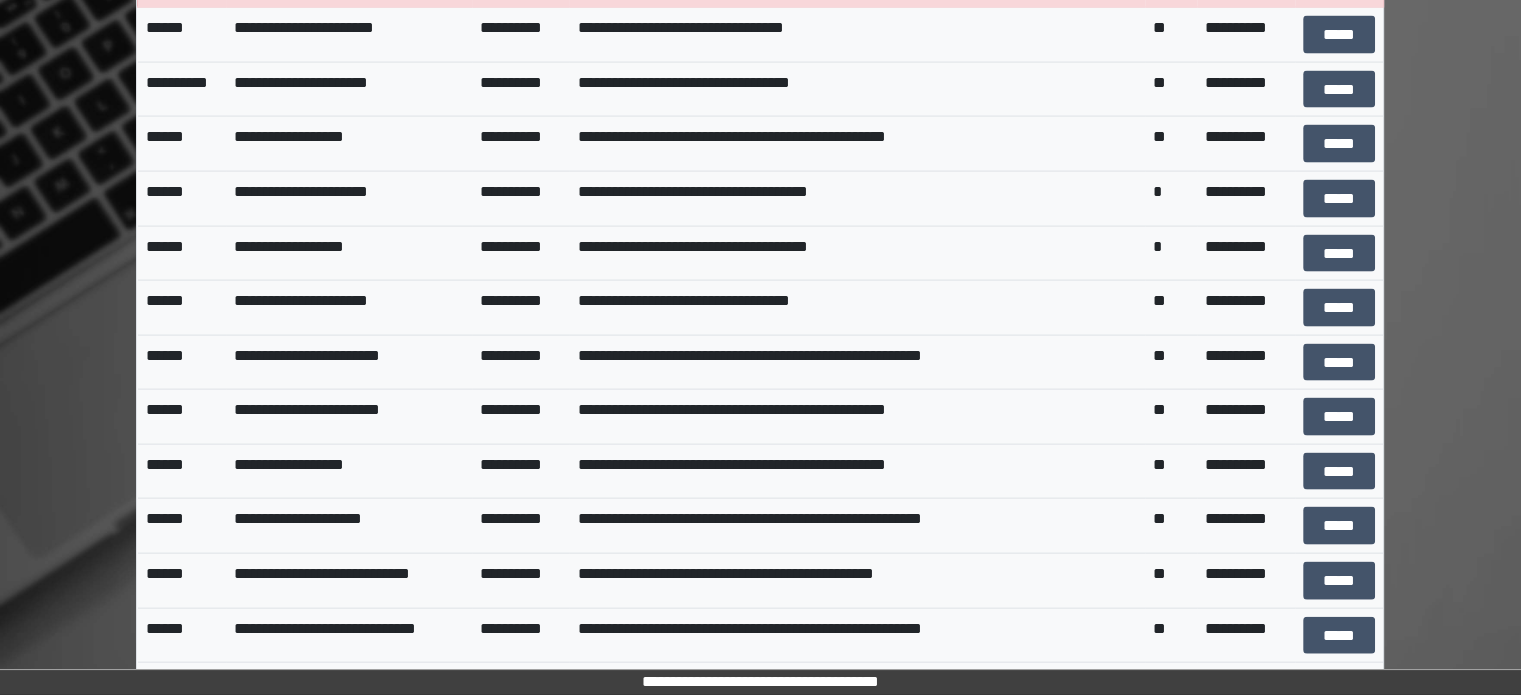 scroll, scrollTop: 11800, scrollLeft: 0, axis: vertical 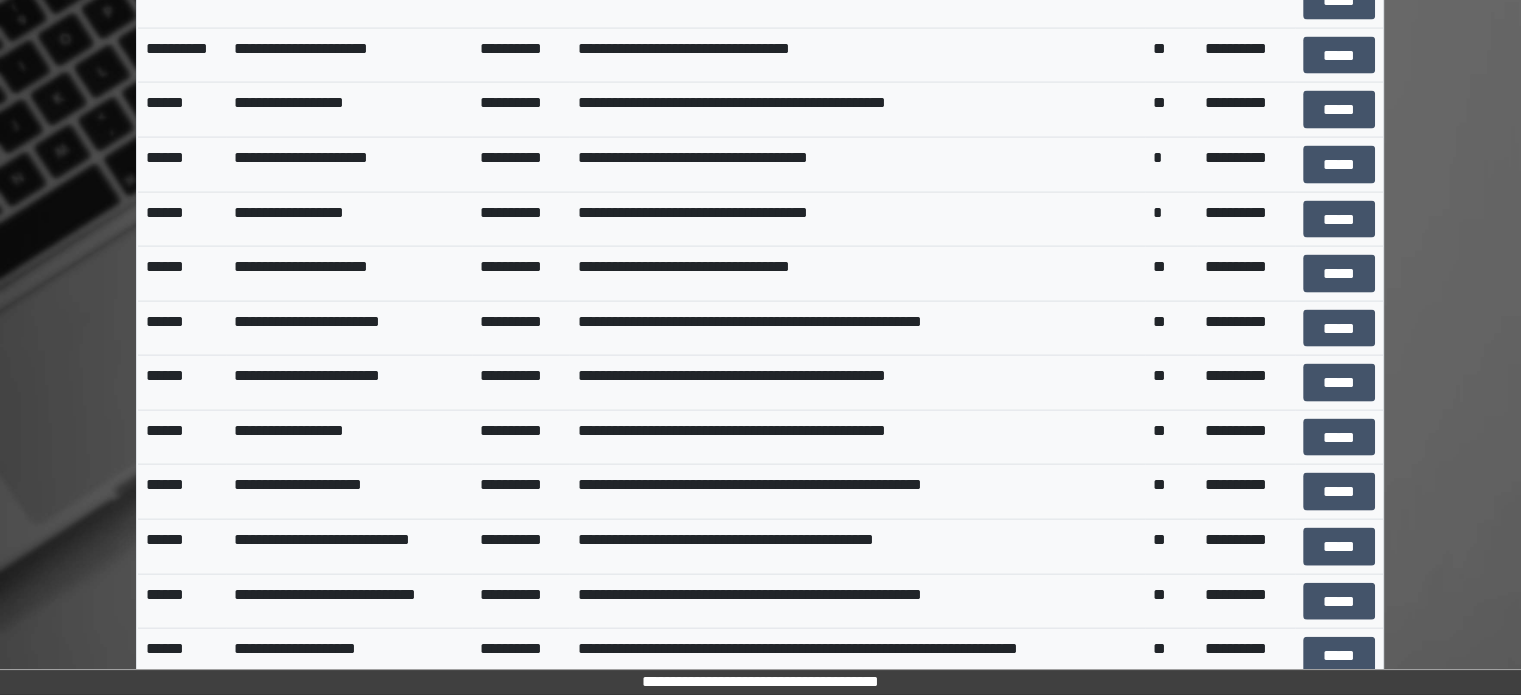 click on "*****" at bounding box center (1339, -217) 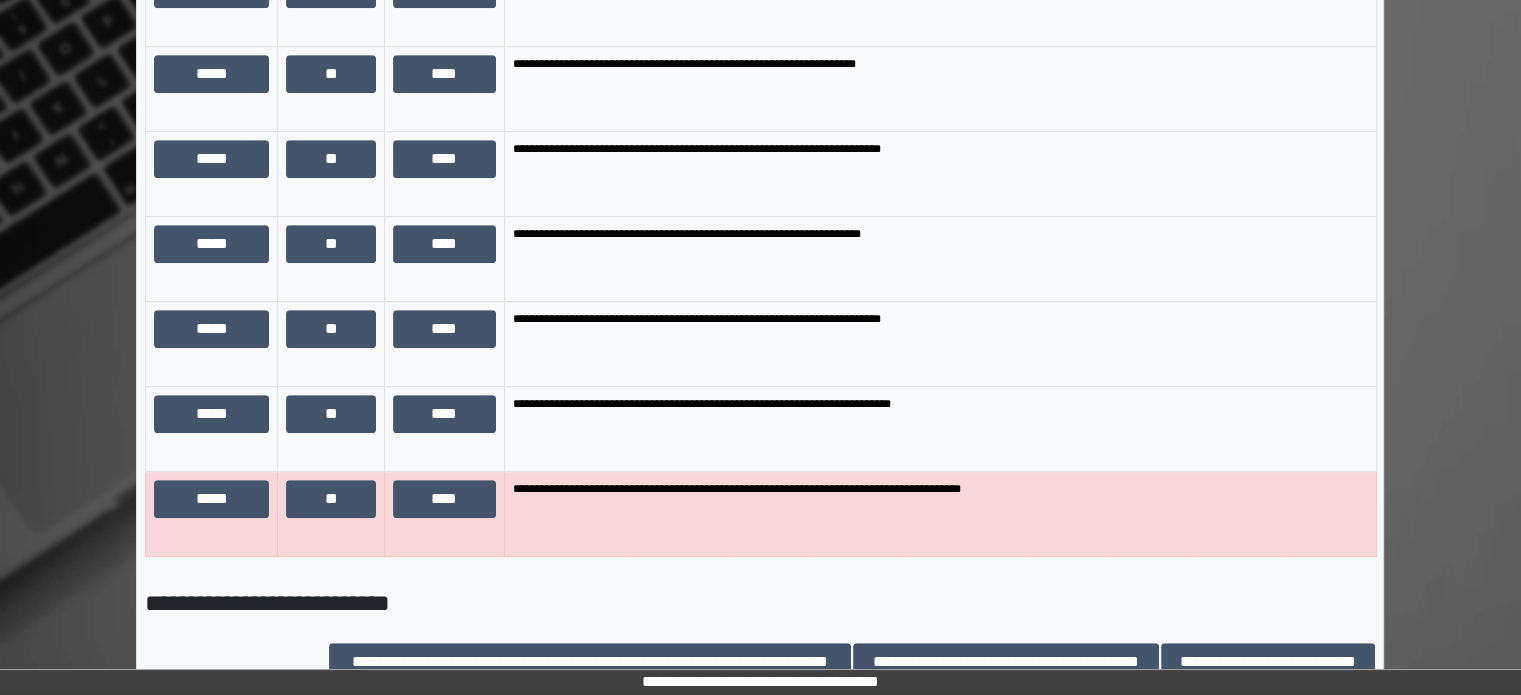 scroll, scrollTop: 1153, scrollLeft: 0, axis: vertical 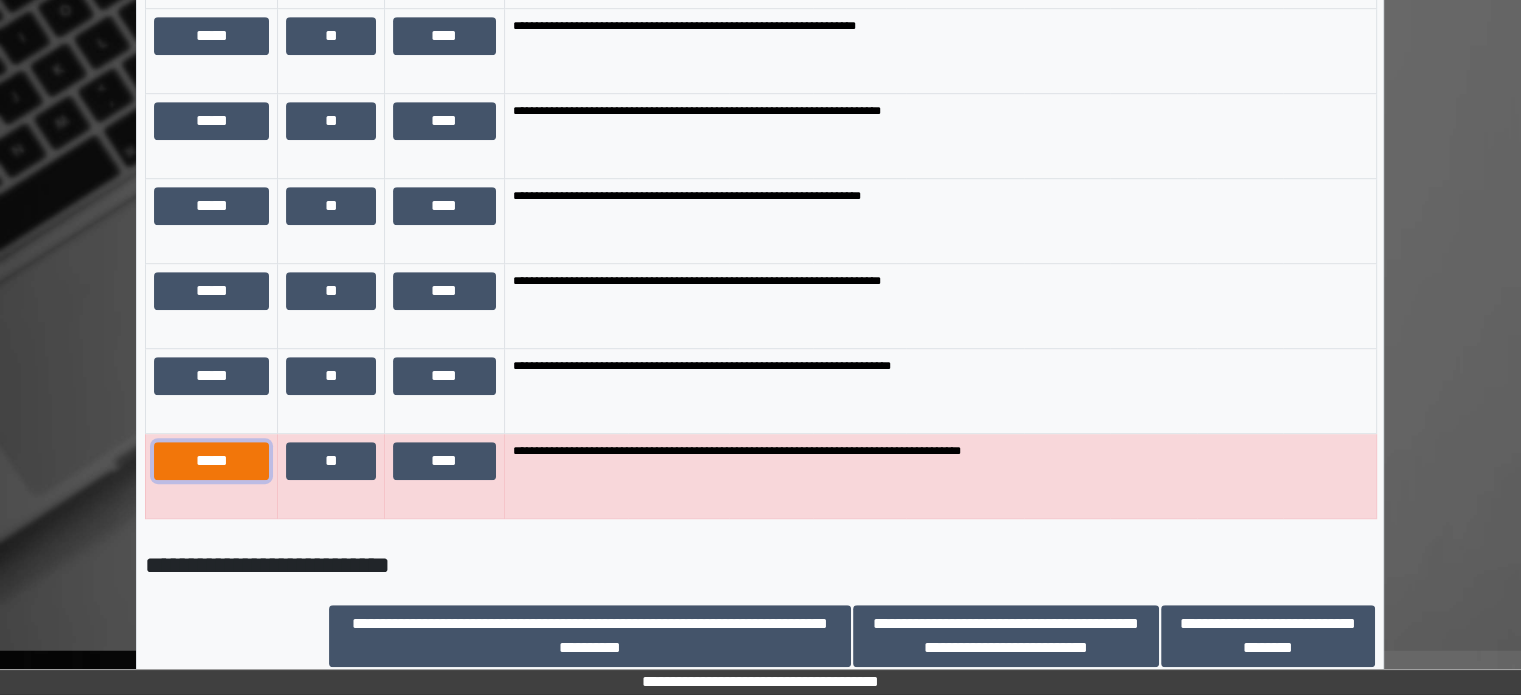 click on "*****" at bounding box center [211, 461] 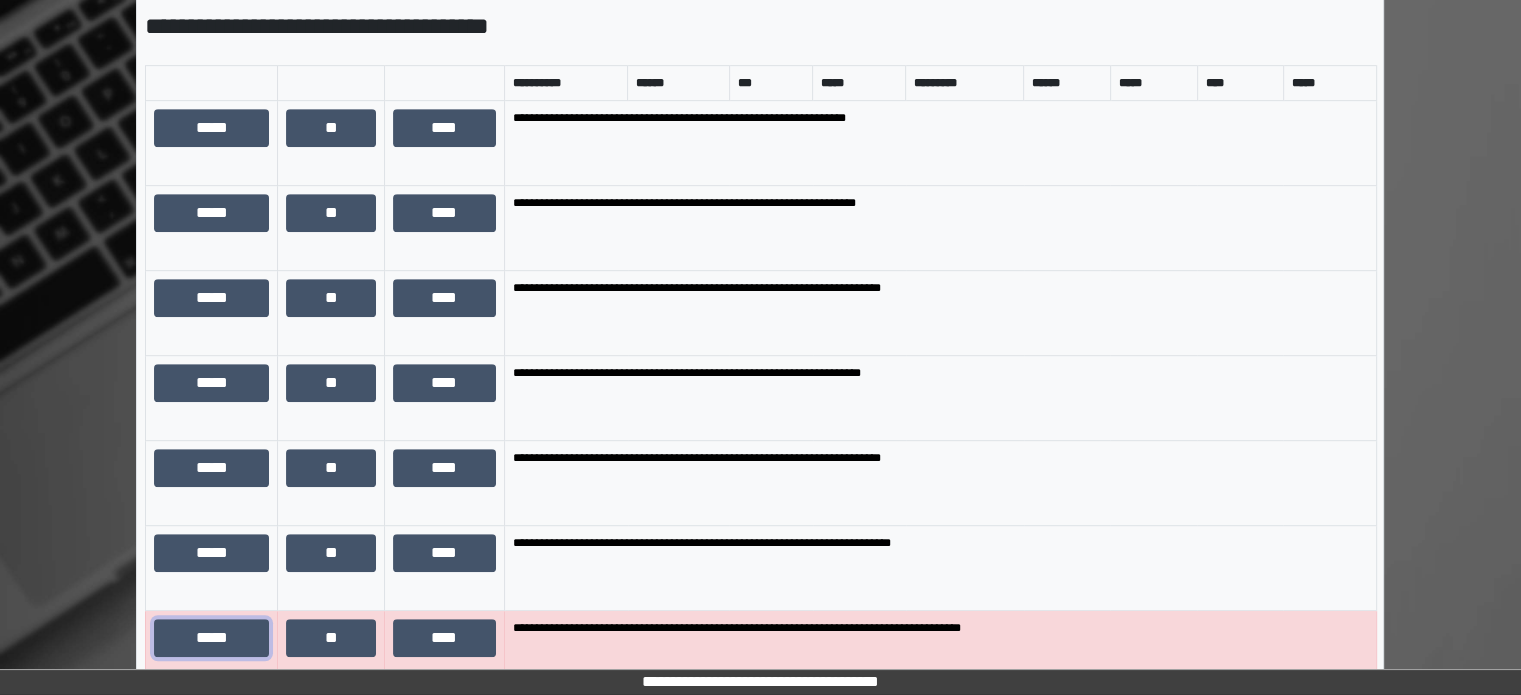scroll, scrollTop: 518, scrollLeft: 0, axis: vertical 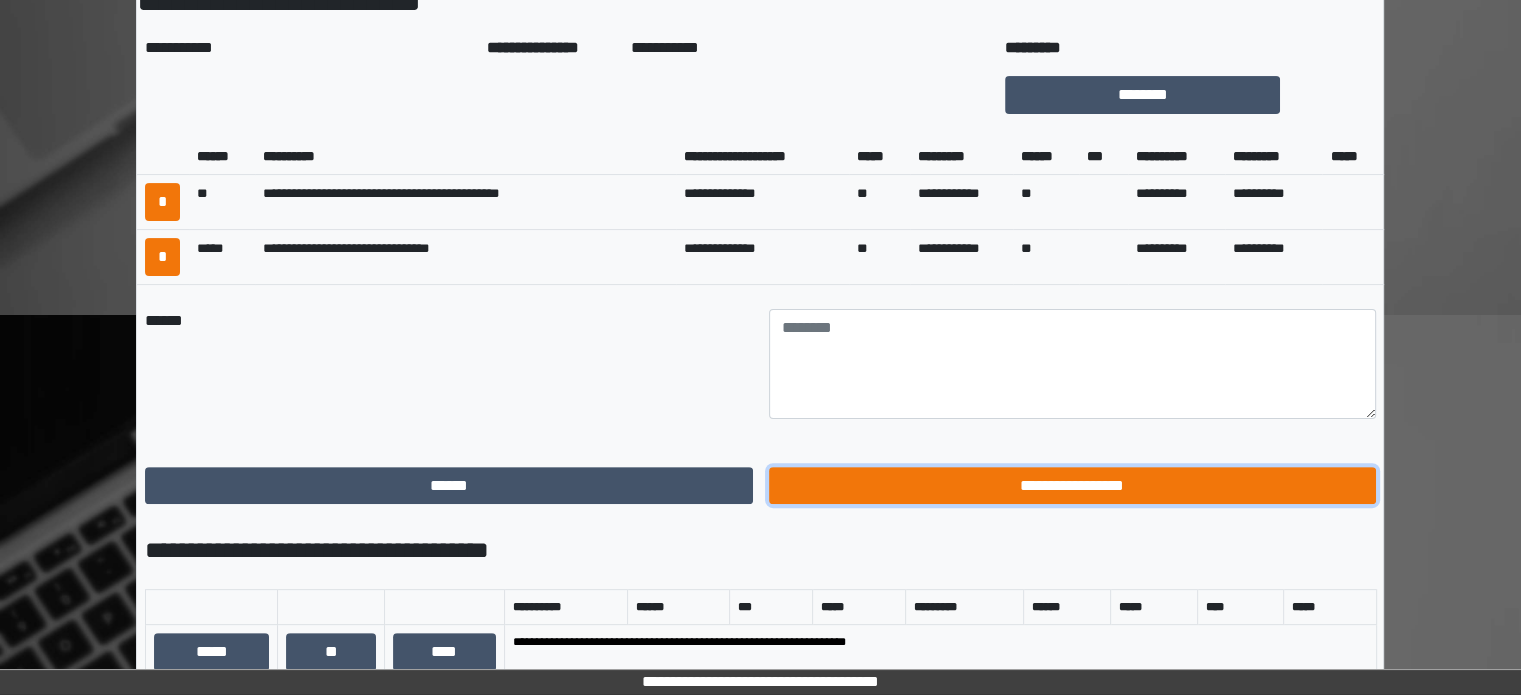 click on "**********" at bounding box center (1072, 486) 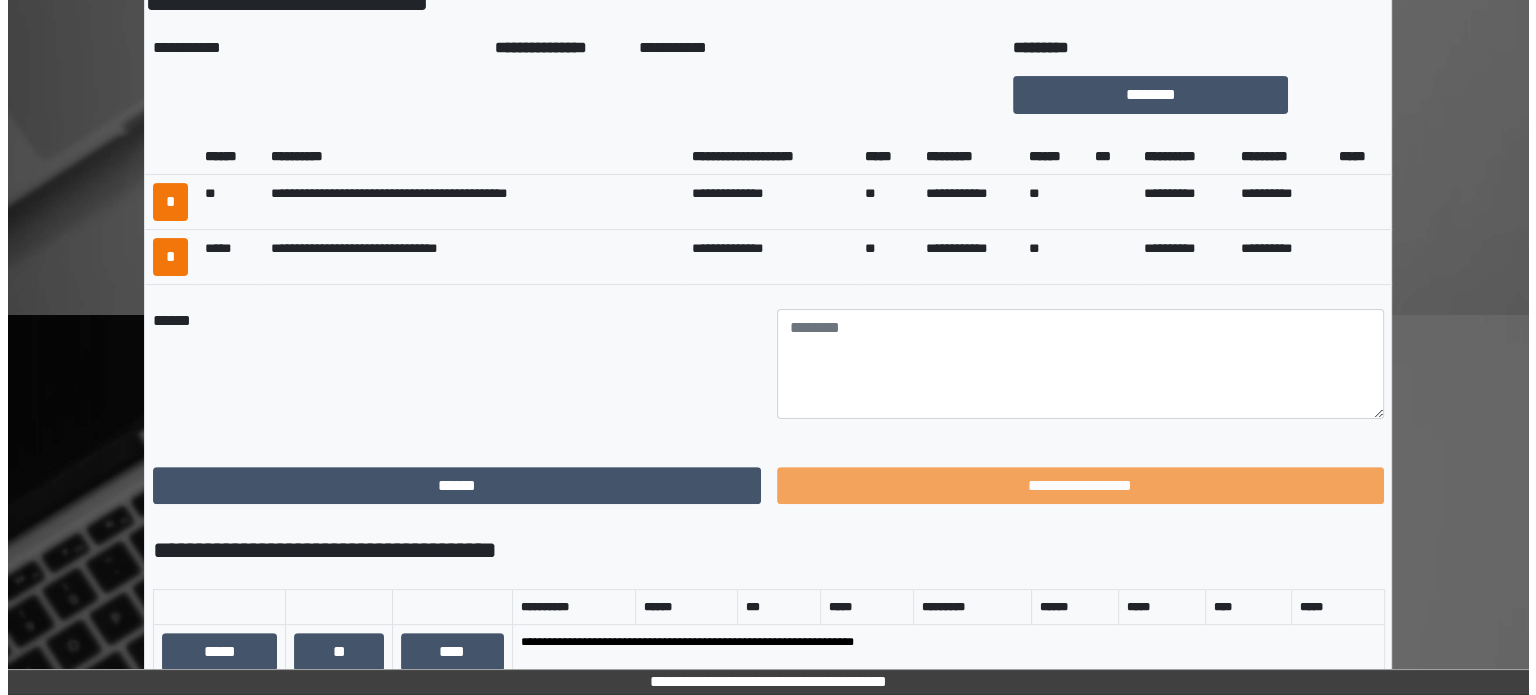 scroll, scrollTop: 0, scrollLeft: 0, axis: both 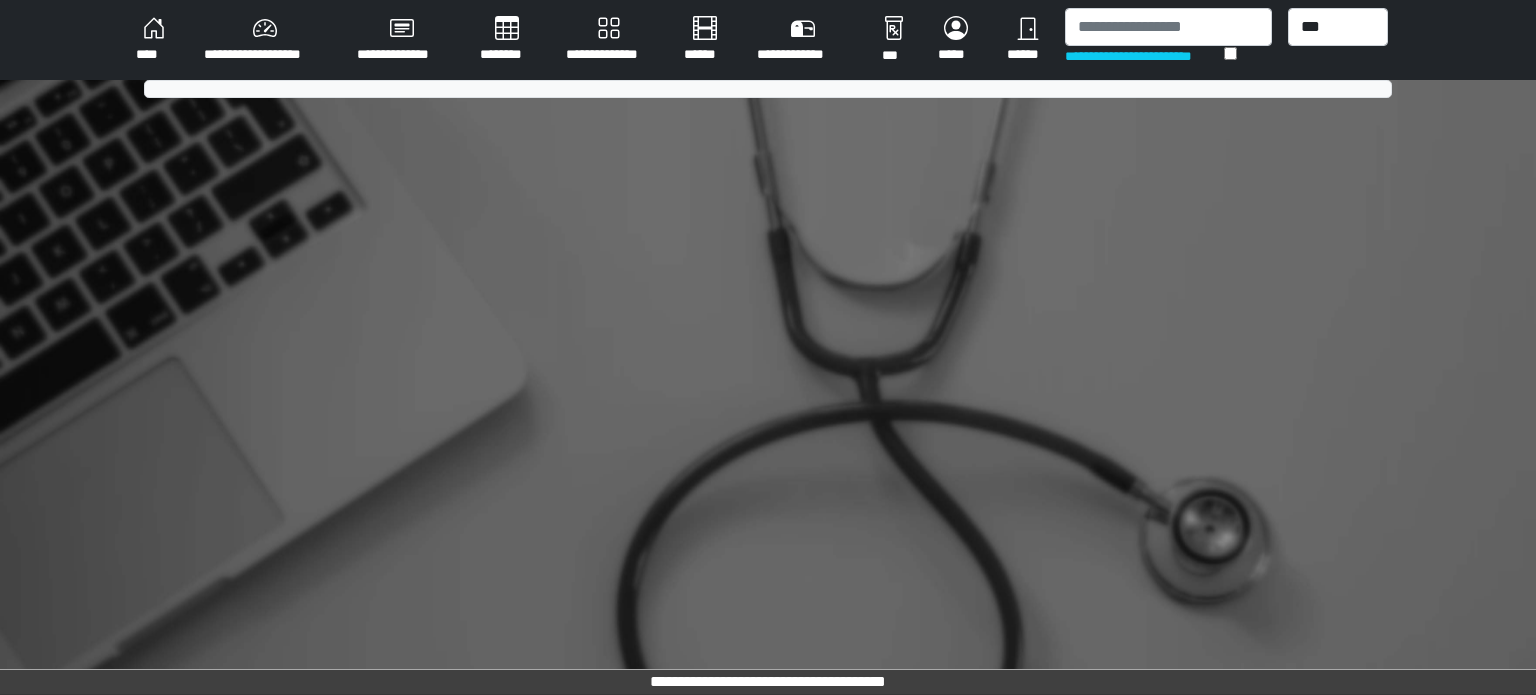 click on "**********" at bounding box center [264, 40] 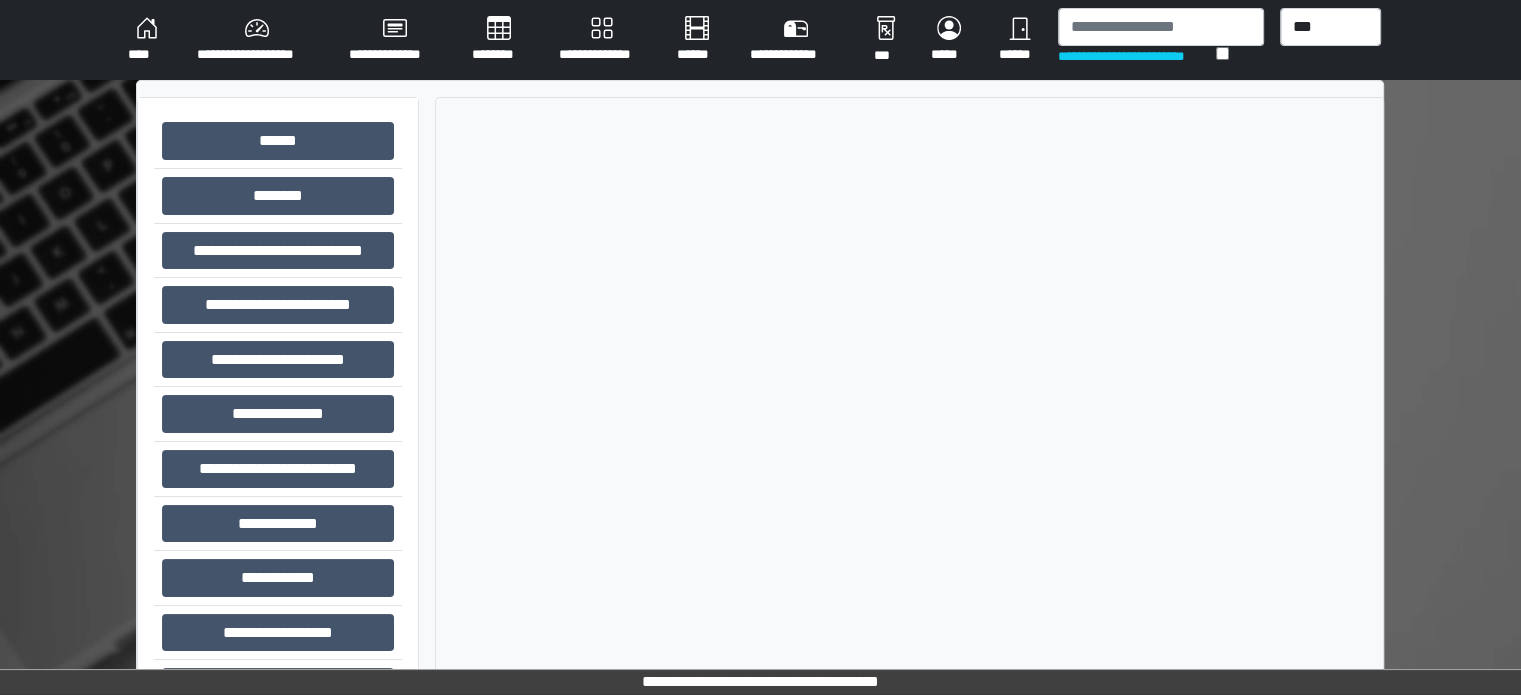 click on "****" at bounding box center (146, 40) 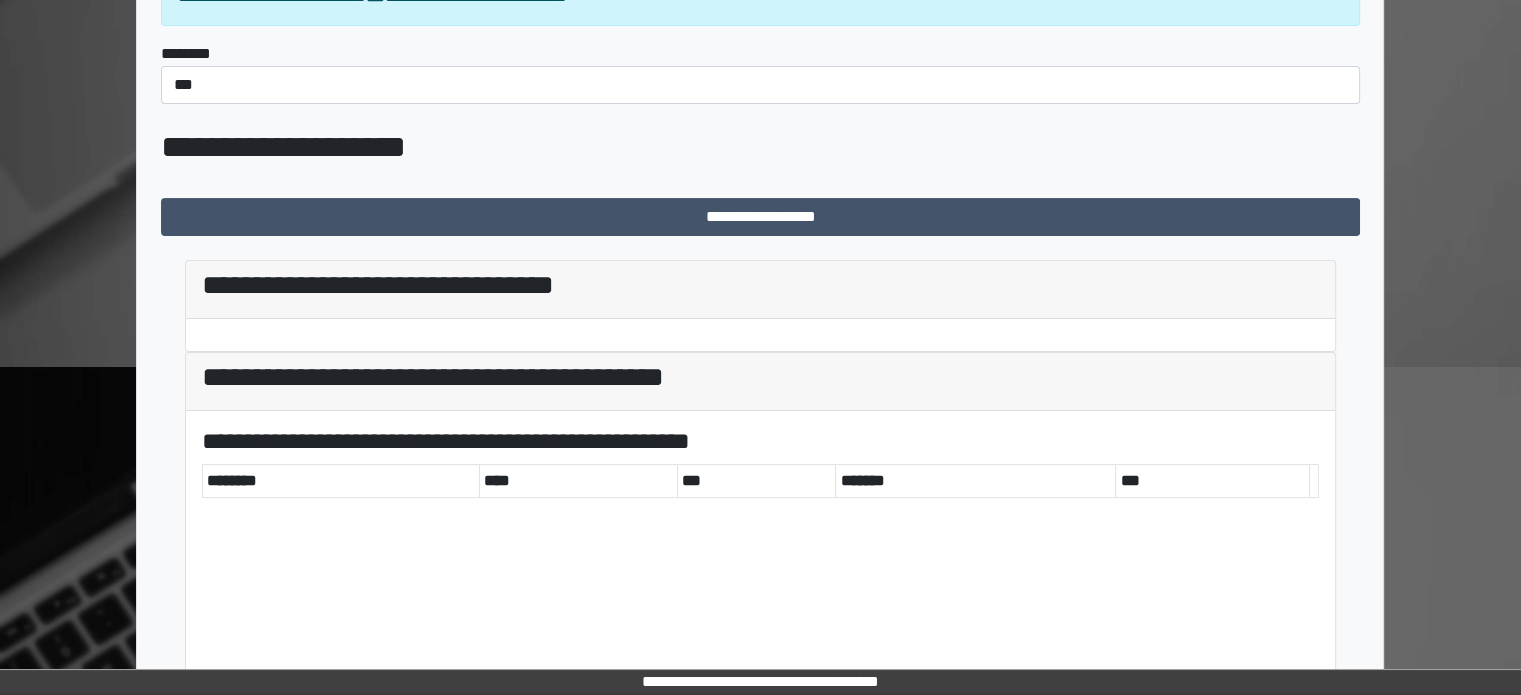 scroll, scrollTop: 500, scrollLeft: 0, axis: vertical 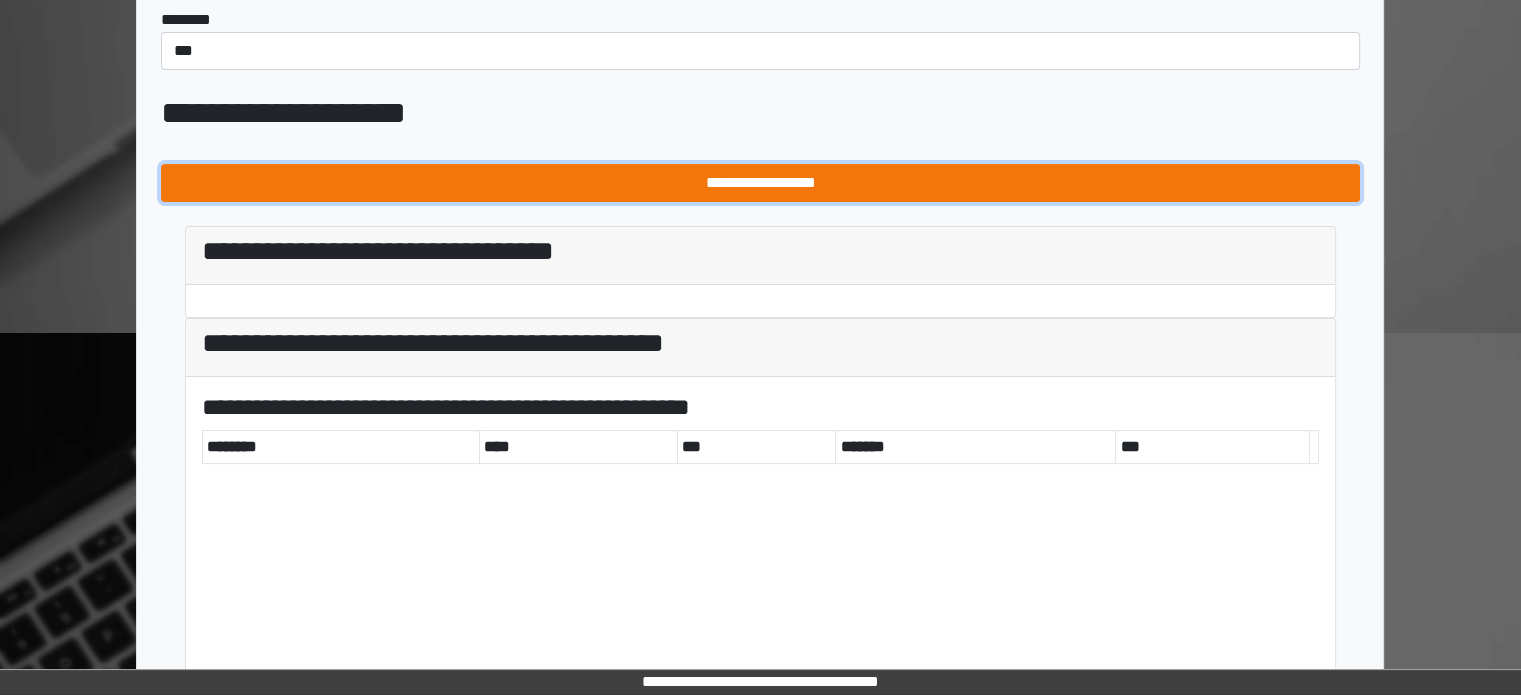 click on "**********" at bounding box center (760, 183) 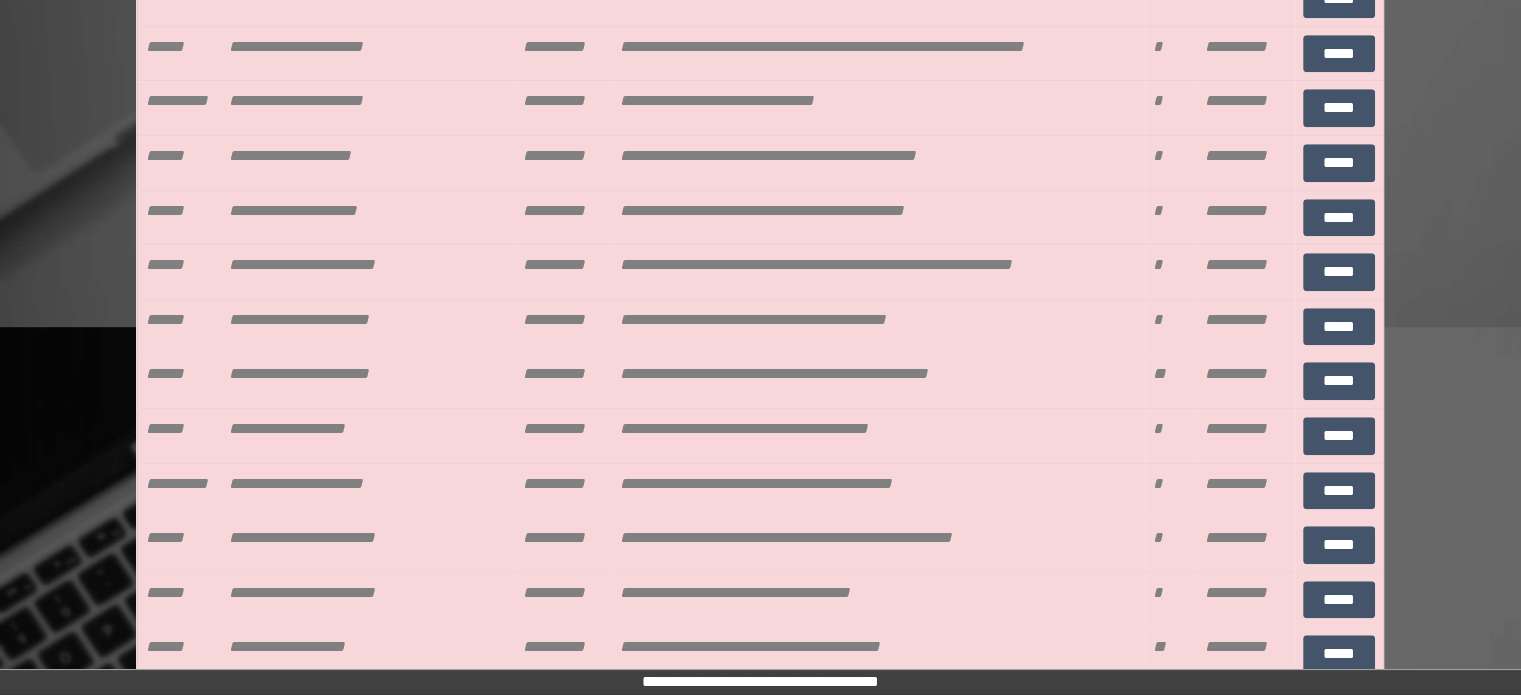 scroll, scrollTop: 9230, scrollLeft: 0, axis: vertical 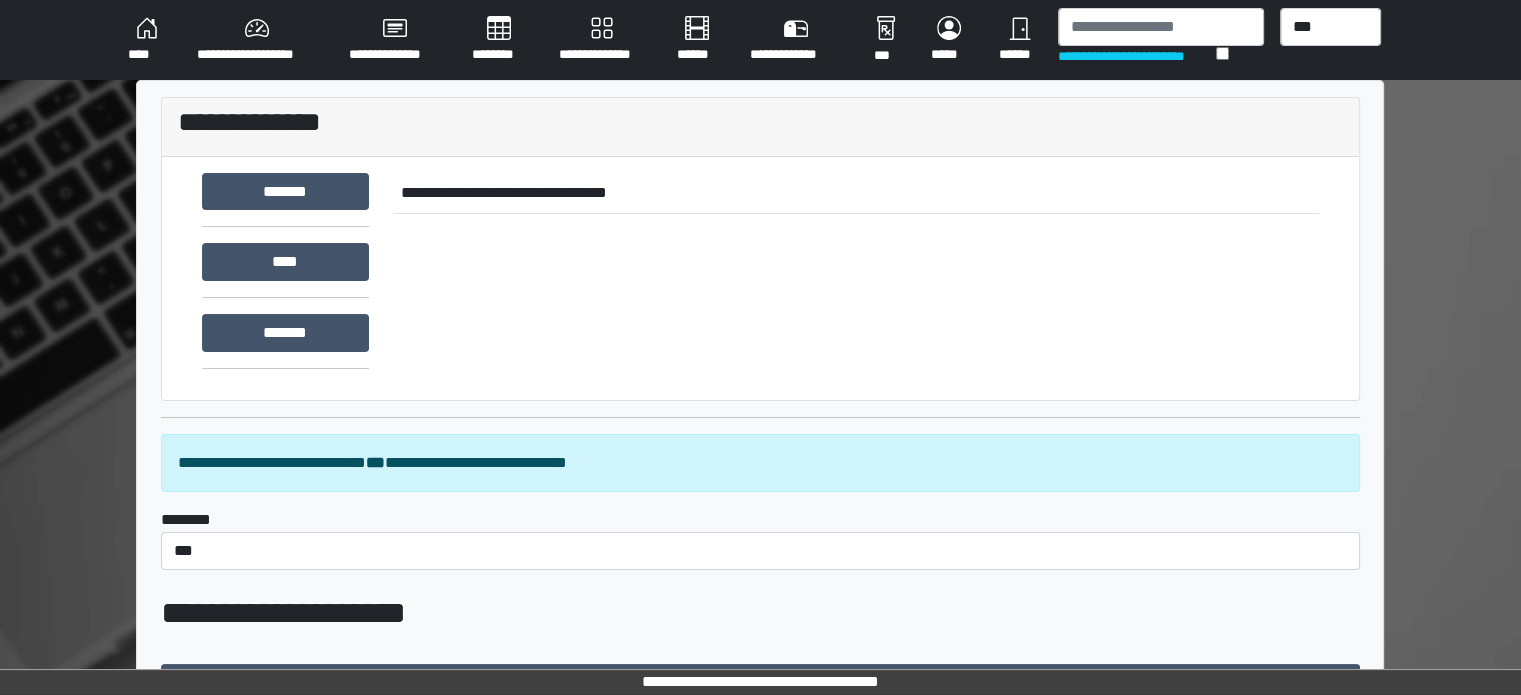 click on "**********" at bounding box center [257, 40] 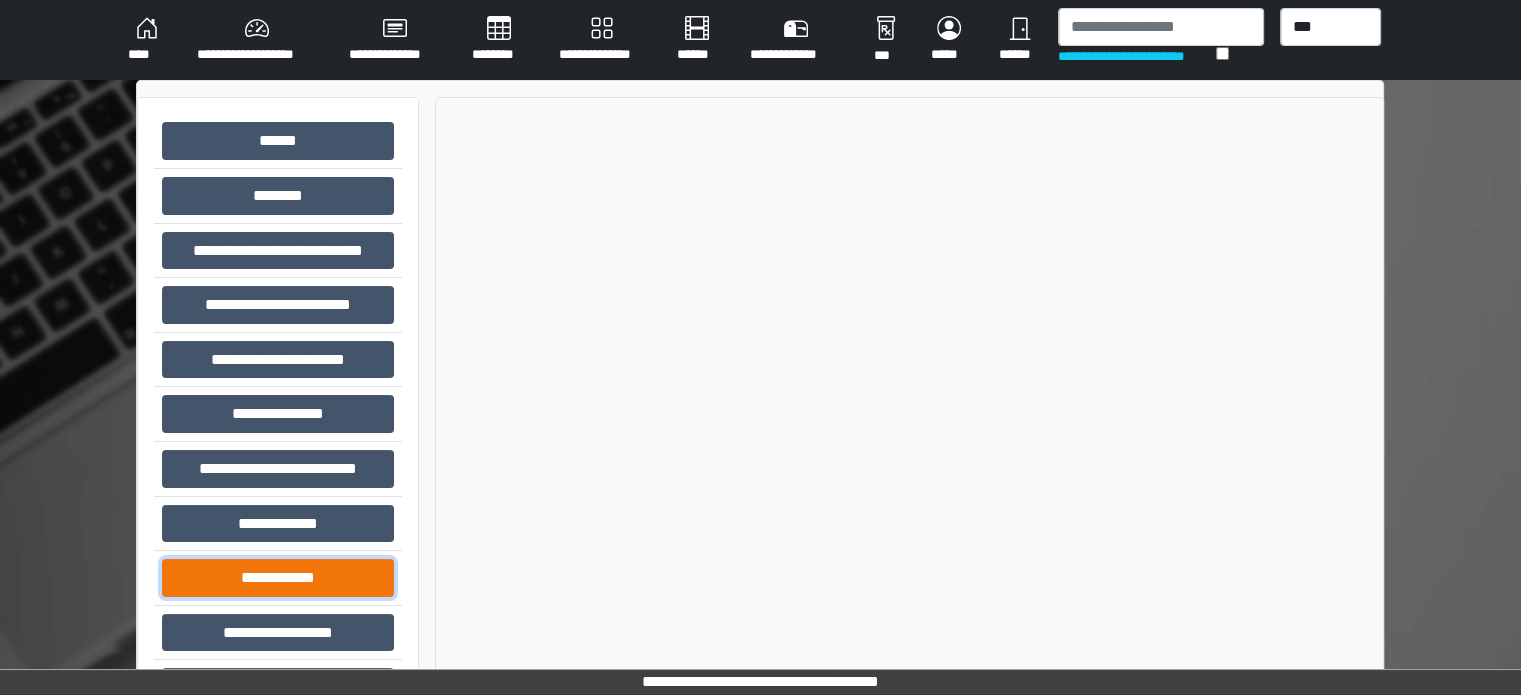 click on "**********" at bounding box center (278, 578) 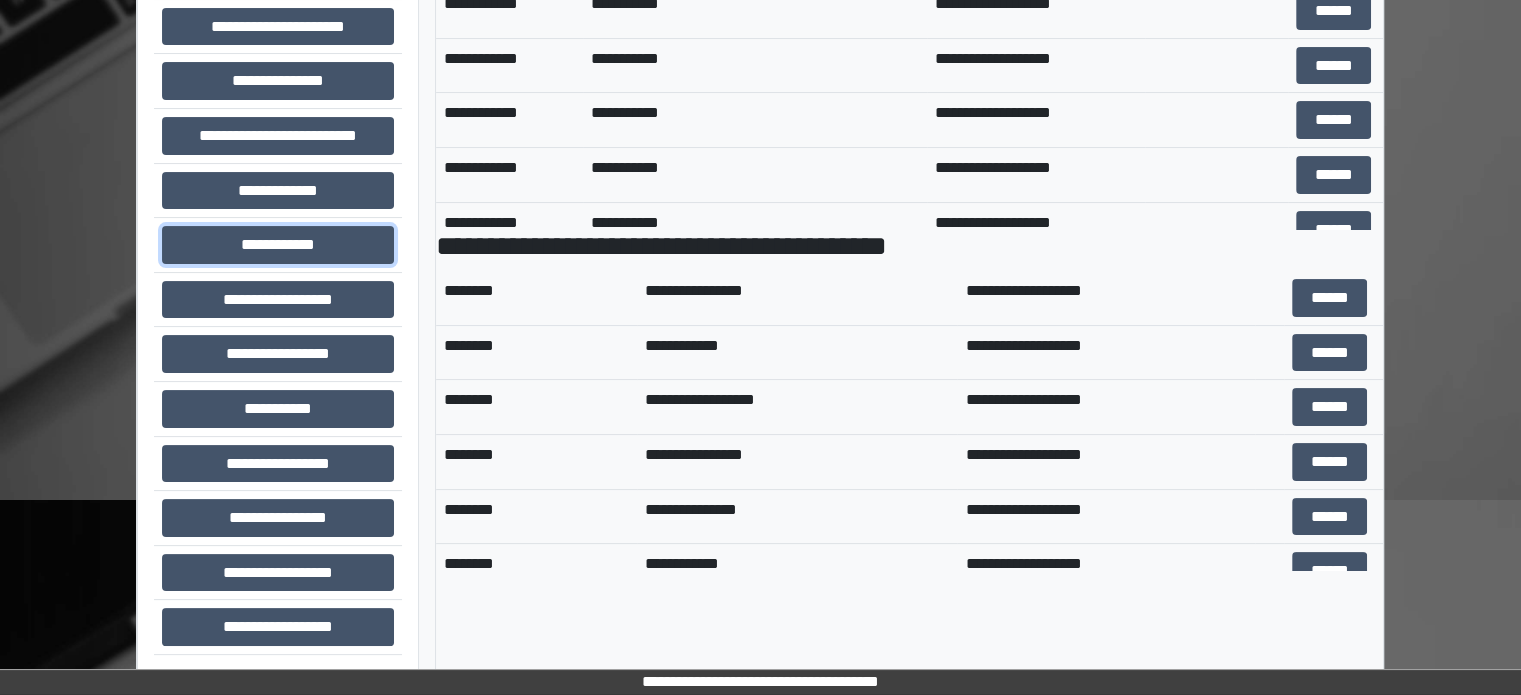 scroll, scrollTop: 339, scrollLeft: 0, axis: vertical 